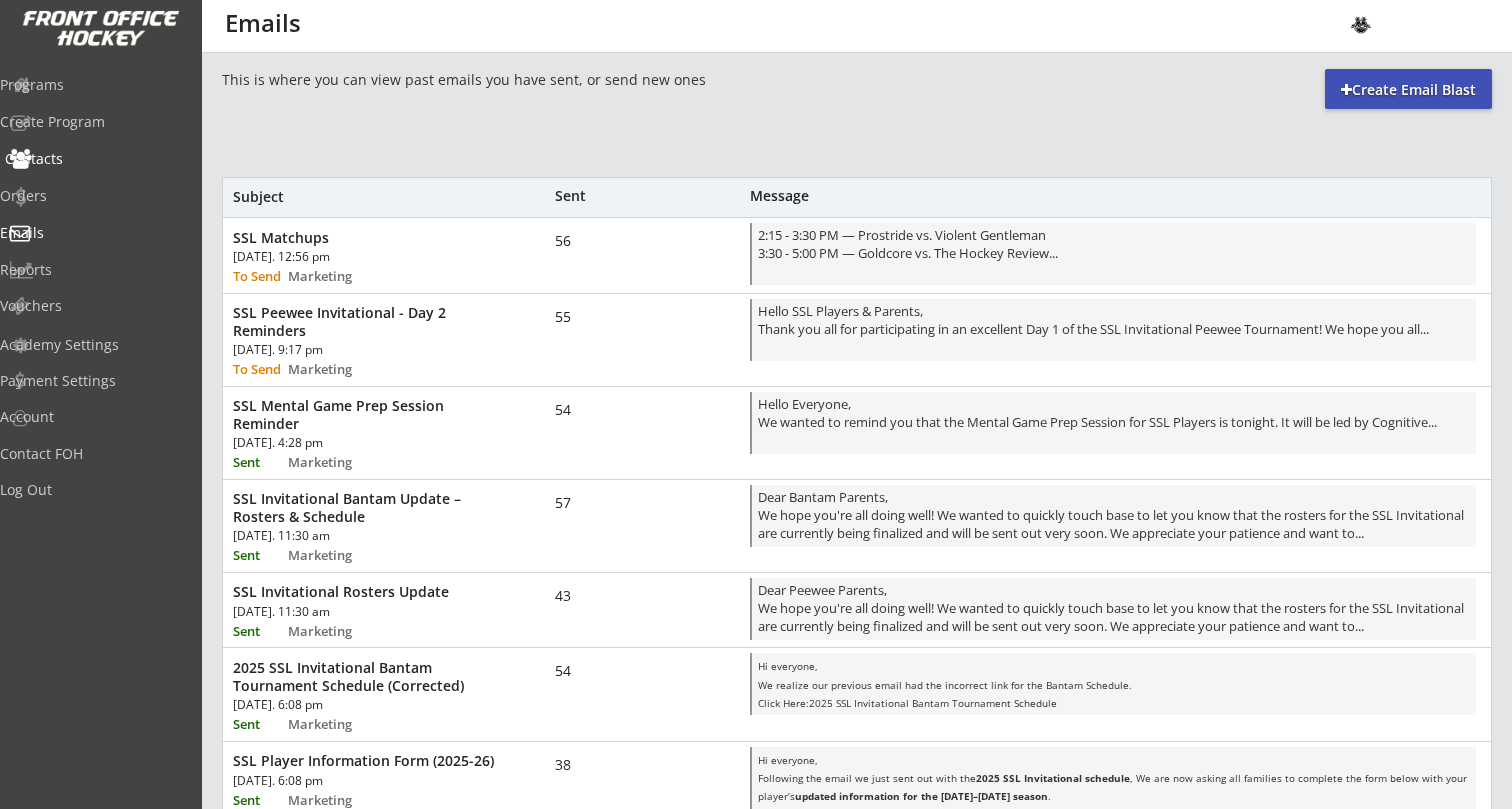 scroll, scrollTop: 0, scrollLeft: 0, axis: both 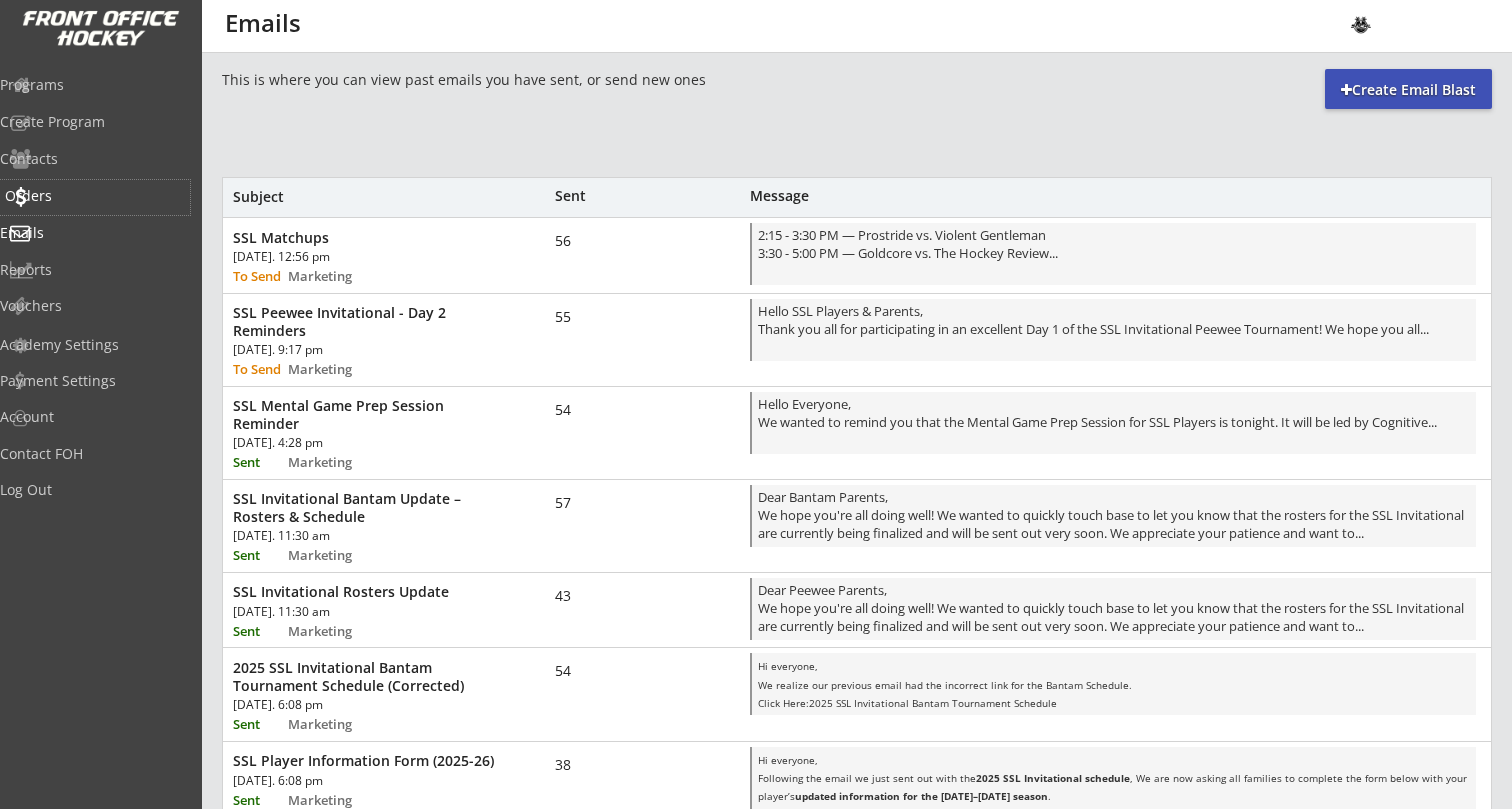 click on "Orders" at bounding box center [95, 196] 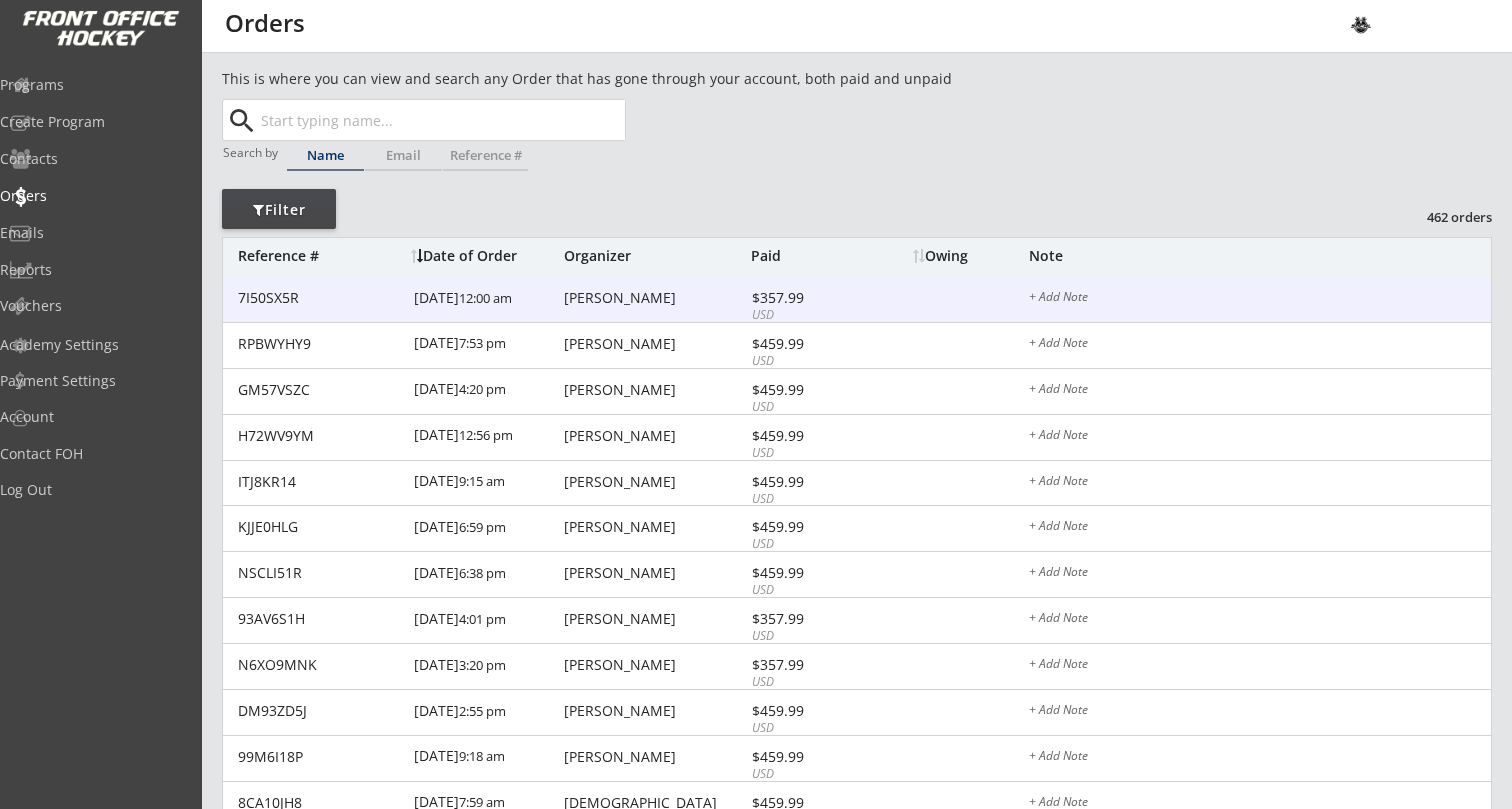 click on "Bill Baker" at bounding box center (655, 298) 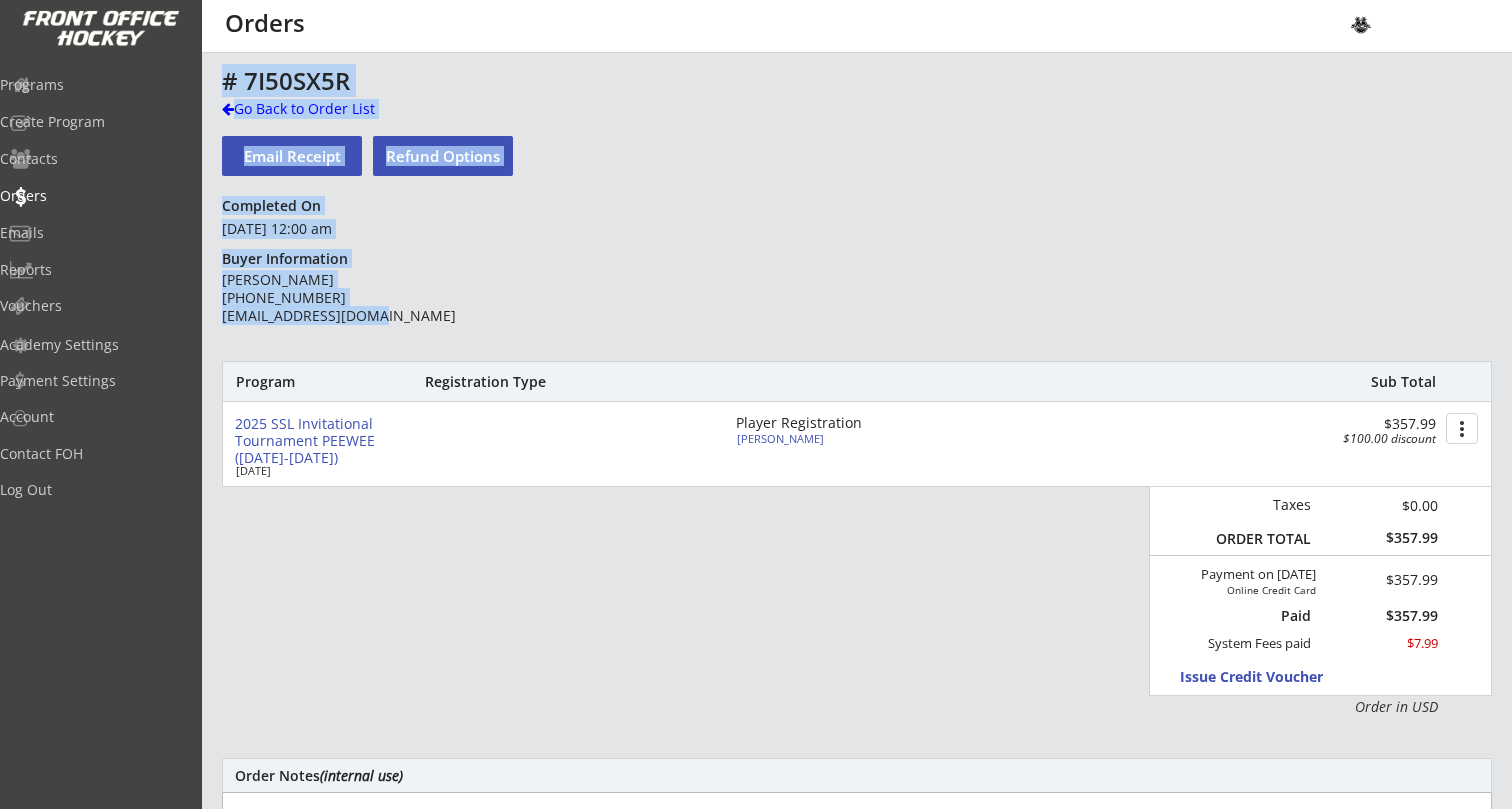 drag, startPoint x: 370, startPoint y: 319, endPoint x: 221, endPoint y: 320, distance: 149.00336 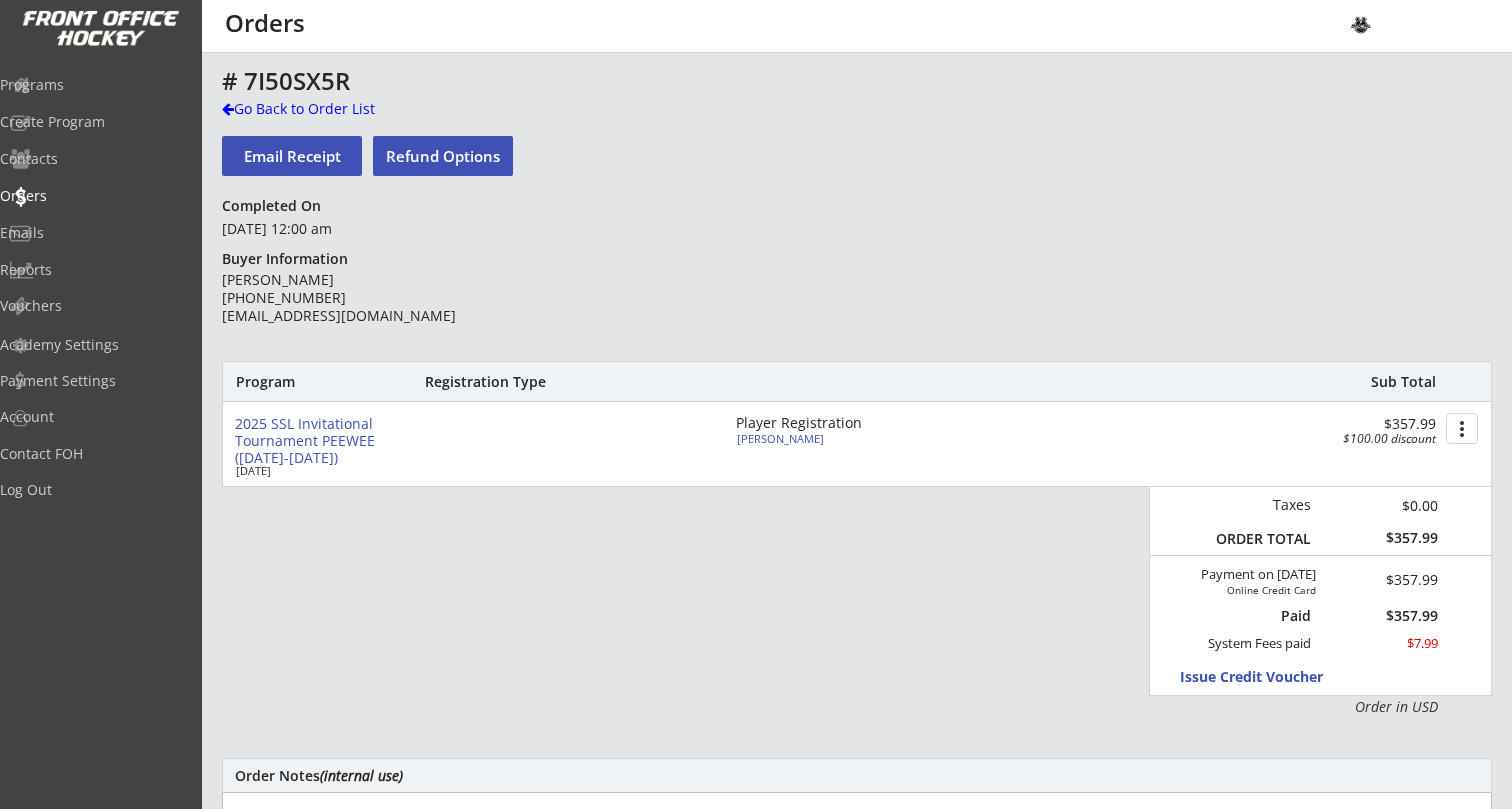 click on "Bill Baker
(914) 475-5165 billgbaker@gmail.com" at bounding box center [366, 298] 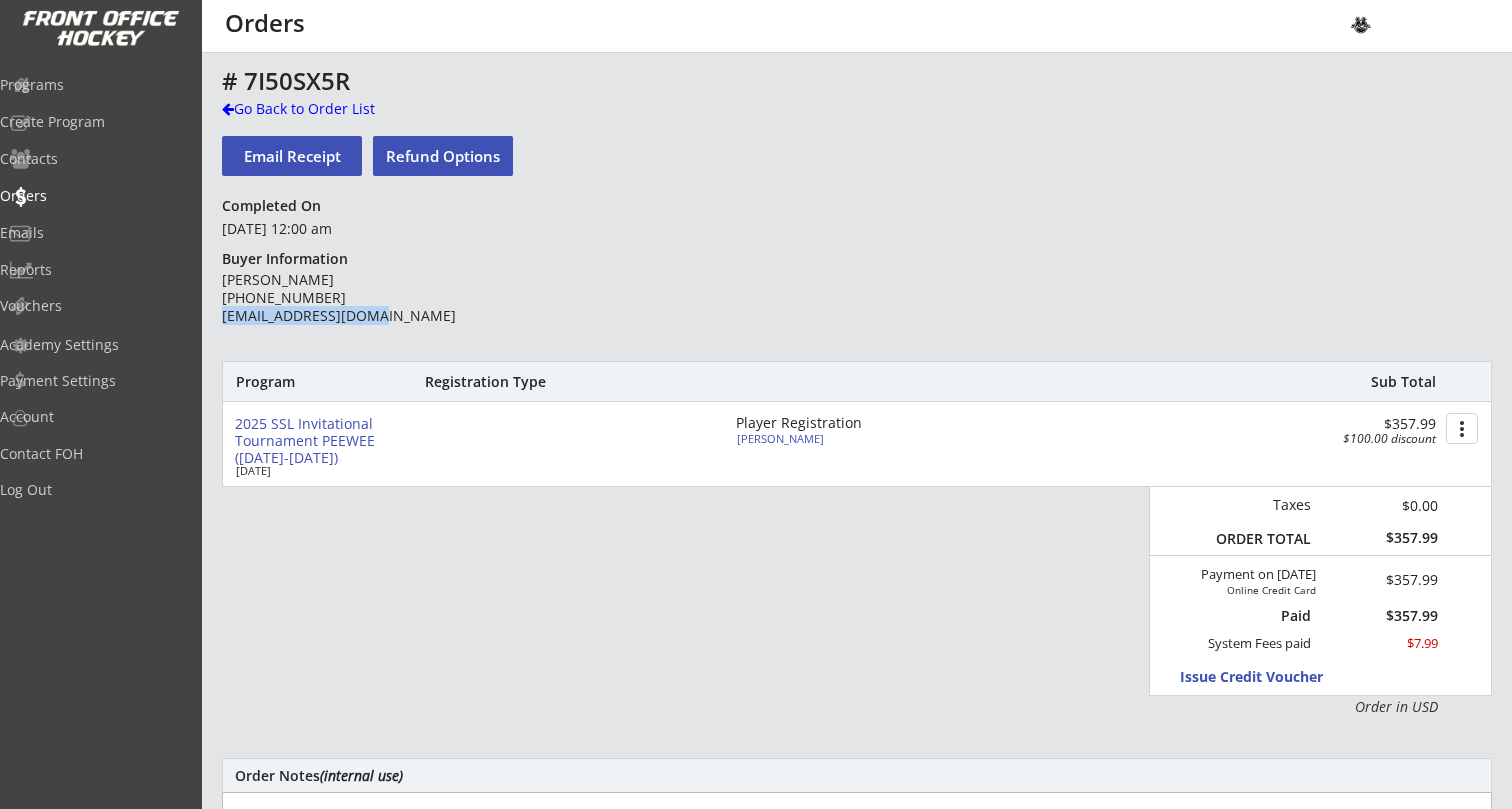 drag, startPoint x: 366, startPoint y: 316, endPoint x: 224, endPoint y: 319, distance: 142.0317 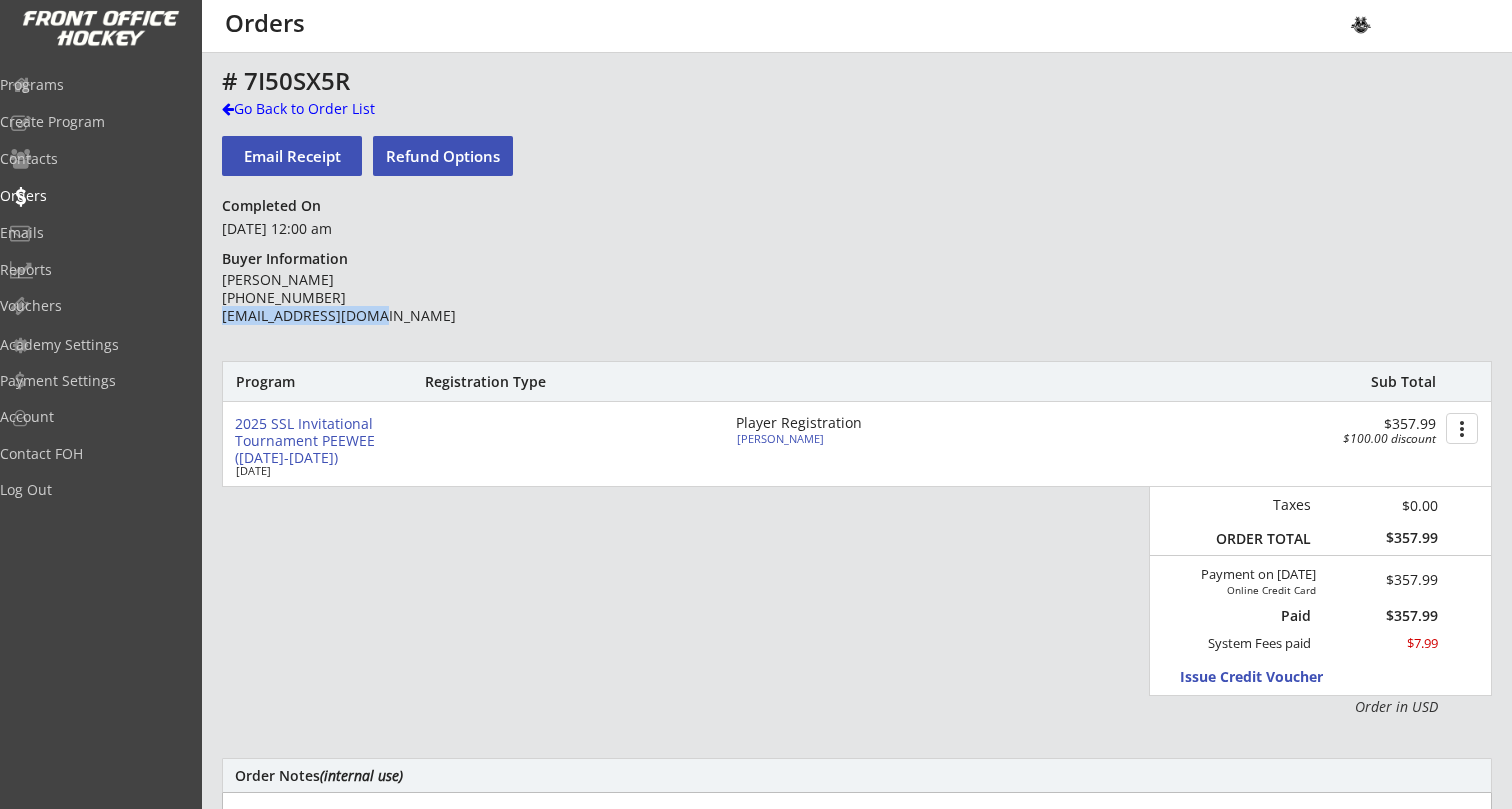 copy on "billgbaker@gmail.com" 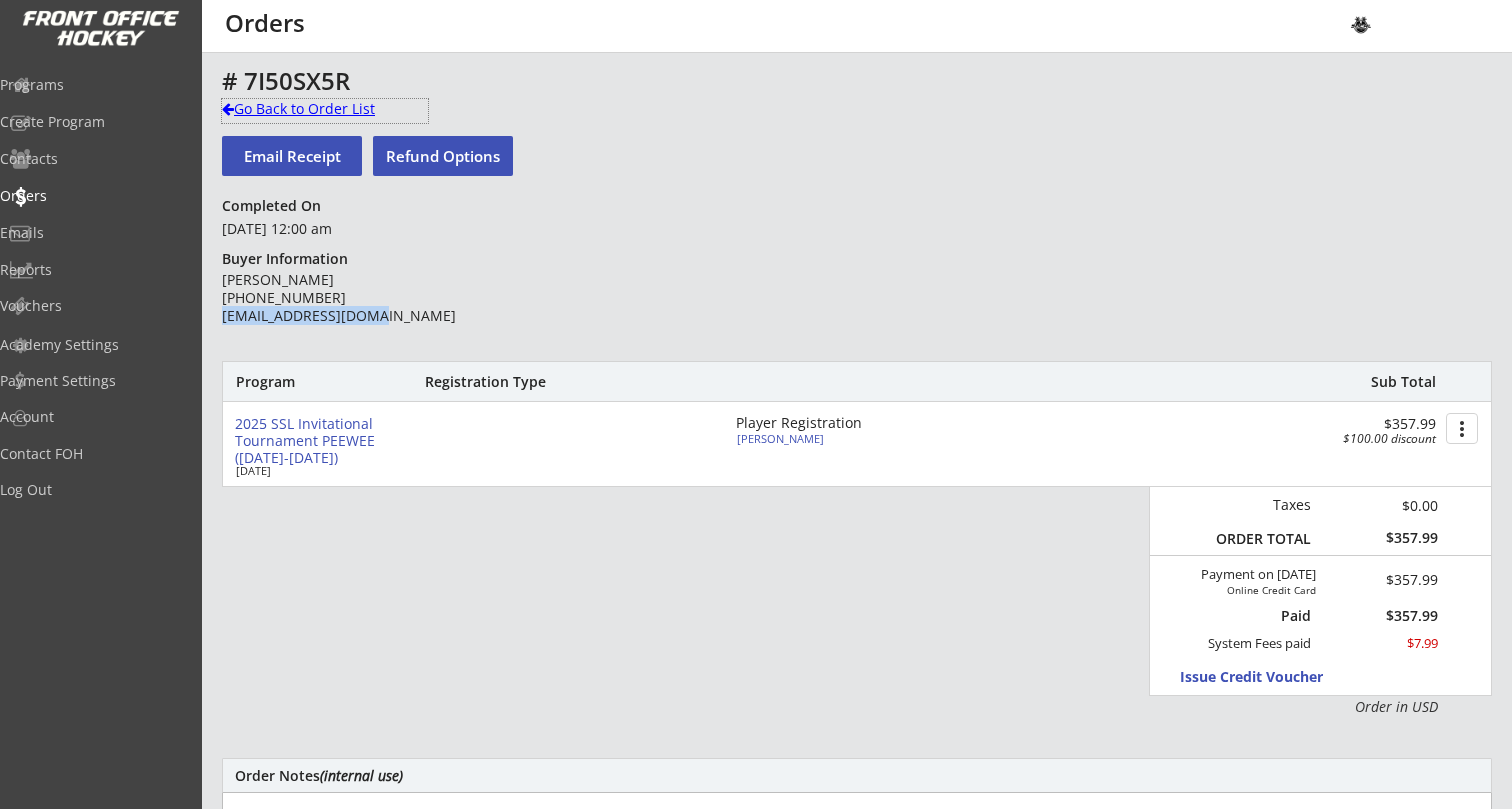 click at bounding box center (228, 109) 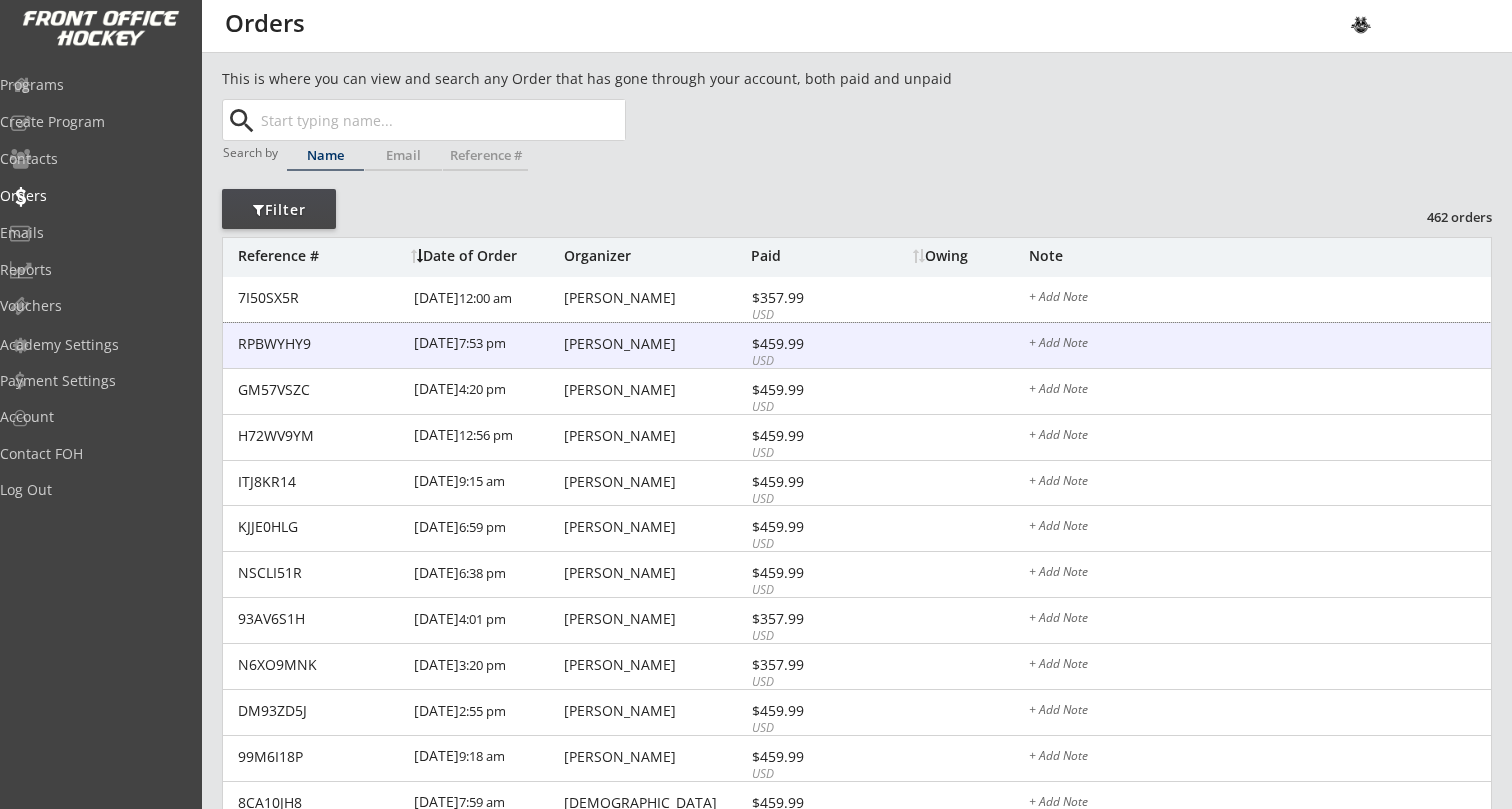 click on "Jenine Leigh" at bounding box center [655, 344] 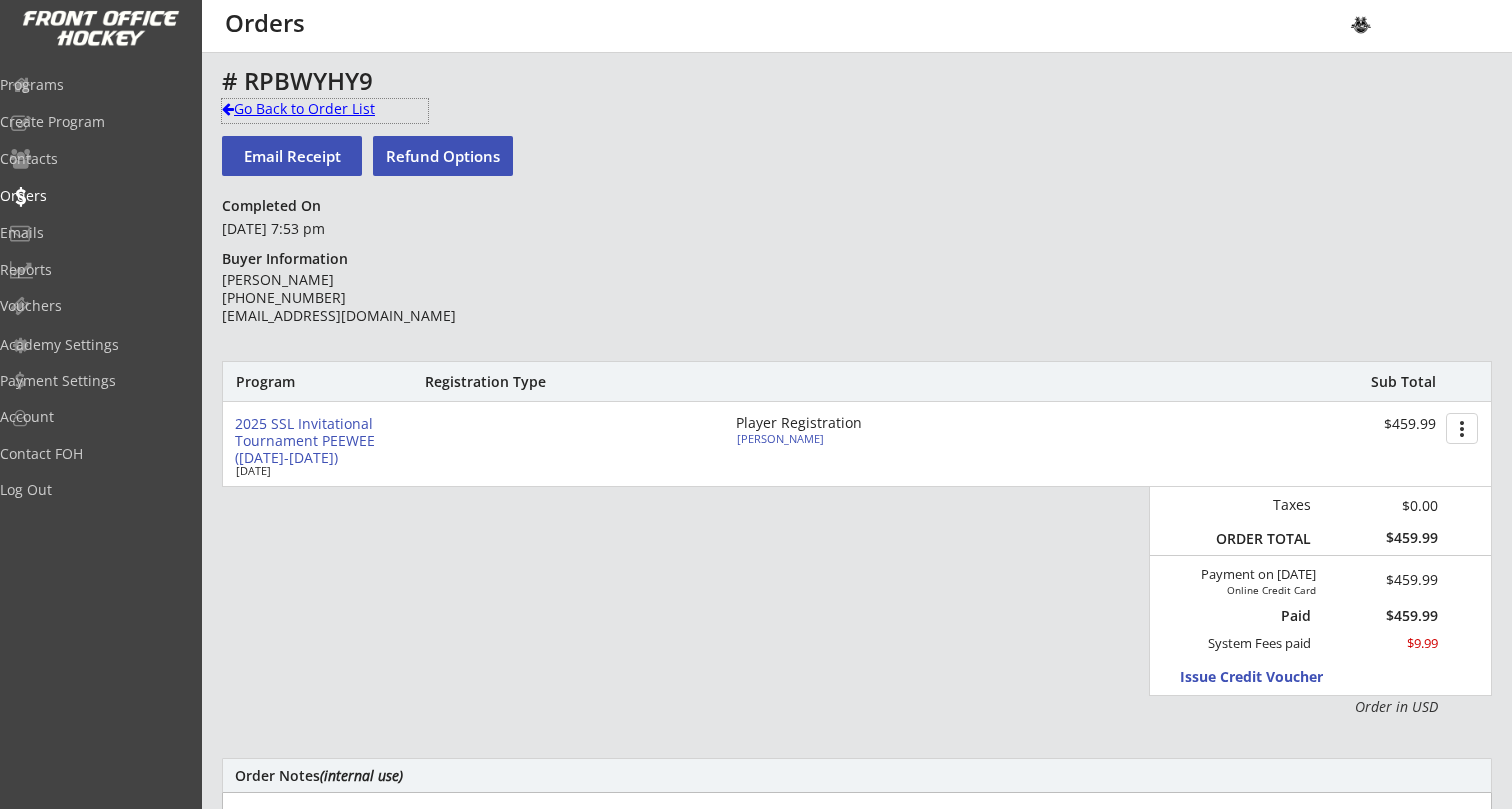 click at bounding box center (228, 109) 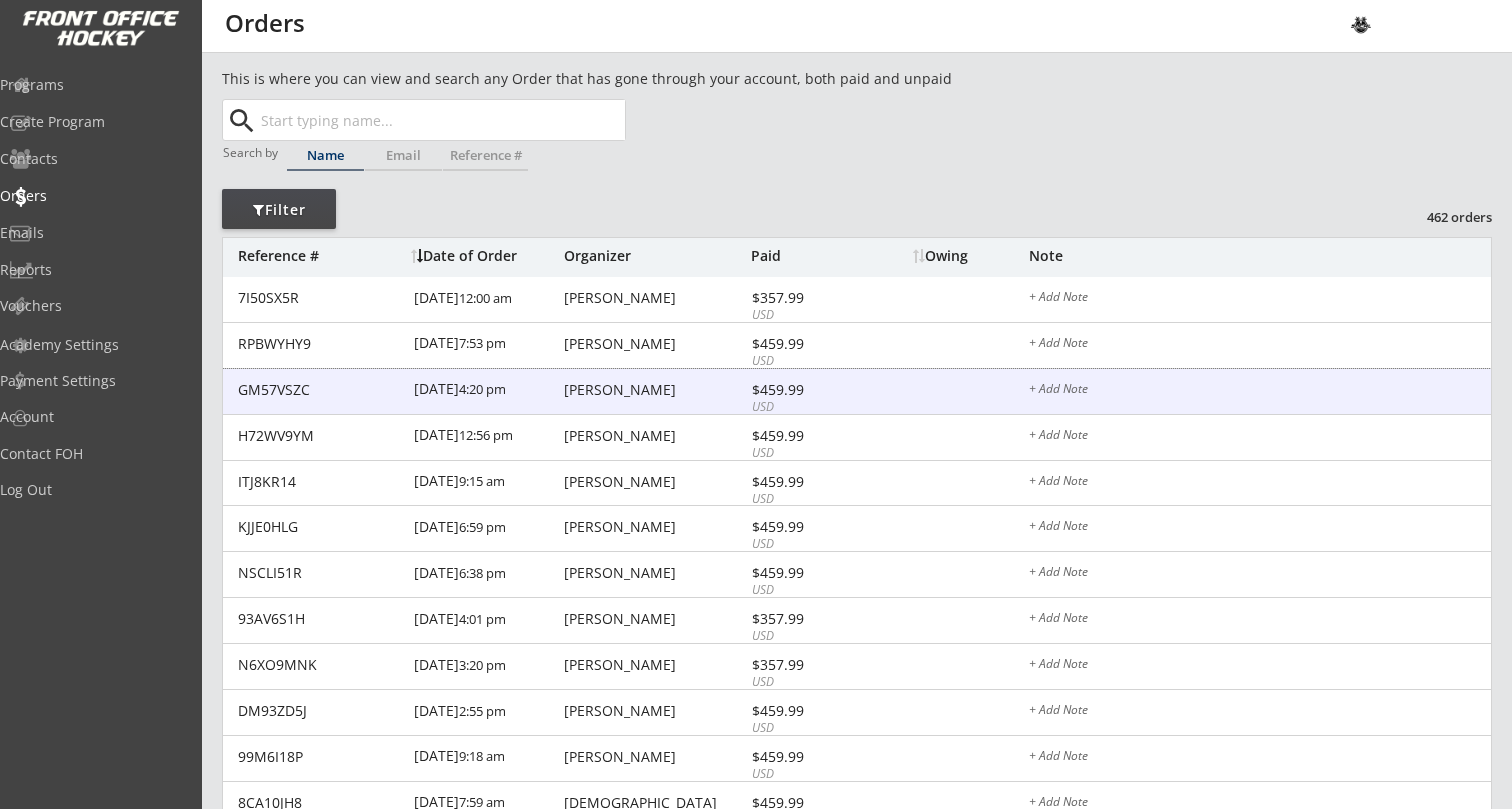 click on "James Barron" at bounding box center (655, 390) 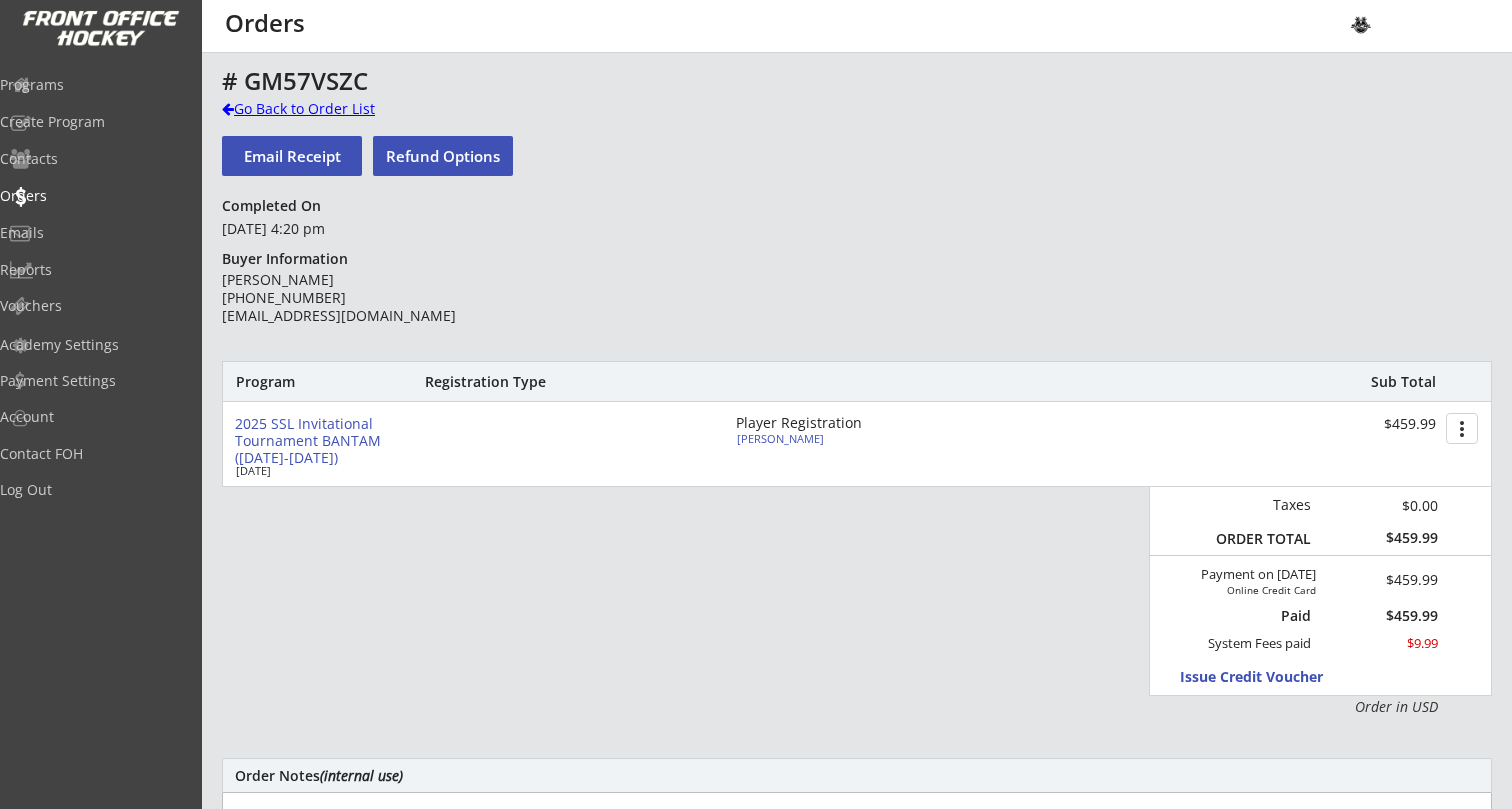click at bounding box center [228, 109] 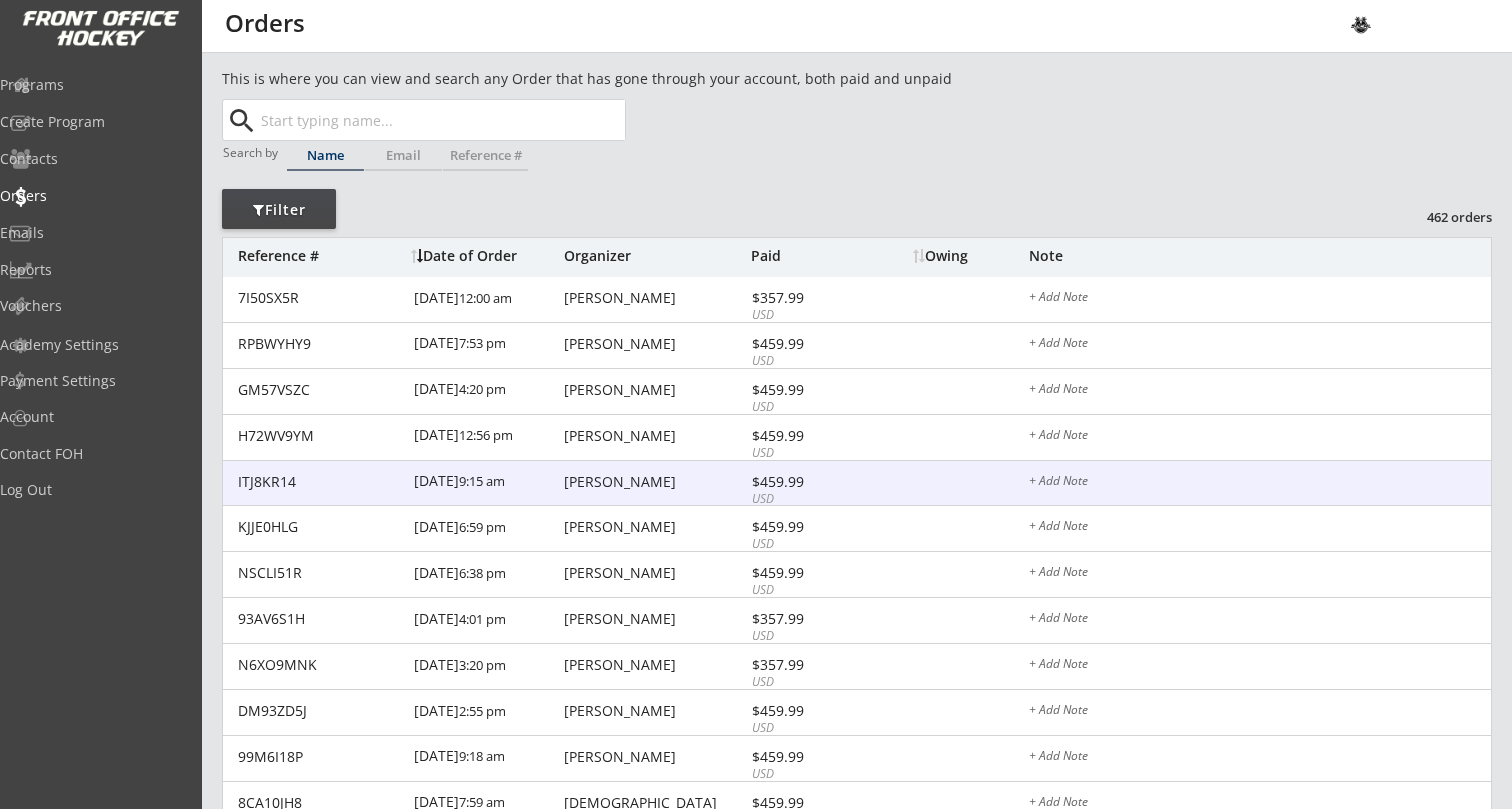 click on "Jason Whitehouse" at bounding box center [655, 482] 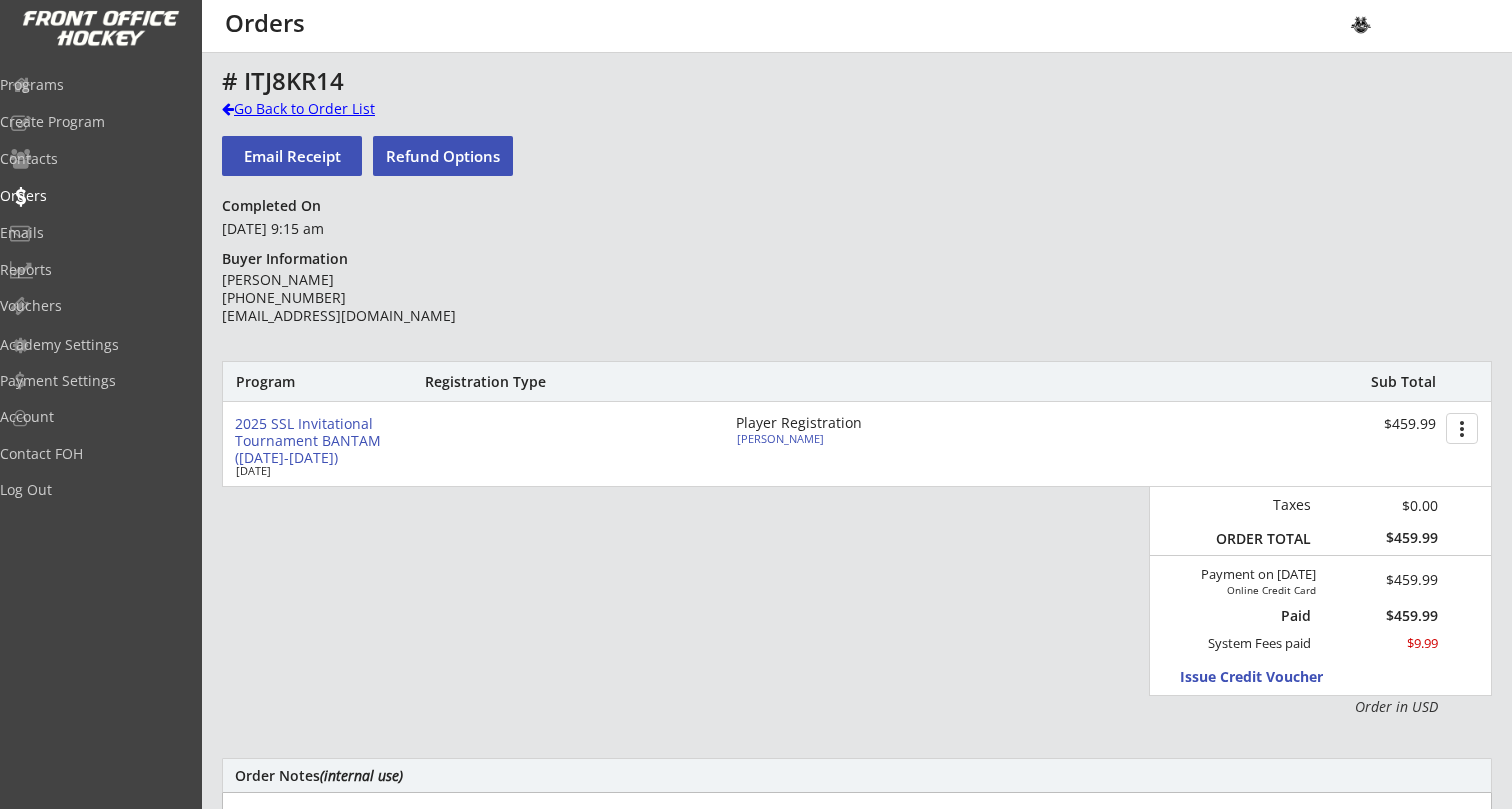 click at bounding box center (228, 109) 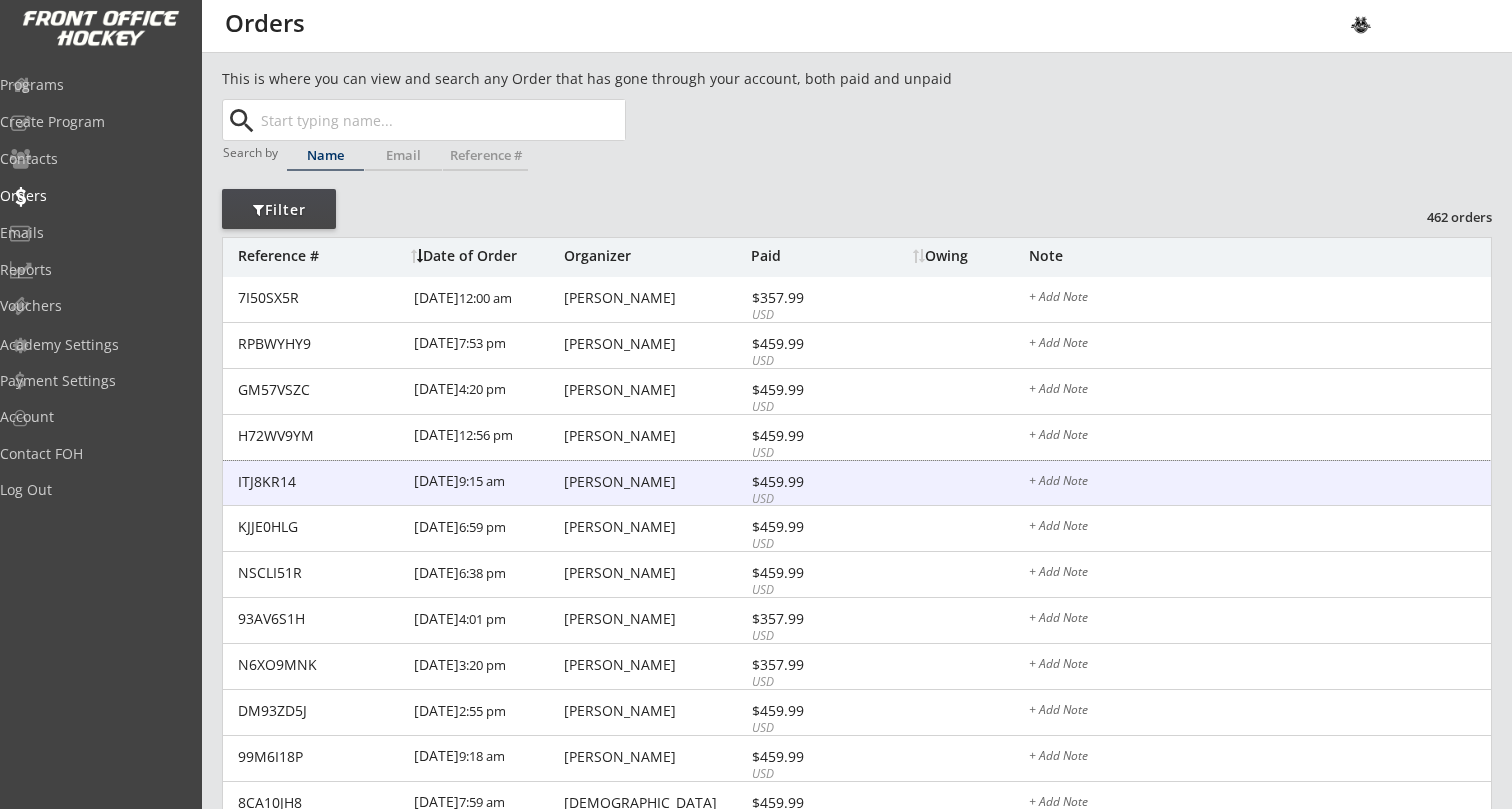 click on "Jason Whitehouse" at bounding box center [655, 482] 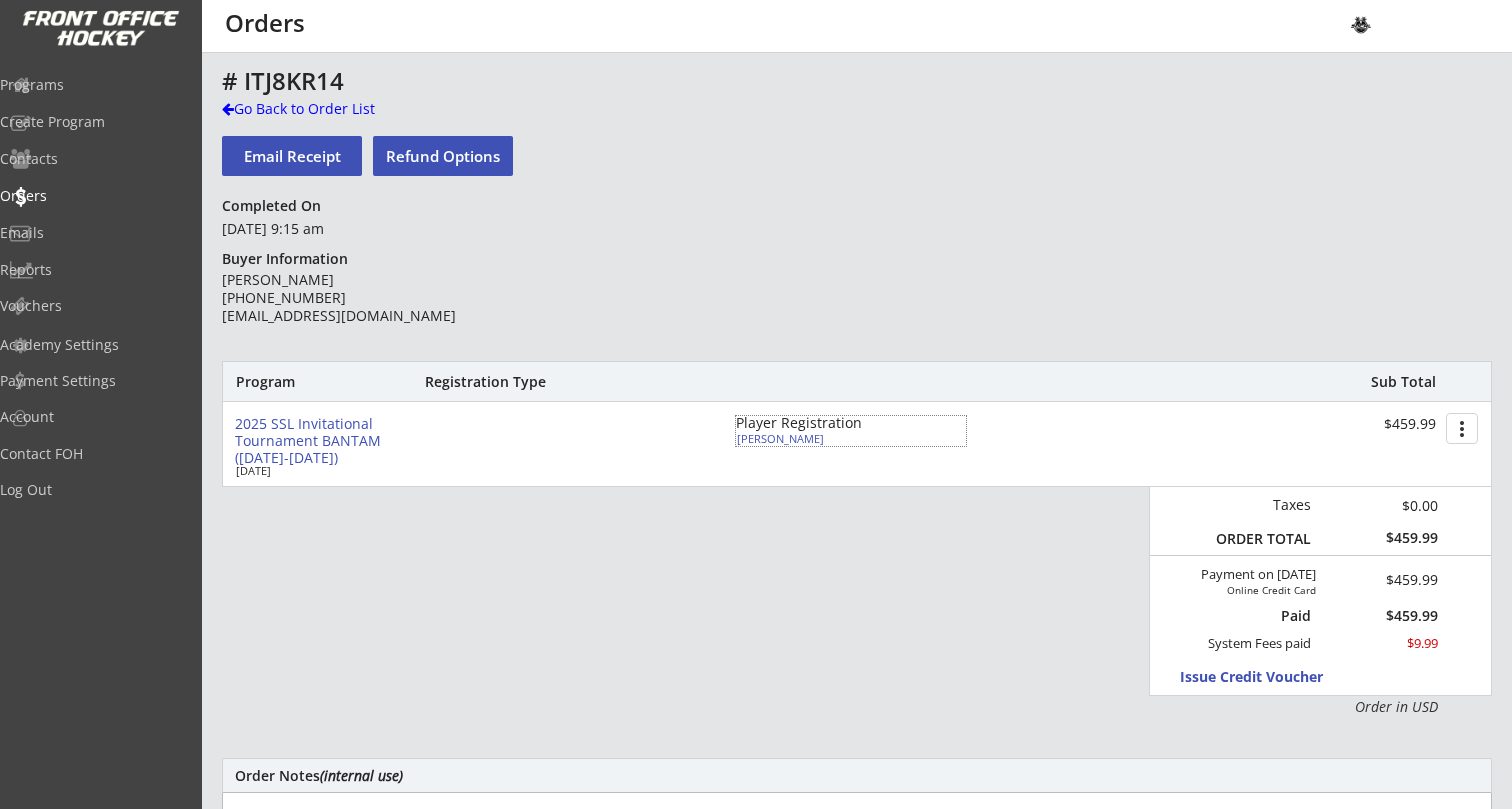 click on "William Whitehouse" at bounding box center [848, 438] 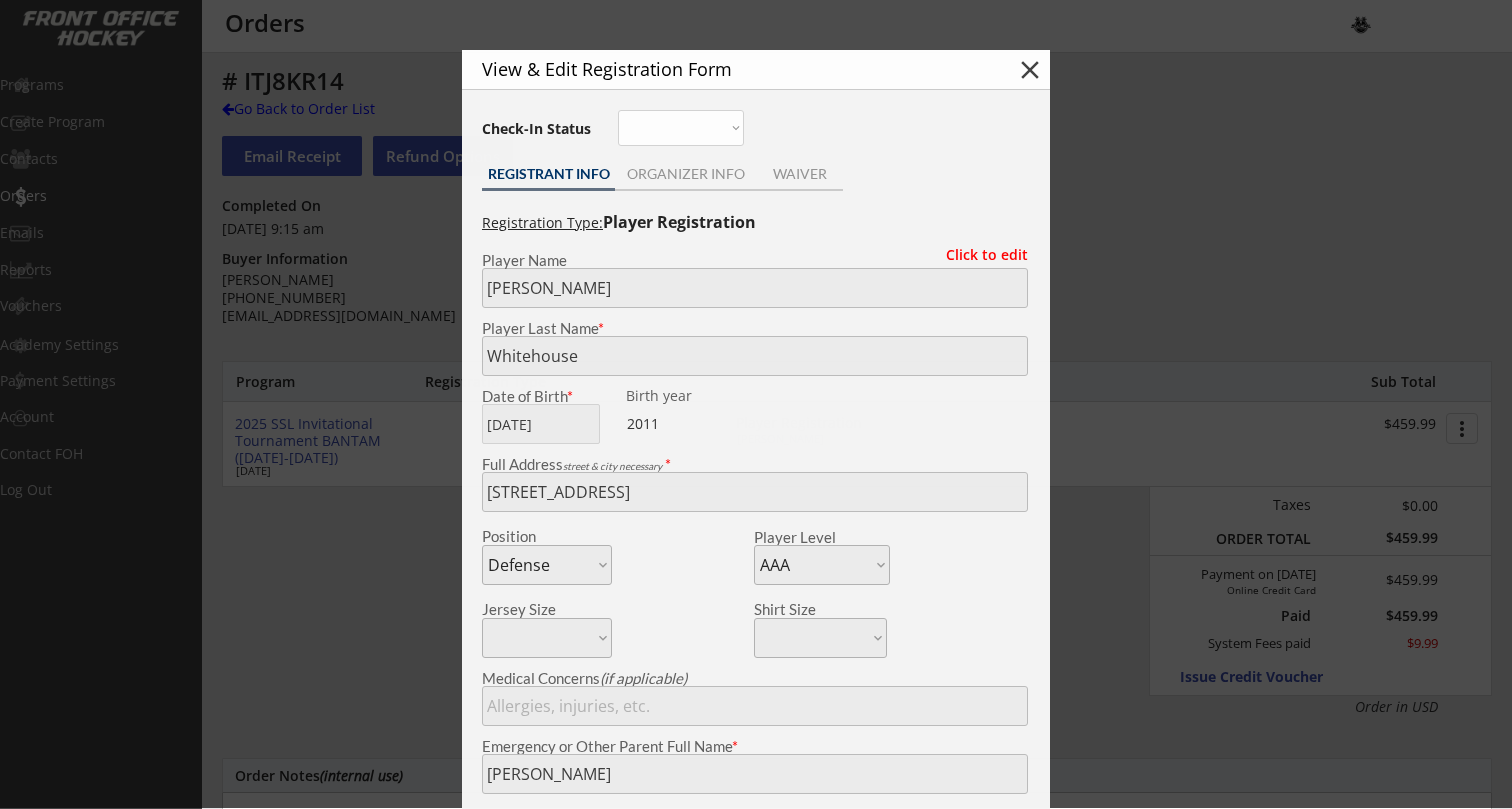 type on "Ducks 14uAAA" 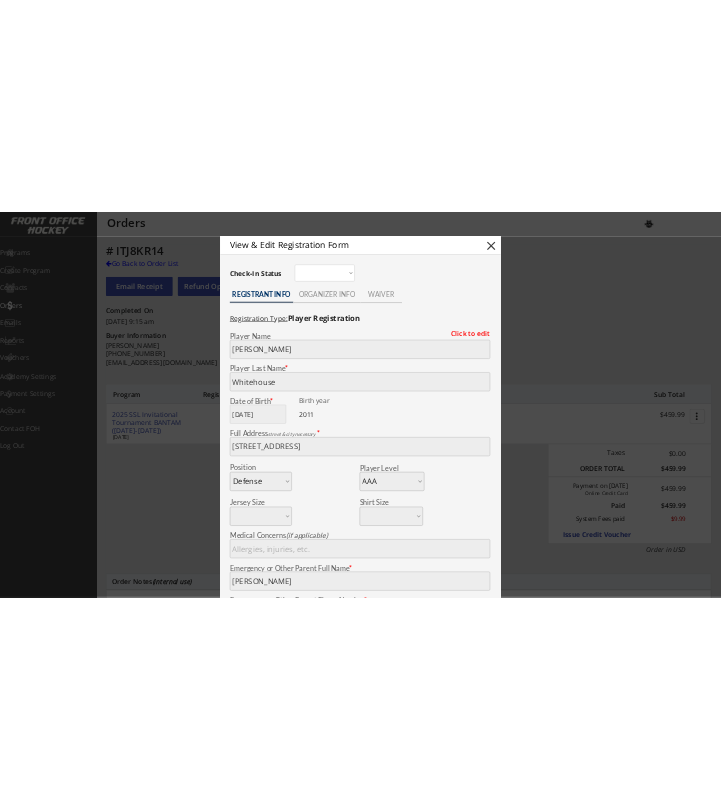 scroll, scrollTop: 0, scrollLeft: 0, axis: both 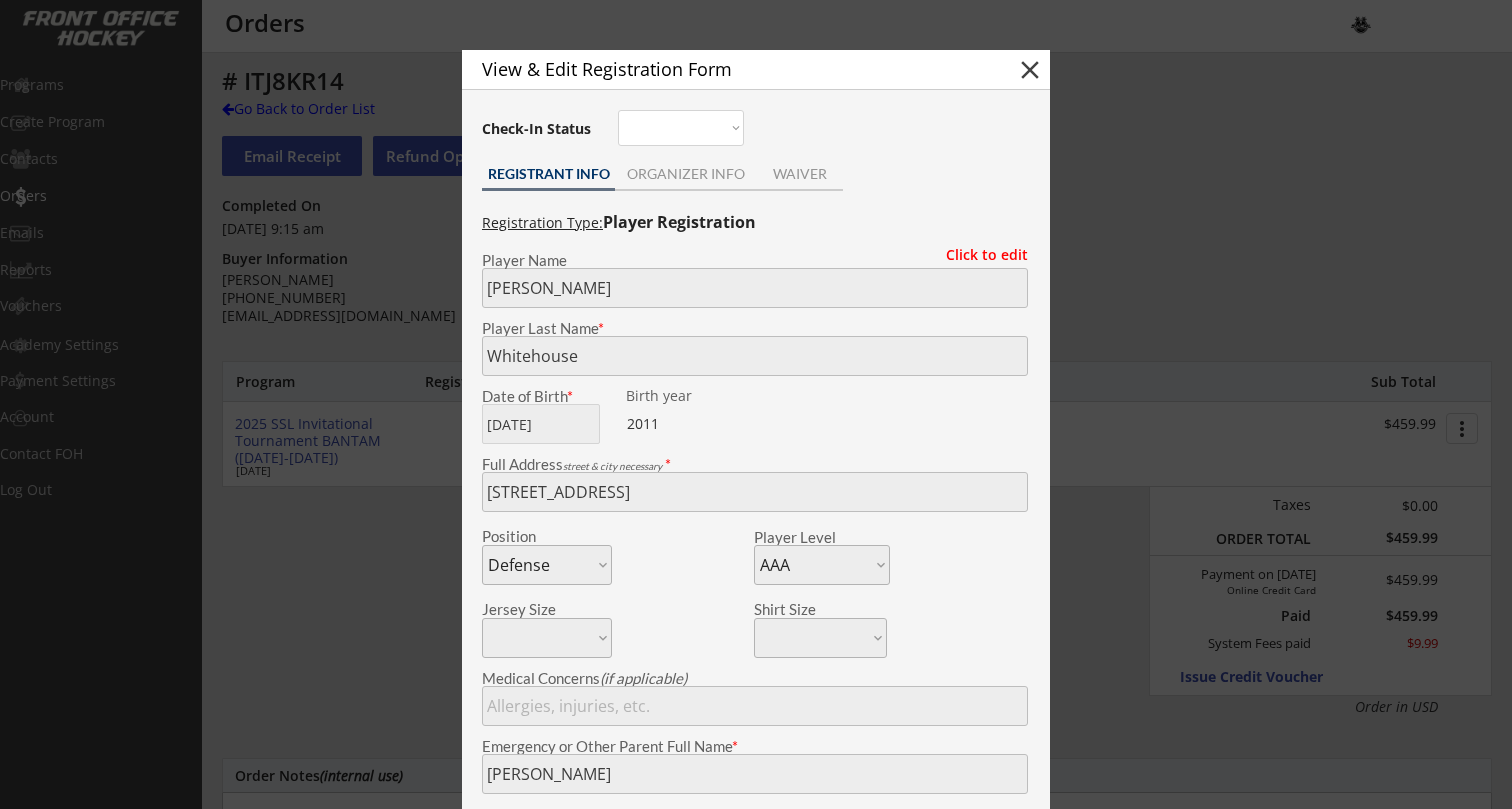 click on "close" at bounding box center (1030, 70) 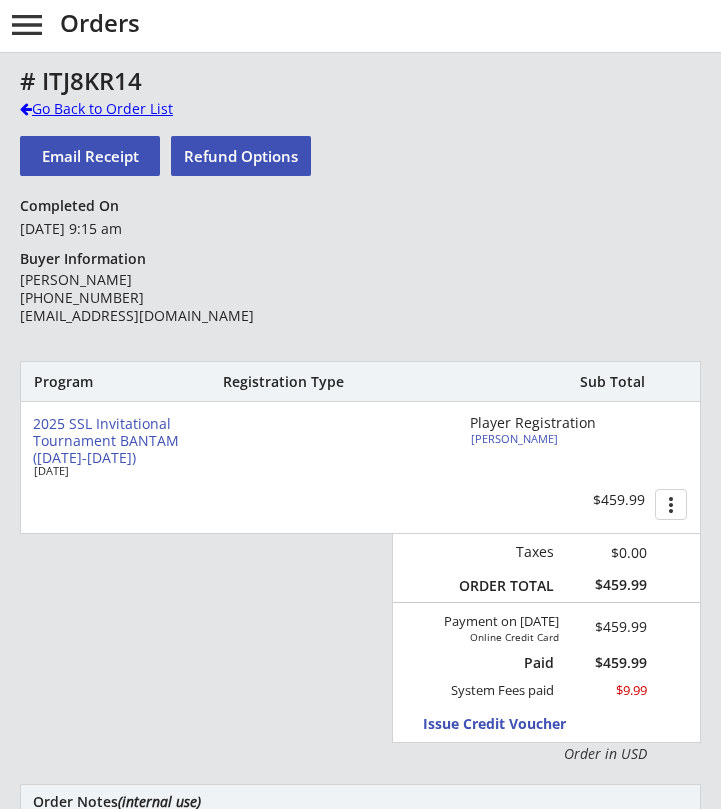 click at bounding box center [26, 109] 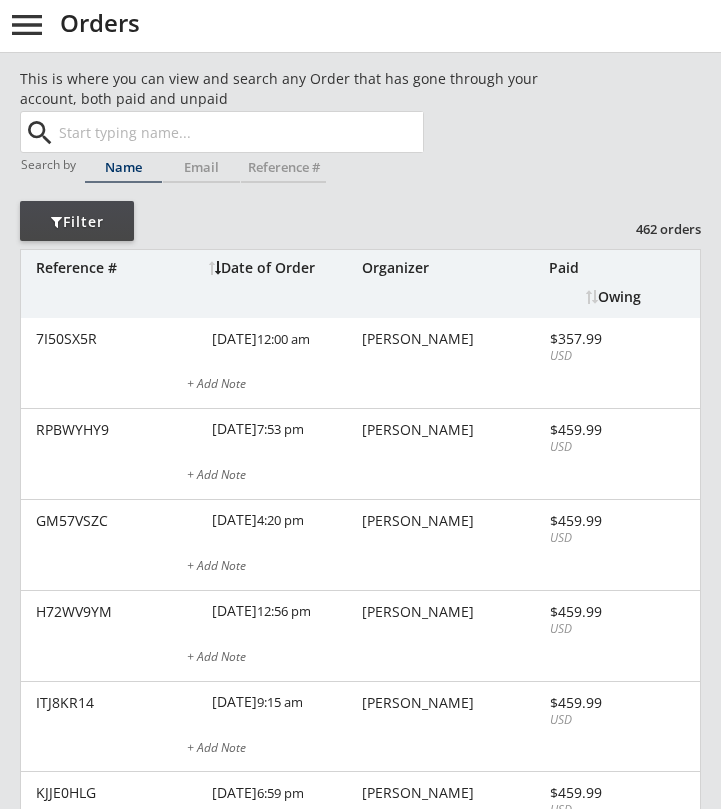 click on "menu" at bounding box center (27, 25) 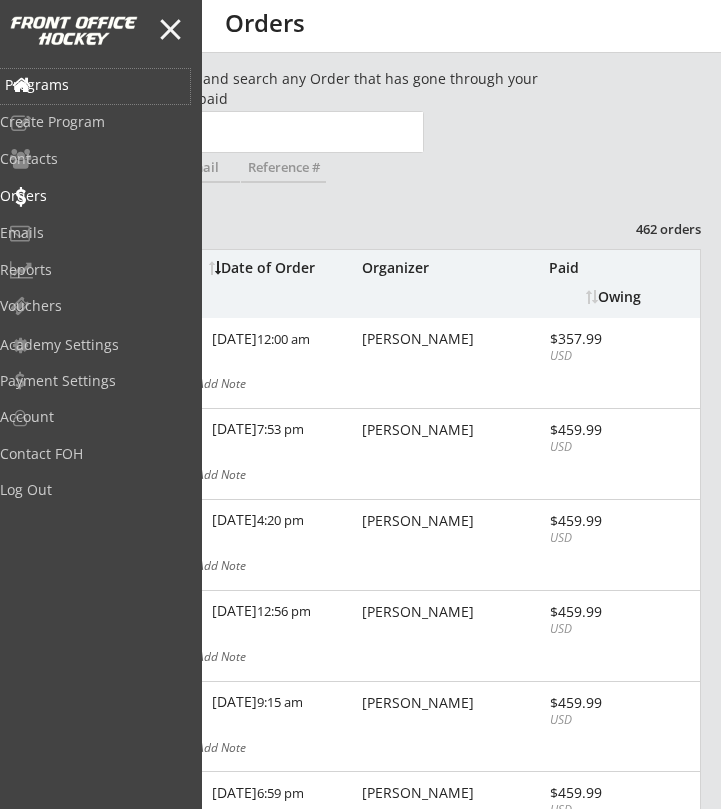 click on "Programs" at bounding box center [95, 85] 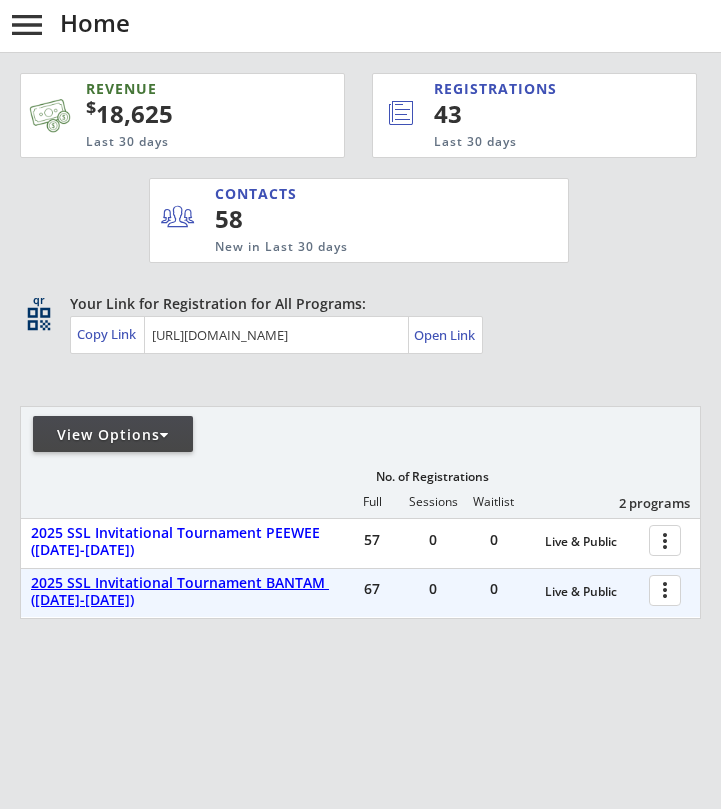 click on "2025 SSL Invitational Tournament BANTAM ([DATE]-[DATE])" at bounding box center (187, 592) 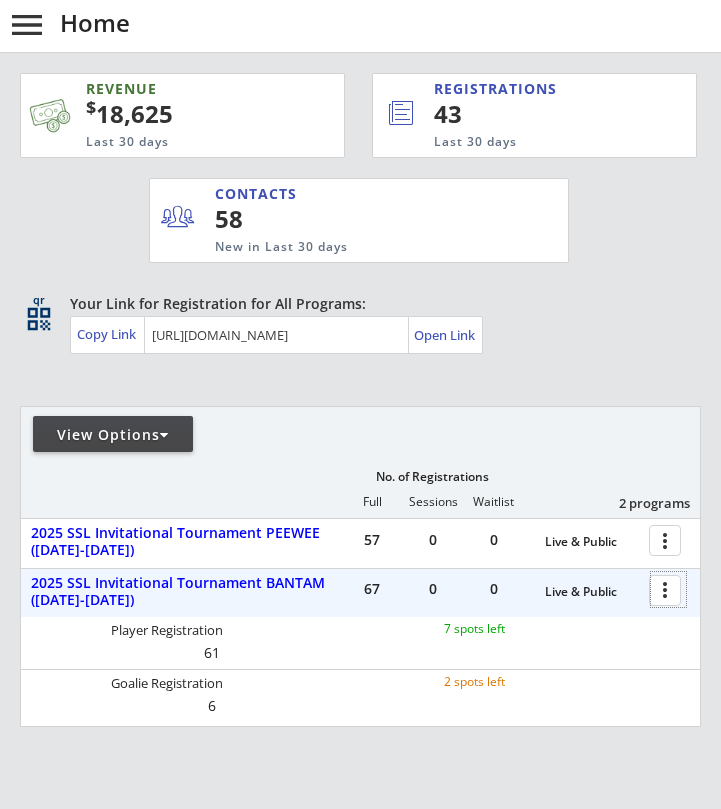 click at bounding box center [668, 589] 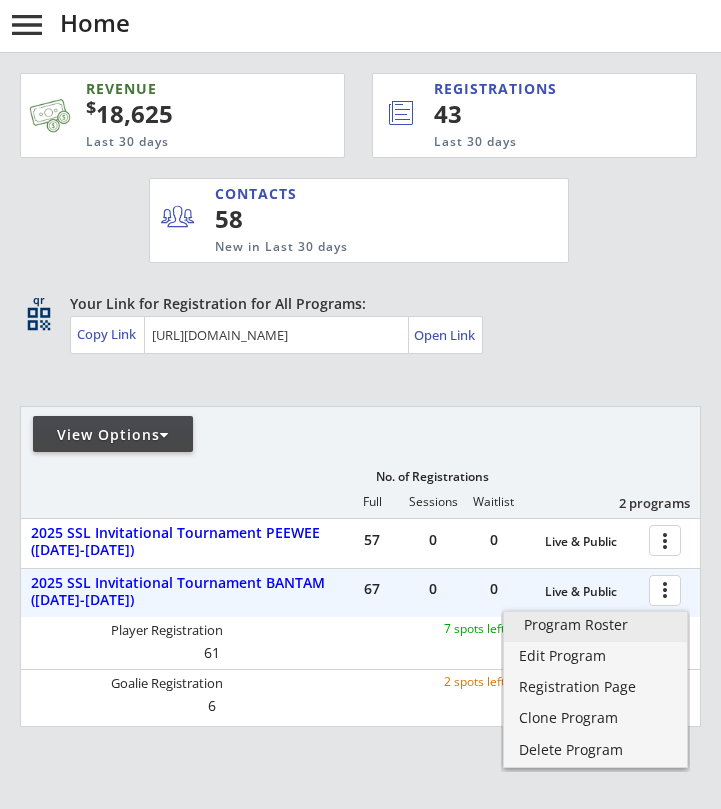 click on "Program Roster" at bounding box center (595, 625) 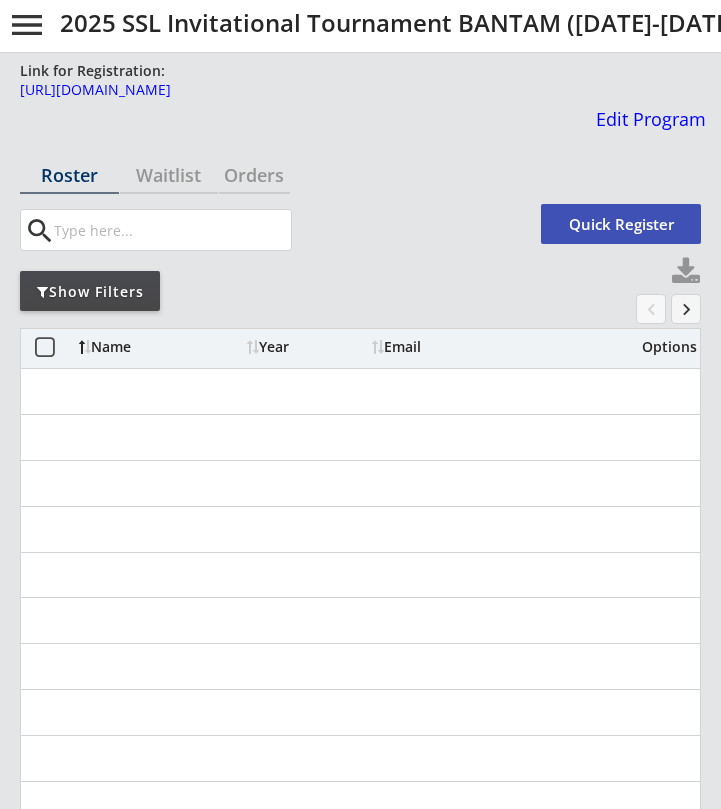 scroll, scrollTop: 0, scrollLeft: 0, axis: both 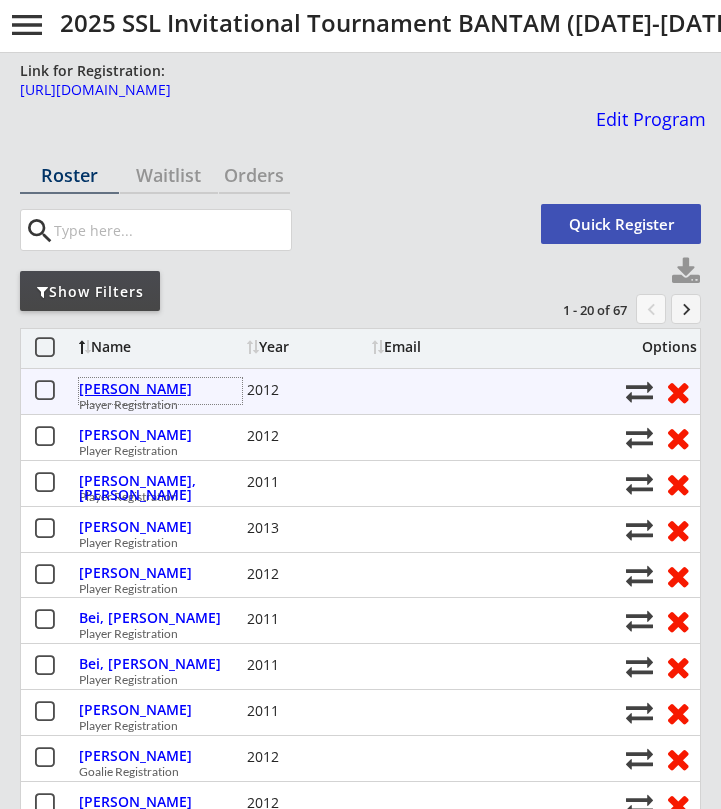 click on "[PERSON_NAME]" at bounding box center (160, 389) 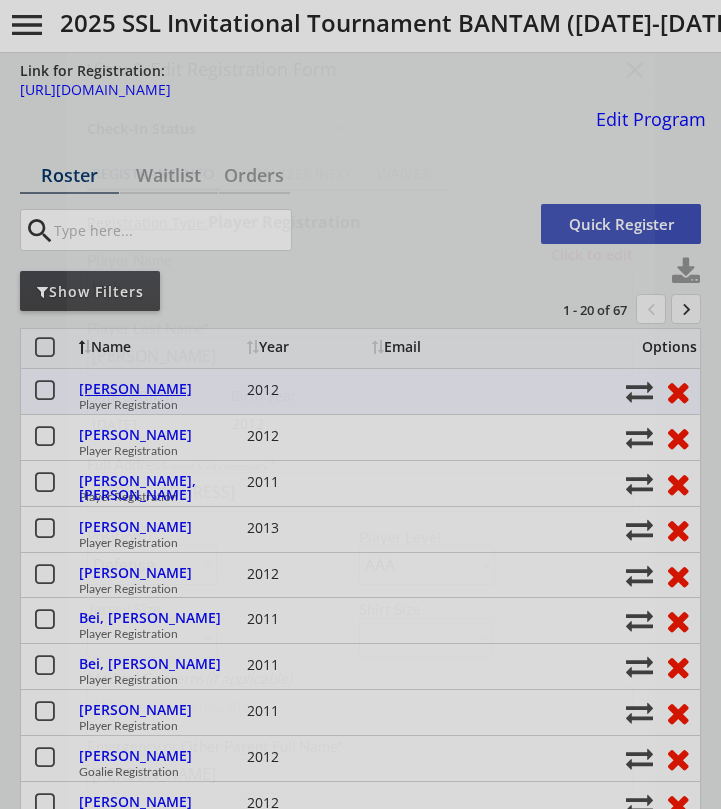 type on "[US_STATE] Bears" 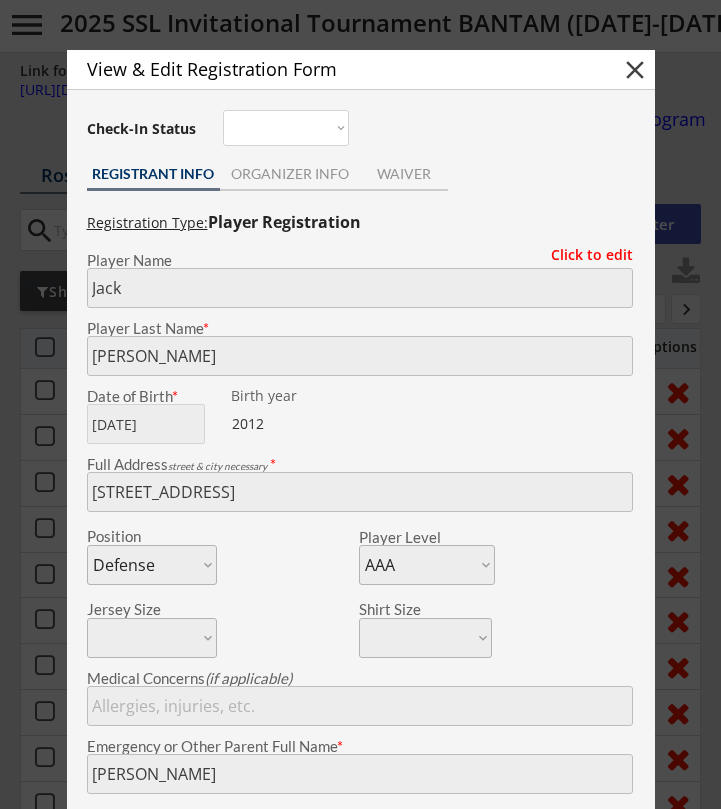 scroll, scrollTop: 0, scrollLeft: 0, axis: both 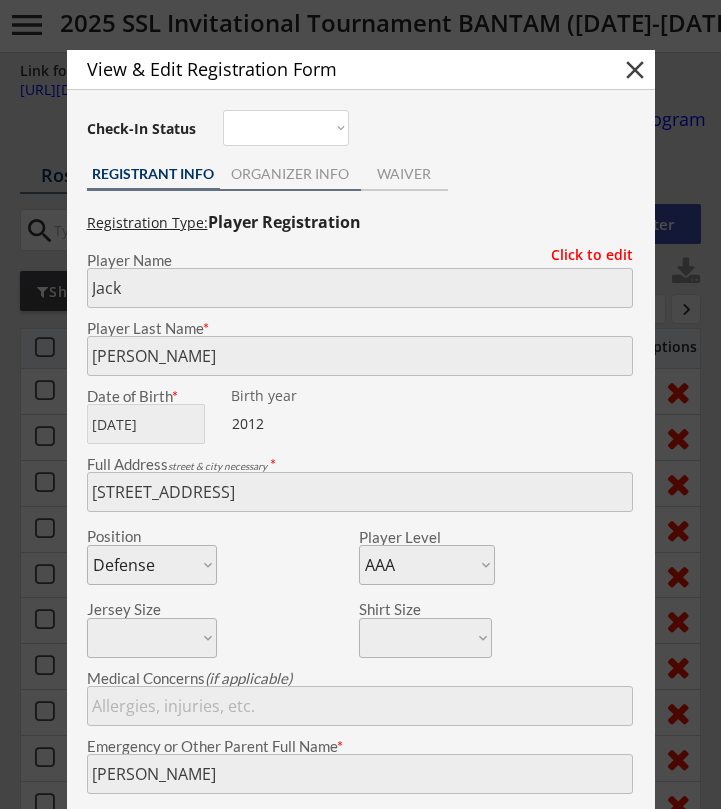 click on "ORGANIZER INFO" at bounding box center [290, 174] 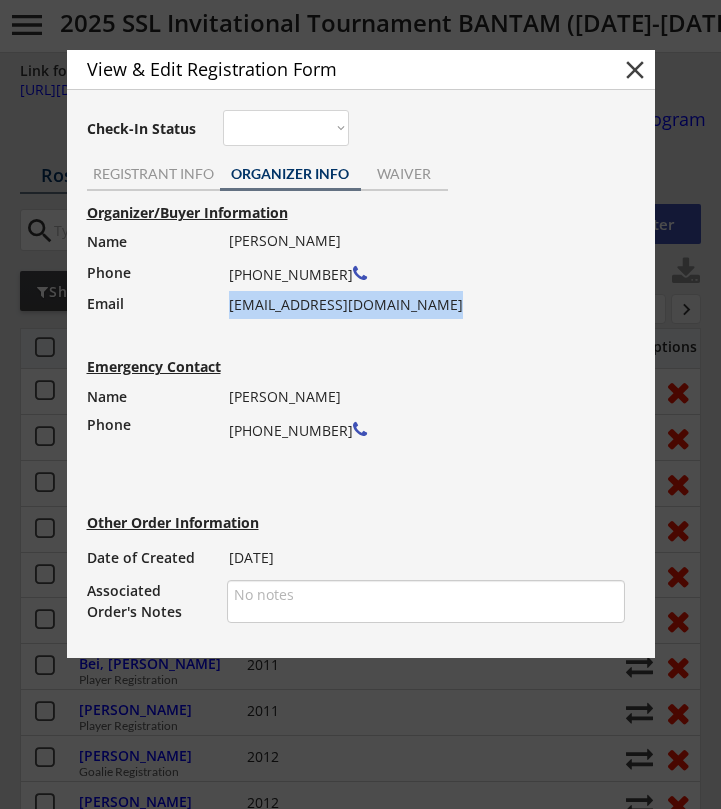 drag, startPoint x: 424, startPoint y: 304, endPoint x: 230, endPoint y: 305, distance: 194.00258 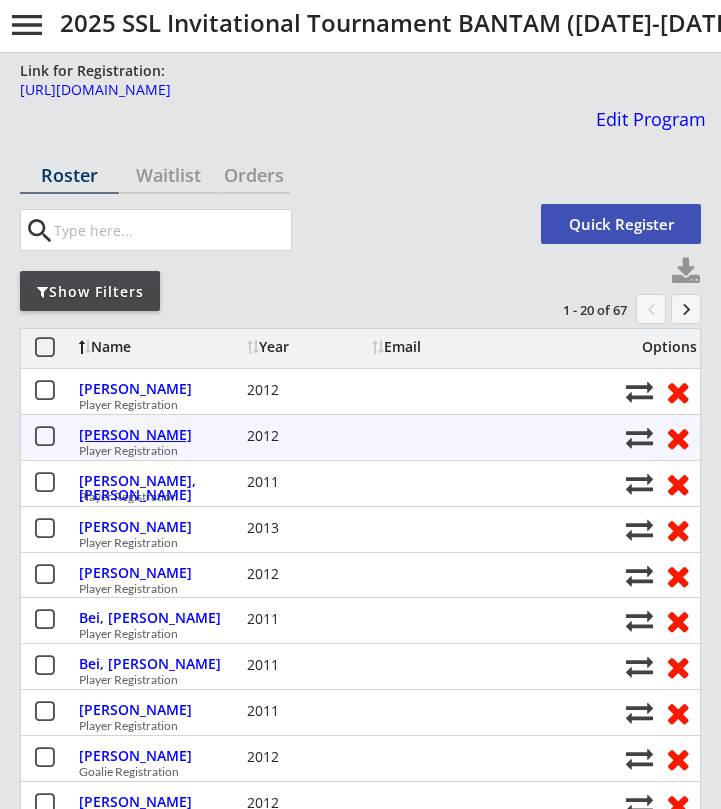 click on "[PERSON_NAME]" at bounding box center [160, 435] 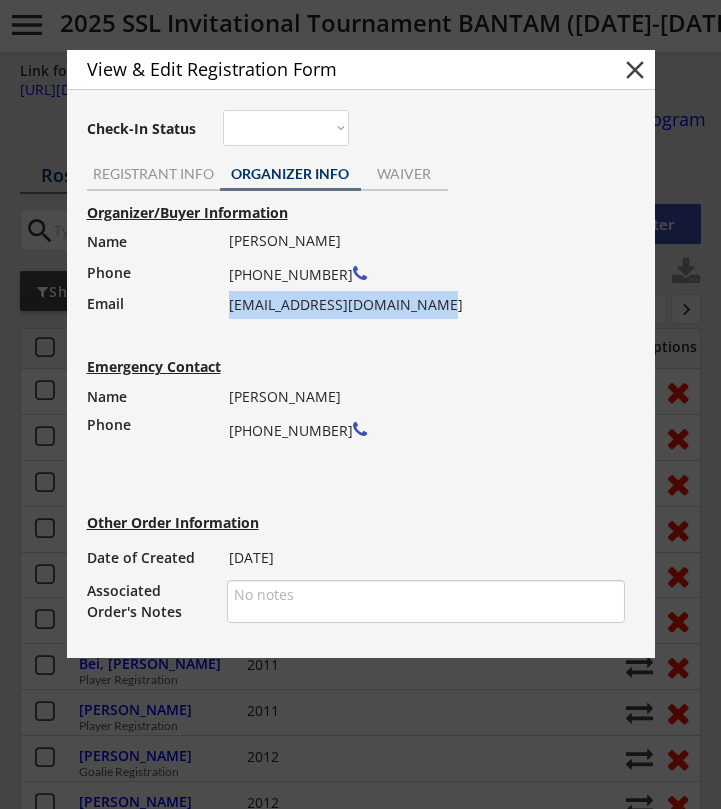 drag, startPoint x: 435, startPoint y: 304, endPoint x: 228, endPoint y: 307, distance: 207.02174 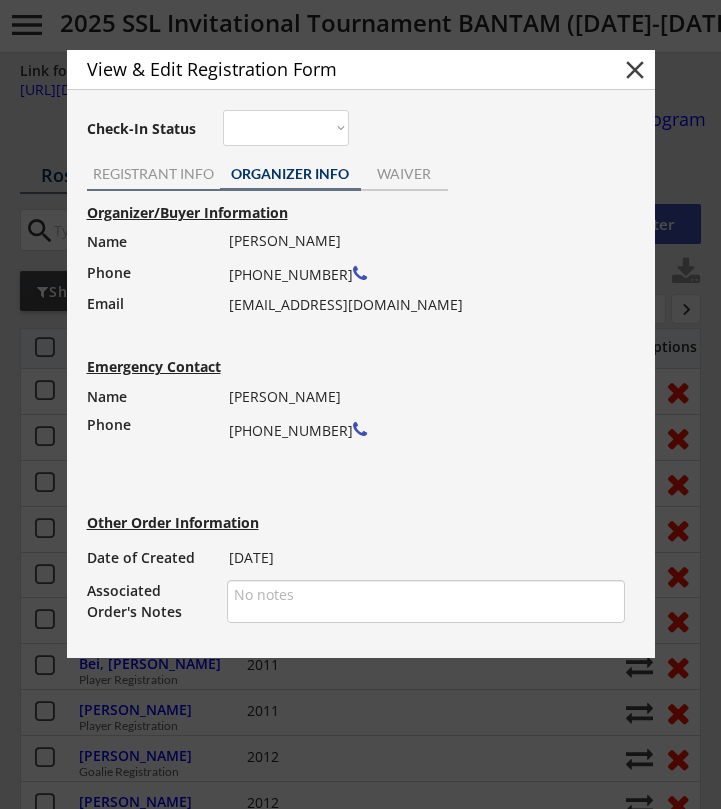 click on "REGISTRANT INFO" at bounding box center [153, 174] 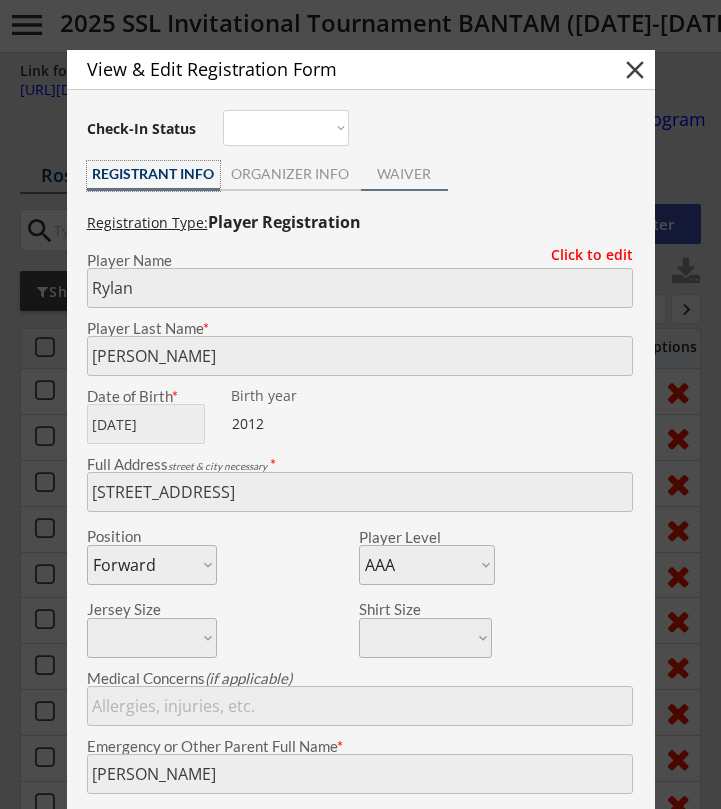 click on "WAIVER" at bounding box center [404, 176] 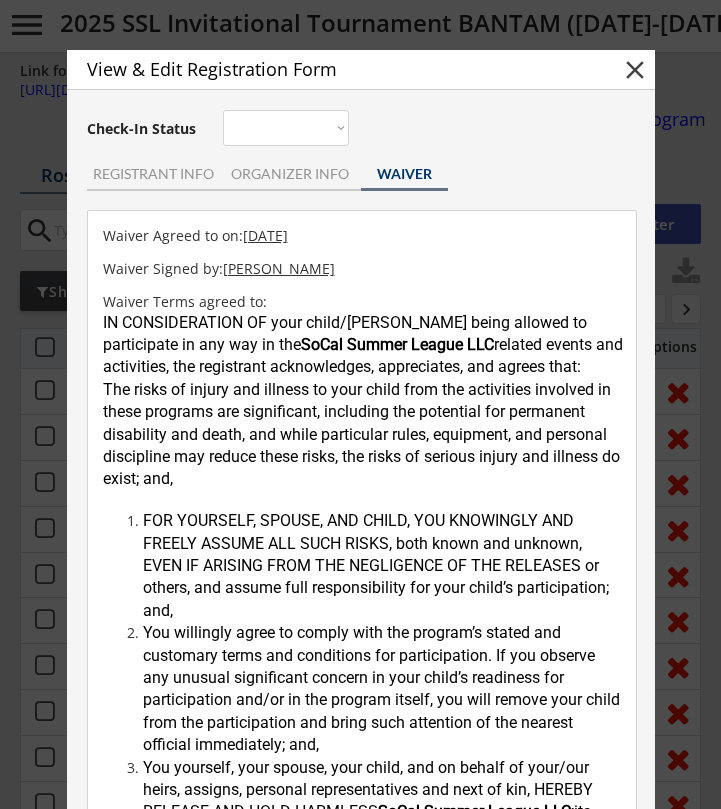 scroll, scrollTop: 0, scrollLeft: 0, axis: both 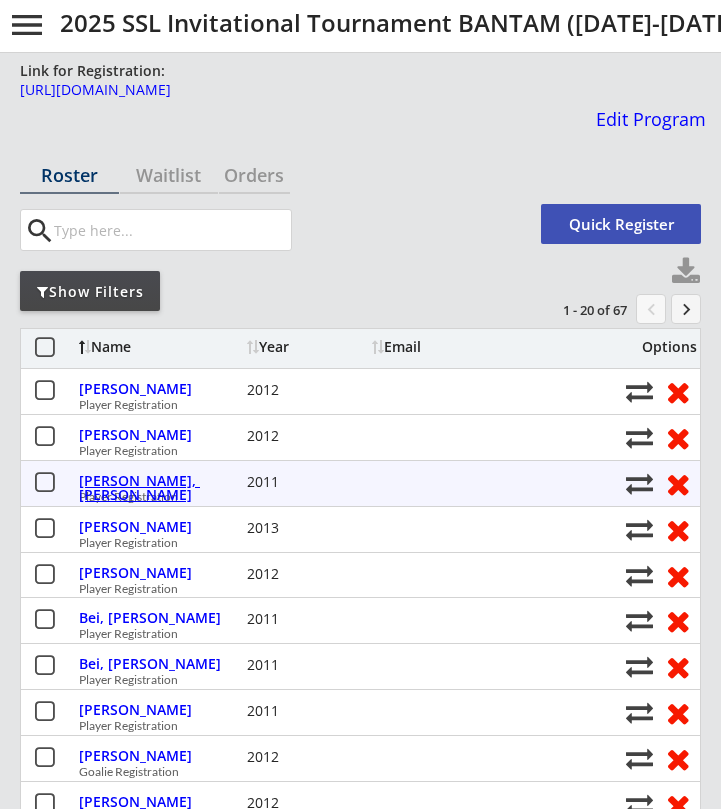 click on "[PERSON_NAME], [PERSON_NAME]" at bounding box center (160, 488) 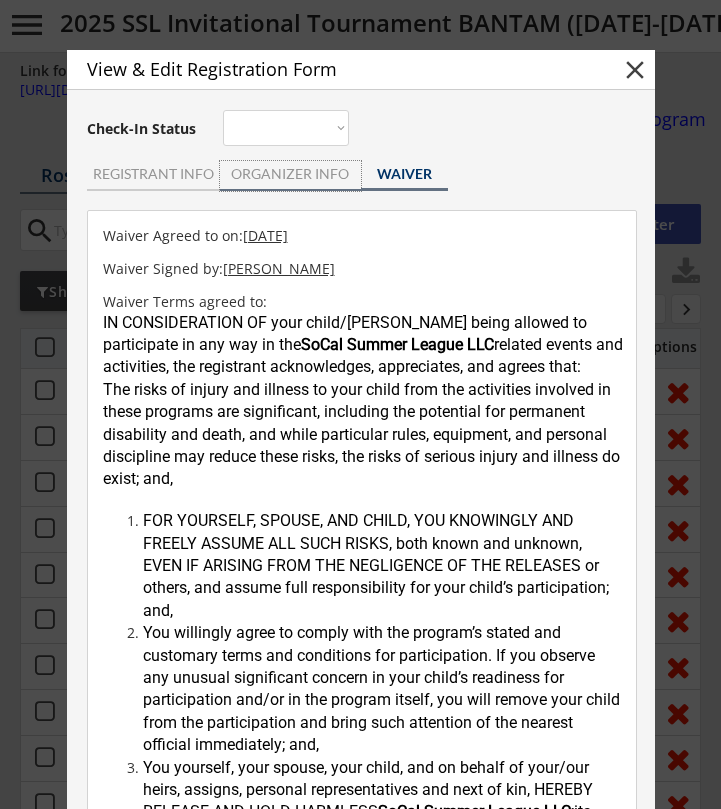 click on "ORGANIZER INFO" at bounding box center (290, 176) 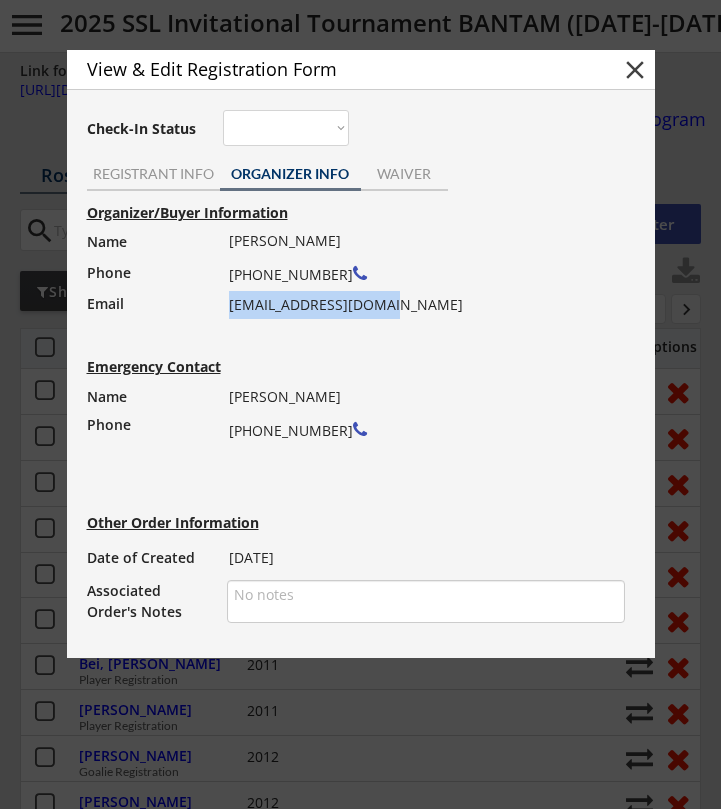 drag, startPoint x: 389, startPoint y: 300, endPoint x: 231, endPoint y: 307, distance: 158.15498 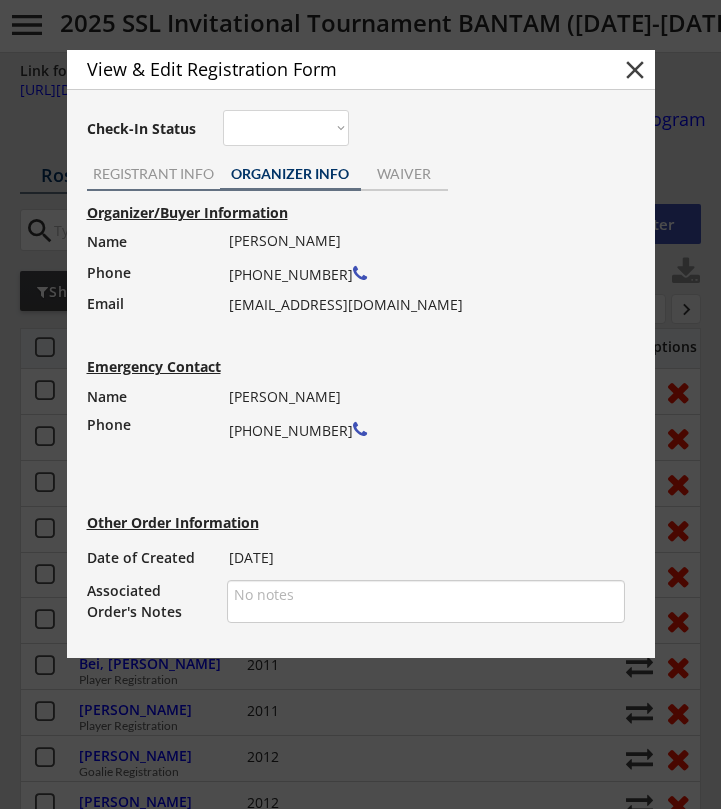 click on "REGISTRANT INFO" at bounding box center [153, 174] 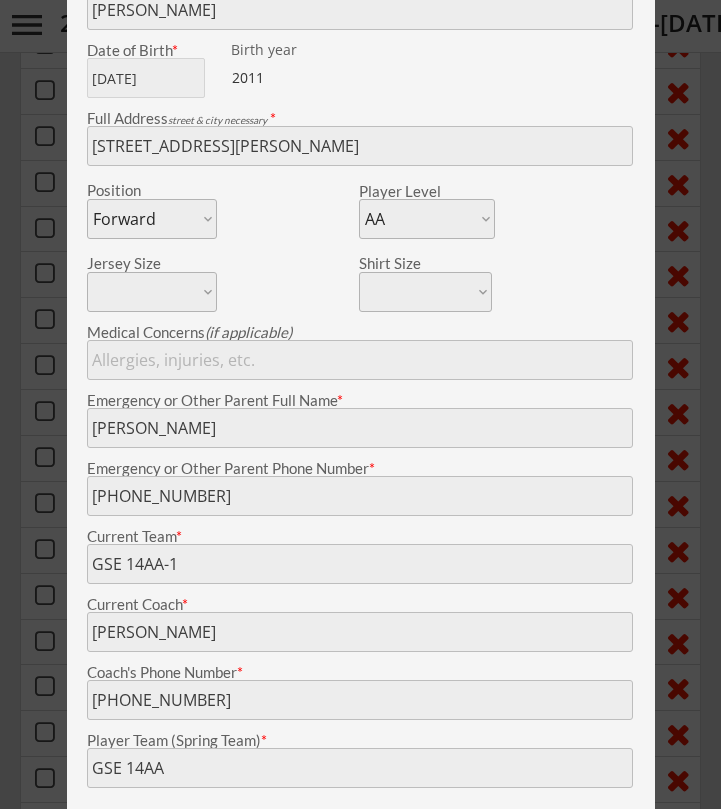 scroll, scrollTop: 348, scrollLeft: 0, axis: vertical 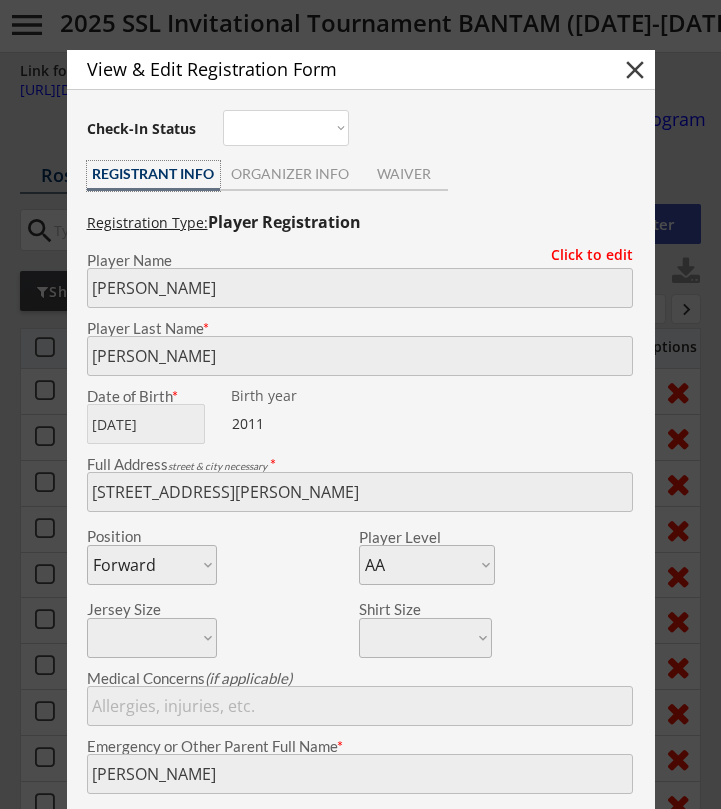 click on "close" at bounding box center (635, 70) 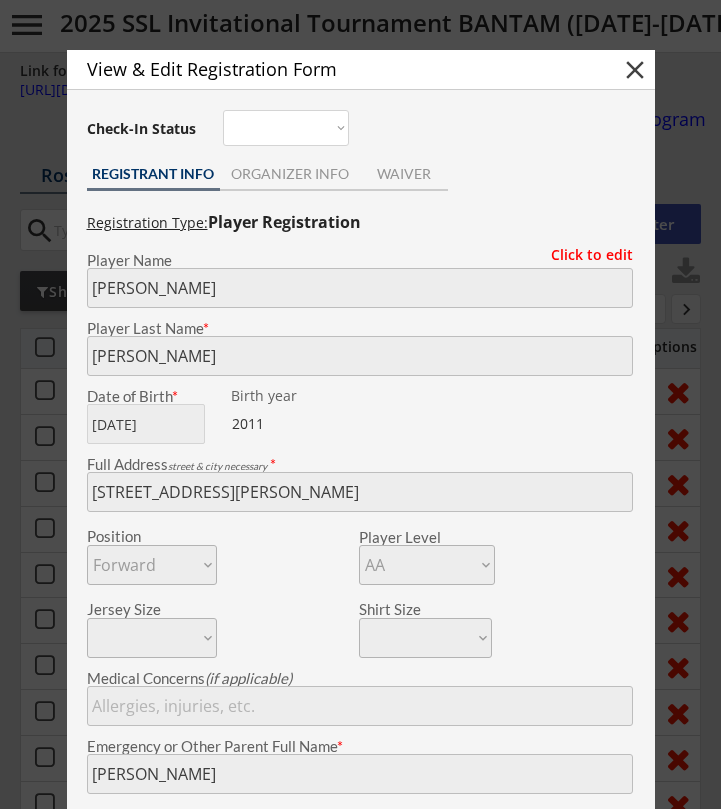 type 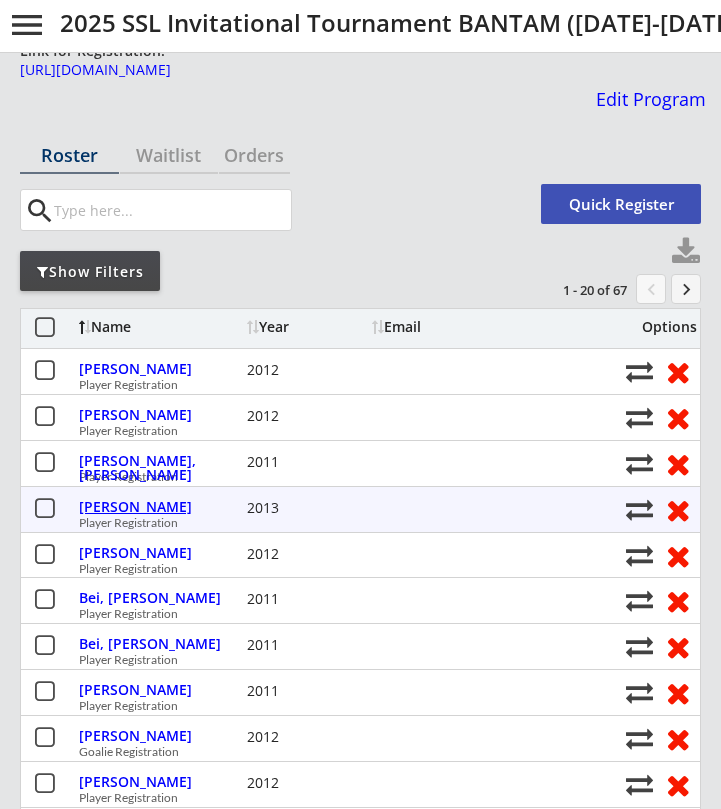 scroll, scrollTop: 23, scrollLeft: 0, axis: vertical 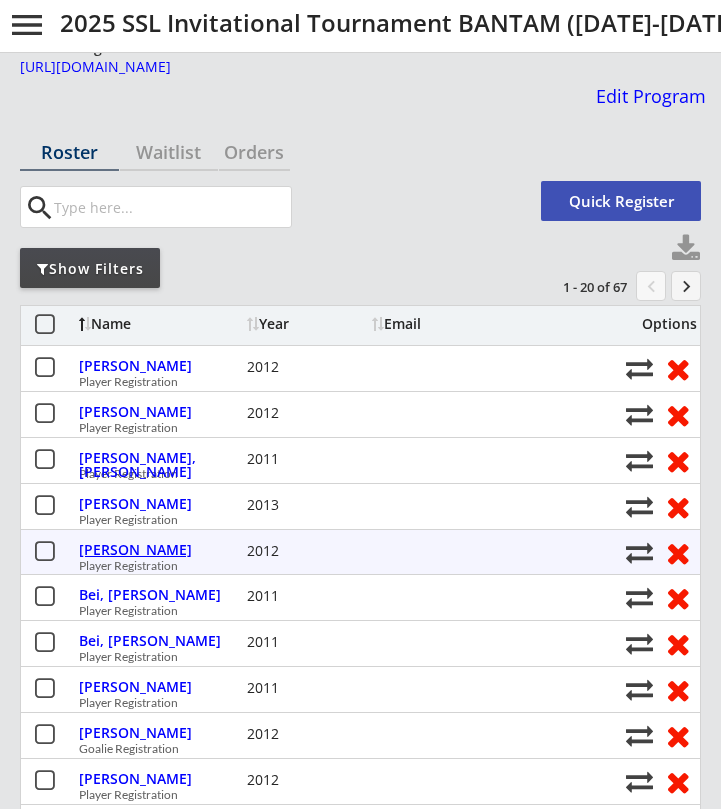 click on "[PERSON_NAME]" at bounding box center [160, 550] 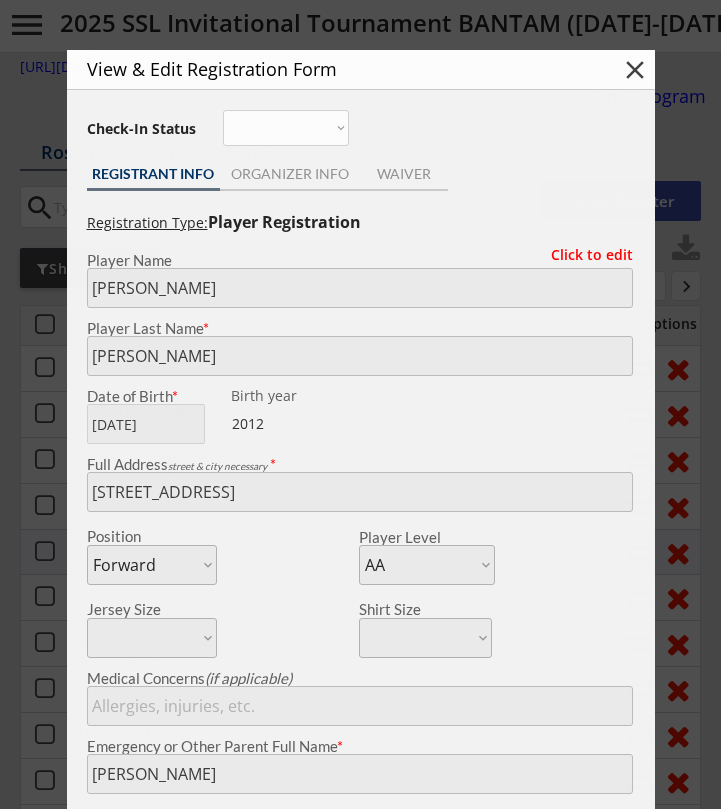 type on "Mariners  14AA" 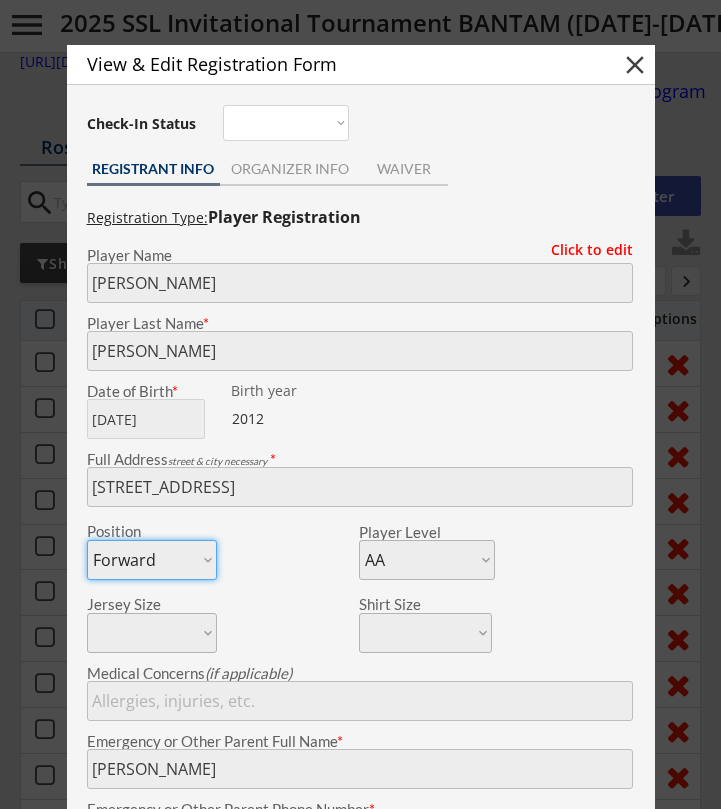 scroll, scrollTop: 22, scrollLeft: 0, axis: vertical 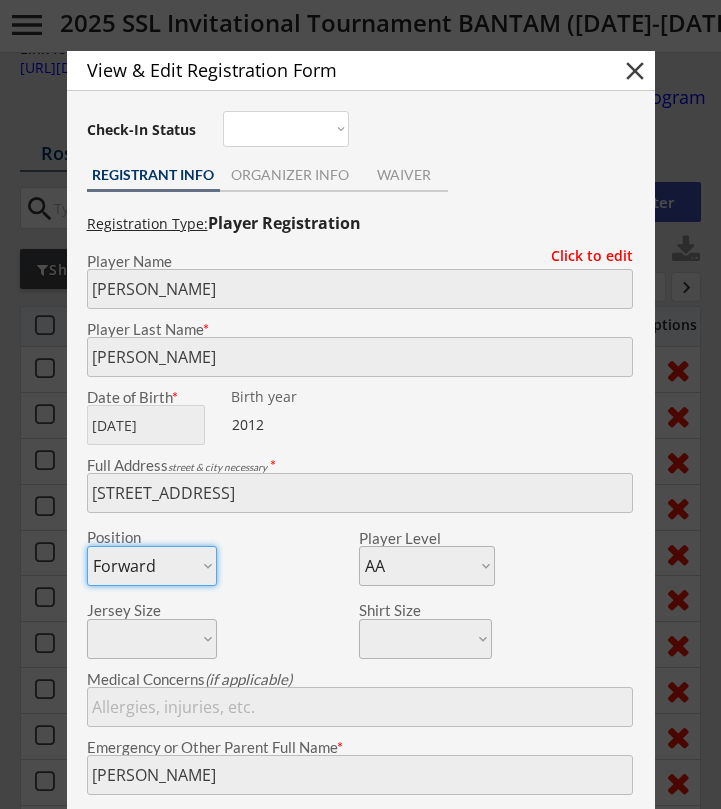 click on "close" at bounding box center [635, 71] 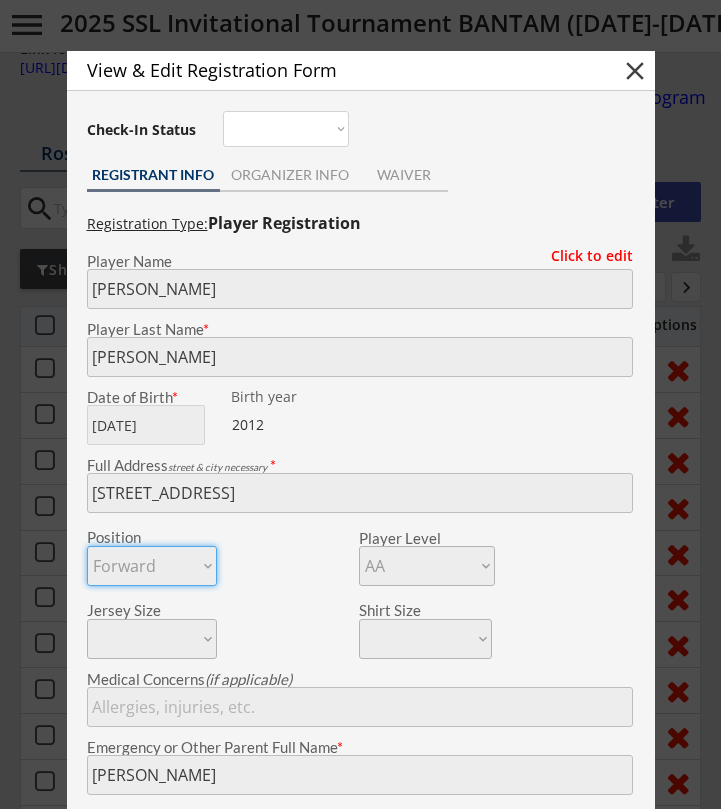 type 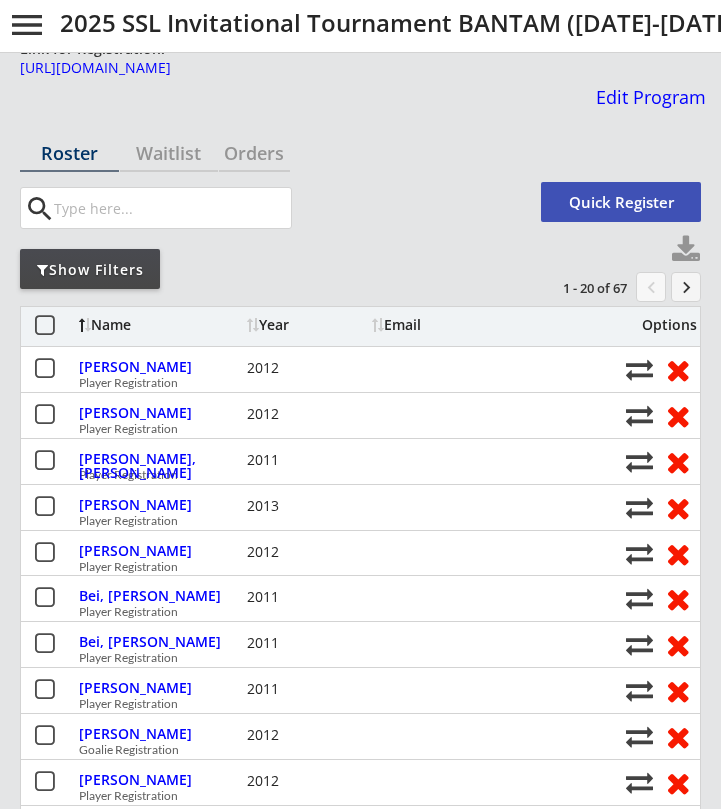 click on "menu" at bounding box center (27, 25) 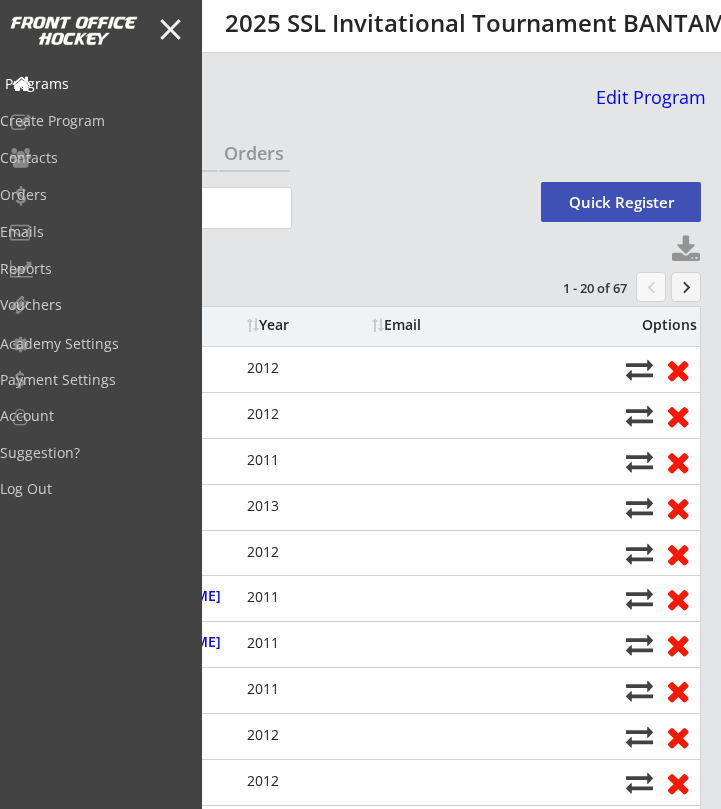 click on "Programs" at bounding box center (95, 84) 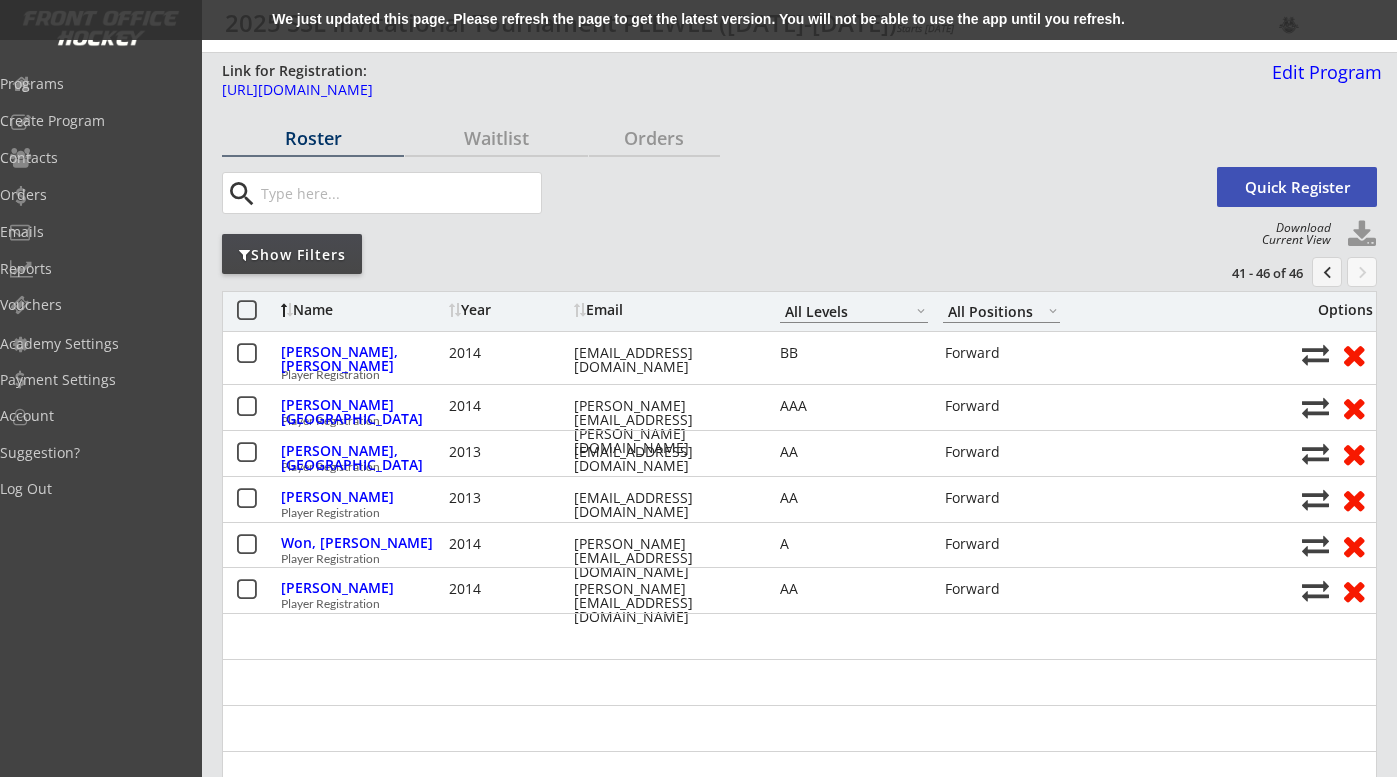 select on ""All Levels"" 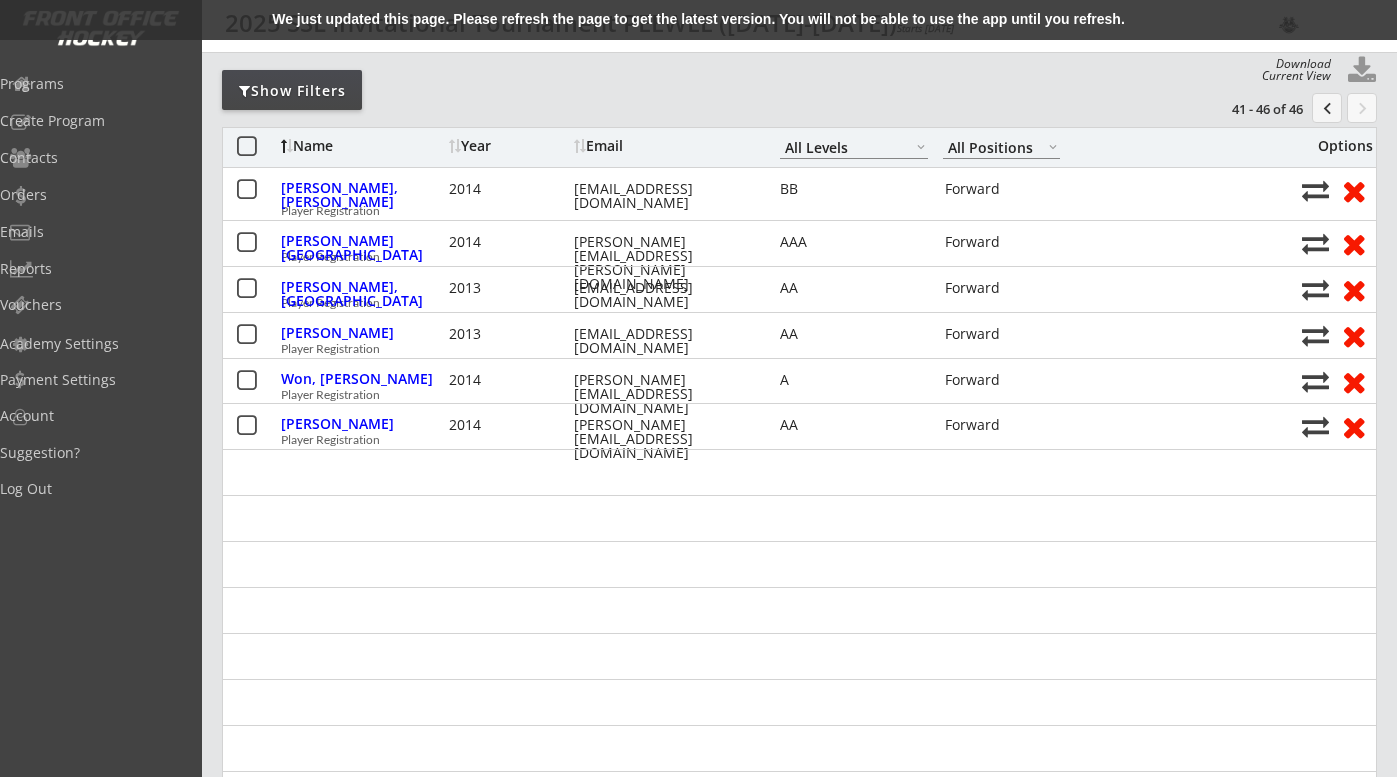 scroll, scrollTop: 0, scrollLeft: 0, axis: both 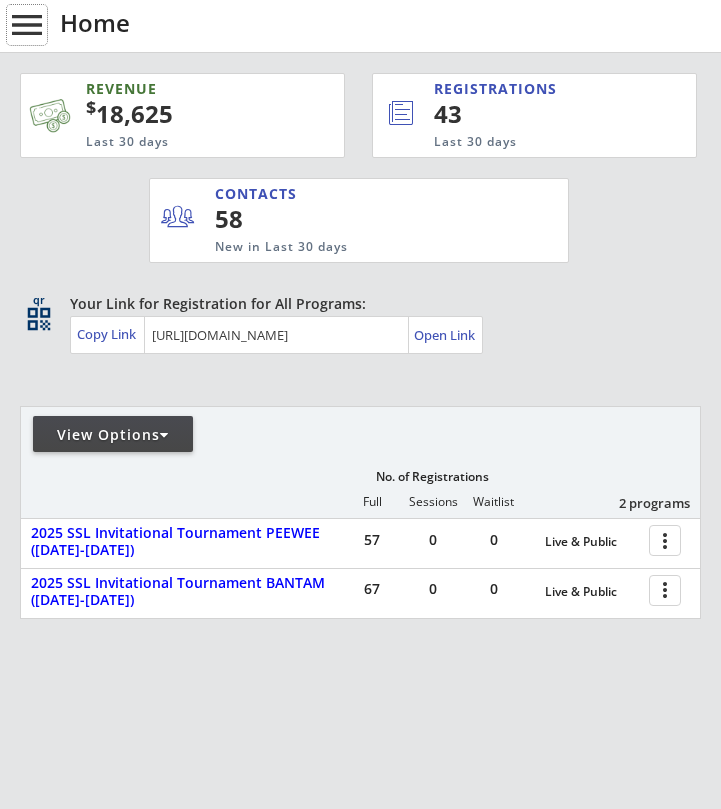 click on "menu" at bounding box center (27, 25) 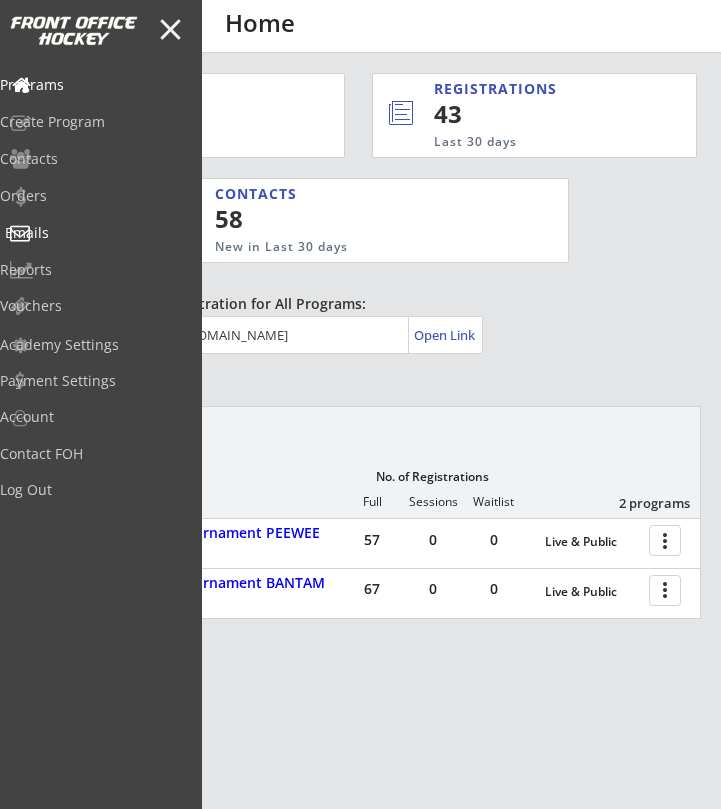 click on "Emails" at bounding box center (95, 233) 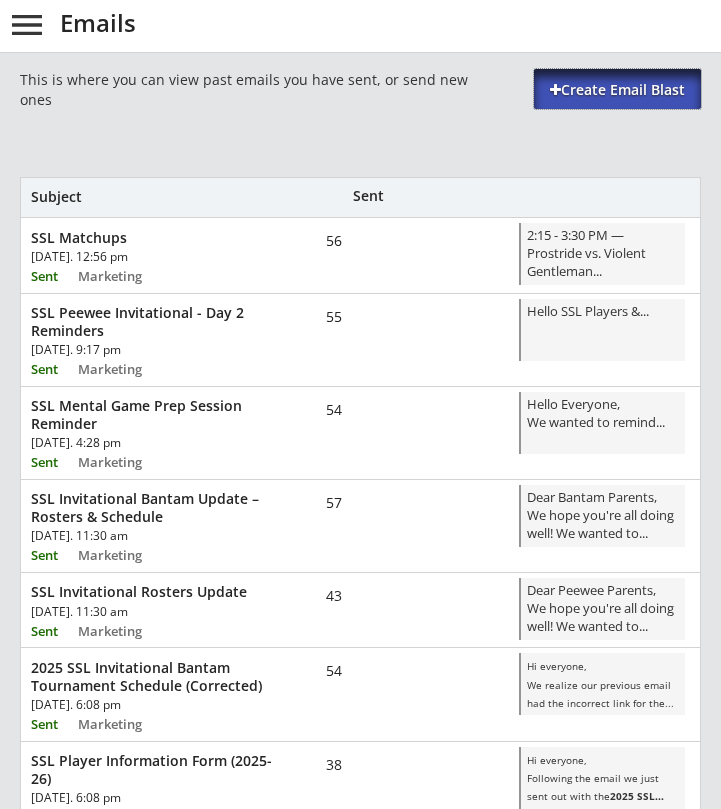 click on "Create Email Blast" at bounding box center (617, 90) 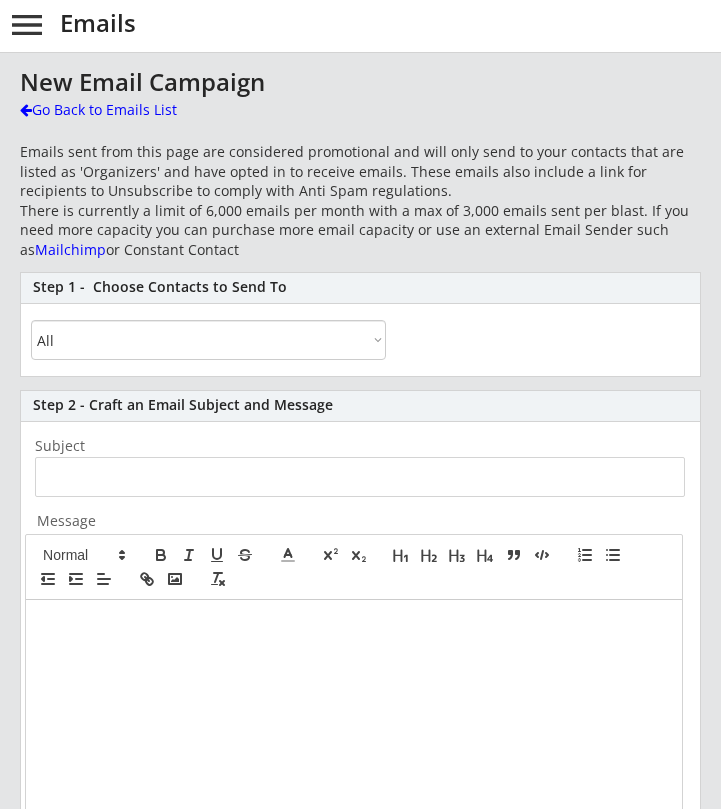 click at bounding box center (354, 787) 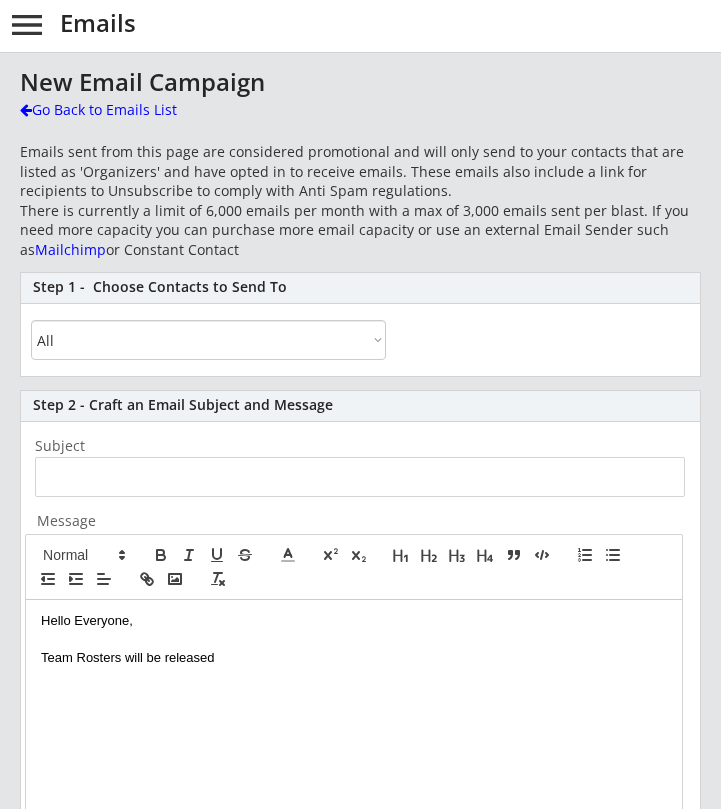 drag, startPoint x: 217, startPoint y: 659, endPoint x: 31, endPoint y: 661, distance: 186.01076 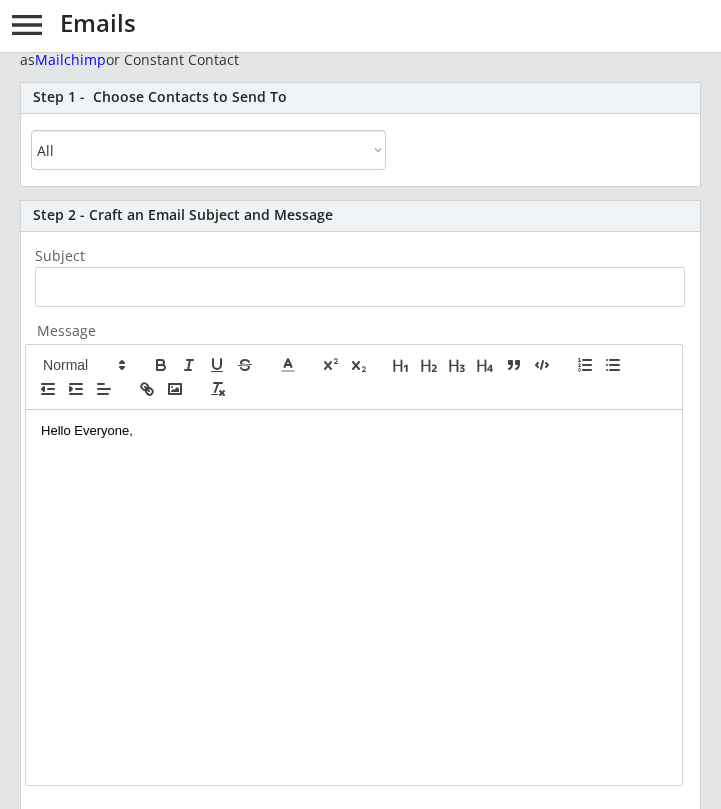 scroll, scrollTop: 207, scrollLeft: 0, axis: vertical 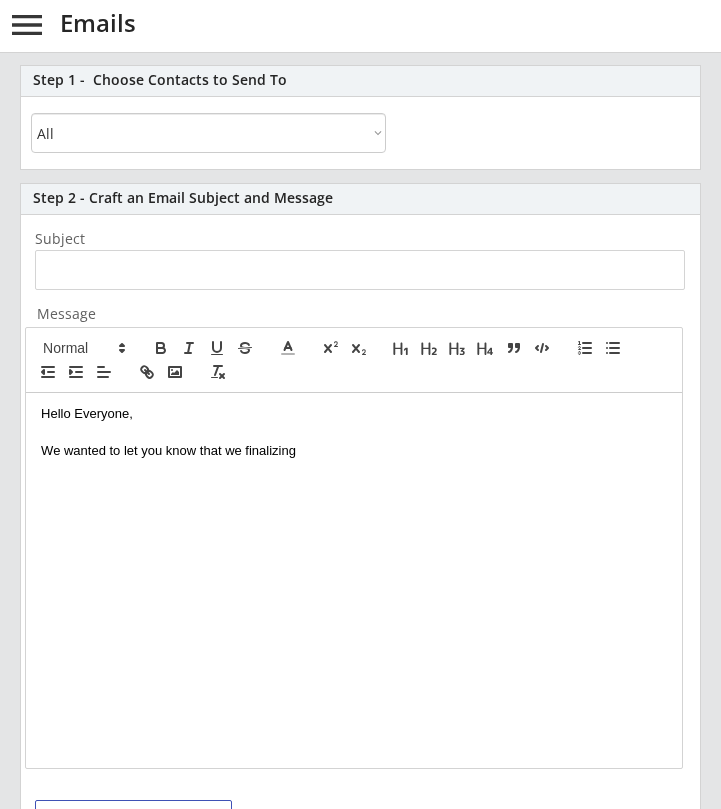 click on "We wanted to let you know that we finalizing" at bounding box center (354, 451) 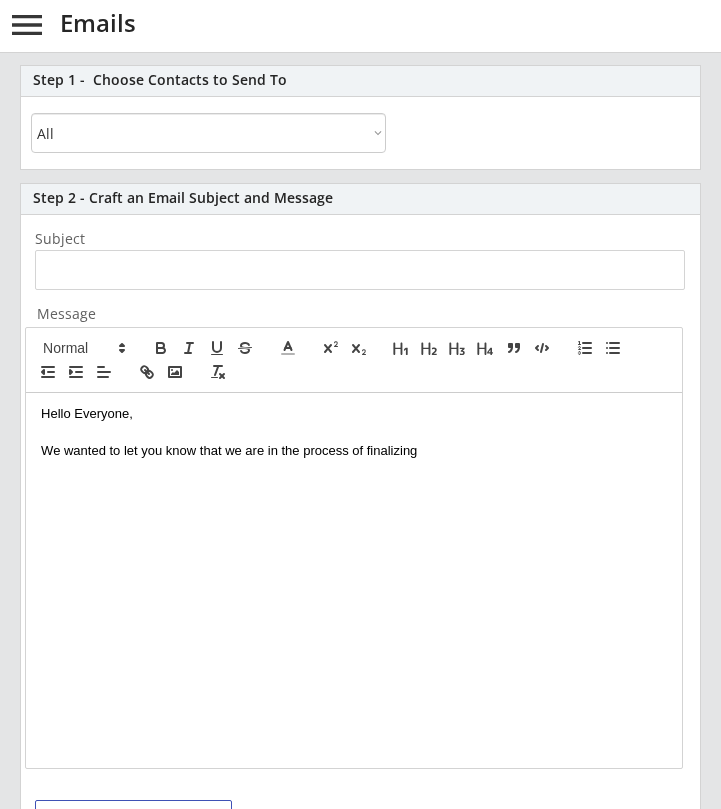 click on "We wanted to let you know that we are in the process of finalizing" at bounding box center (354, 451) 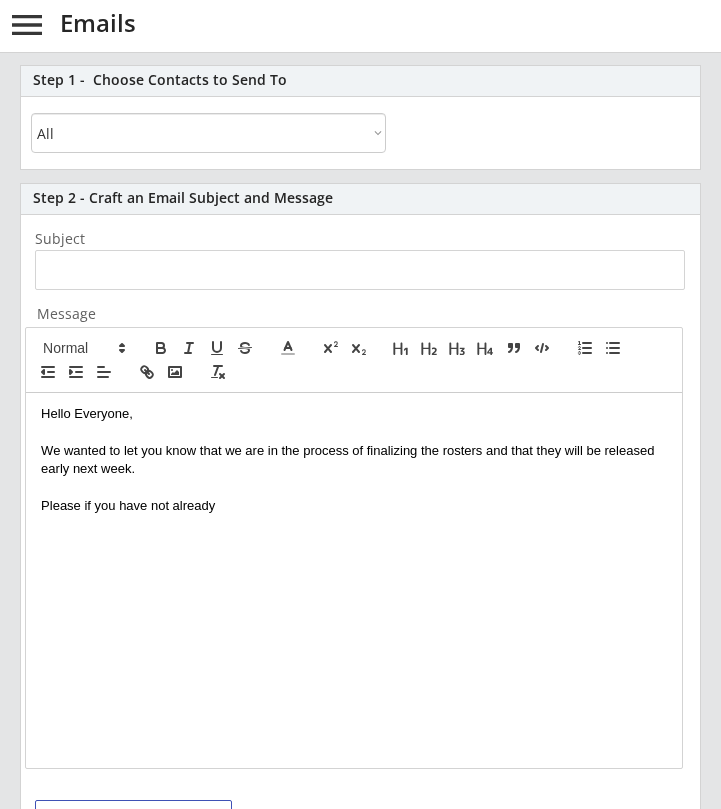 drag, startPoint x: 153, startPoint y: 520, endPoint x: 94, endPoint y: 503, distance: 61.400326 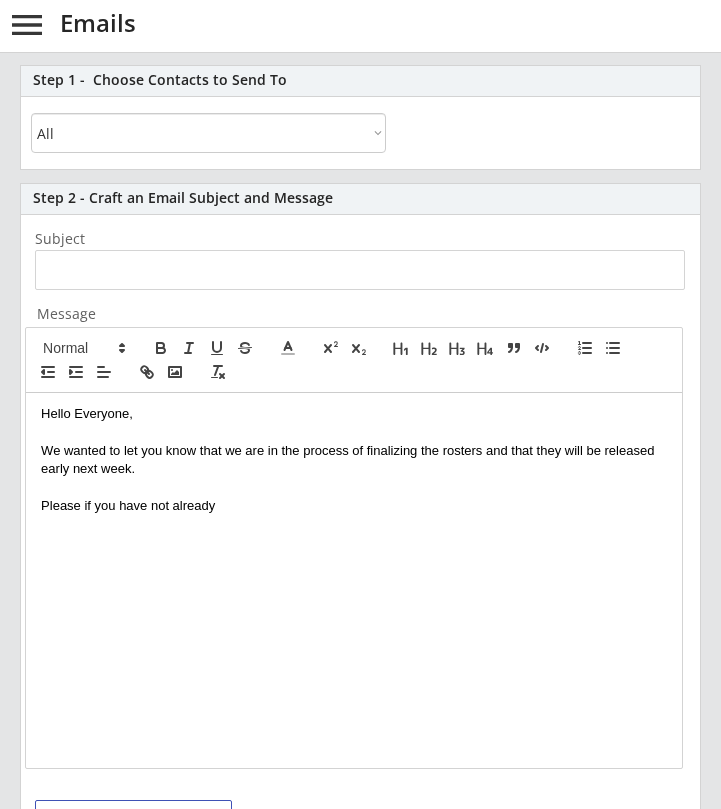 click on "Please if you have not already" at bounding box center (354, 506) 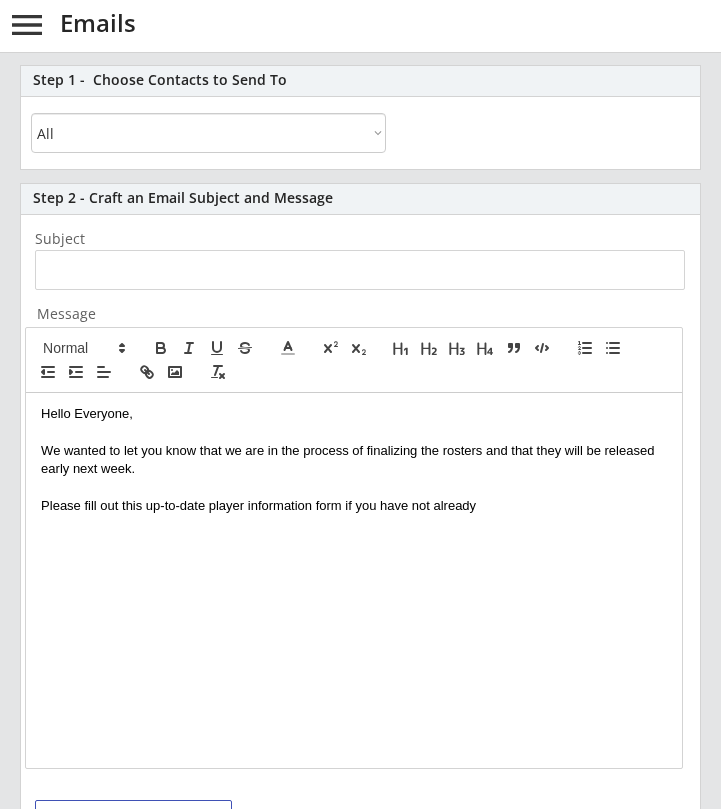 click on "Please fill out this up-to-date player information form if you have not already" at bounding box center [354, 506] 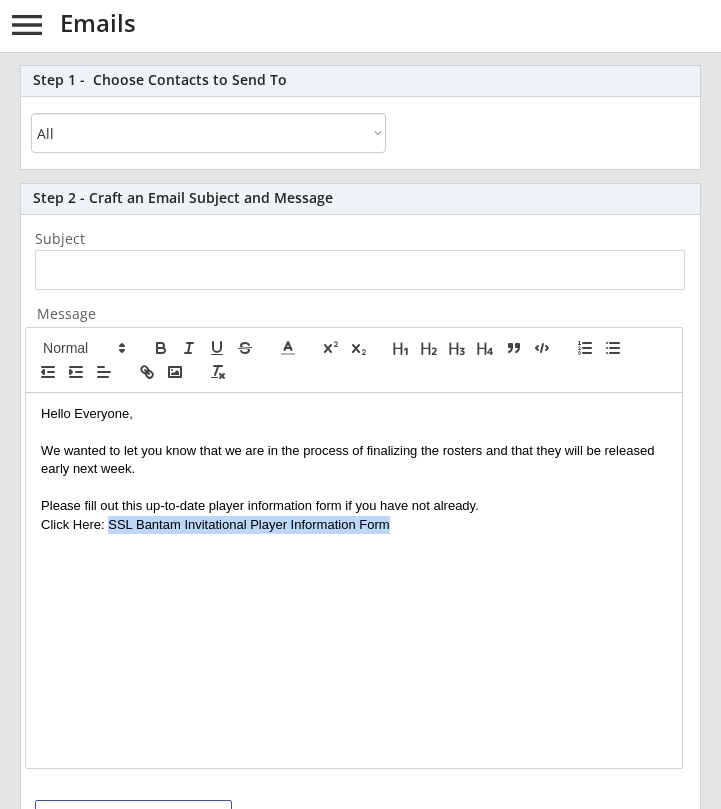 drag, startPoint x: 399, startPoint y: 524, endPoint x: 111, endPoint y: 526, distance: 288.00696 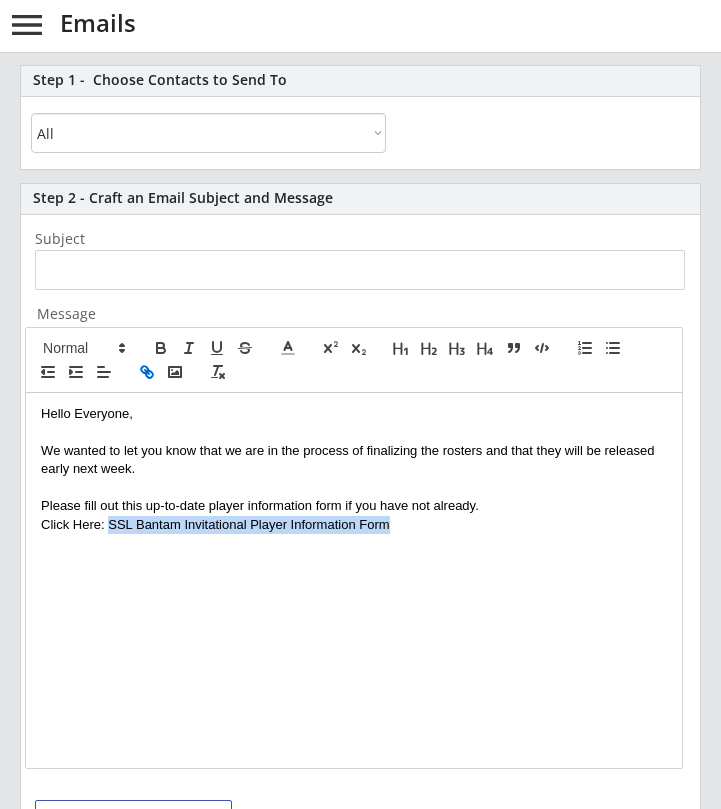 click 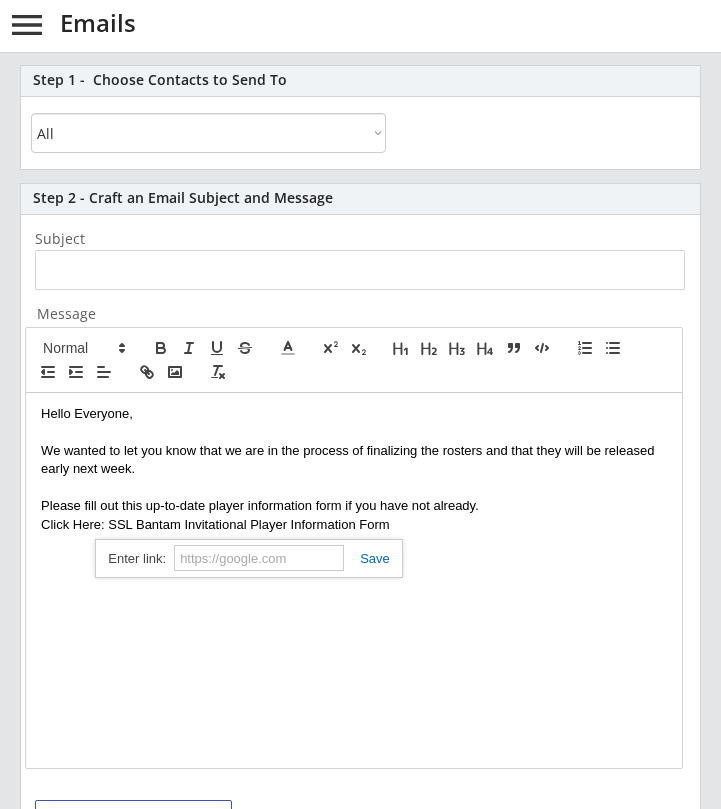 paste on "https://docs.google.com/forms/d/e/1FAIpQLSe8x13wpwdgTYji8bl0-39xb8rHXt386IzKQigItFc01NkE7g/viewform?usp=sharing&ouid=104936701517137334427" 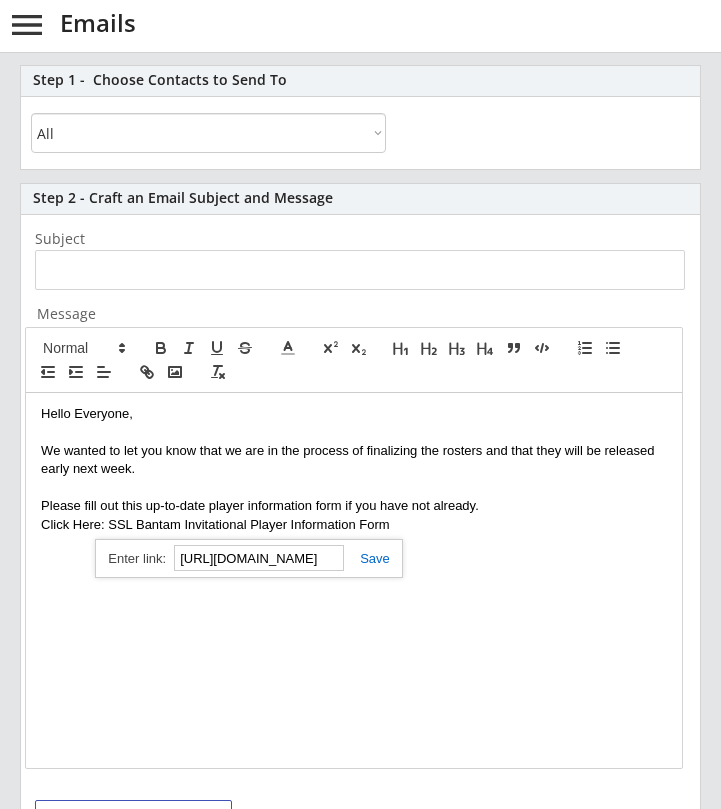 drag, startPoint x: 334, startPoint y: 556, endPoint x: 128, endPoint y: 554, distance: 206.0097 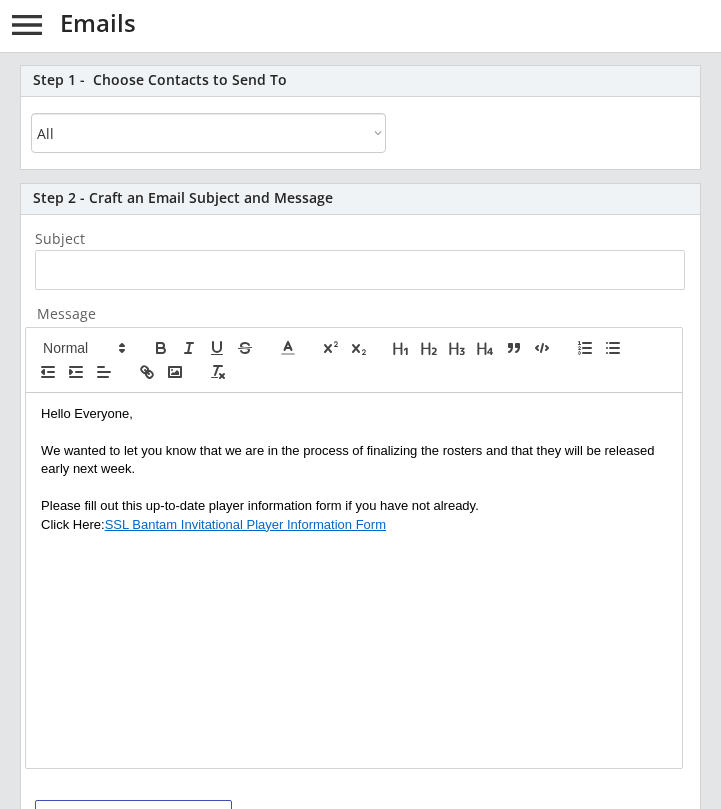click on "Hello Everyone, We wanted to let you know that we are in the process of finalizing the rosters and that they will be released early next week. Please fill out this up-to-date player information form if you have not already. Click Here:  SSL Bantam Invitational Player Information Form" at bounding box center (354, 580) 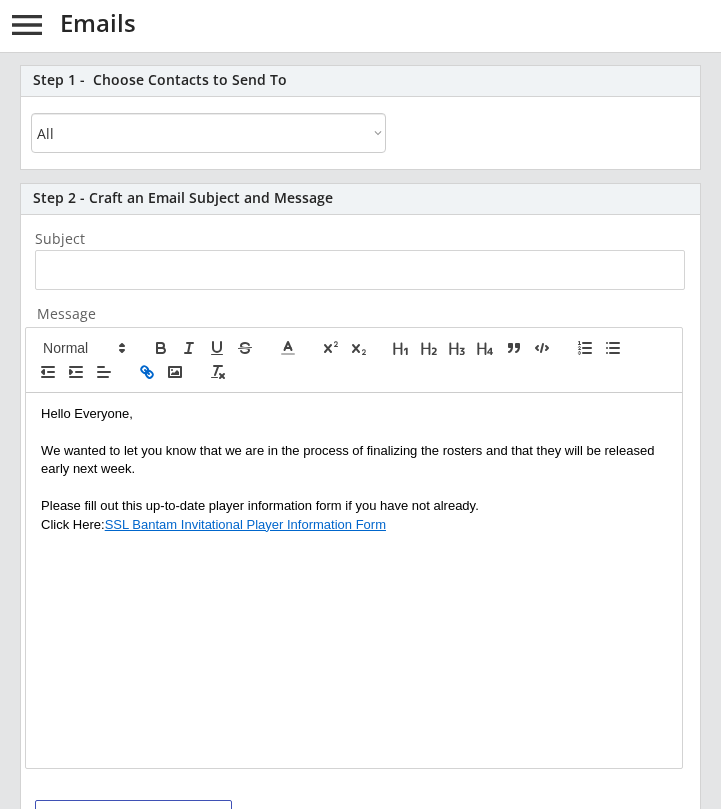 click on "Please fill out this up-to-date player information form if you have not already." at bounding box center [354, 506] 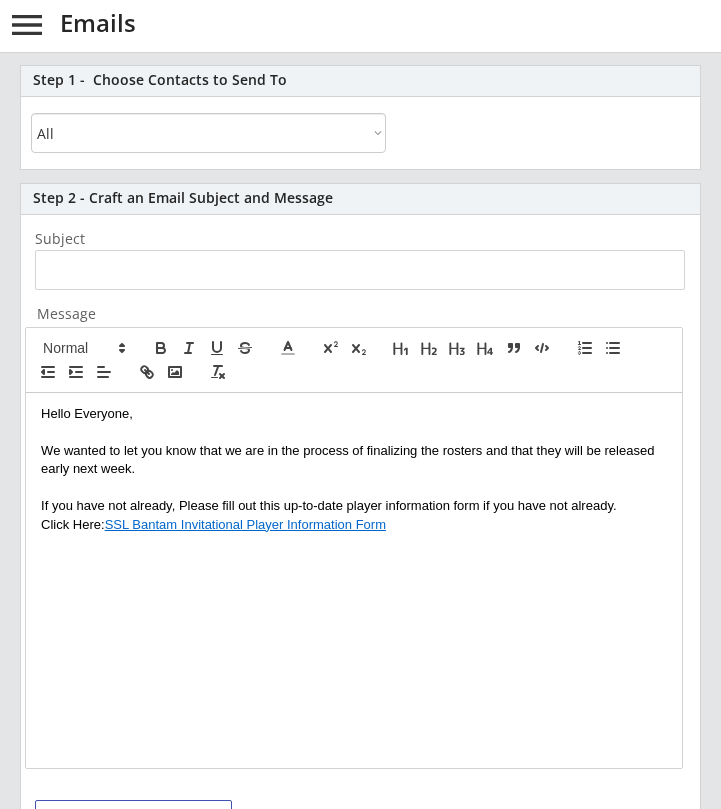 click on "If you have not already, Please fill out this up-to-date player information form if you have not already." at bounding box center (354, 506) 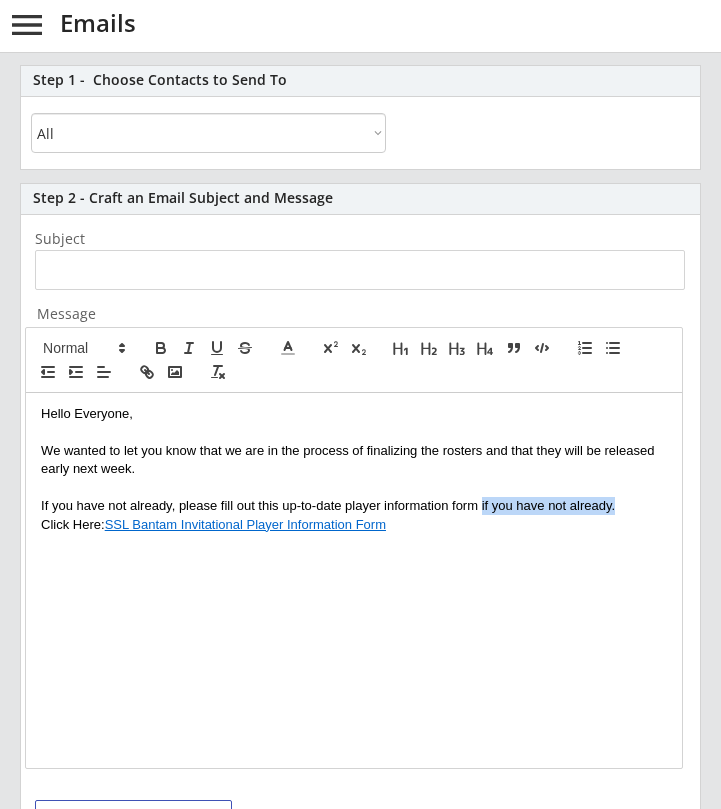 drag, startPoint x: 625, startPoint y: 503, endPoint x: 482, endPoint y: 504, distance: 143.0035 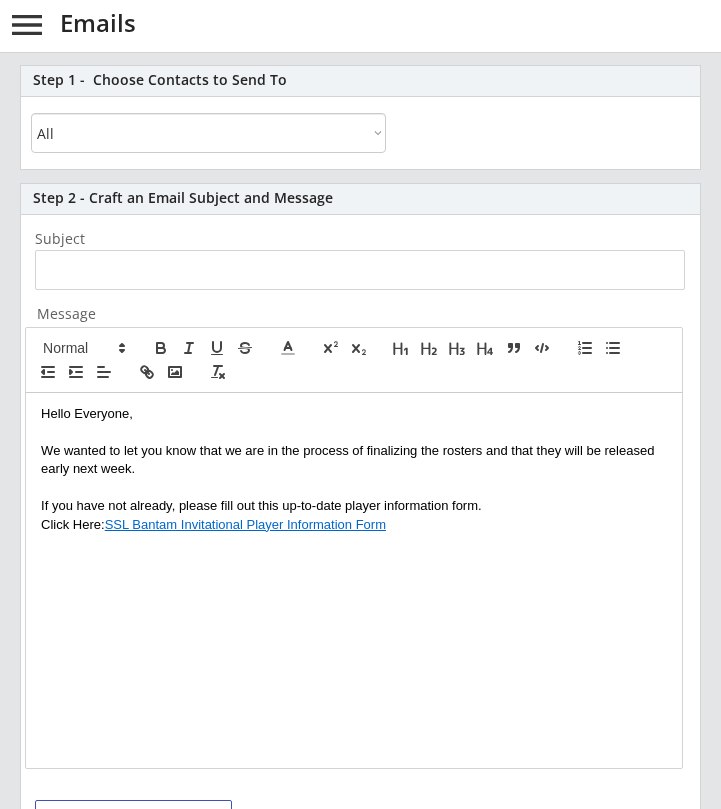 click on "Click Here:  SSL Bantam Invitational Player Information Form" at bounding box center [354, 525] 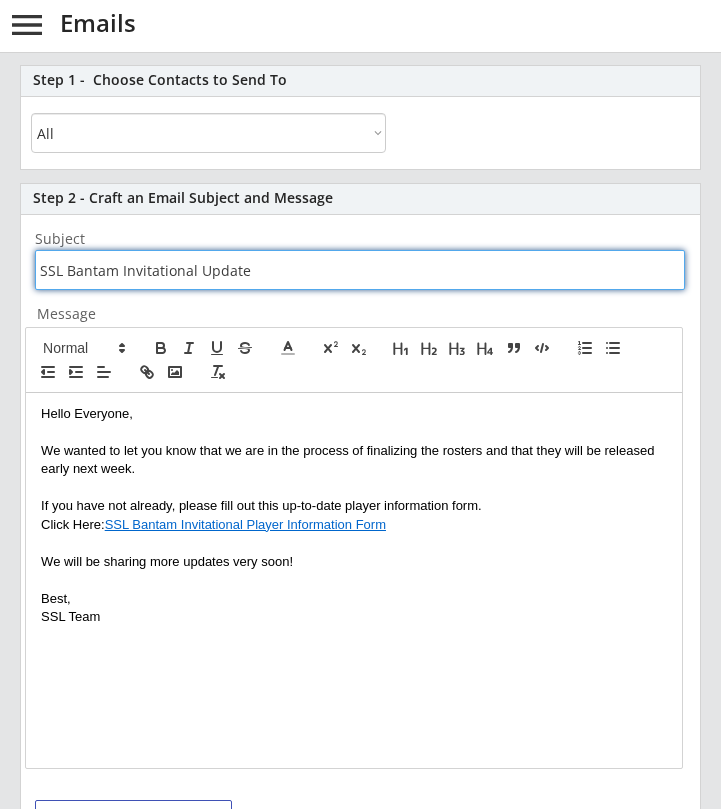 type on "SSL Bantam Invitational Update" 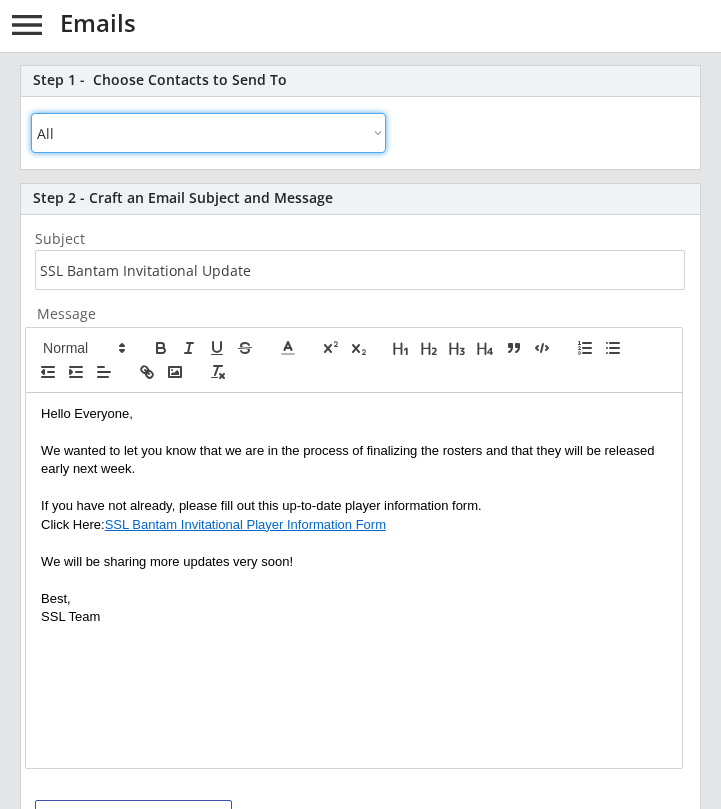 select on ""By Specific Programs"" 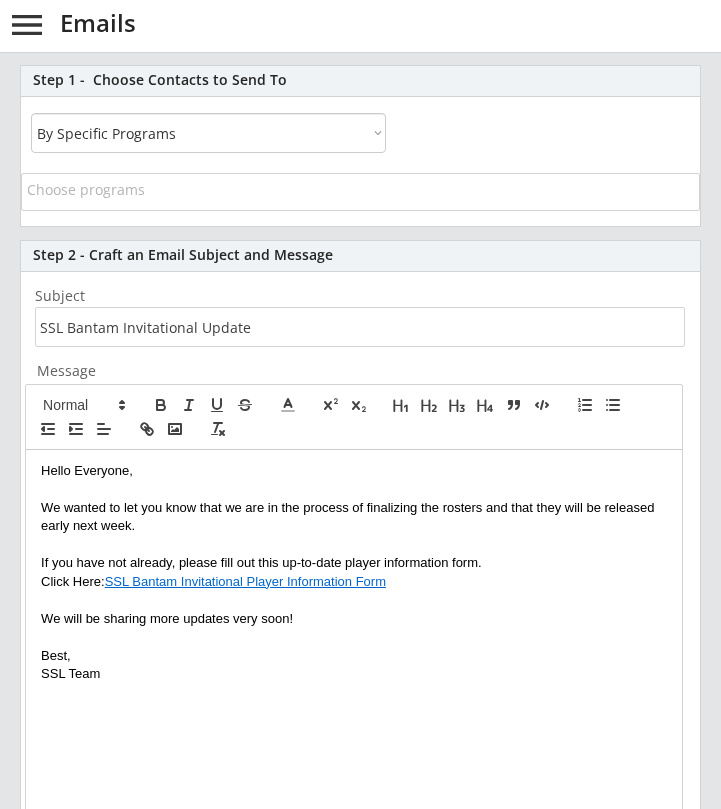 click at bounding box center (360, 189) 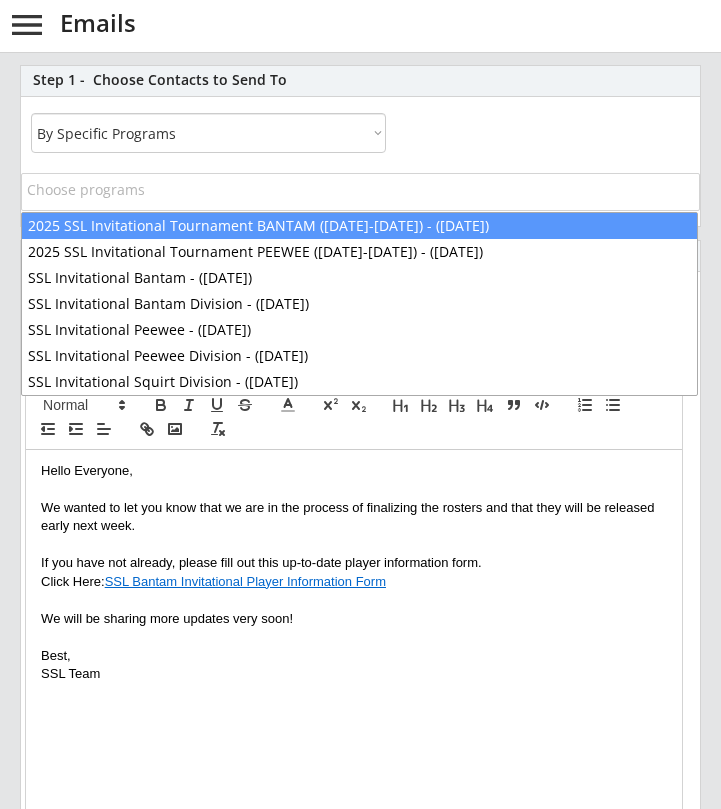select on "1348695171700984260__LOOKUP__1738012668485x216126009781780480" 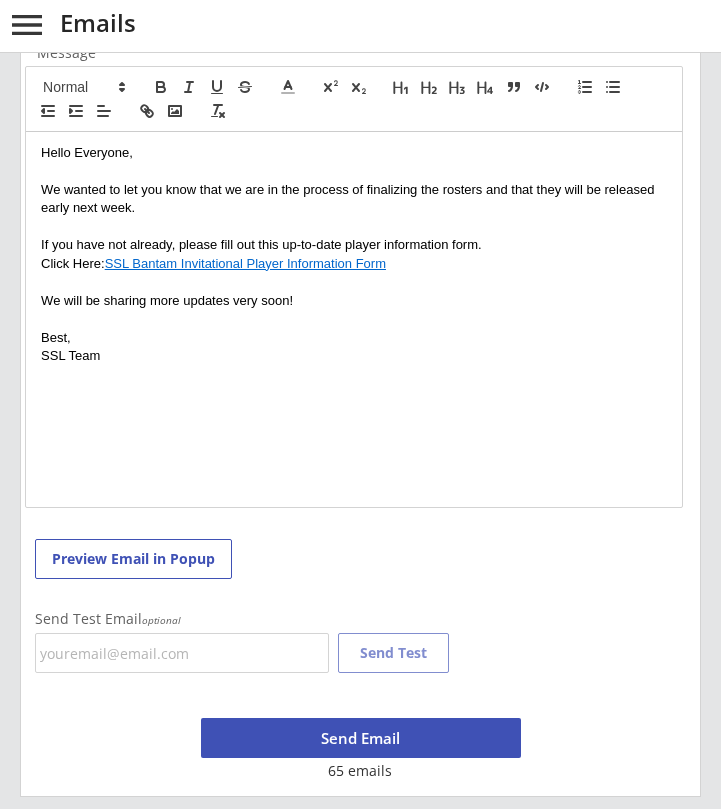 scroll, scrollTop: 525, scrollLeft: 0, axis: vertical 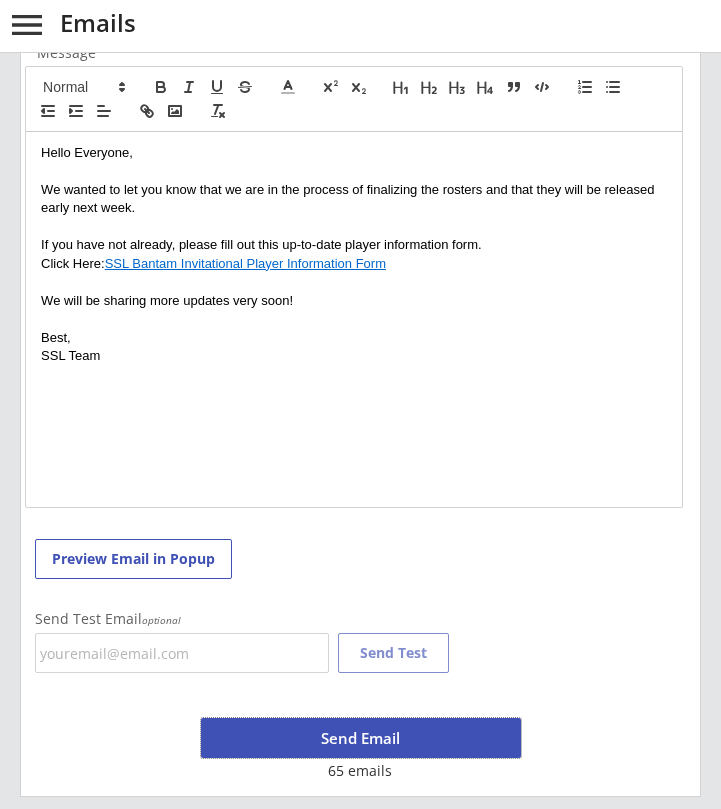 click on "Send Email" at bounding box center [361, 738] 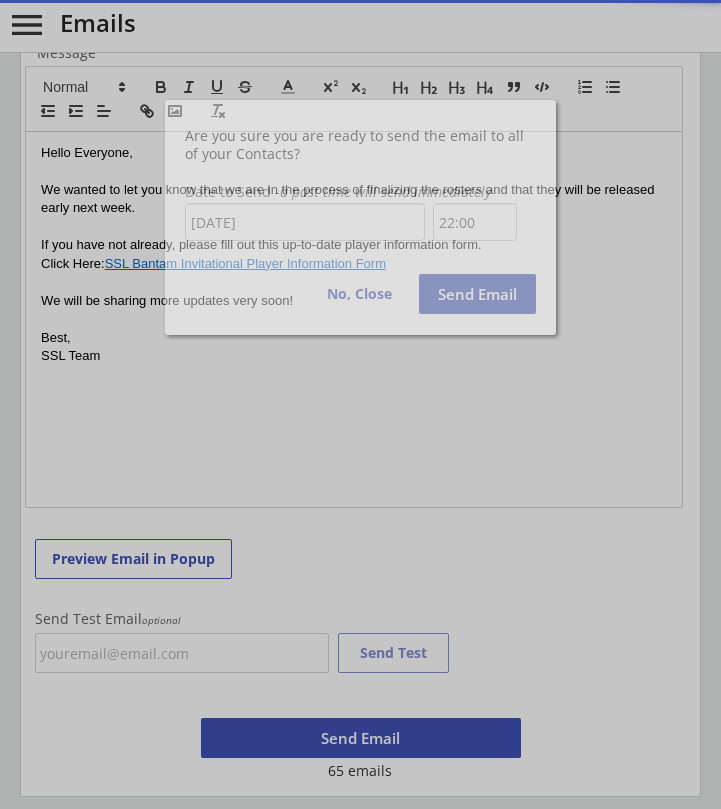 scroll, scrollTop: 1314, scrollLeft: 0, axis: vertical 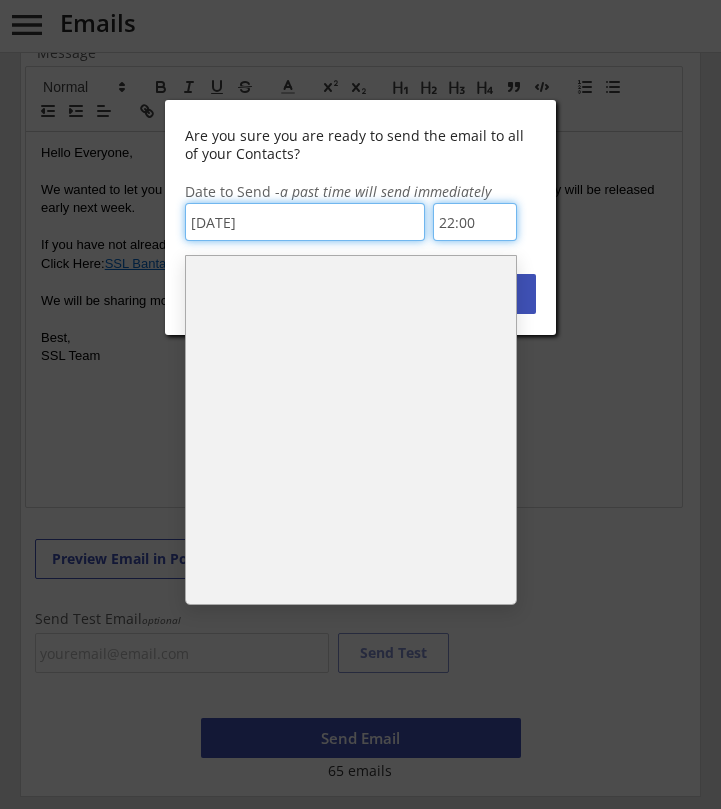 click on "22:00" at bounding box center [475, 222] 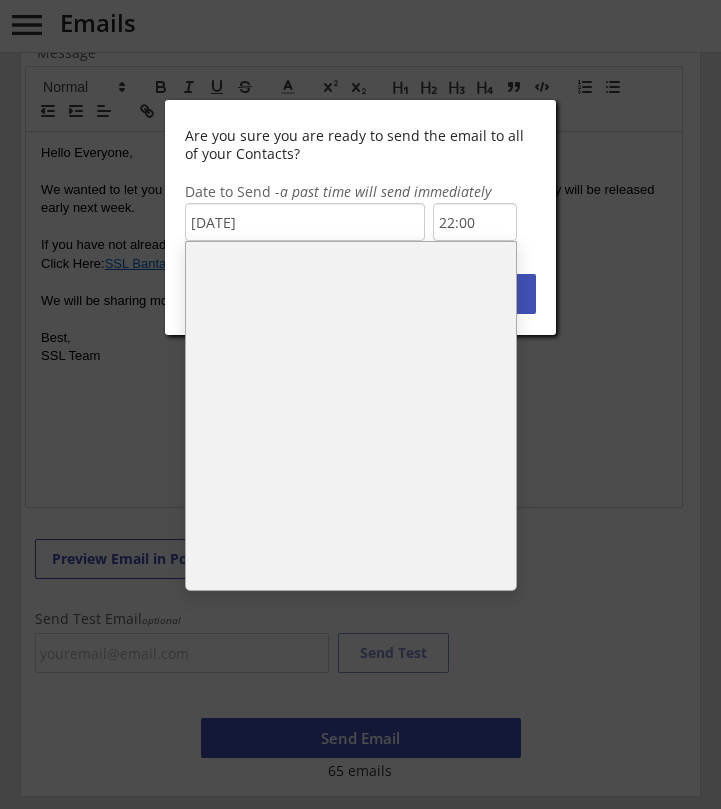 click on "21:30" at bounding box center [351, 386] 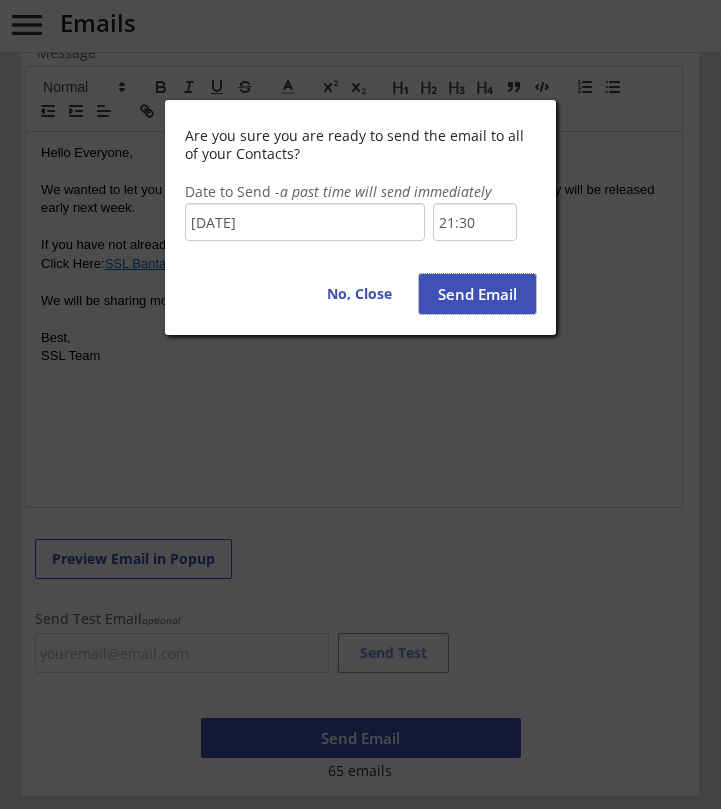 click on "Send Email" at bounding box center [477, 294] 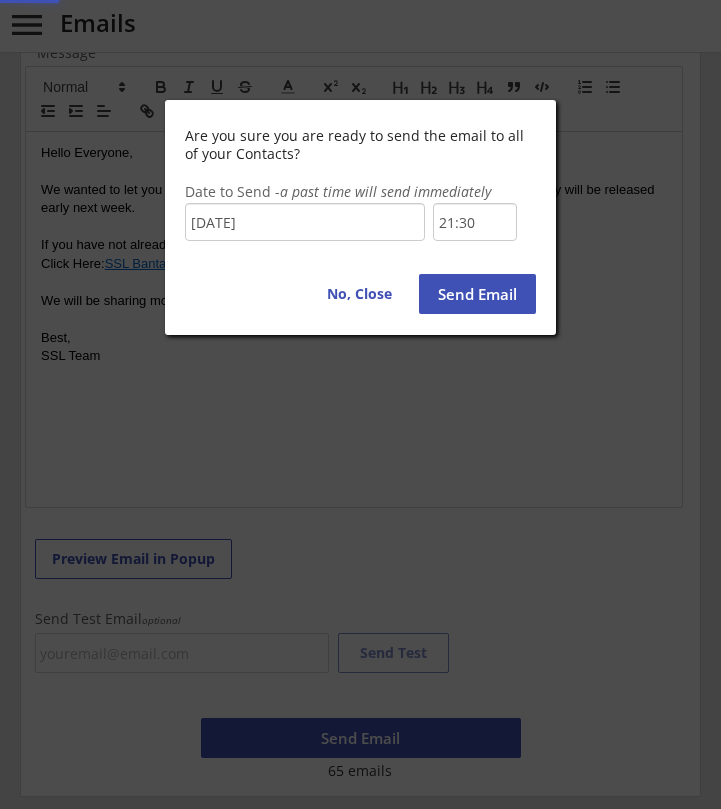 type on "22:00" 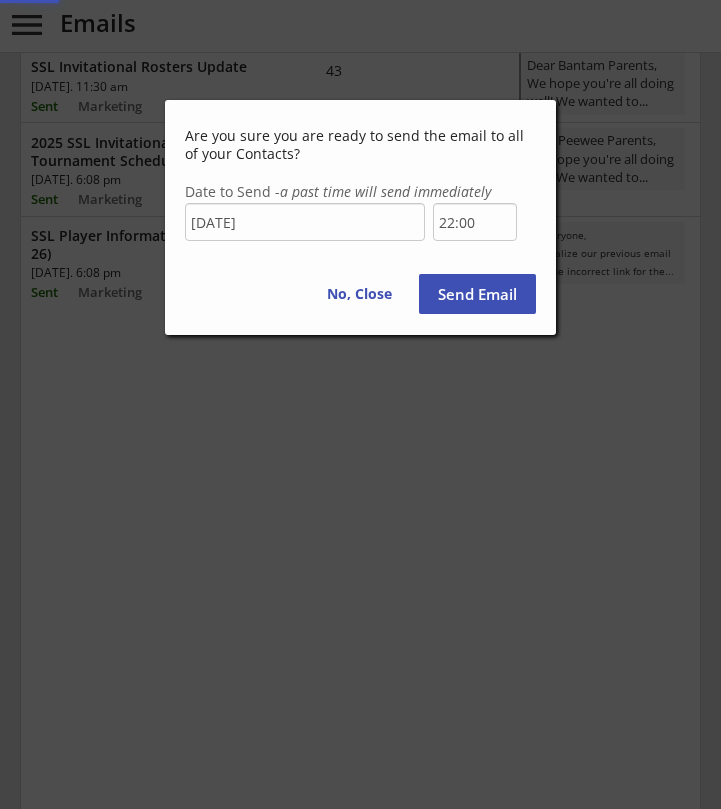 scroll, scrollTop: 371, scrollLeft: 0, axis: vertical 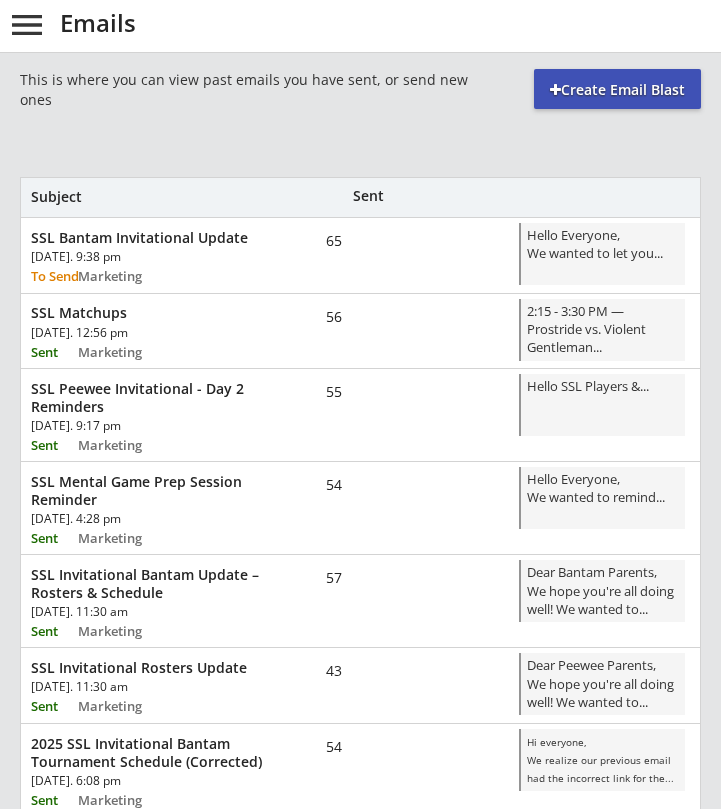 click on "menu" at bounding box center (27, 25) 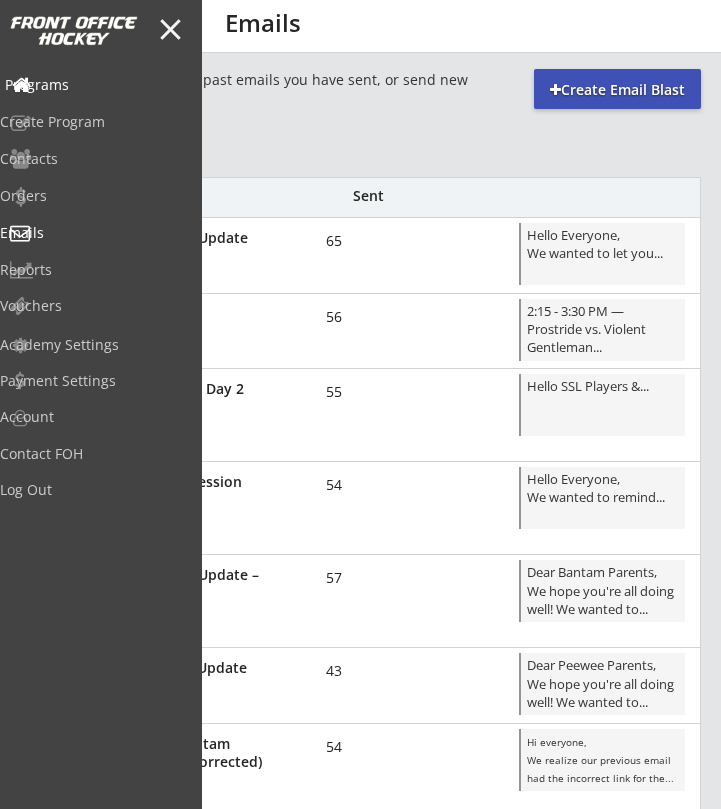 click on "Programs" at bounding box center [95, 85] 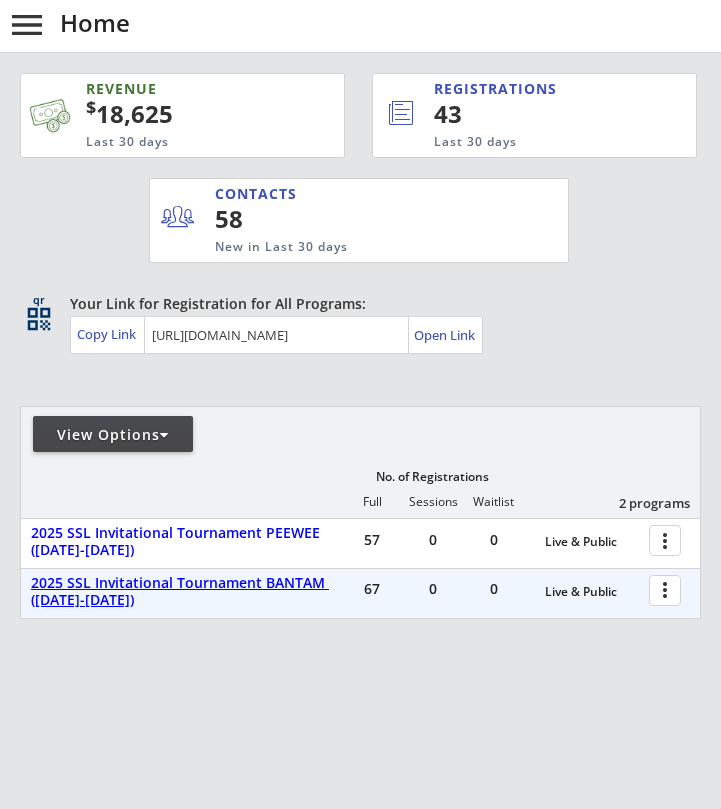 click on "2025 SSL Invitational Tournament BANTAM ([DATE]-[DATE])" at bounding box center (187, 592) 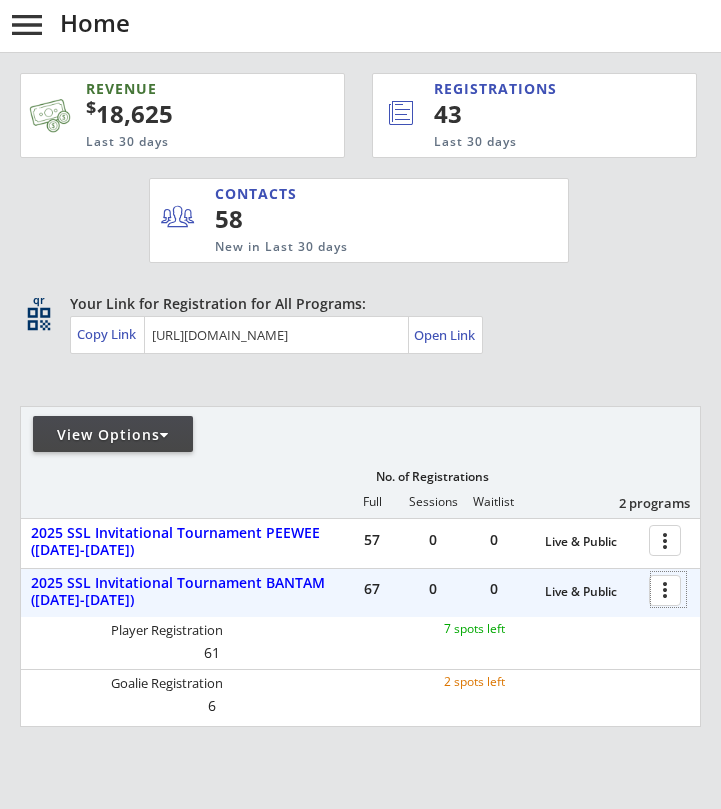 click at bounding box center [668, 589] 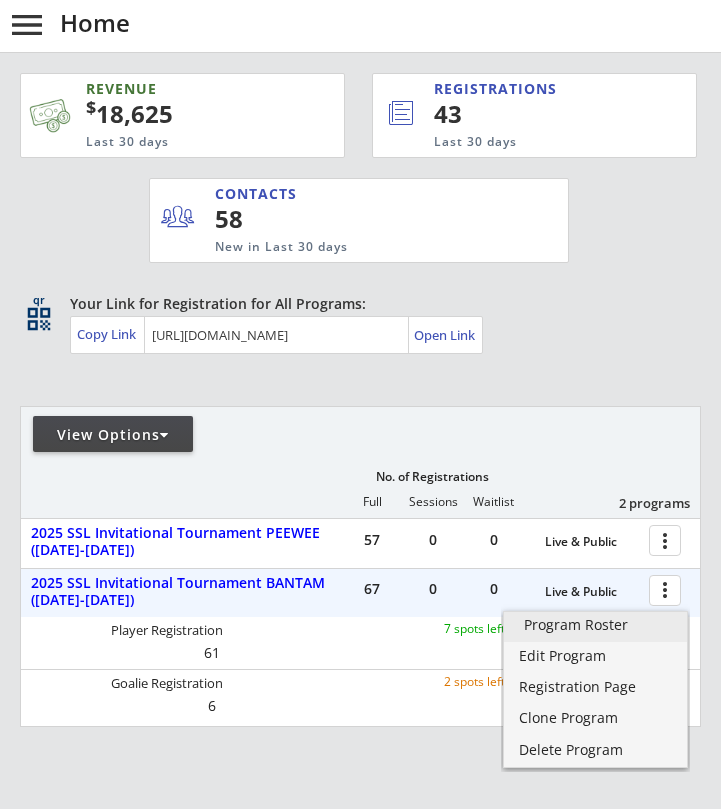 click on "Program Roster" at bounding box center (595, 625) 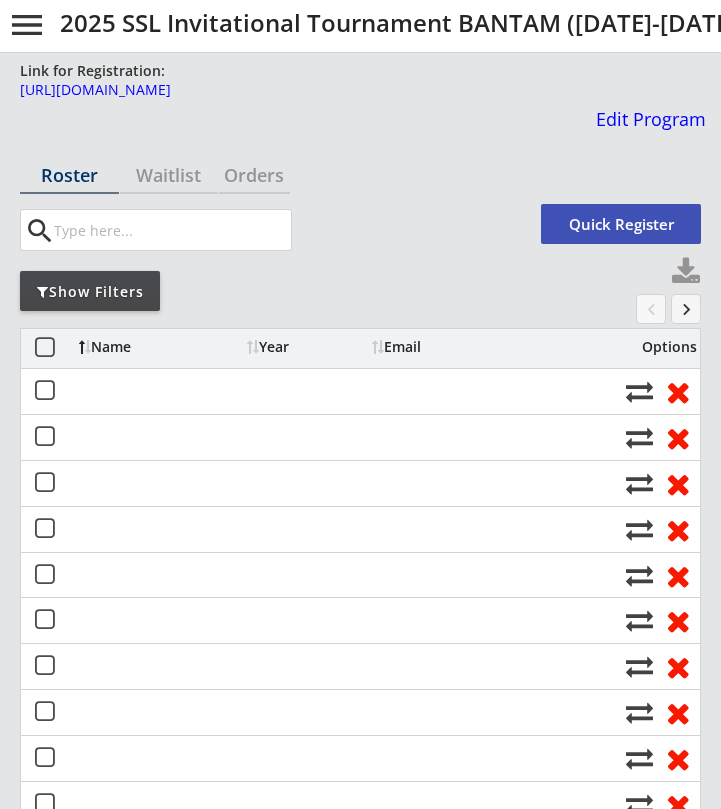 scroll, scrollTop: 0, scrollLeft: 0, axis: both 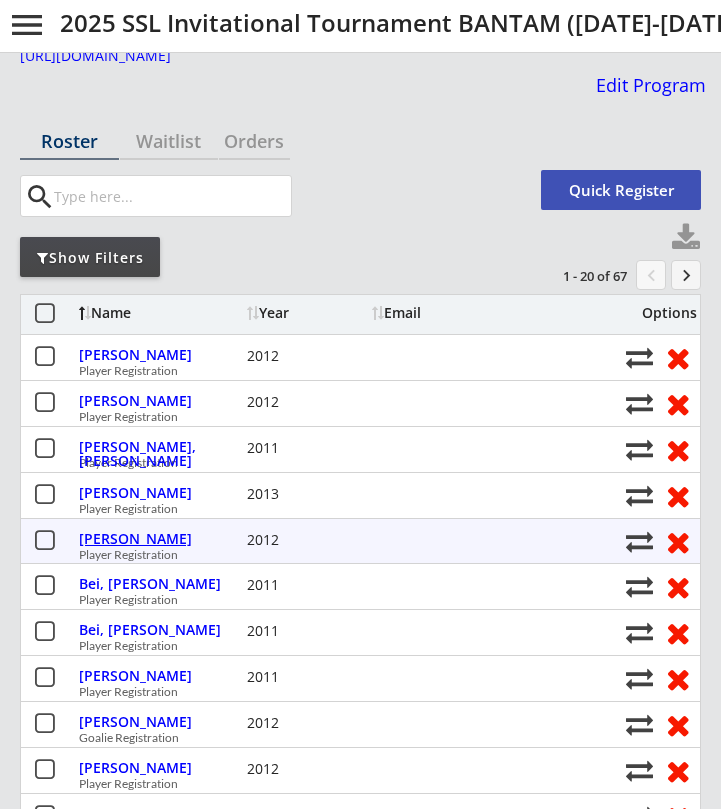 click on "[PERSON_NAME]" at bounding box center (160, 539) 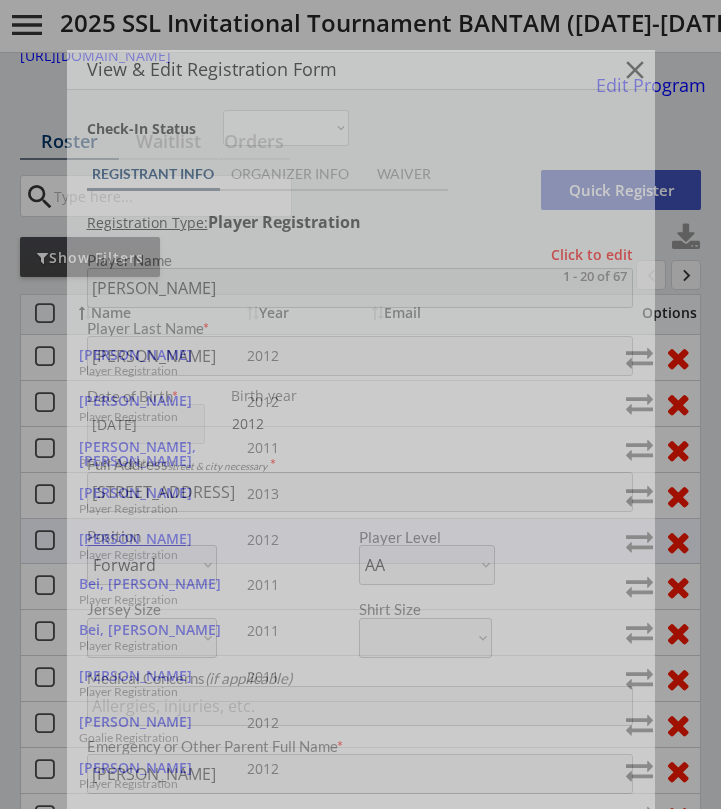 type on "Mariners  14AA" 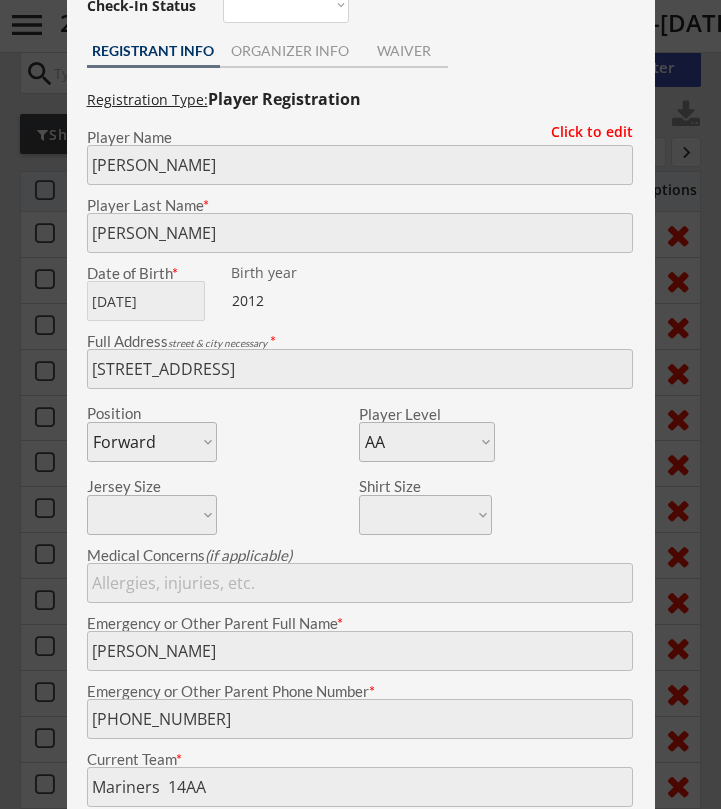 scroll, scrollTop: 174, scrollLeft: 0, axis: vertical 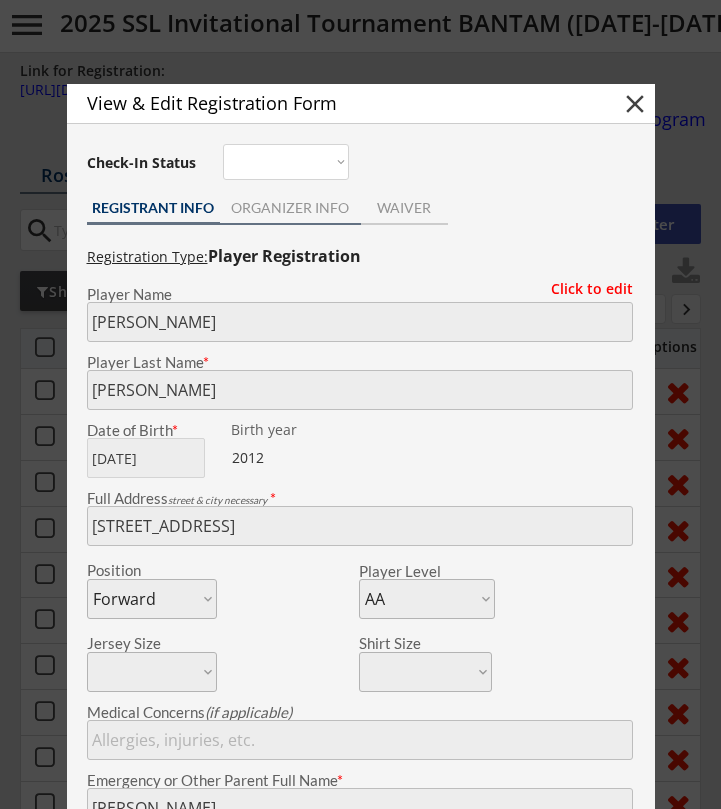 click on "ORGANIZER INFO" at bounding box center (290, 208) 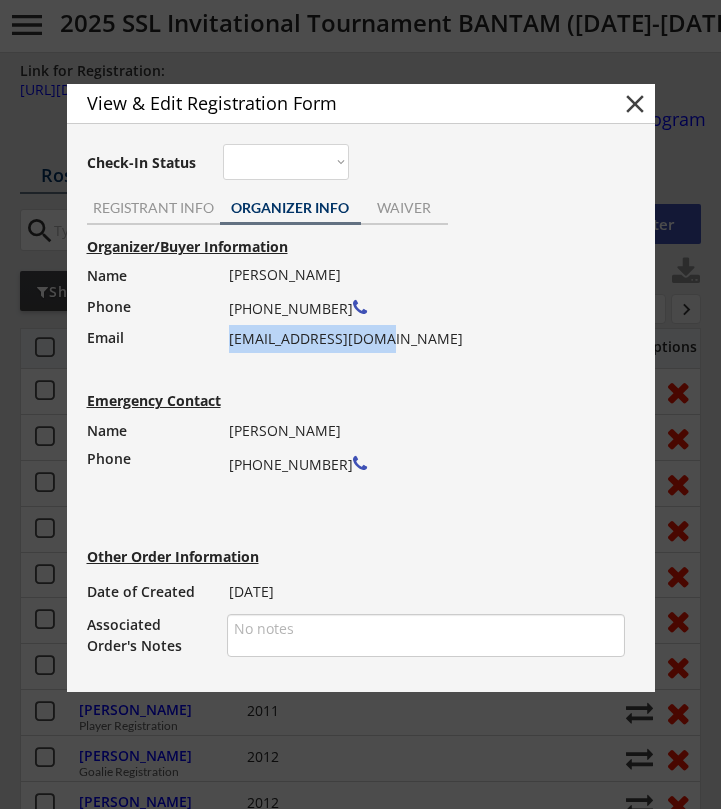 drag, startPoint x: 377, startPoint y: 334, endPoint x: 228, endPoint y: 340, distance: 149.12076 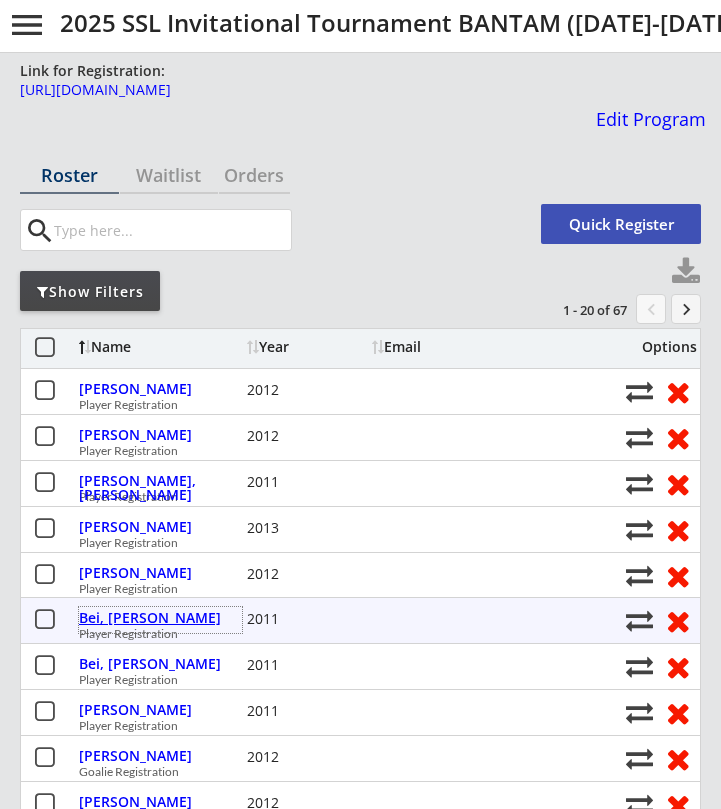 click on "Bei, [PERSON_NAME]" at bounding box center (160, 618) 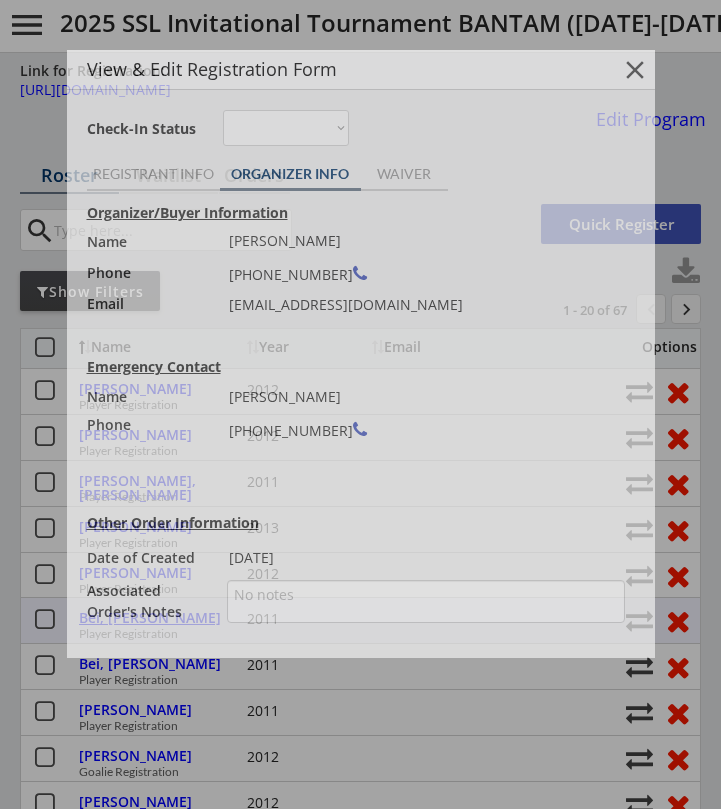 type on "TriValley Bulls" 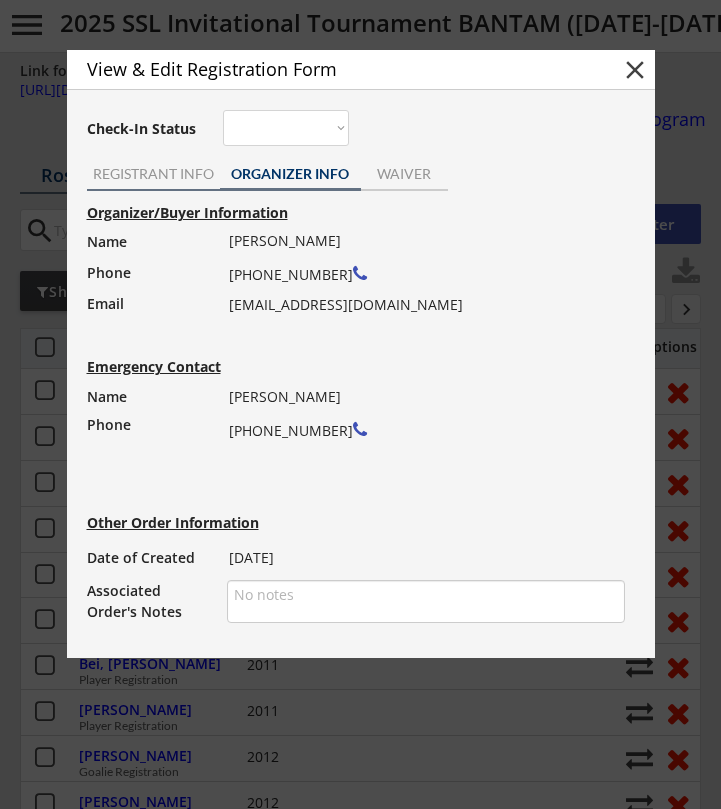 click on "REGISTRANT INFO" at bounding box center (153, 174) 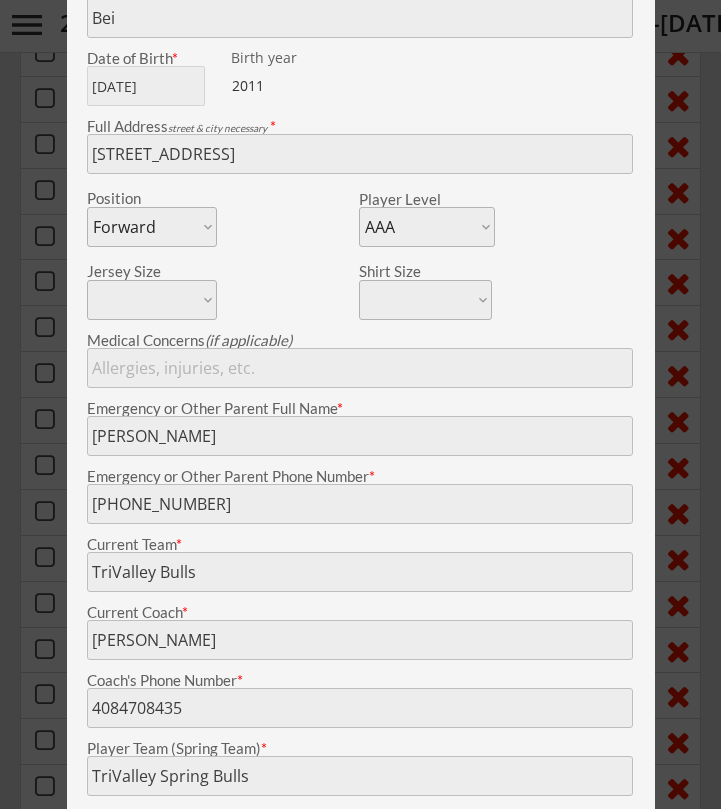 scroll, scrollTop: 336, scrollLeft: 0, axis: vertical 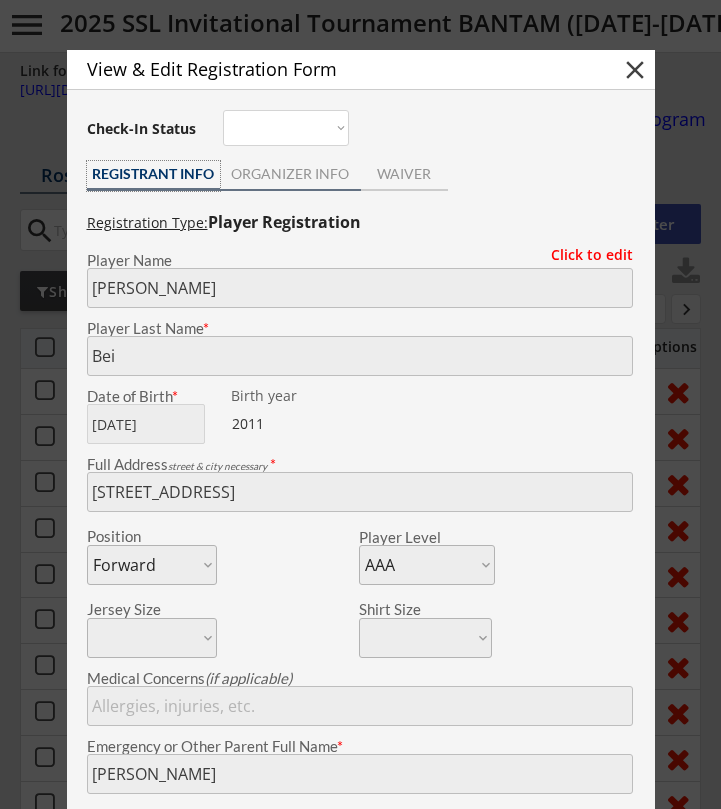 click on "ORGANIZER INFO" at bounding box center (290, 174) 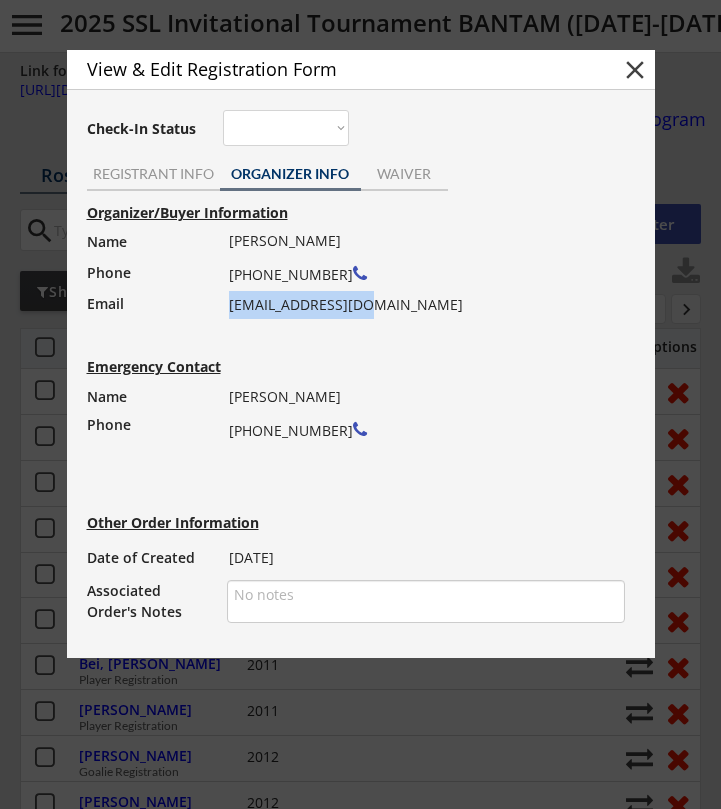 drag, startPoint x: 373, startPoint y: 305, endPoint x: 228, endPoint y: 309, distance: 145.05516 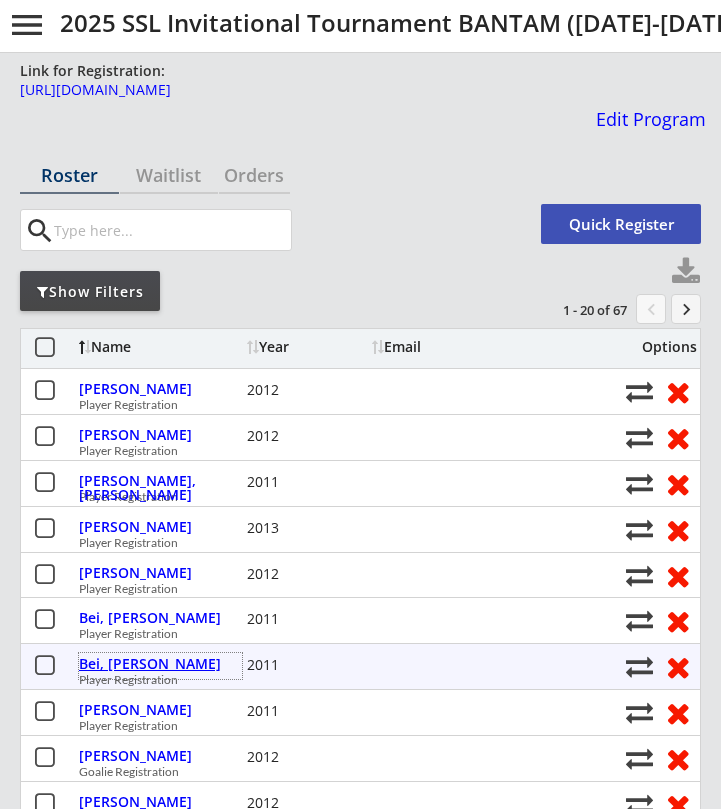 click on "Bei, [PERSON_NAME]" at bounding box center (160, 664) 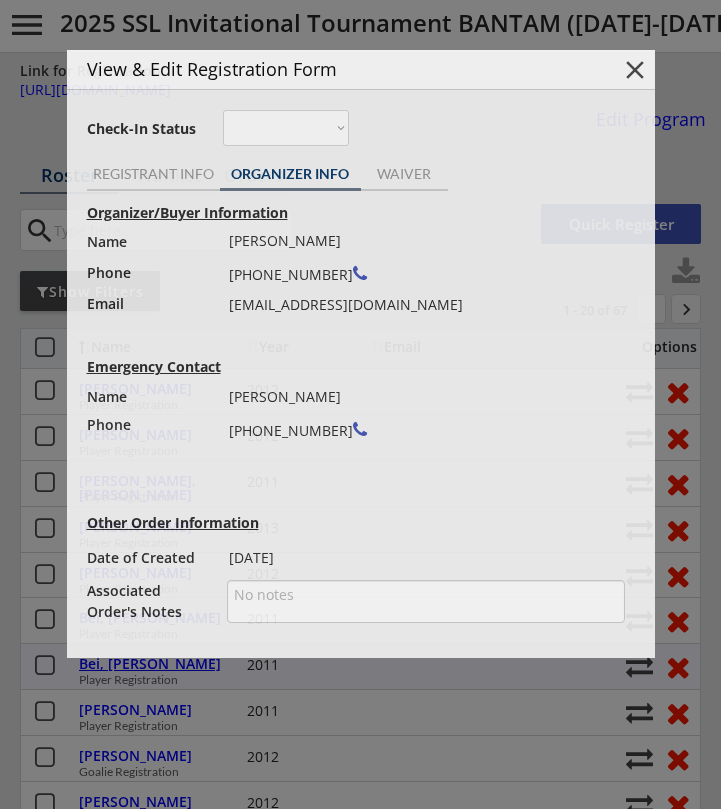 type on "TriValley Bulls" 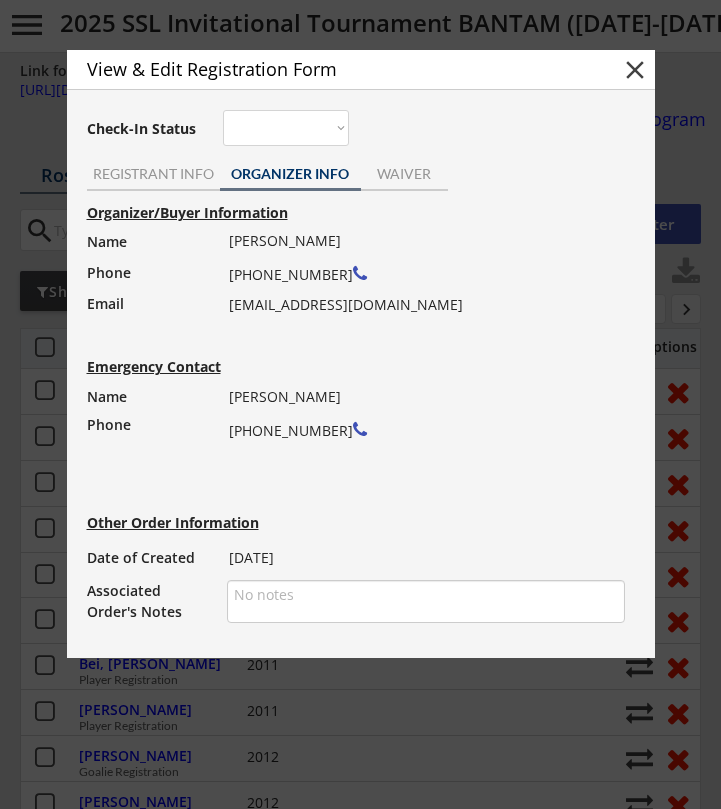 click on "REGISTRANT INFO" at bounding box center [153, 174] 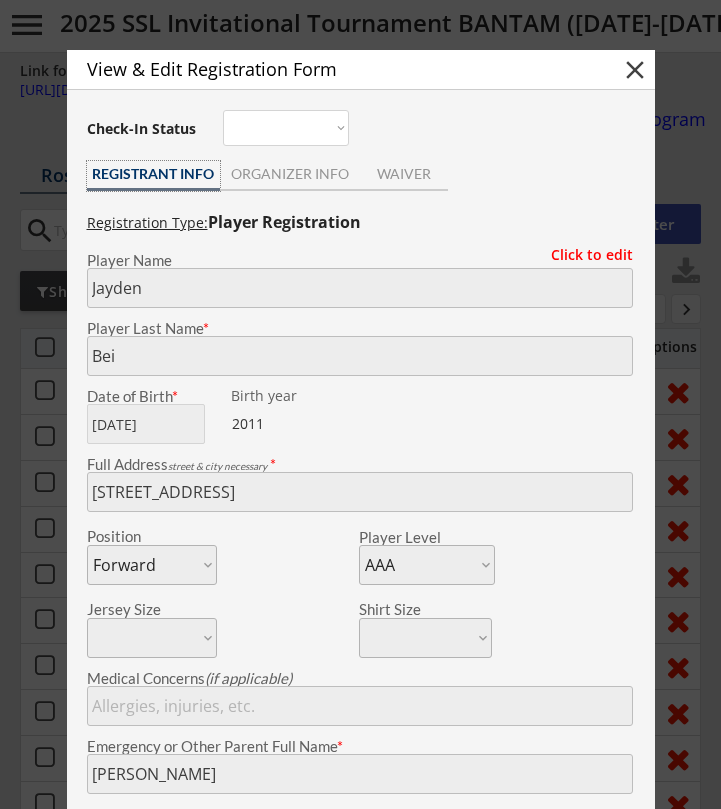 click on "close" at bounding box center [635, 70] 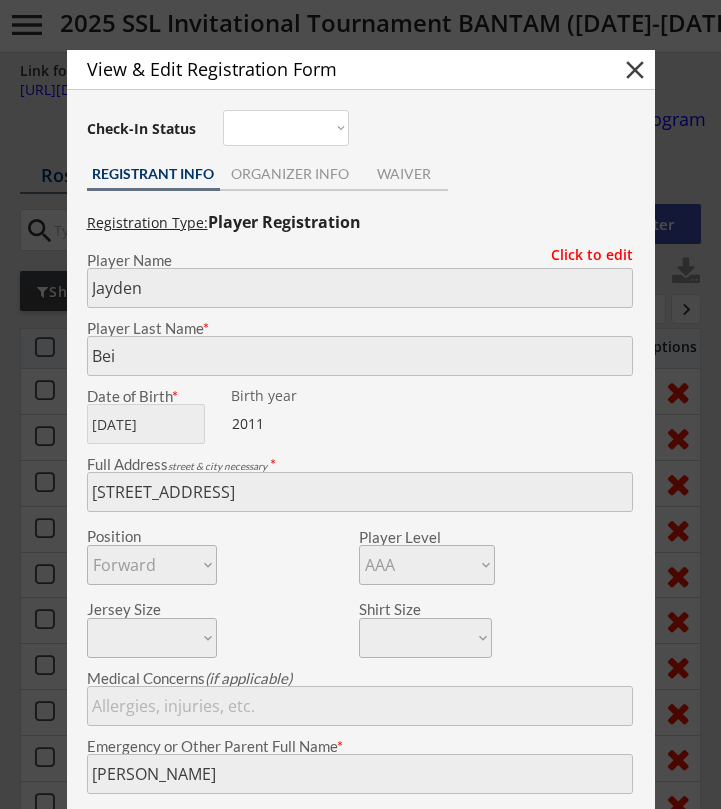 type 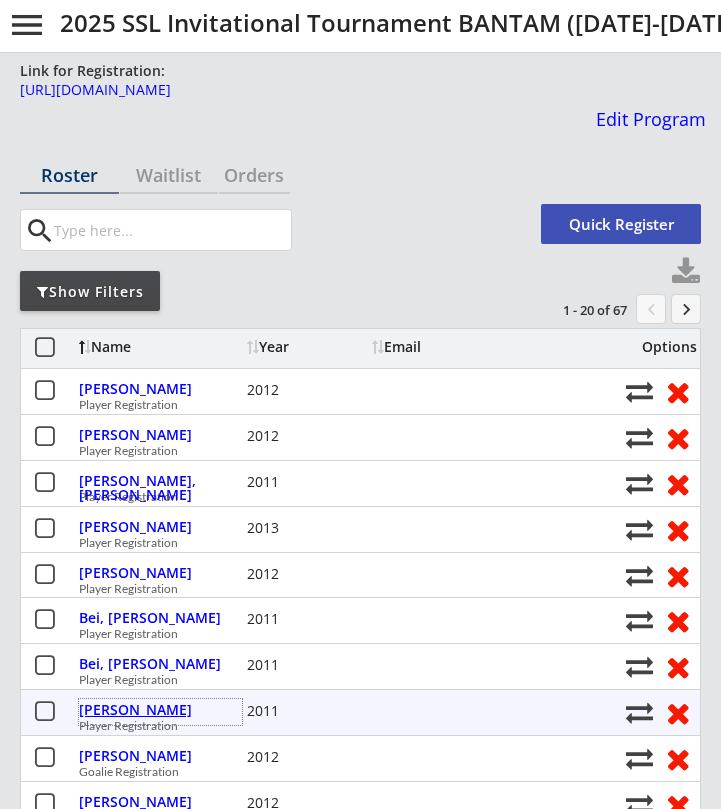 click on "[PERSON_NAME]" at bounding box center (160, 710) 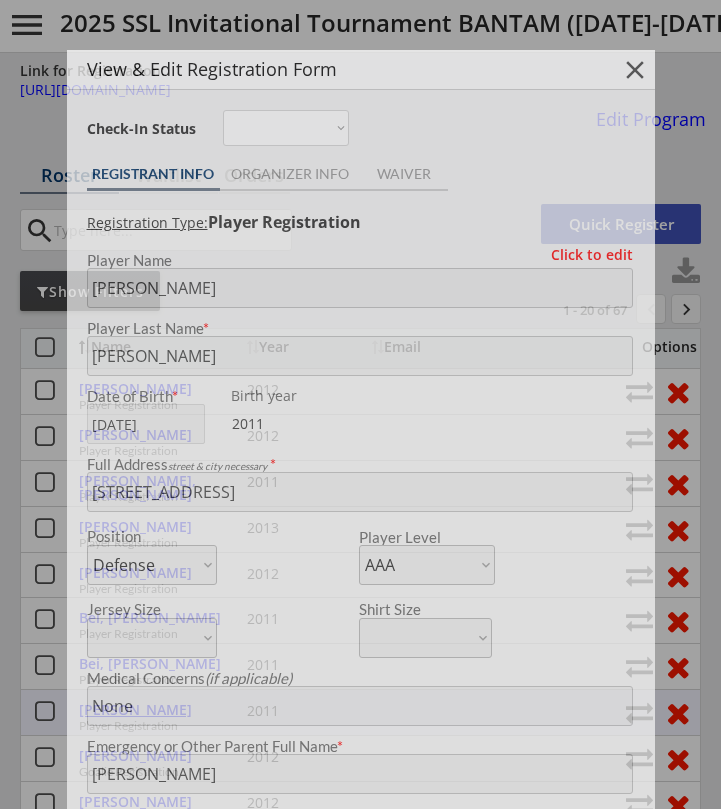 type on "Fairmont Prep" 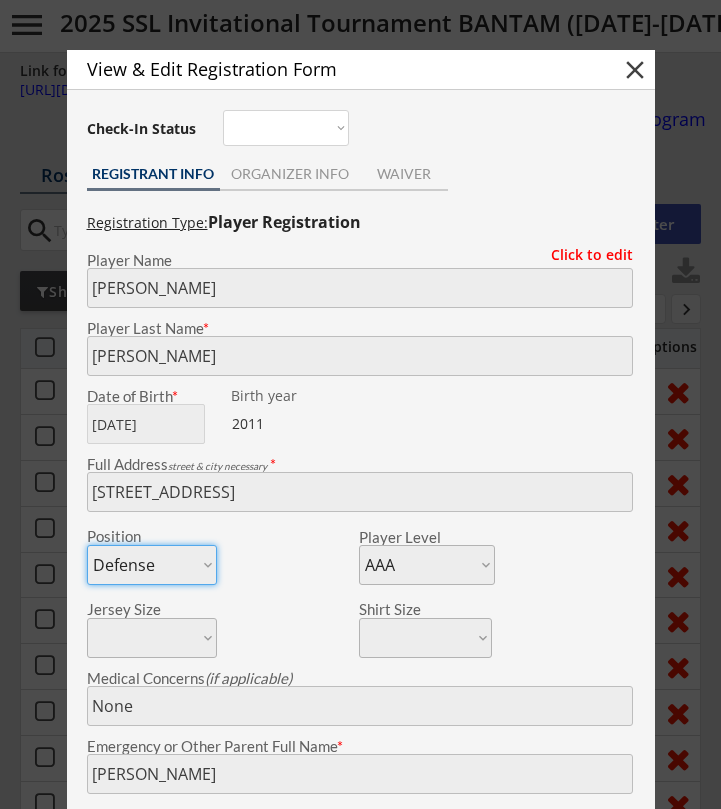 scroll, scrollTop: 0, scrollLeft: 0, axis: both 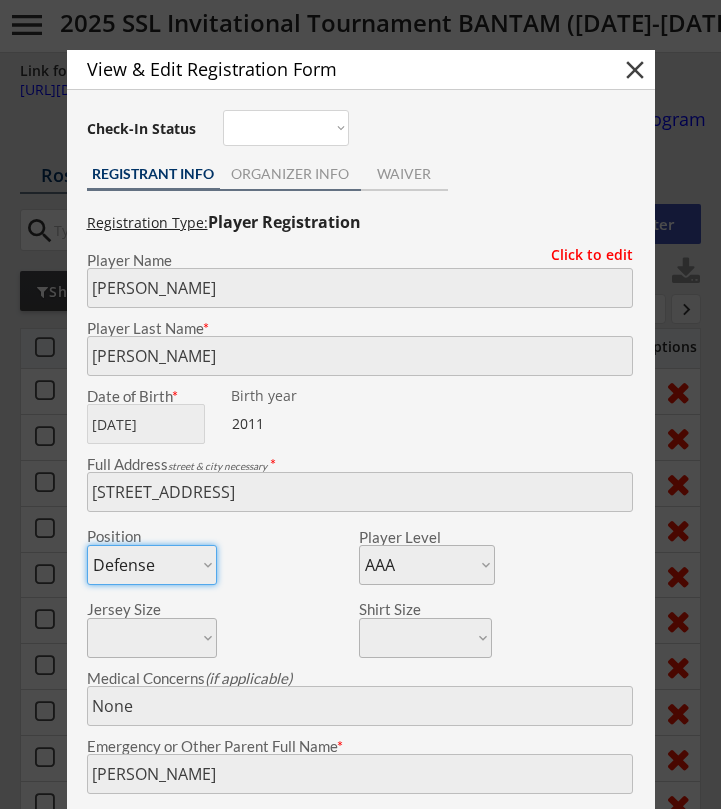 click on "ORGANIZER INFO" at bounding box center [290, 174] 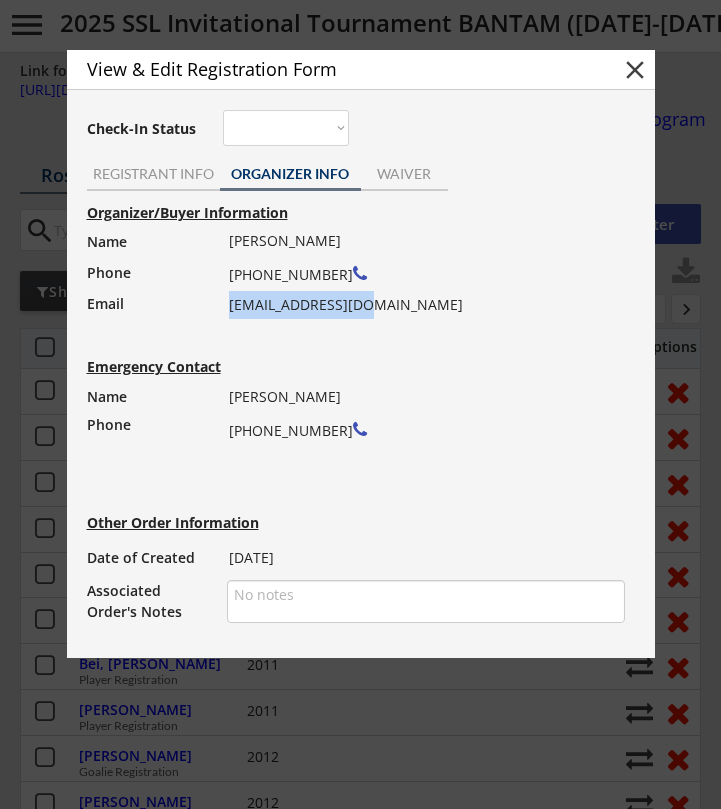 drag, startPoint x: 372, startPoint y: 303, endPoint x: 228, endPoint y: 307, distance: 144.05554 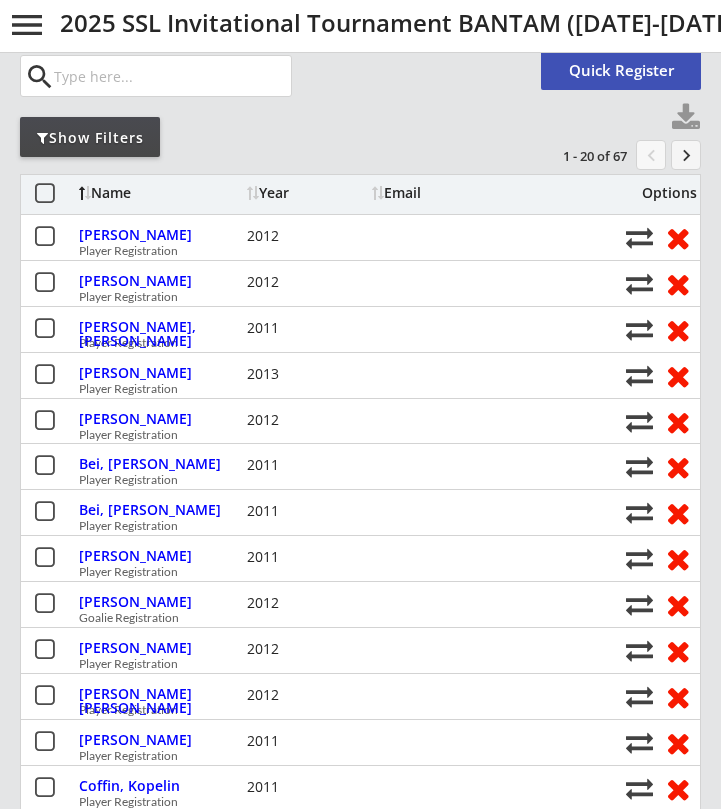 scroll, scrollTop: 160, scrollLeft: 0, axis: vertical 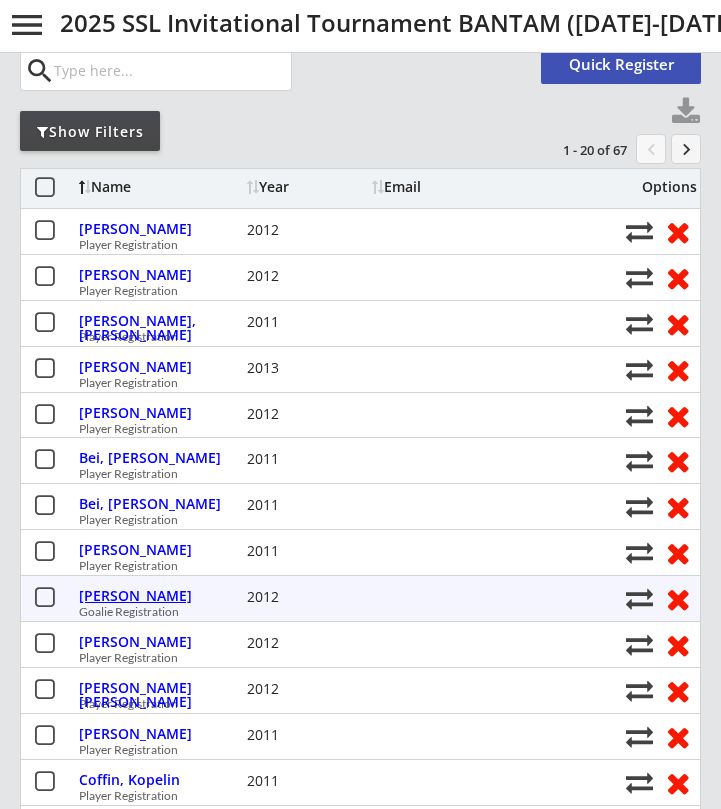 click on "[PERSON_NAME]" at bounding box center [160, 596] 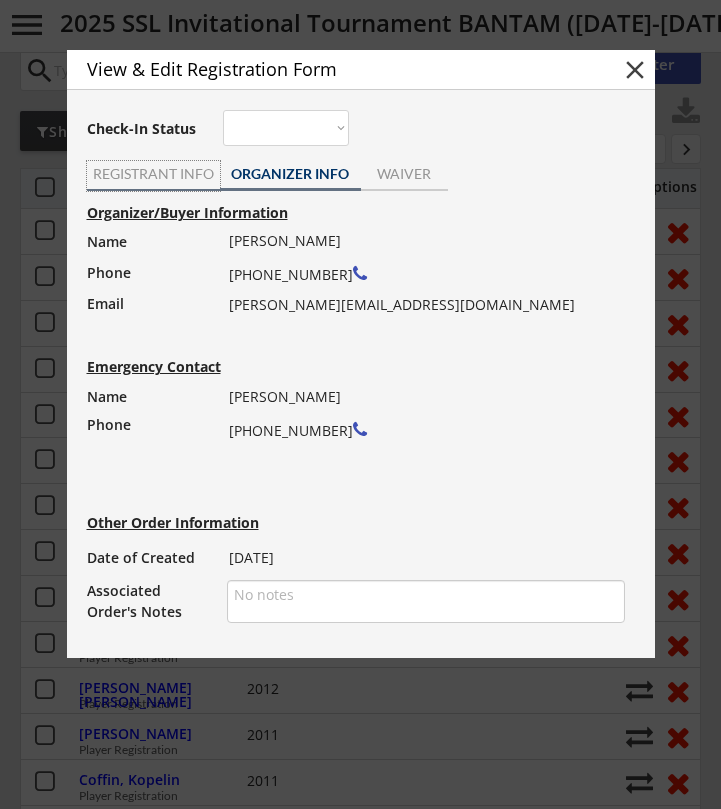 click on "REGISTRANT INFO" at bounding box center (153, 174) 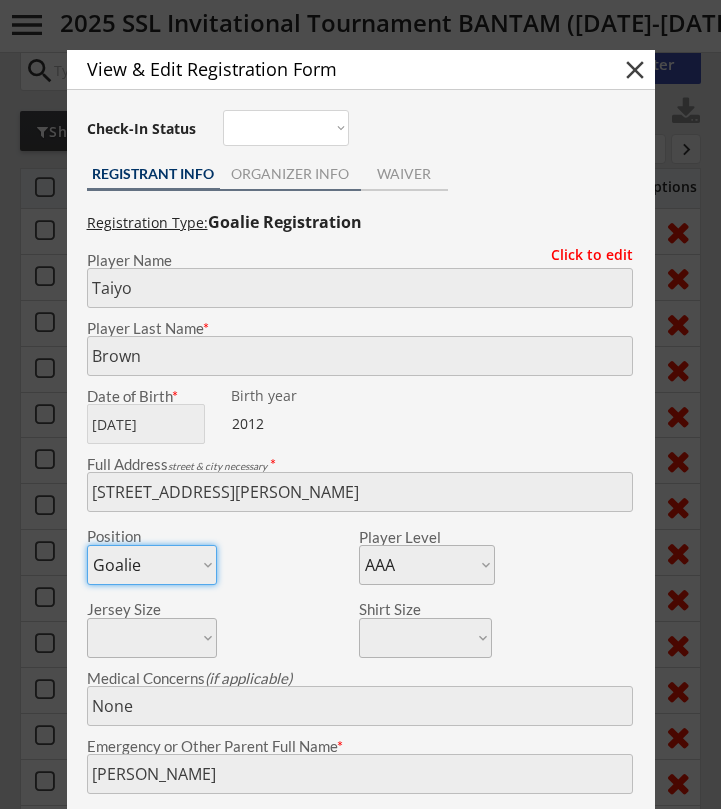 click on "ORGANIZER INFO" at bounding box center [290, 174] 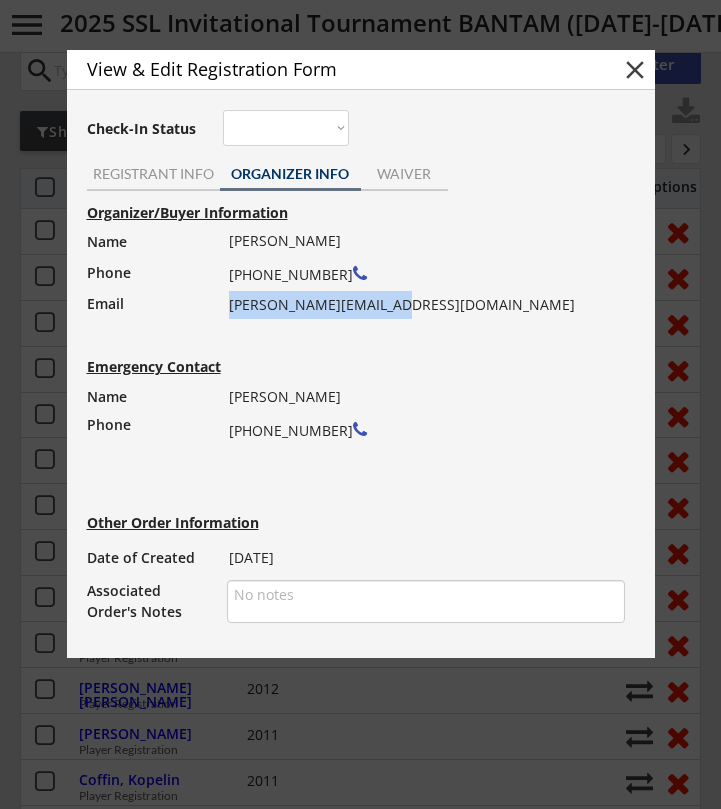 drag, startPoint x: 409, startPoint y: 302, endPoint x: 230, endPoint y: 308, distance: 179.10052 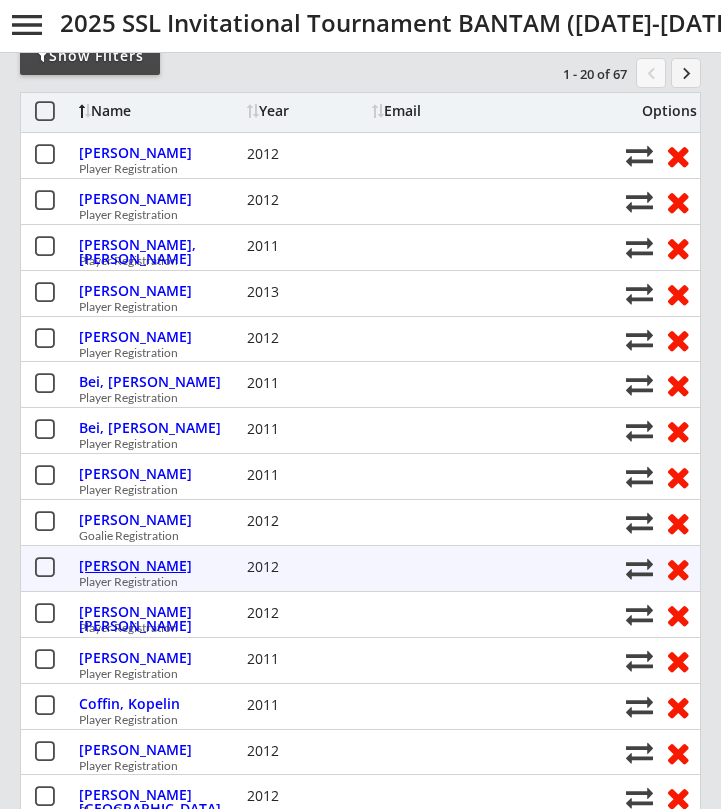 scroll, scrollTop: 249, scrollLeft: 0, axis: vertical 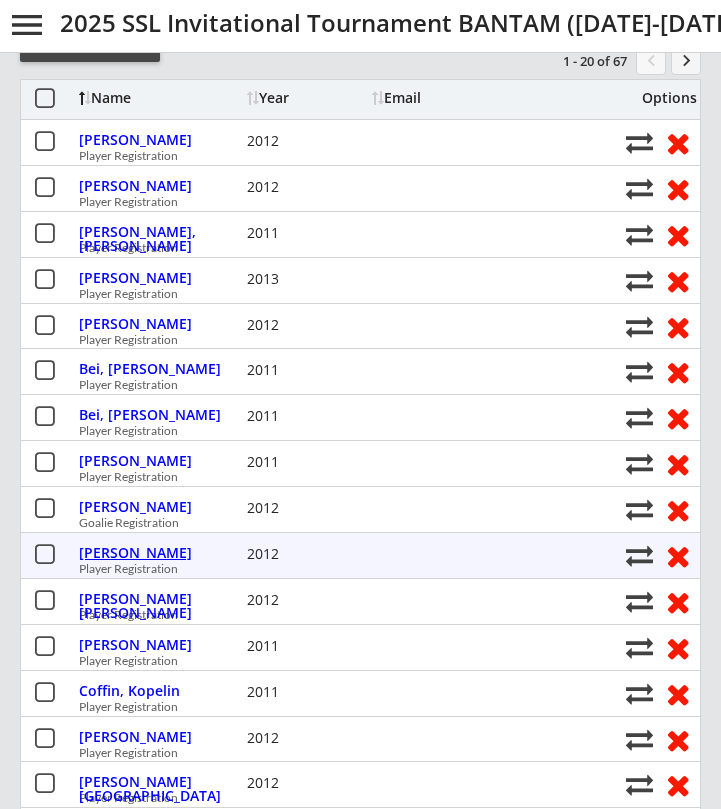 click on "Canale, Emily" at bounding box center (160, 553) 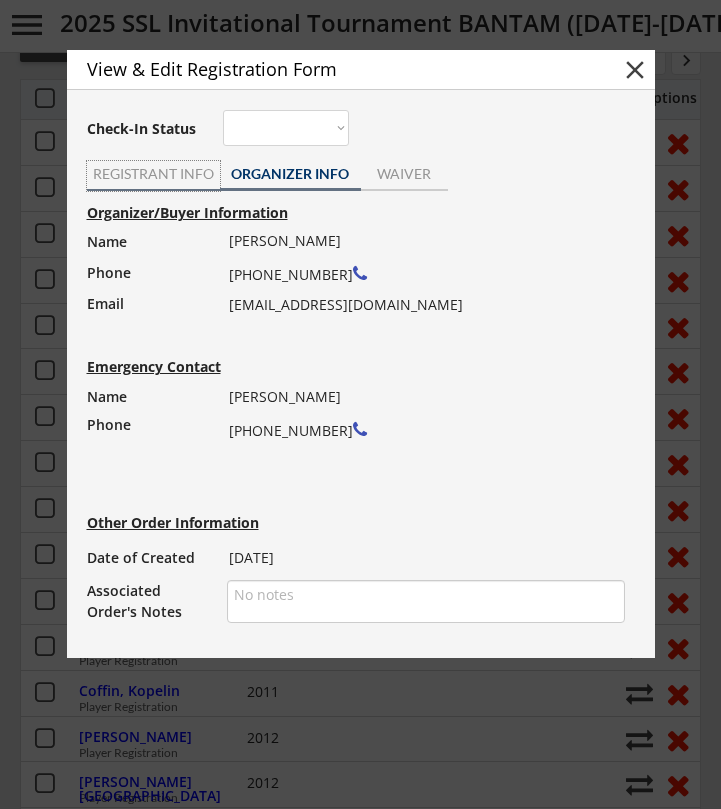 click on "REGISTRANT INFO" at bounding box center (153, 174) 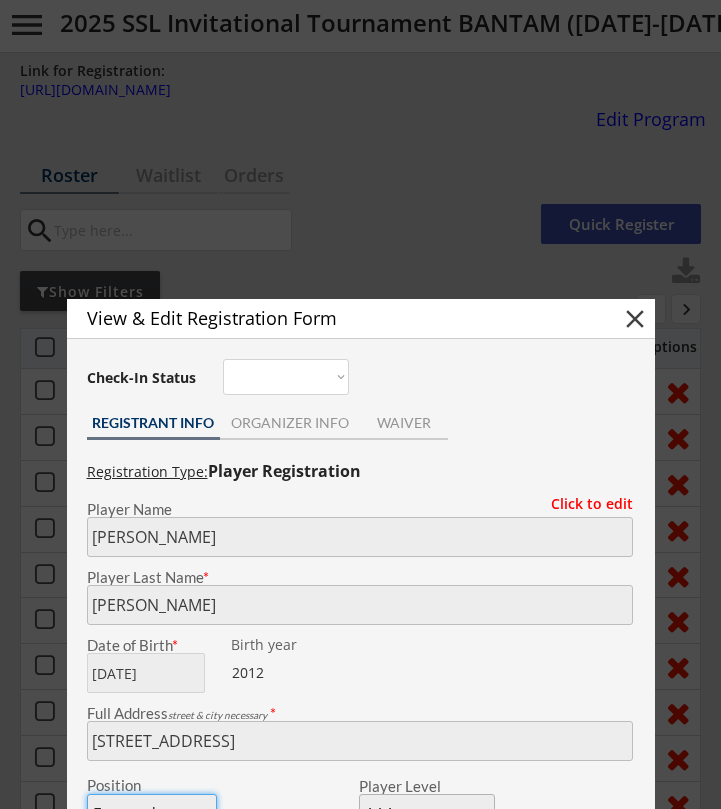 scroll, scrollTop: 0, scrollLeft: 0, axis: both 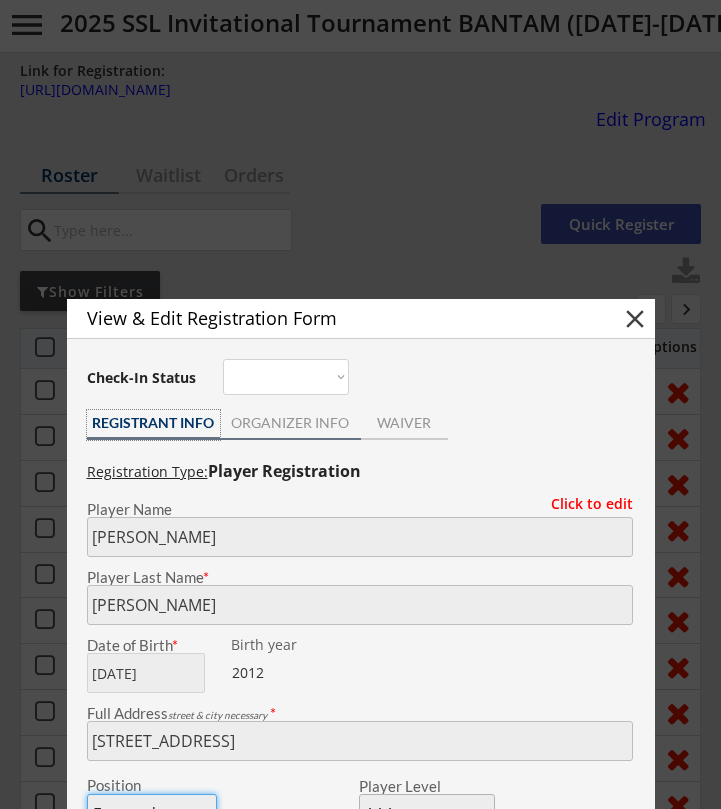 click on "ORGANIZER INFO" at bounding box center (290, 423) 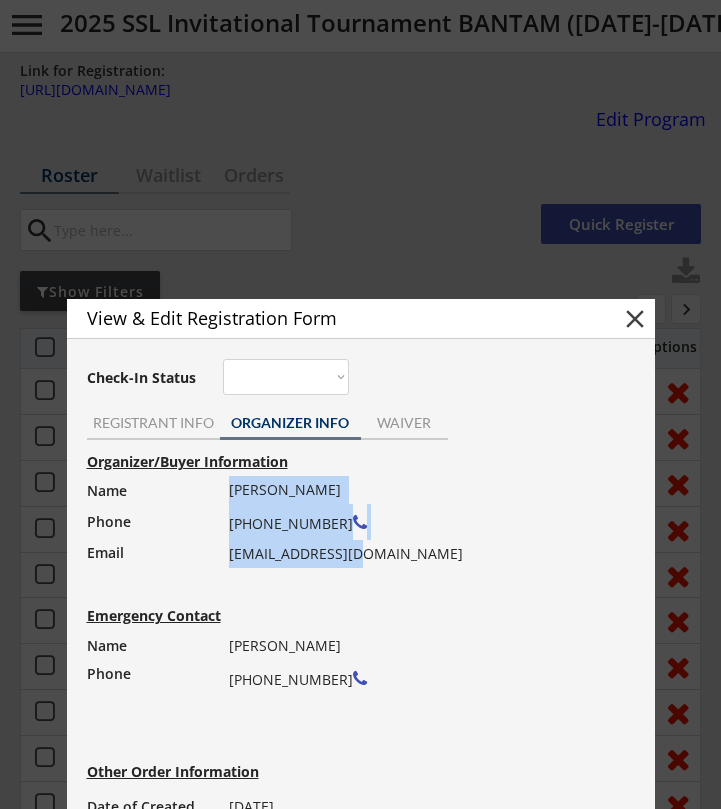 drag, startPoint x: 360, startPoint y: 556, endPoint x: 226, endPoint y: 557, distance: 134.00374 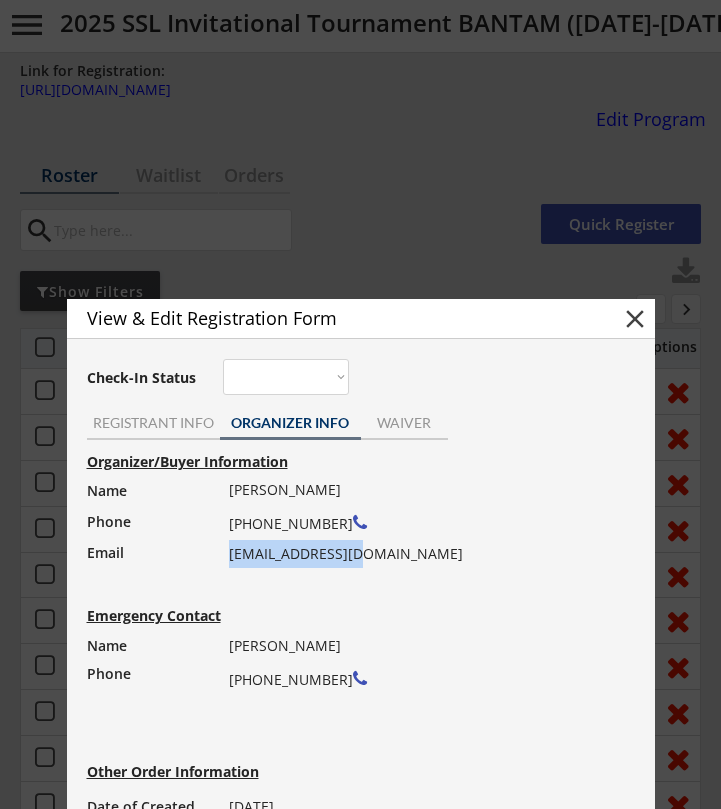 drag, startPoint x: 356, startPoint y: 556, endPoint x: 228, endPoint y: 560, distance: 128.06248 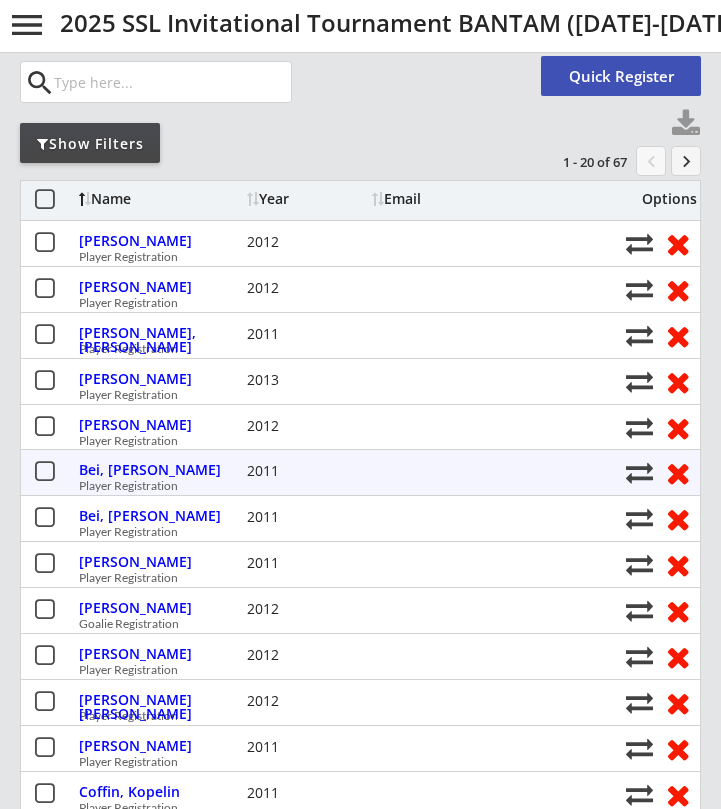 scroll, scrollTop: 158, scrollLeft: 0, axis: vertical 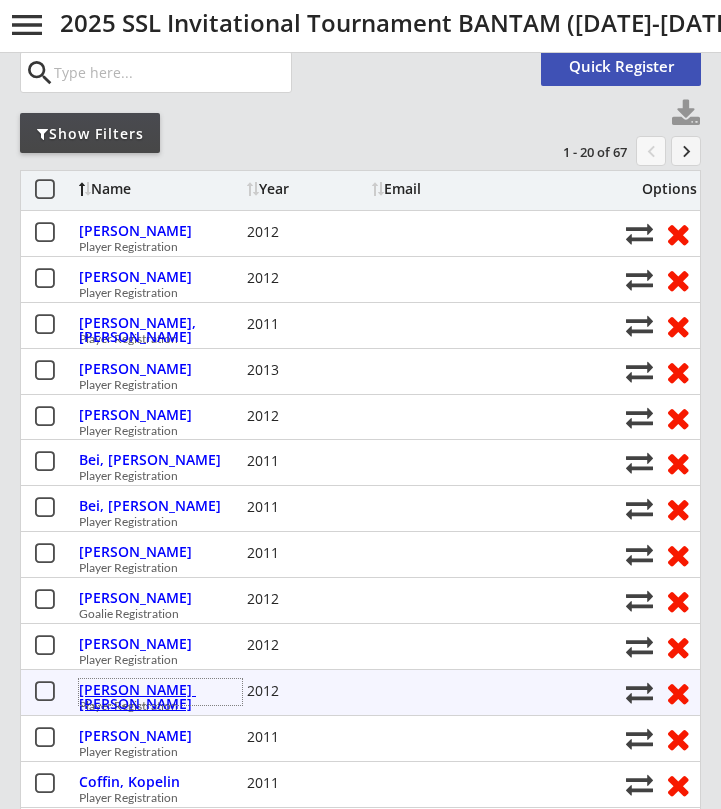 click on "Casas Schestag, Tristan" at bounding box center (160, 697) 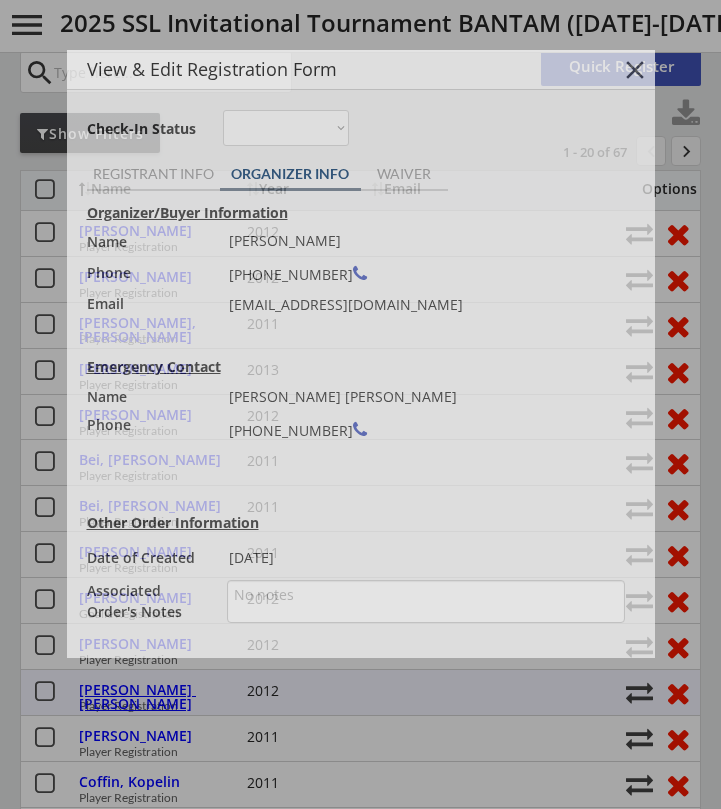 type on "CA Bears" 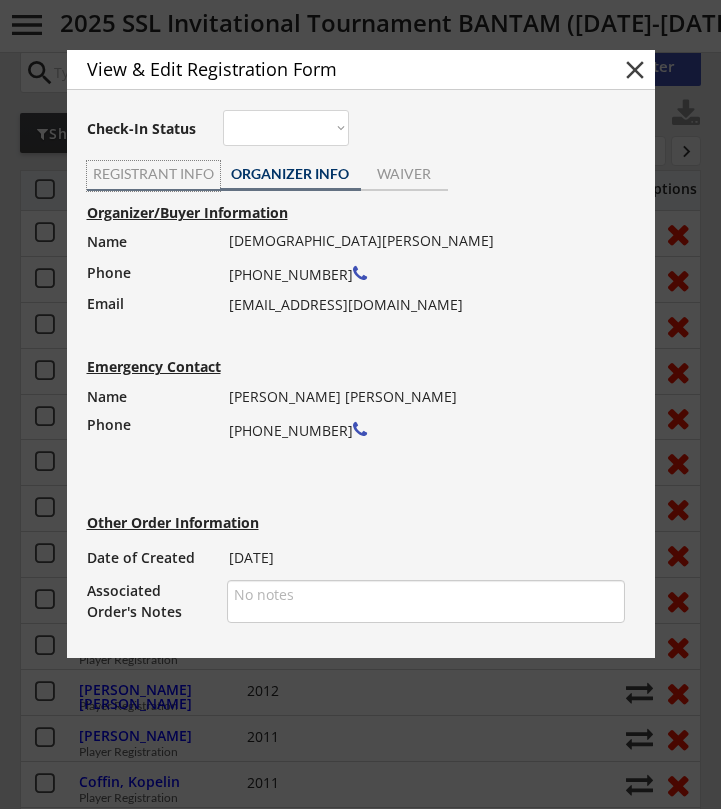 click on "REGISTRANT INFO" at bounding box center (153, 174) 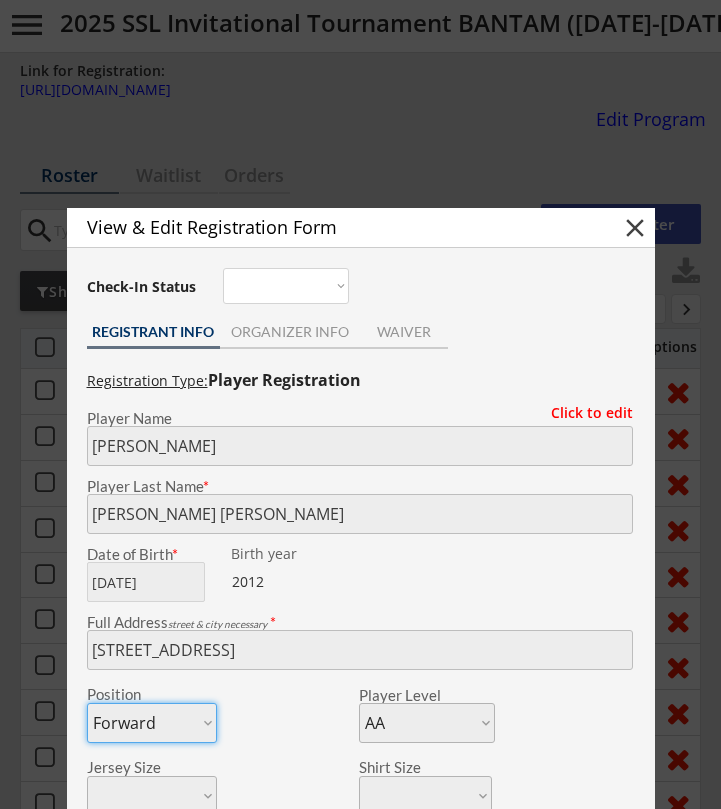 scroll, scrollTop: 0, scrollLeft: 0, axis: both 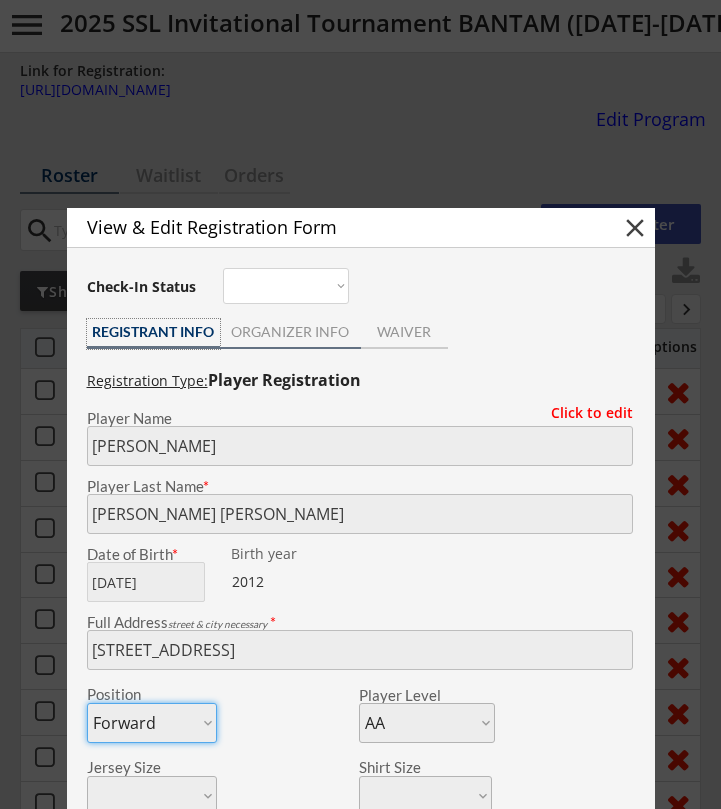 click on "ORGANIZER INFO" at bounding box center (290, 332) 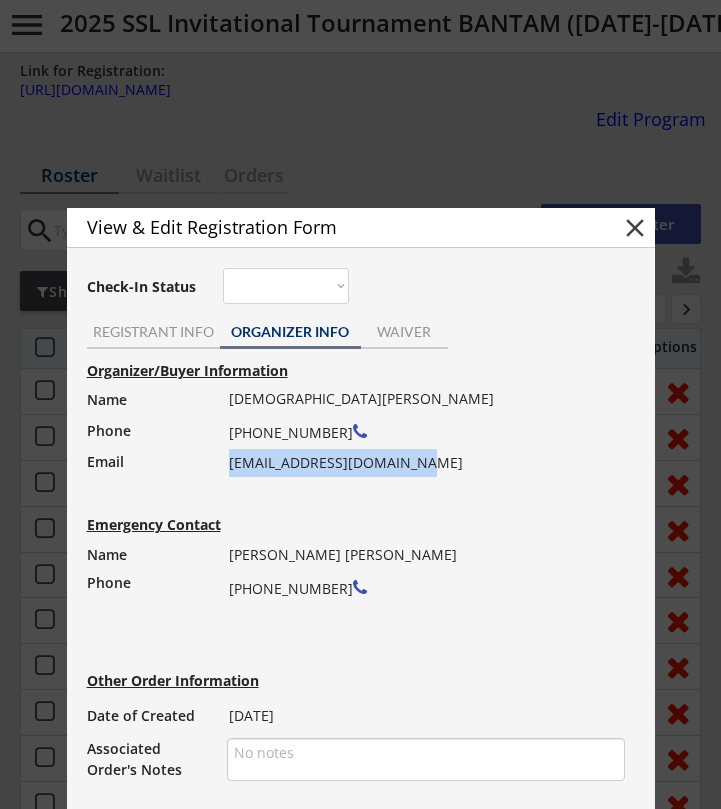 drag, startPoint x: 428, startPoint y: 466, endPoint x: 228, endPoint y: 459, distance: 200.12247 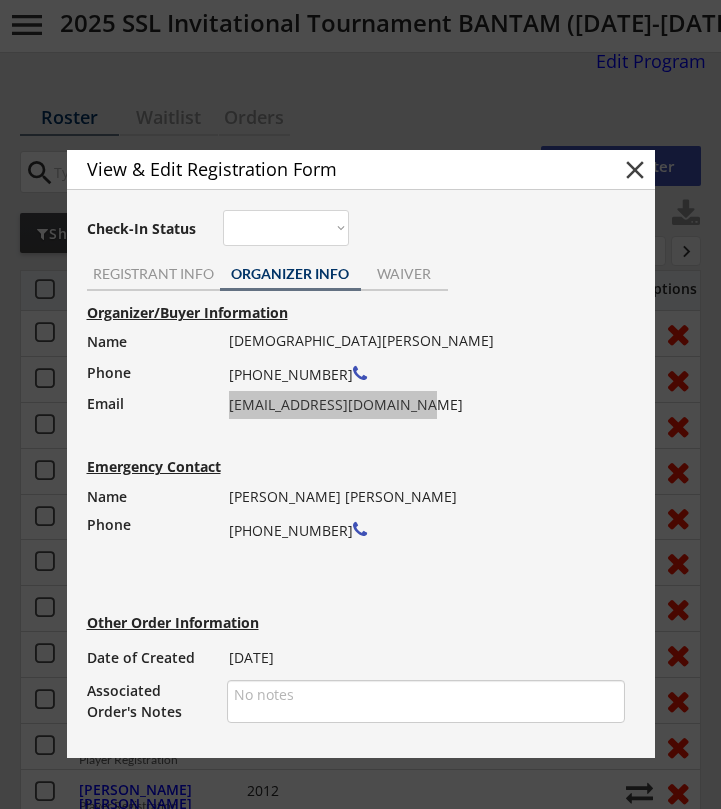 scroll, scrollTop: 45, scrollLeft: 0, axis: vertical 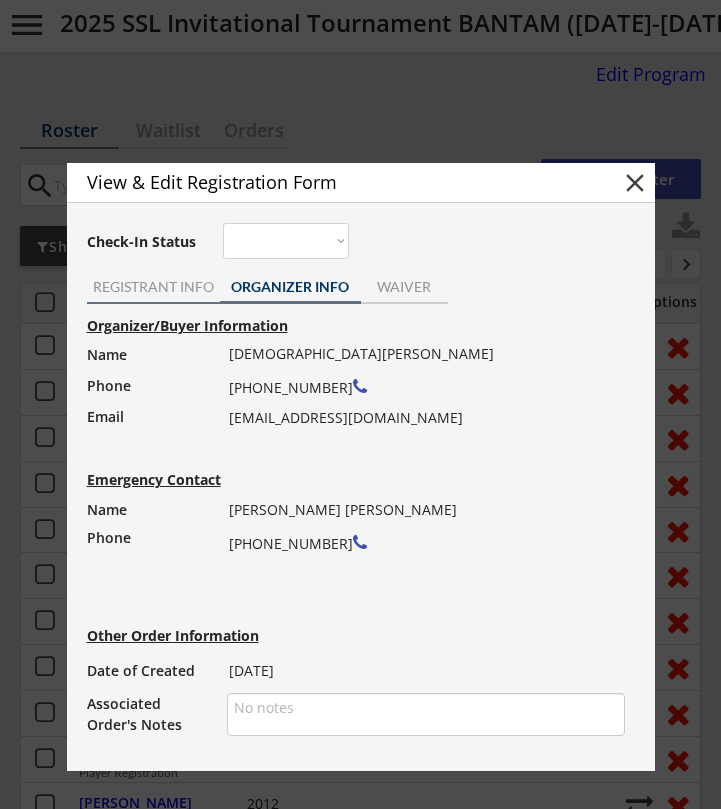 click on "REGISTRANT INFO" at bounding box center (153, 287) 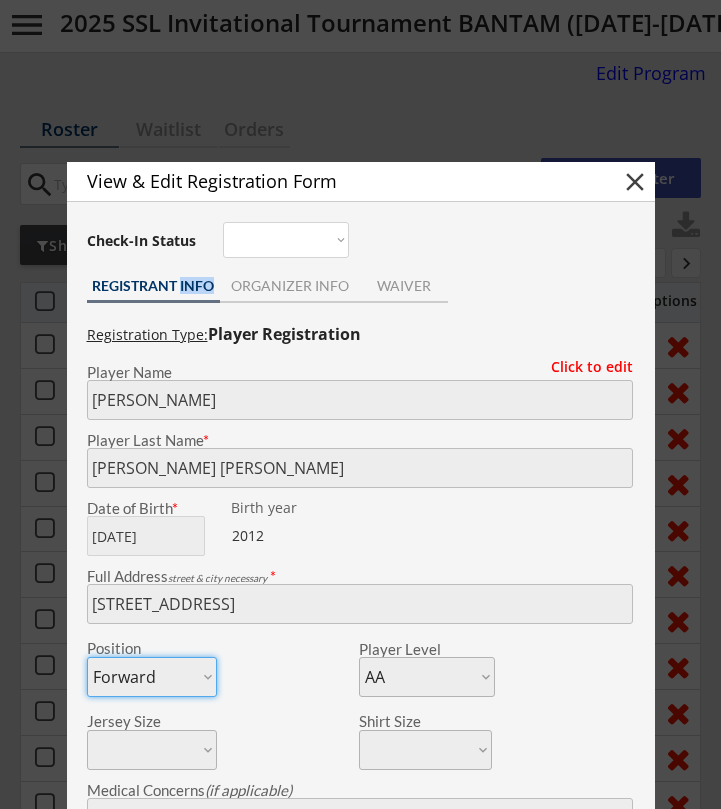 scroll, scrollTop: 48, scrollLeft: 0, axis: vertical 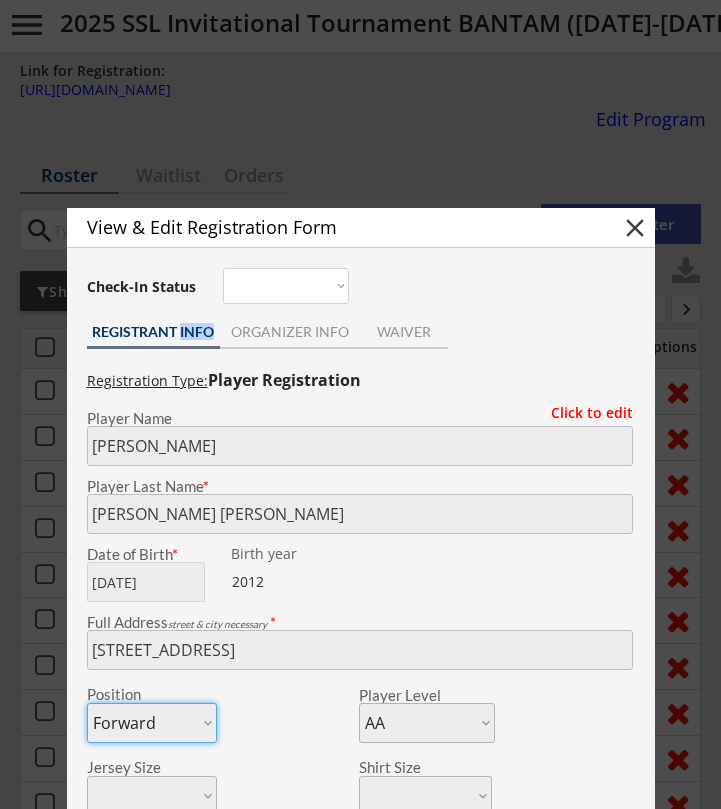 click on "close" at bounding box center (635, 228) 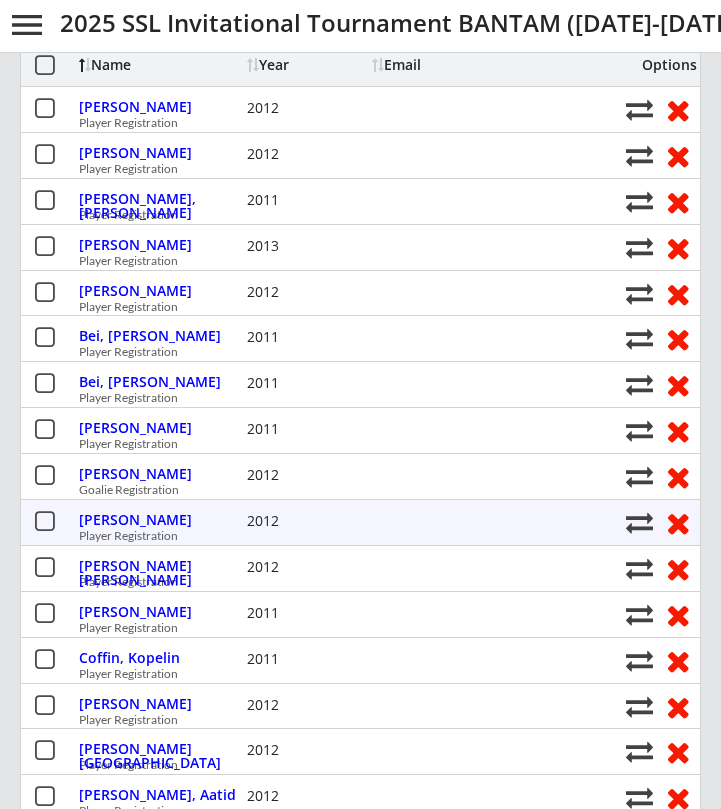 scroll, scrollTop: 302, scrollLeft: 0, axis: vertical 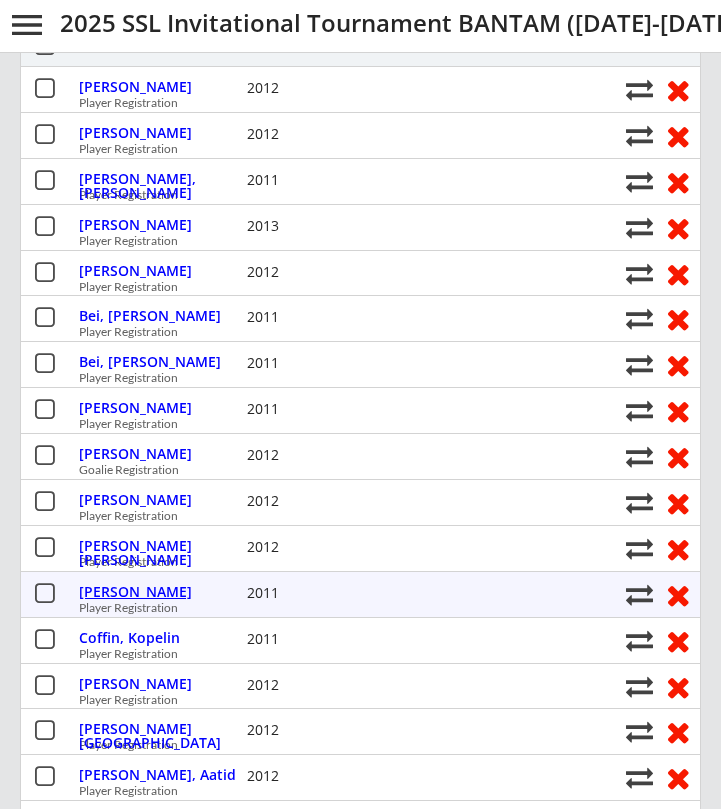 click on "Chang, Zachary" at bounding box center (160, 592) 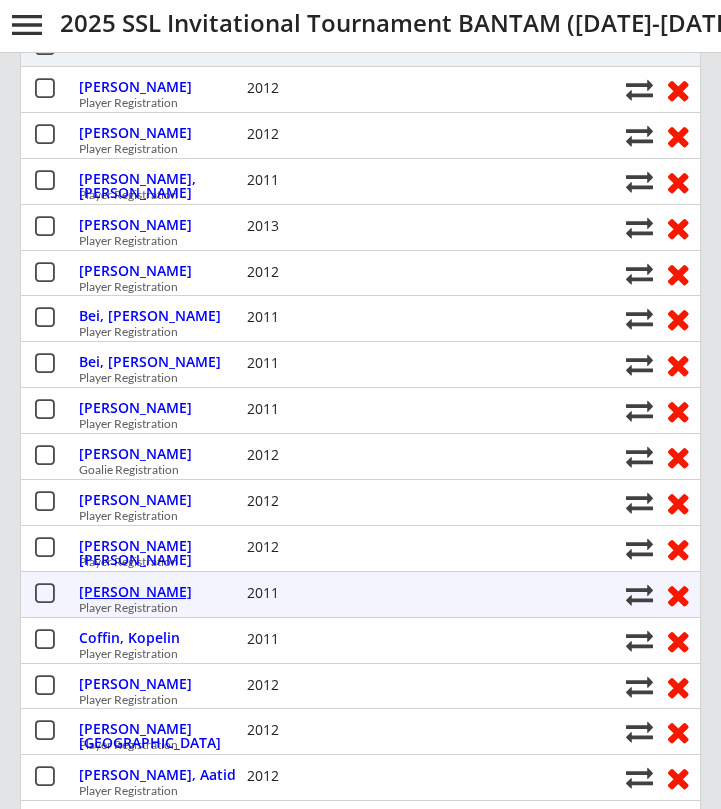 type on "San Jose Jr Sharks" 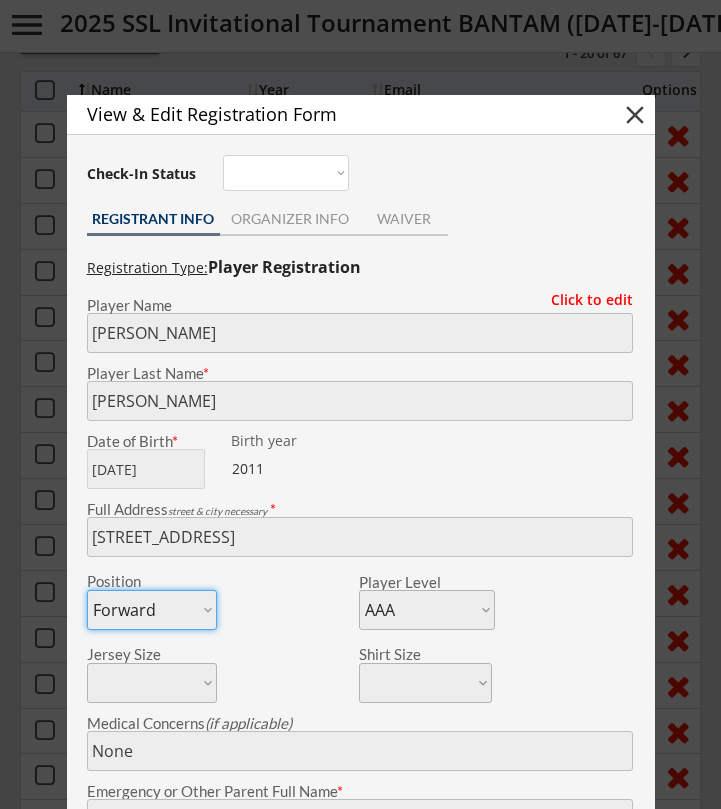 scroll, scrollTop: 238, scrollLeft: 0, axis: vertical 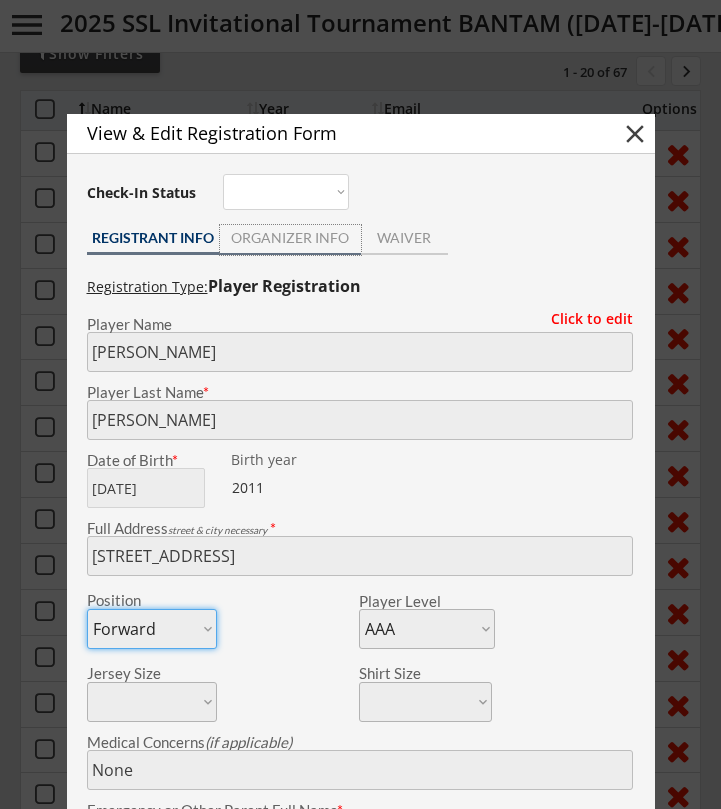 click on "ORGANIZER INFO" at bounding box center (290, 238) 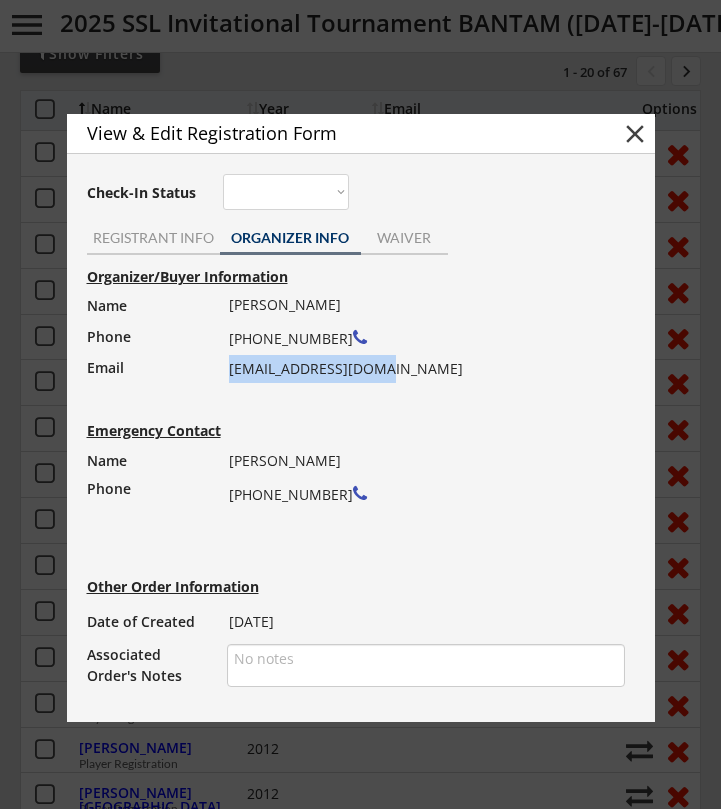 drag, startPoint x: 380, startPoint y: 371, endPoint x: 230, endPoint y: 375, distance: 150.05333 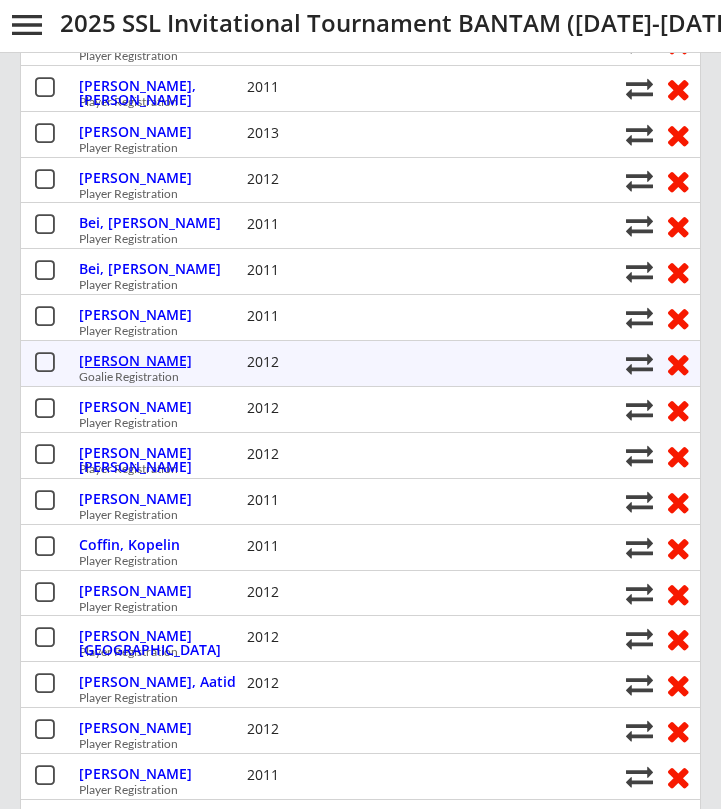 scroll, scrollTop: 405, scrollLeft: 0, axis: vertical 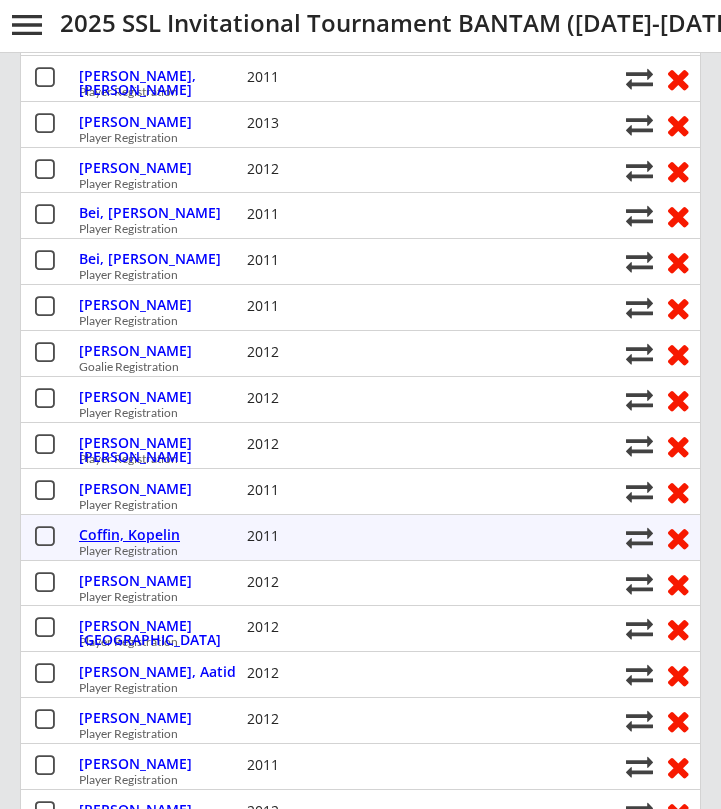 click on "Coffin, Kopelin" at bounding box center [160, 535] 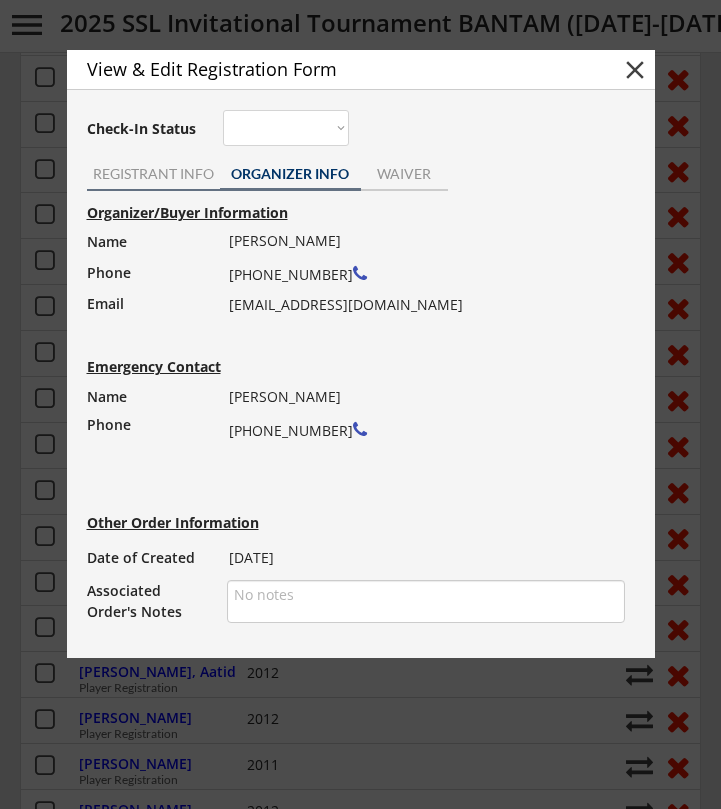 click on "REGISTRANT INFO" at bounding box center [153, 174] 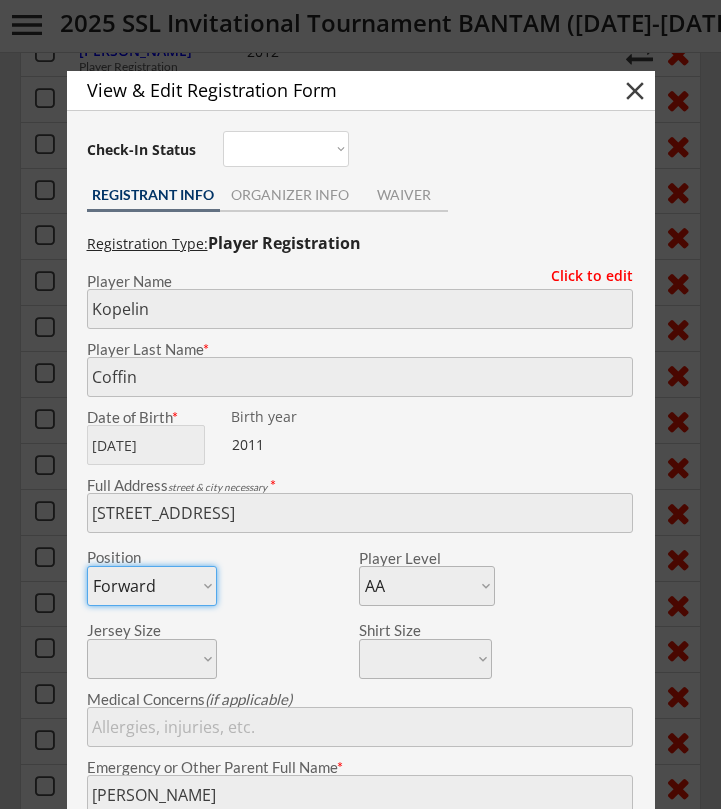 scroll, scrollTop: 383, scrollLeft: 0, axis: vertical 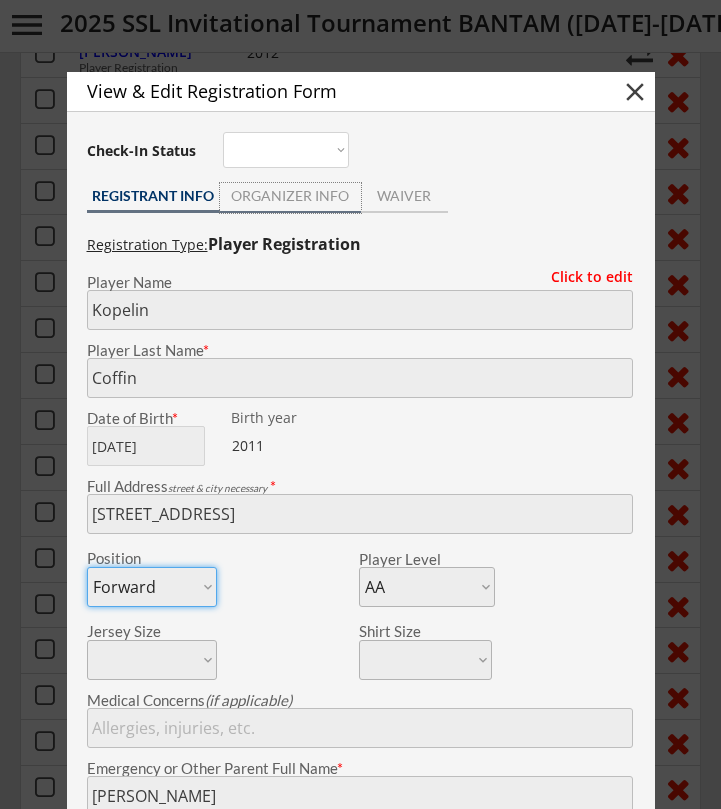click on "ORGANIZER INFO" at bounding box center [290, 196] 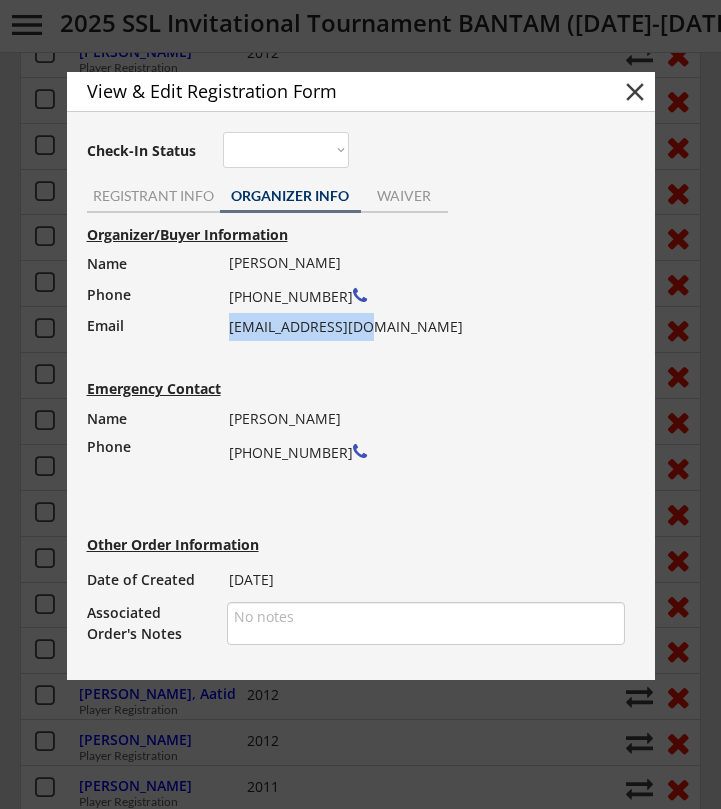 drag, startPoint x: 367, startPoint y: 329, endPoint x: 230, endPoint y: 329, distance: 137 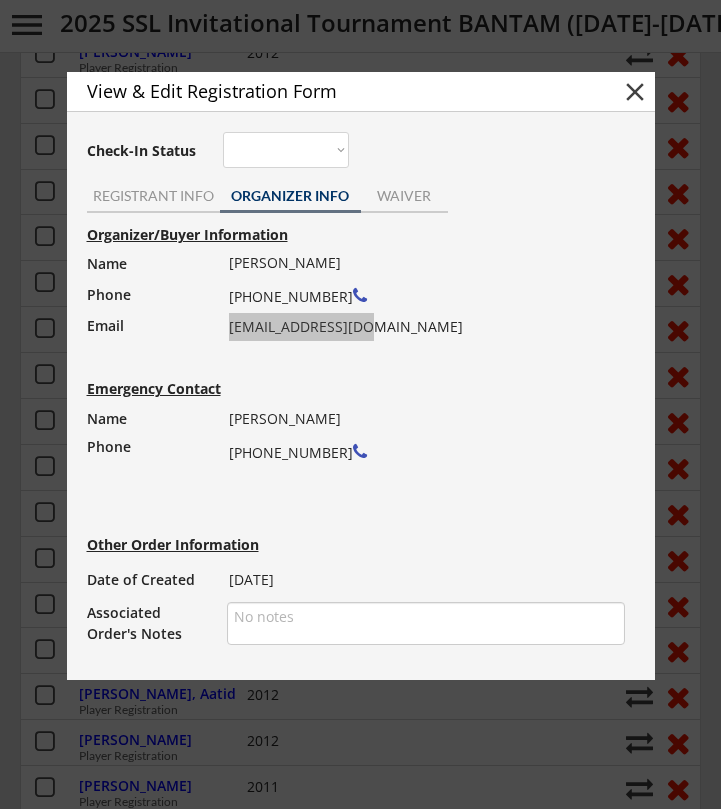 click on "Jeff Coffin
(805) 469-1467    framer31@gmail.com" at bounding box center [420, 295] 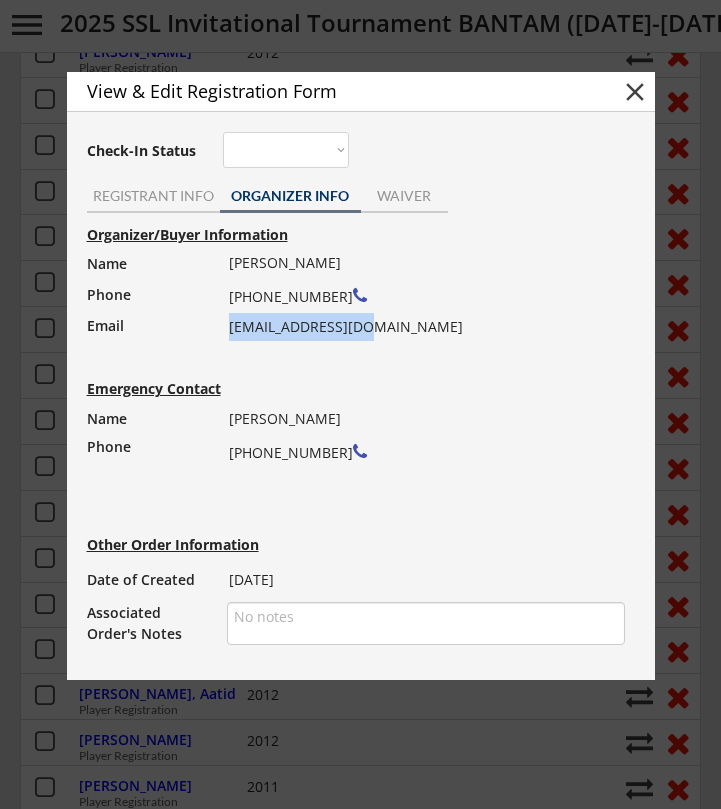 click on "close" at bounding box center (635, 92) 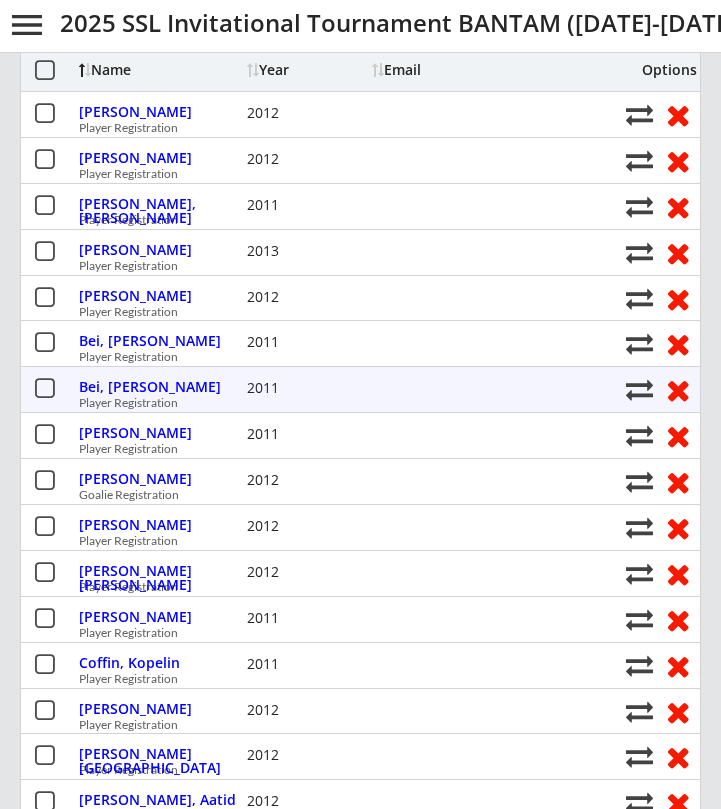 scroll, scrollTop: 258, scrollLeft: 0, axis: vertical 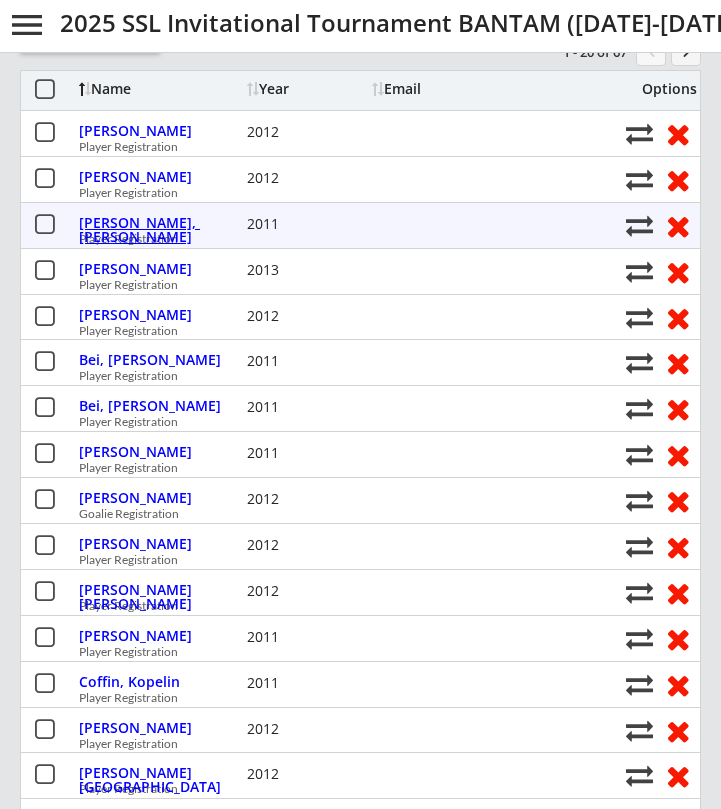 click on "Aycock, Connor" at bounding box center [160, 230] 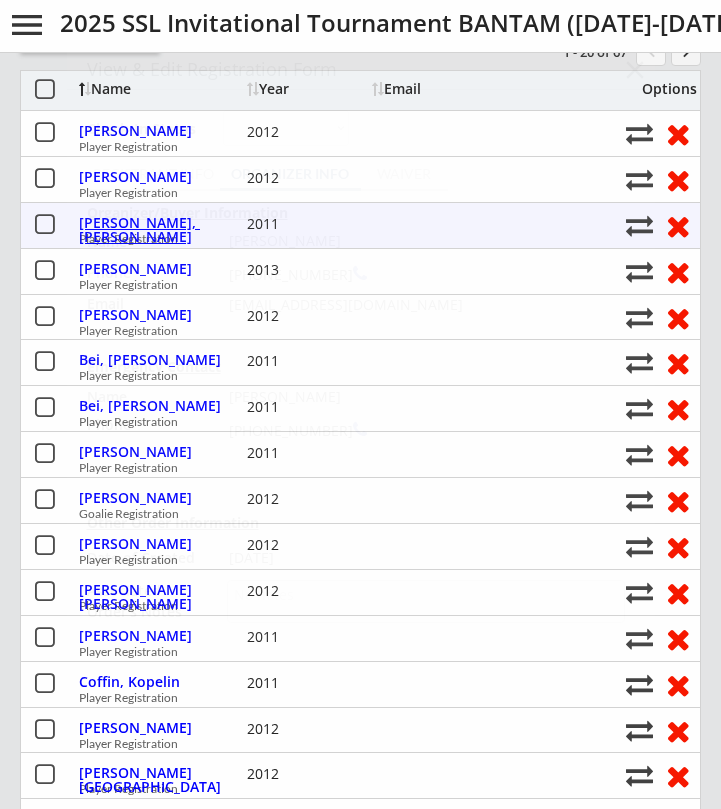 type on "GSE 14AA-1" 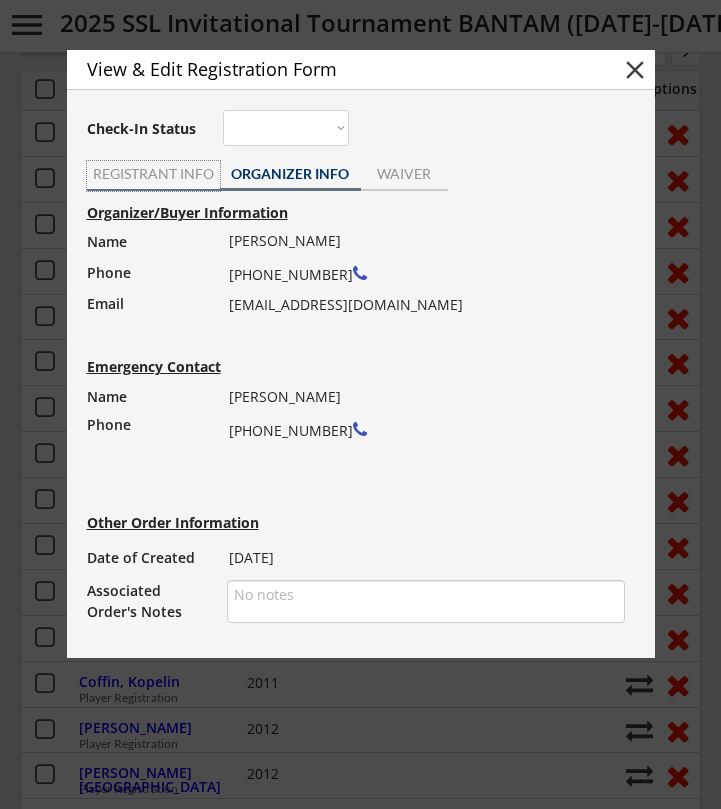 click on "REGISTRANT INFO" at bounding box center [153, 176] 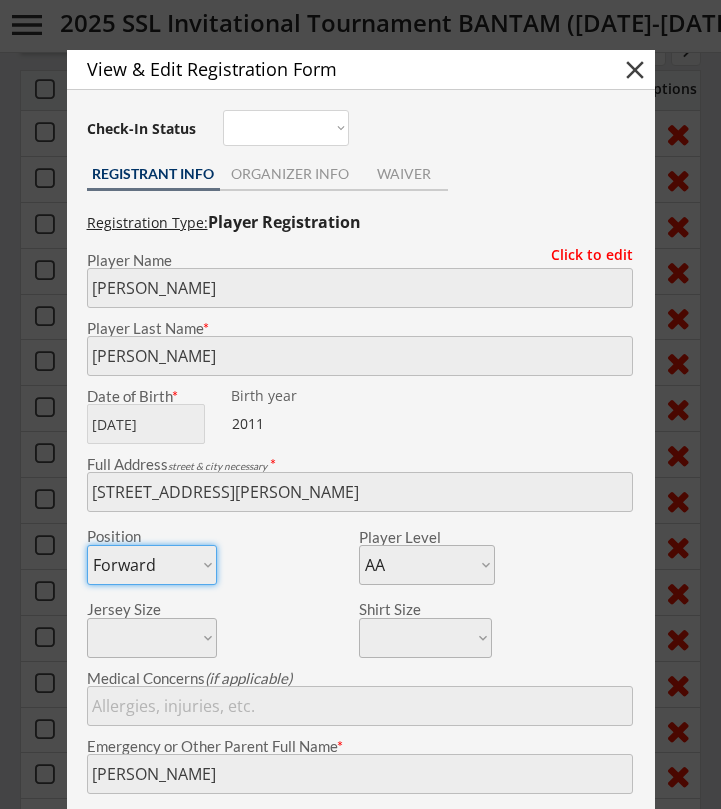 click on "close" at bounding box center [635, 70] 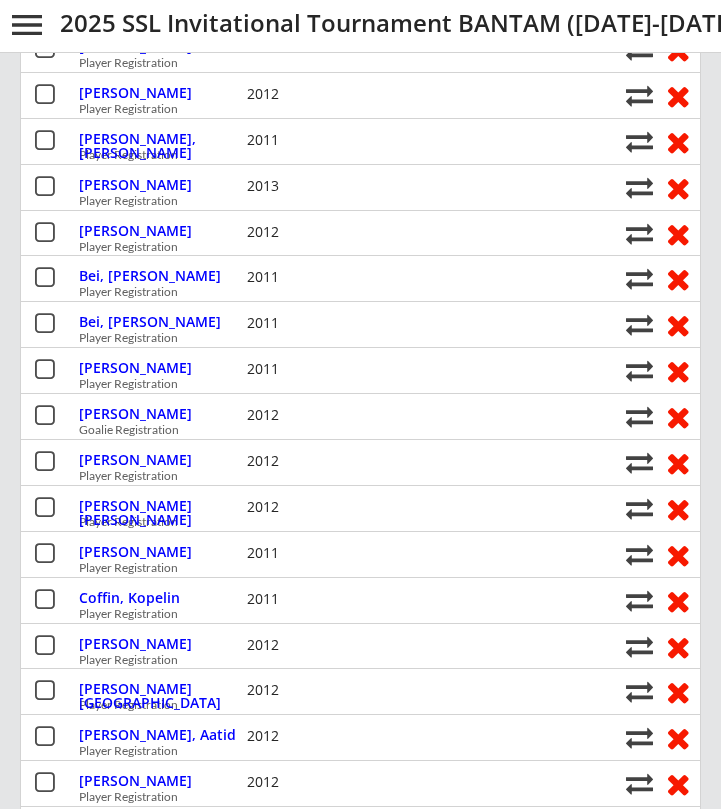 scroll, scrollTop: 358, scrollLeft: 0, axis: vertical 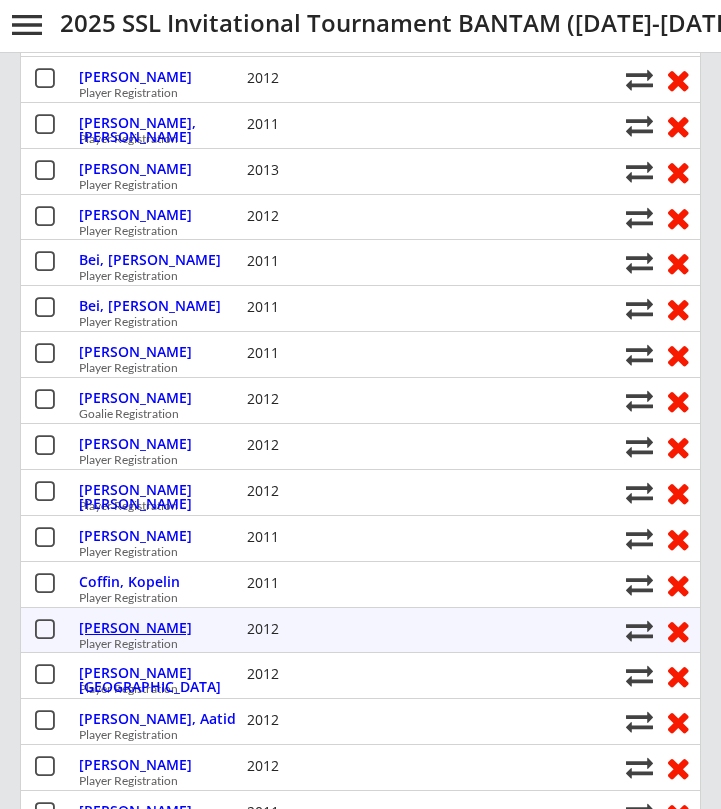 click on "Cruz, Dylan" at bounding box center (160, 628) 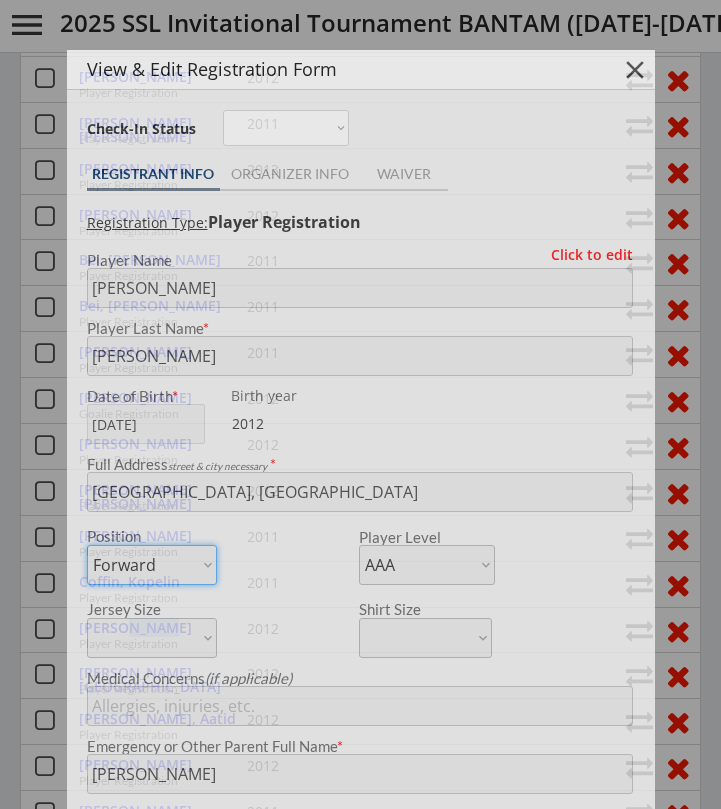 type on "California Bears" 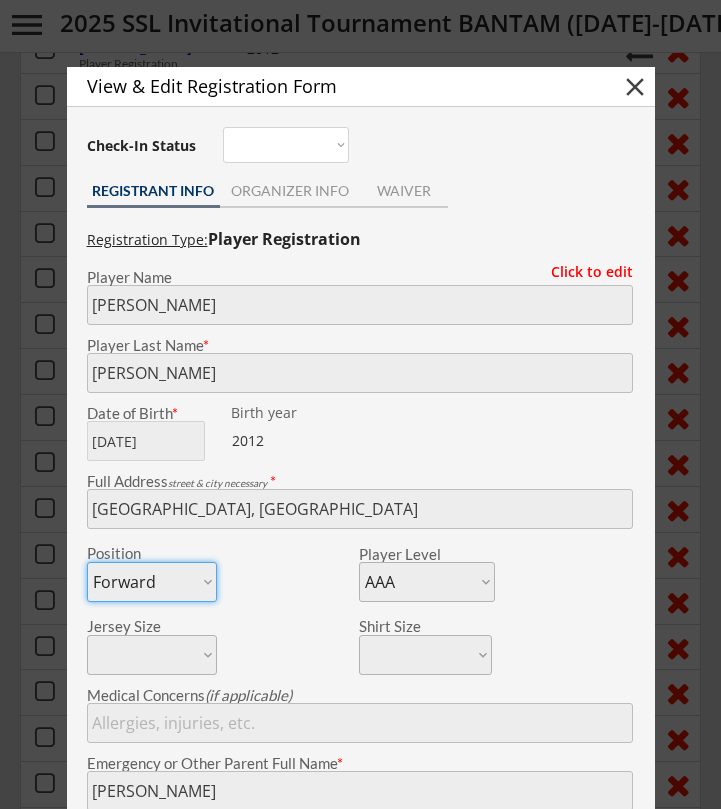 scroll, scrollTop: 339, scrollLeft: 0, axis: vertical 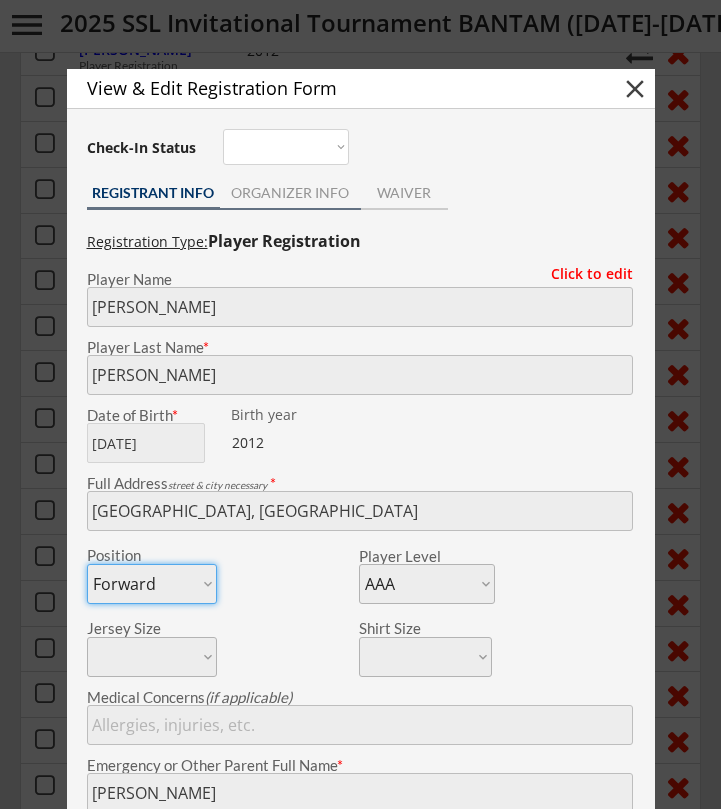 click on "ORGANIZER INFO" at bounding box center (290, 193) 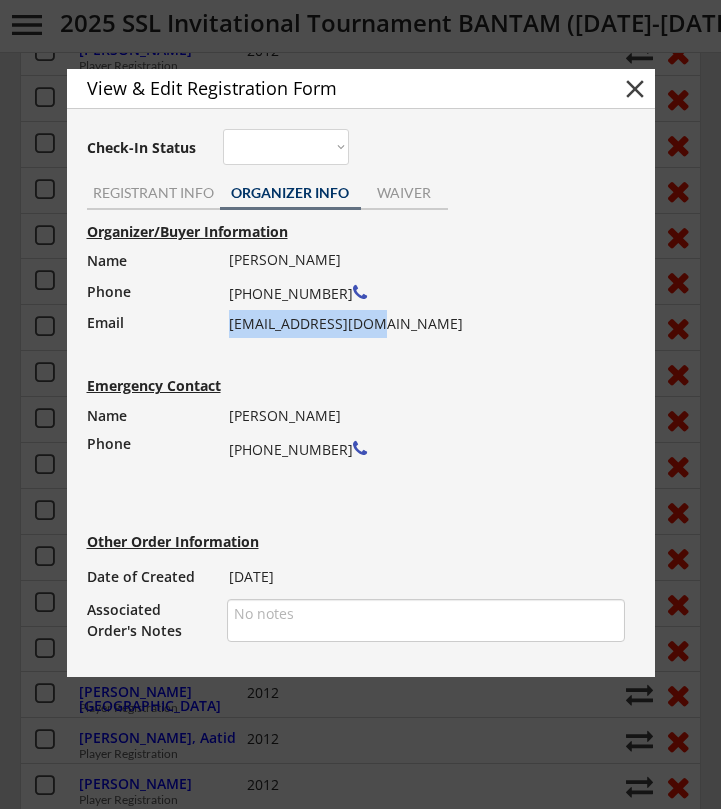 drag, startPoint x: 359, startPoint y: 327, endPoint x: 229, endPoint y: 326, distance: 130.00385 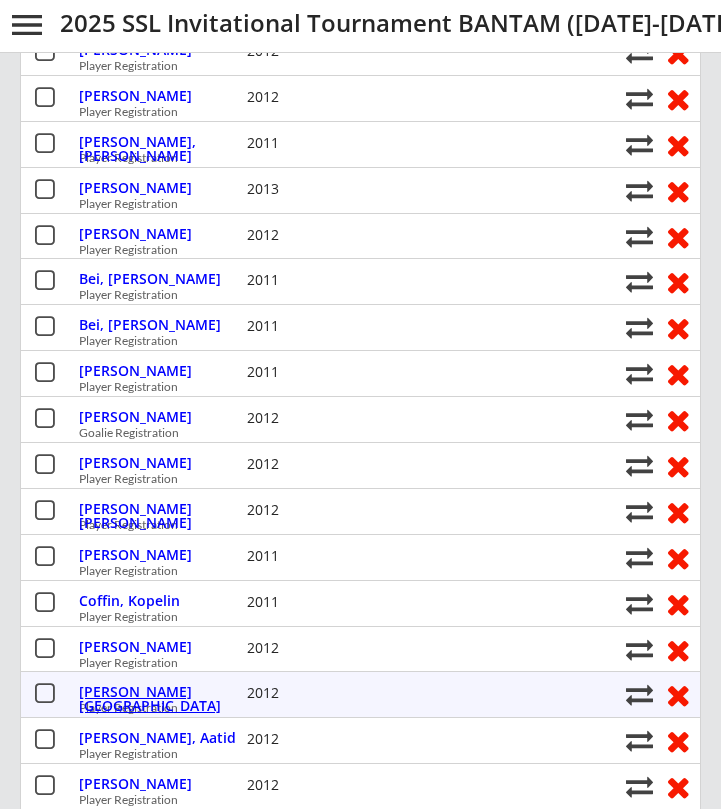 click on "Cugno, Austin" at bounding box center [160, 699] 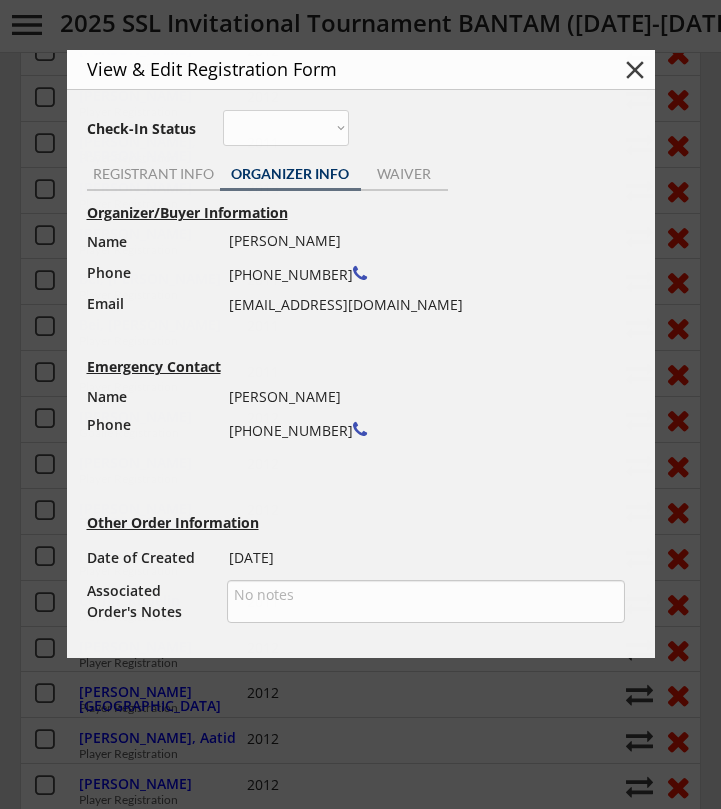 type on "California Bears" 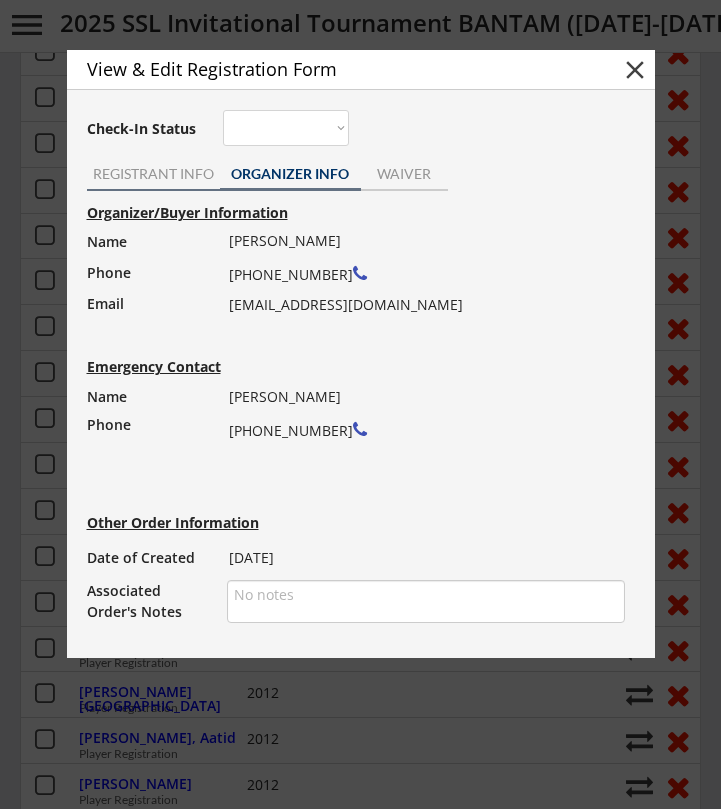 click on "REGISTRANT INFO" at bounding box center [153, 174] 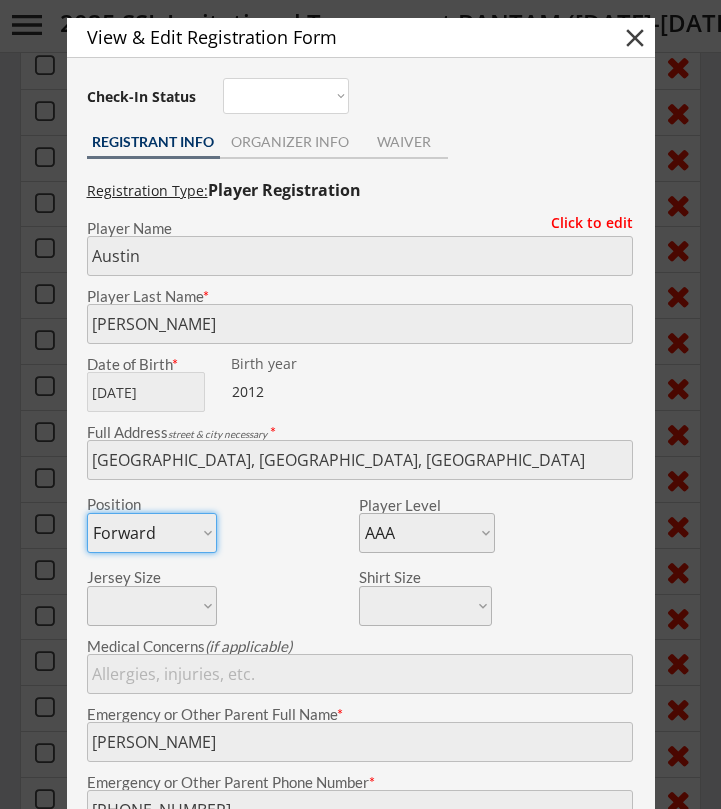 scroll, scrollTop: 91, scrollLeft: 0, axis: vertical 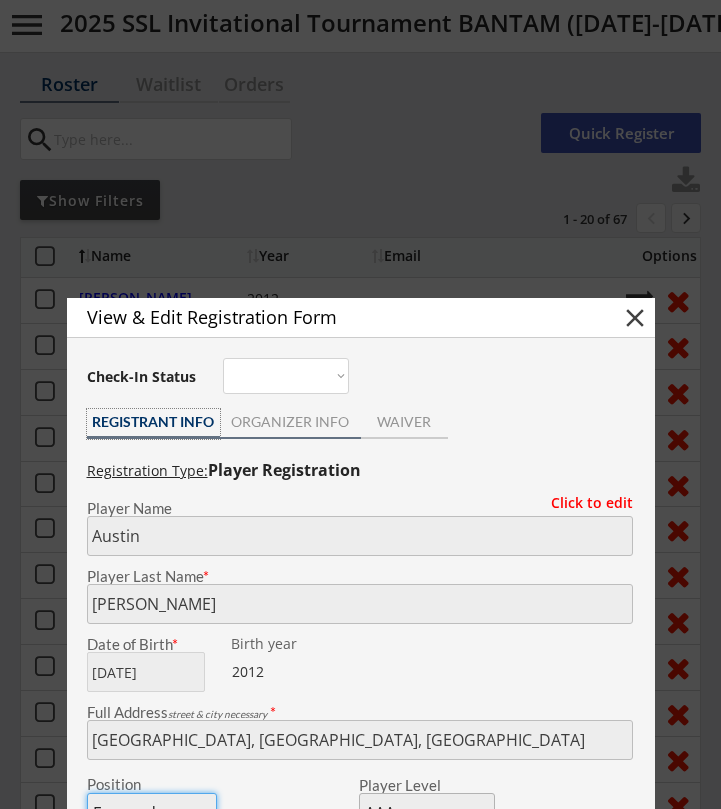 click on "ORGANIZER INFO" at bounding box center (290, 422) 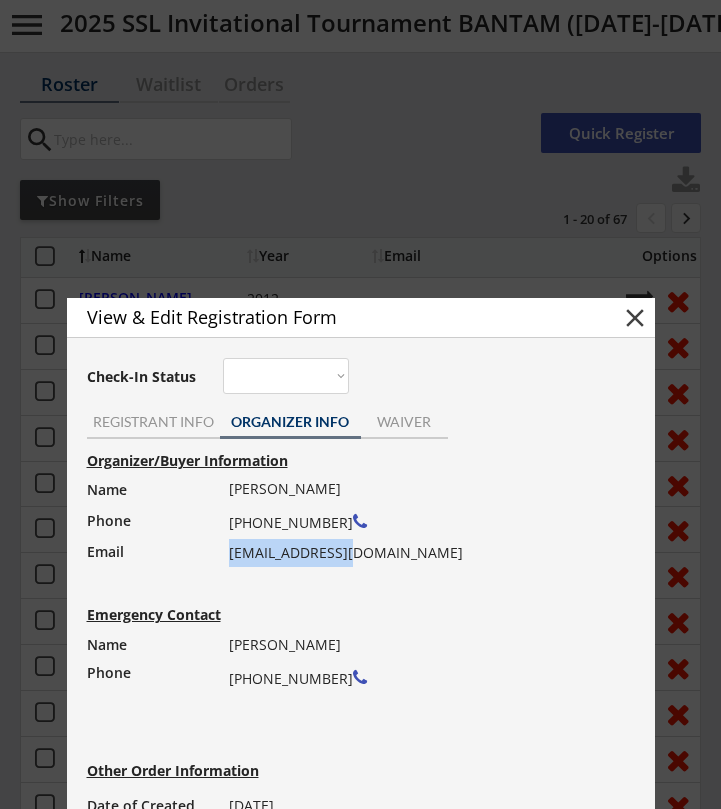 drag, startPoint x: 350, startPoint y: 556, endPoint x: 230, endPoint y: 558, distance: 120.01666 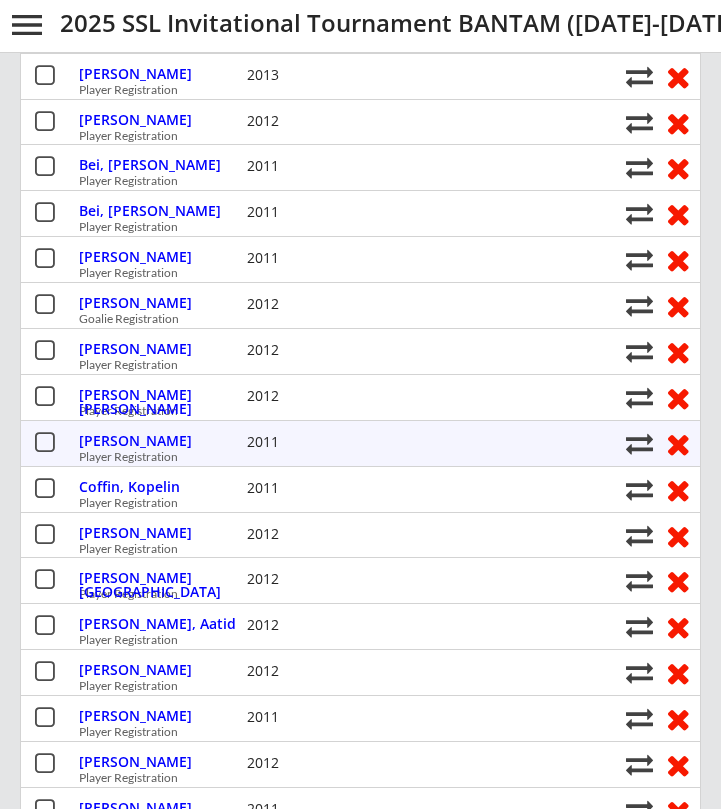 scroll, scrollTop: 504, scrollLeft: 0, axis: vertical 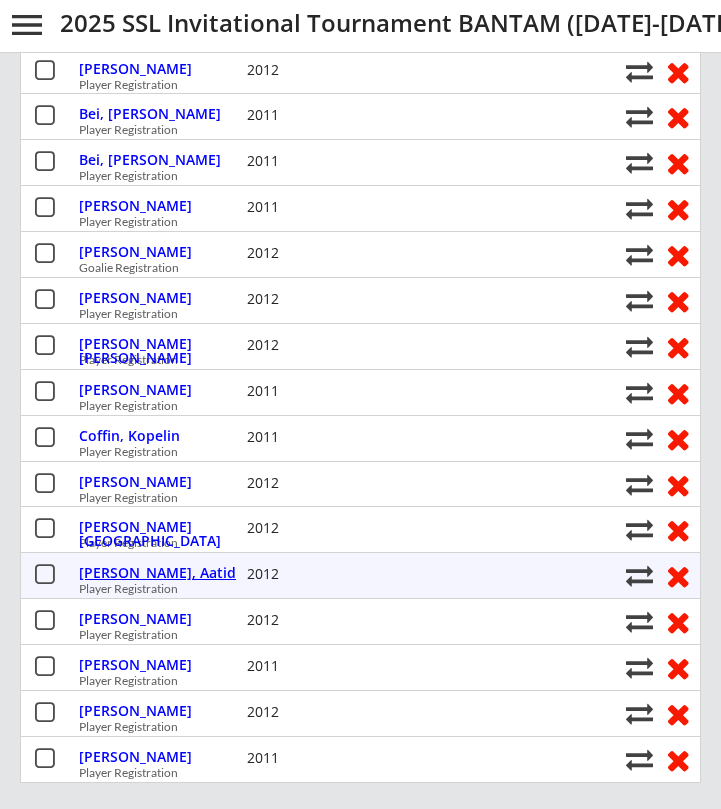 click on "Davila, Aatid" at bounding box center [160, 573] 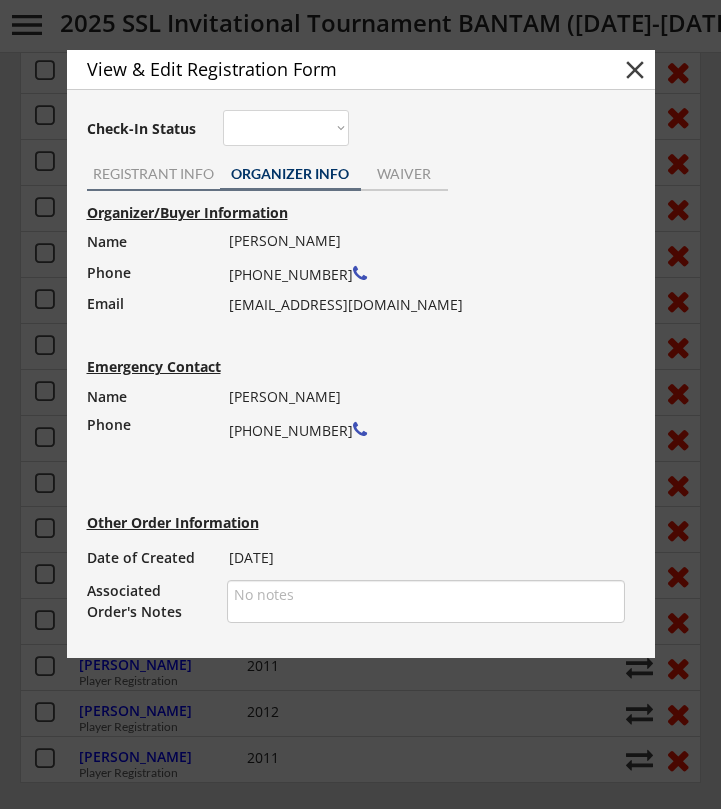 click on "REGISTRANT INFO" at bounding box center [153, 174] 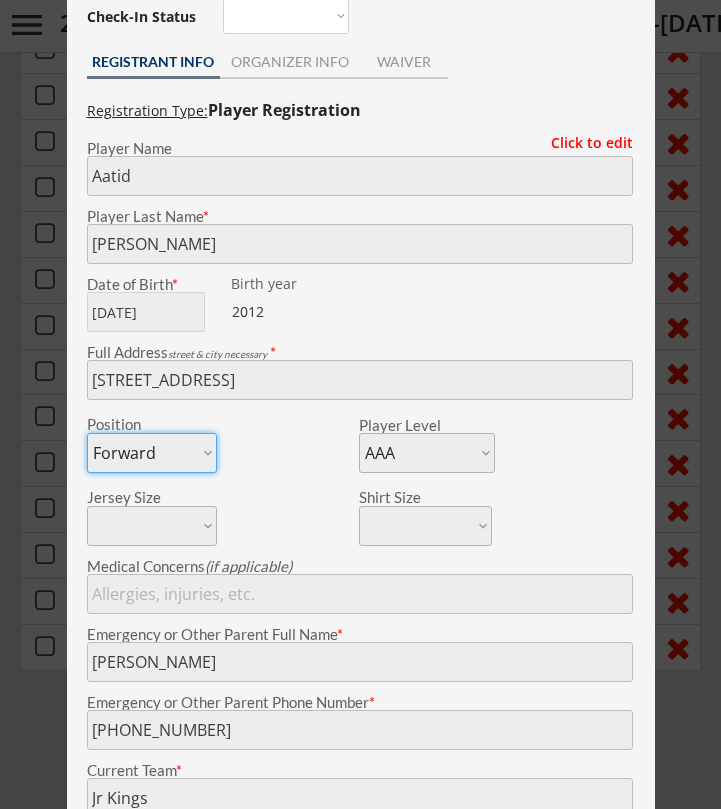 scroll, scrollTop: 611, scrollLeft: 0, axis: vertical 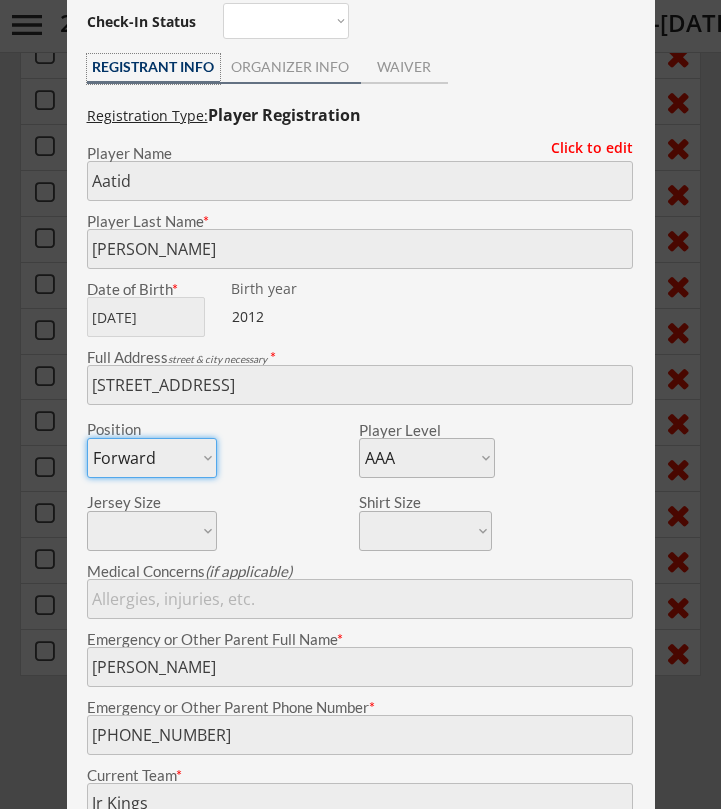 click on "ORGANIZER INFO" at bounding box center [290, 67] 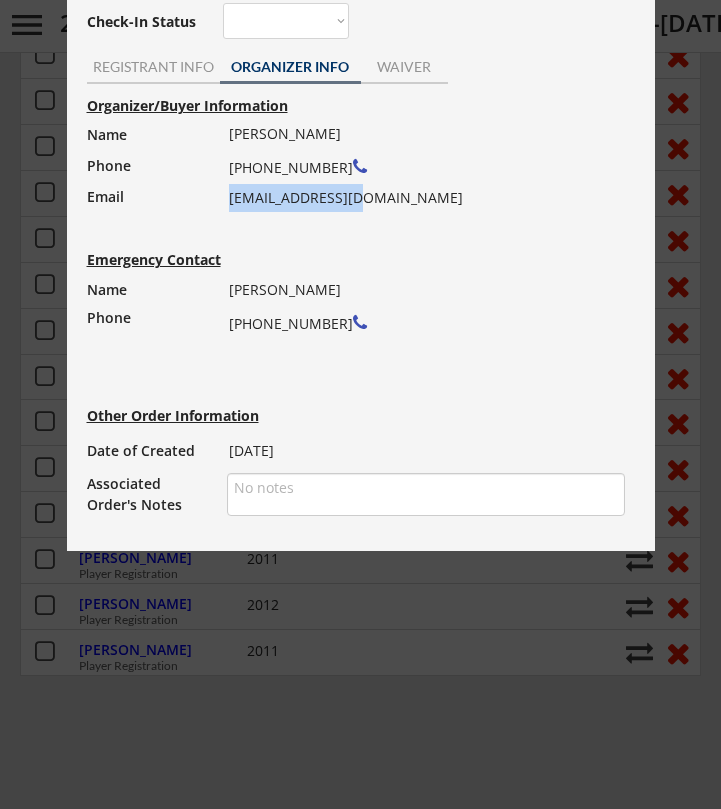 drag, startPoint x: 357, startPoint y: 200, endPoint x: 230, endPoint y: 204, distance: 127.06297 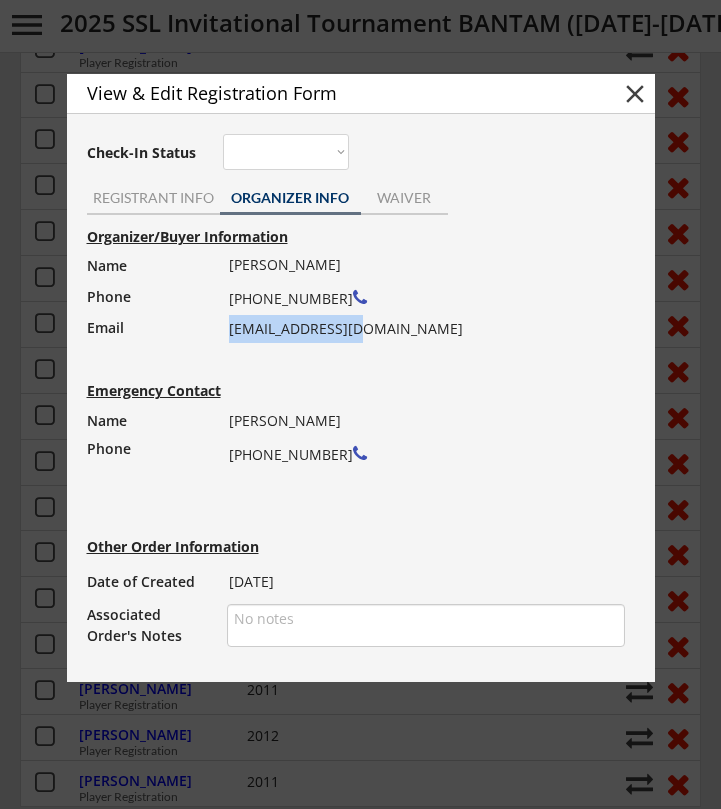 scroll, scrollTop: 473, scrollLeft: 0, axis: vertical 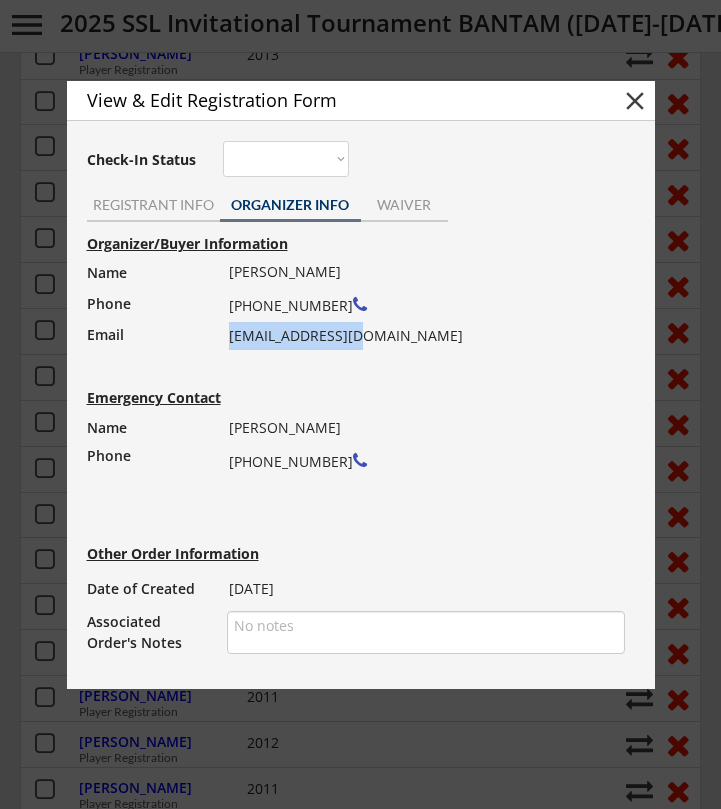 click on "close" at bounding box center (635, 101) 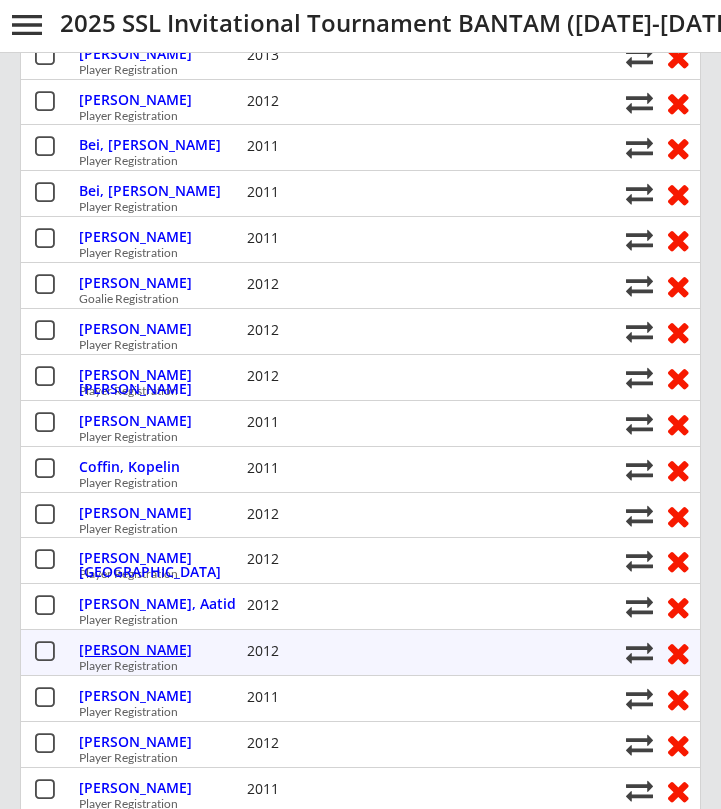 click on "Deveau, Arabelle" at bounding box center [160, 650] 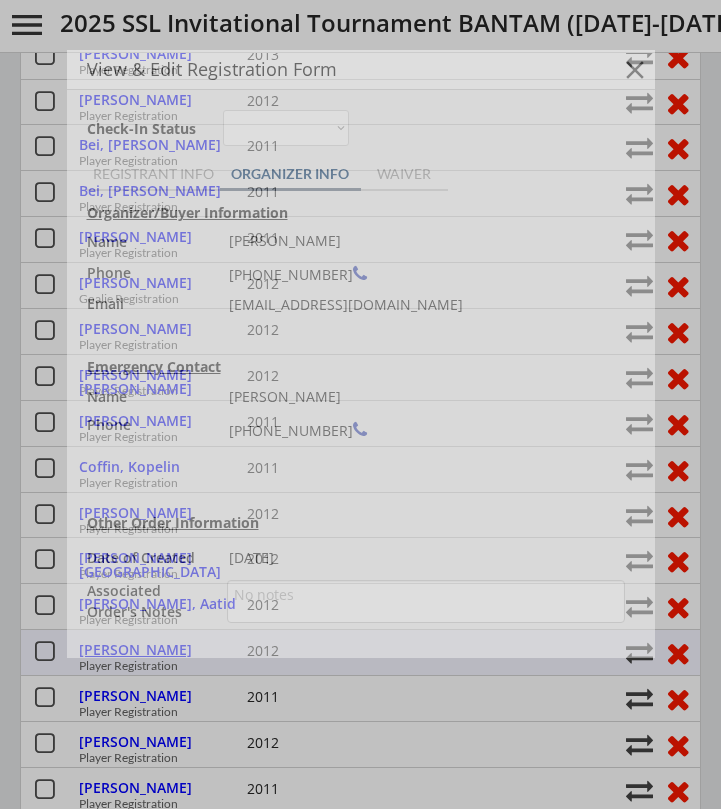 type on "Ventura Mariners 14AA" 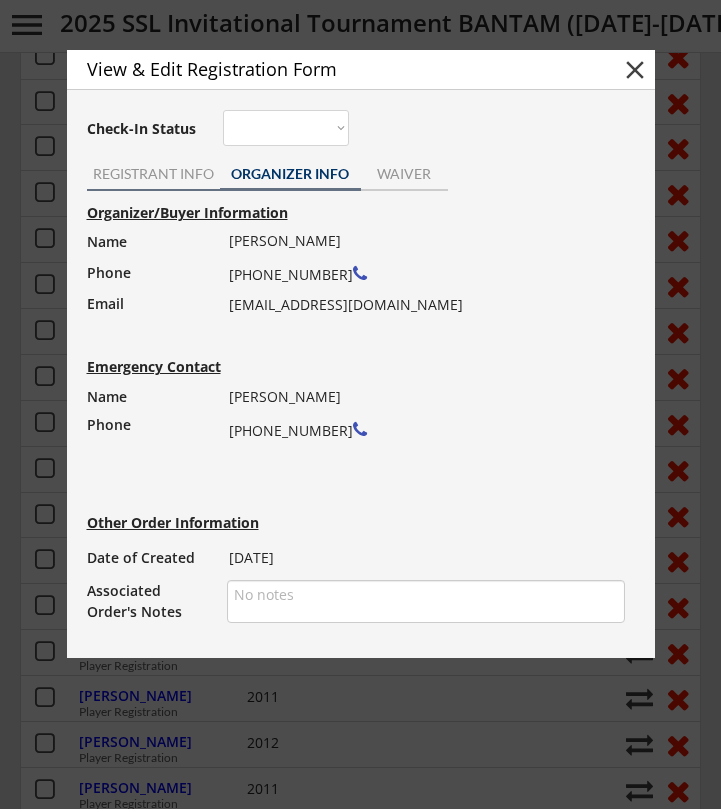 click on "REGISTRANT INFO" at bounding box center [153, 174] 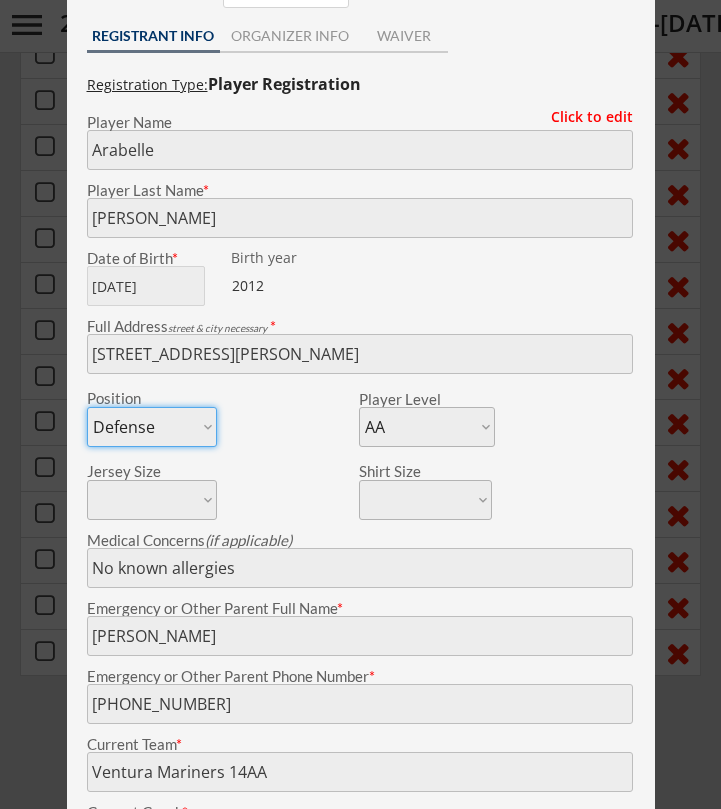 scroll, scrollTop: 604, scrollLeft: 0, axis: vertical 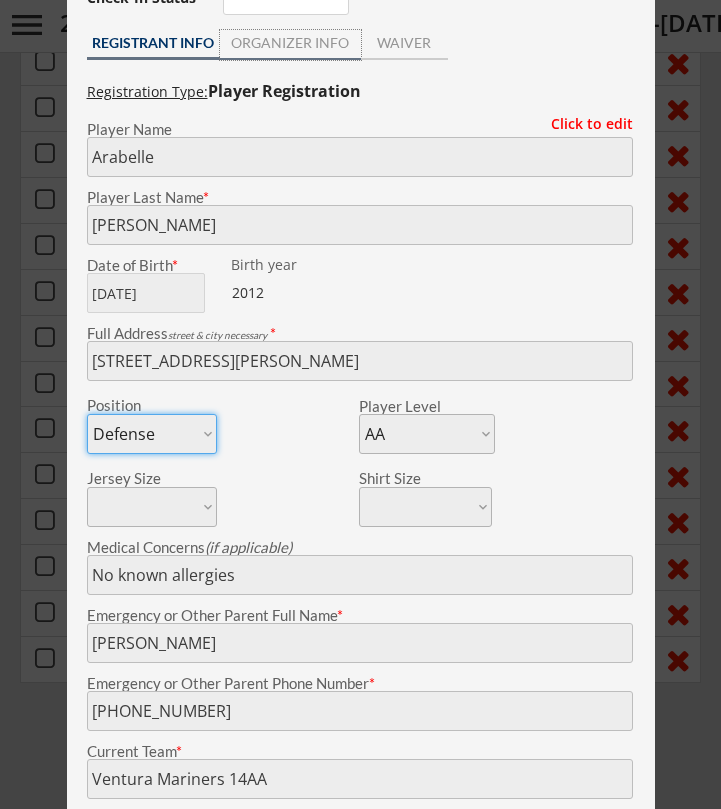 click on "ORGANIZER INFO" at bounding box center (290, 43) 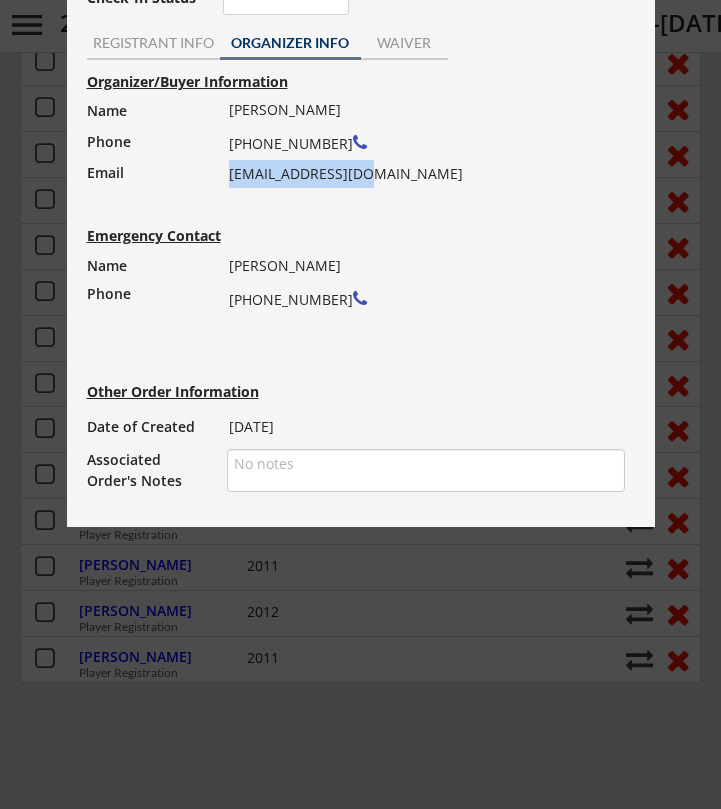 drag, startPoint x: 370, startPoint y: 173, endPoint x: 228, endPoint y: 175, distance: 142.01408 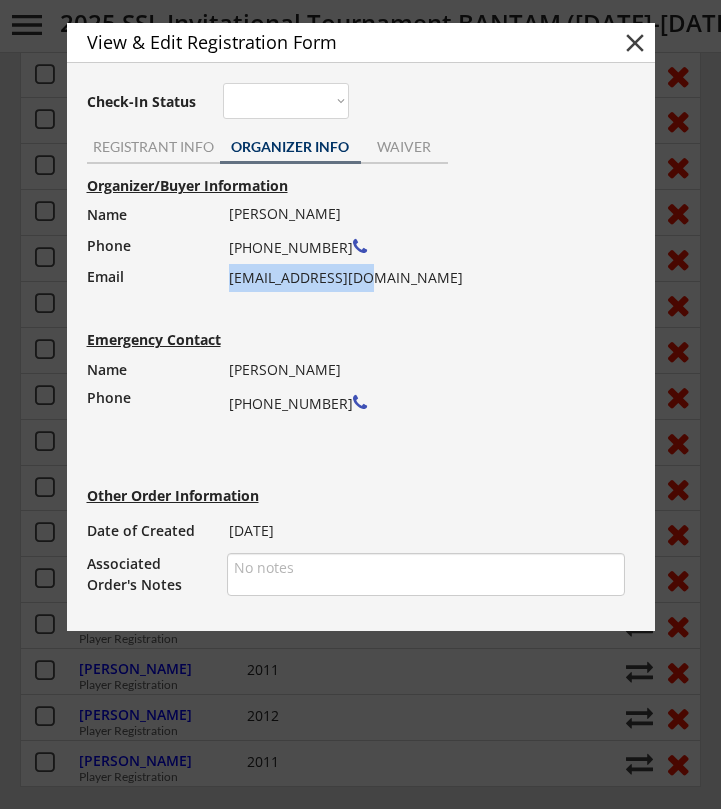 scroll, scrollTop: 477, scrollLeft: 0, axis: vertical 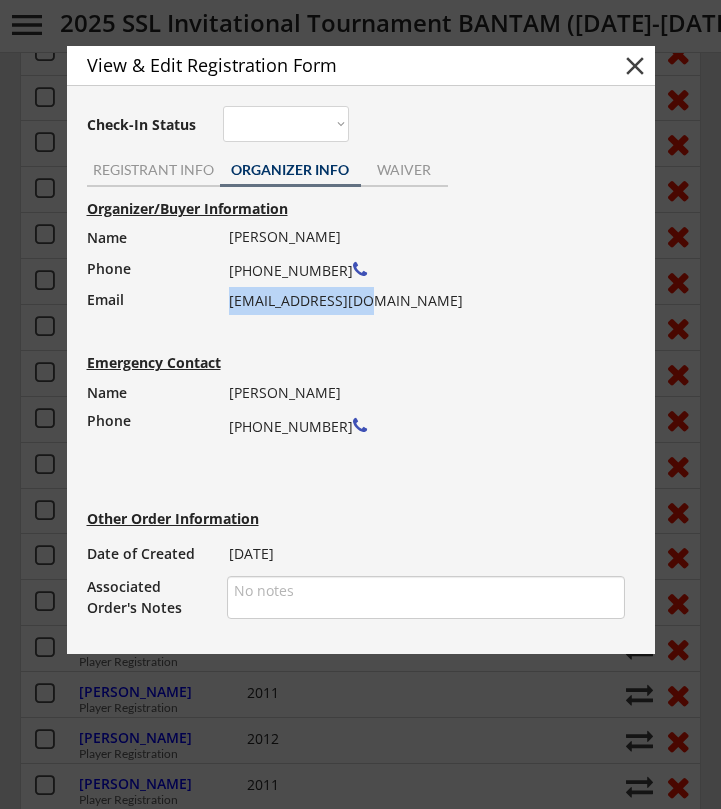 click on "close" at bounding box center (635, 66) 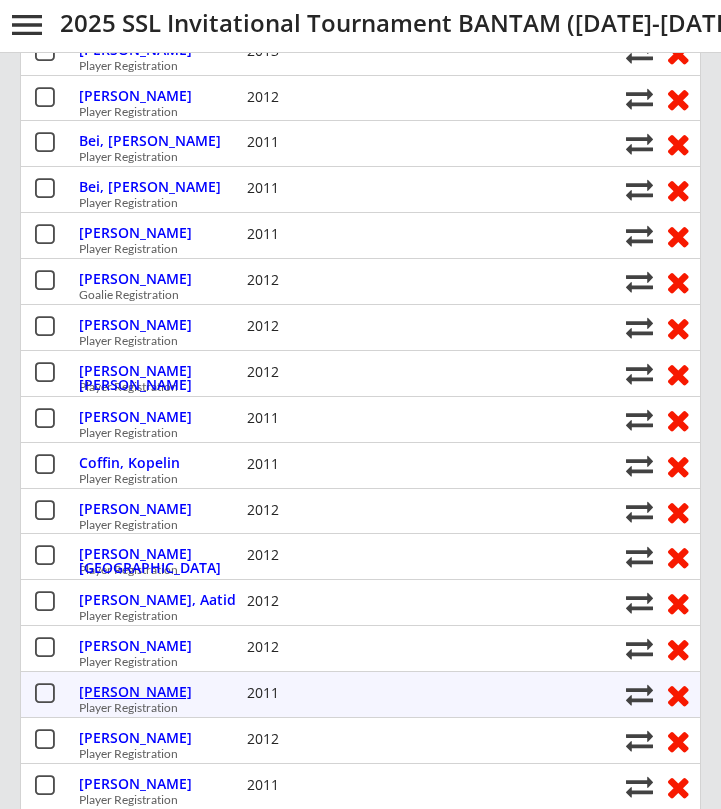 click on "Eldereiny, Karim" at bounding box center (160, 692) 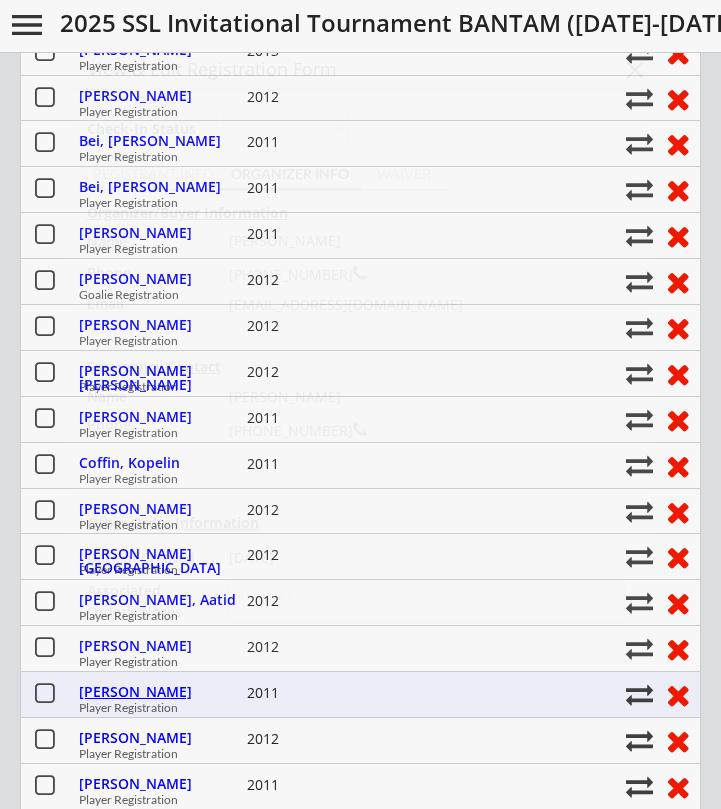 type on "Fairmont 14u prep" 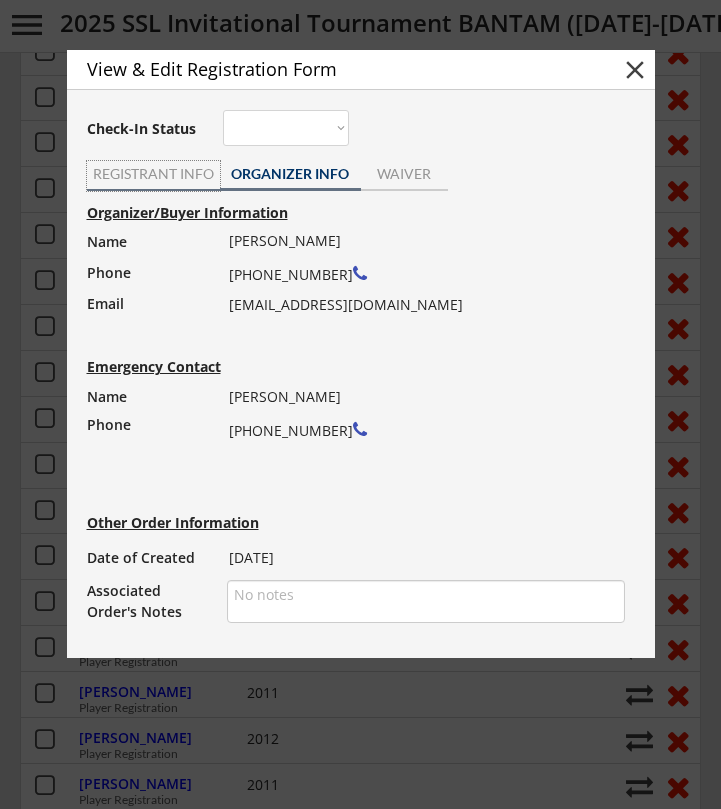 click on "REGISTRANT INFO" at bounding box center [153, 174] 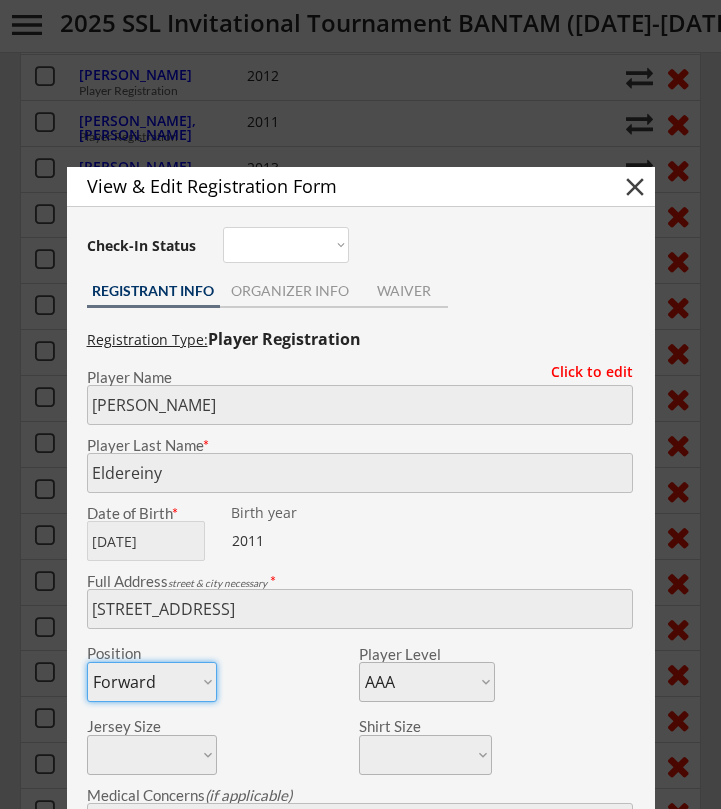 scroll, scrollTop: 385, scrollLeft: 0, axis: vertical 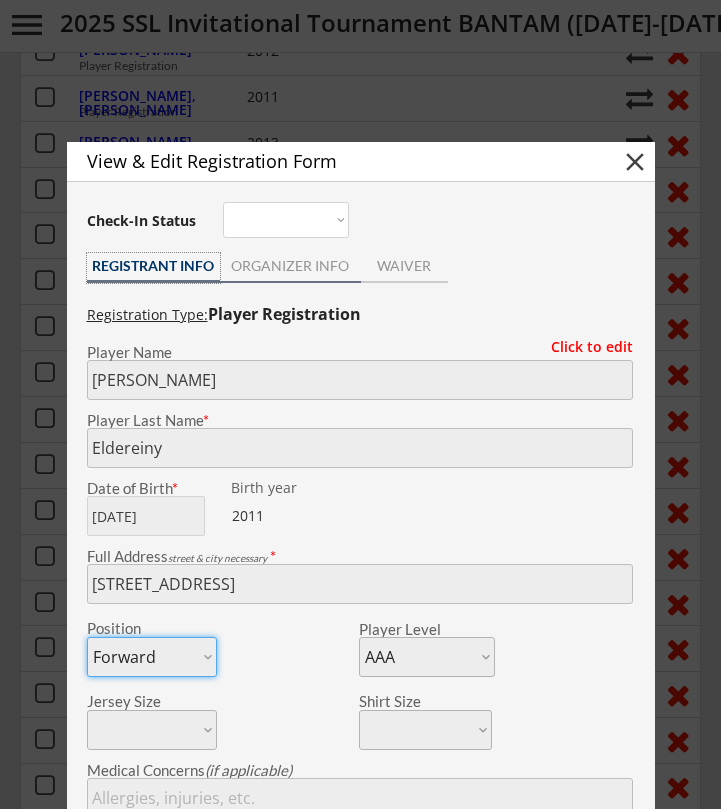 click on "ORGANIZER INFO" at bounding box center (290, 266) 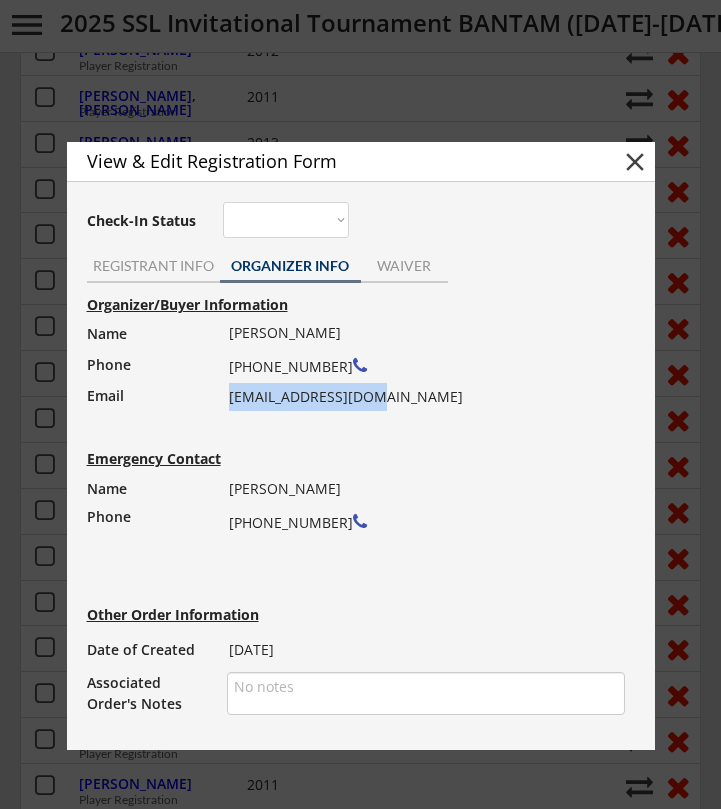 drag, startPoint x: 377, startPoint y: 398, endPoint x: 229, endPoint y: 400, distance: 148.01352 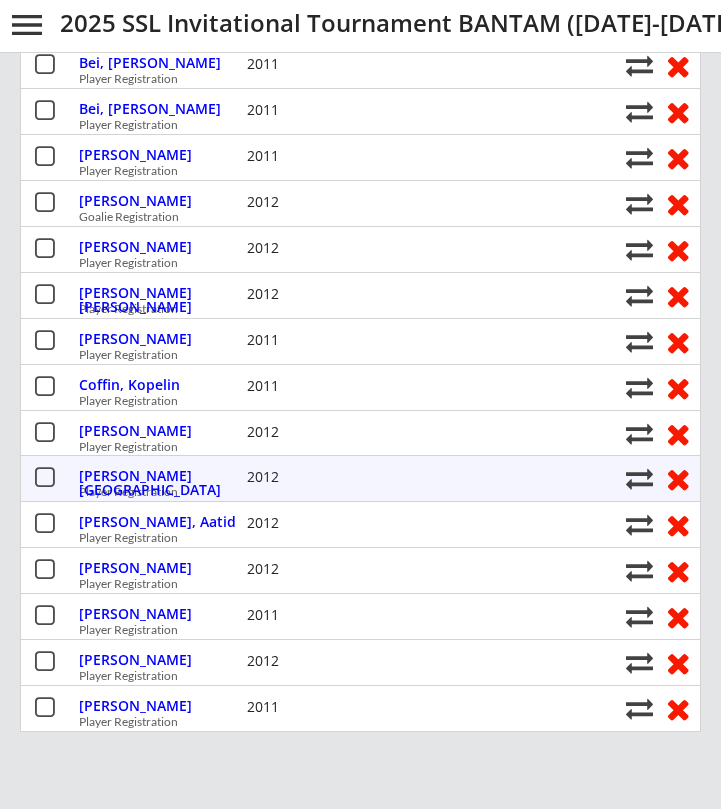 scroll, scrollTop: 589, scrollLeft: 0, axis: vertical 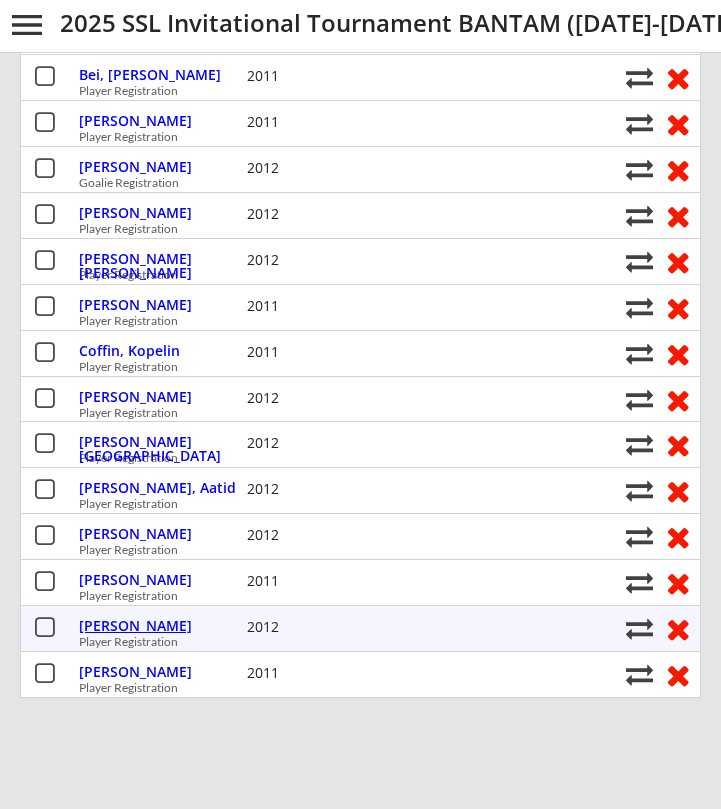 click on "Ellis, Oliver" at bounding box center [160, 626] 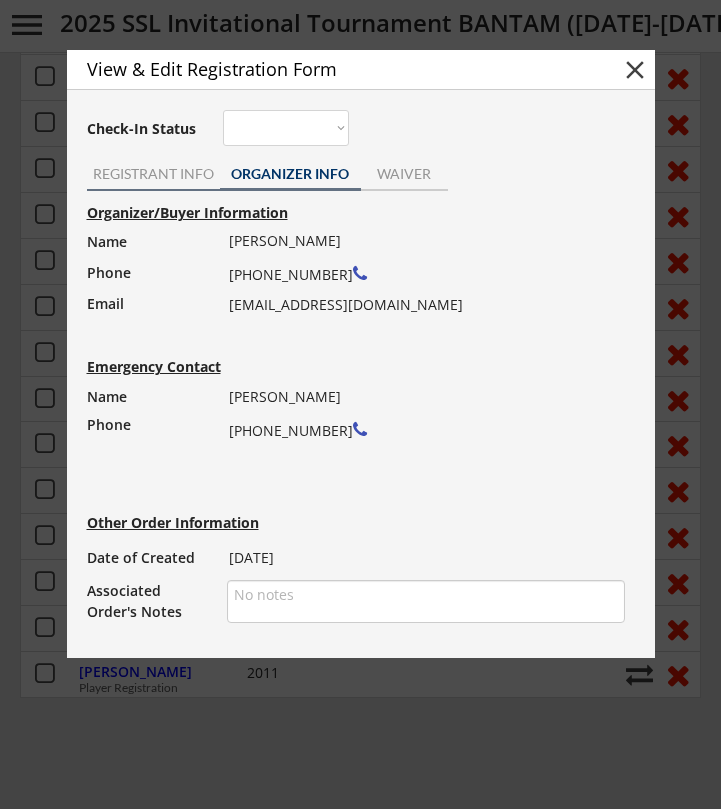 click on "REGISTRANT INFO" at bounding box center (153, 174) 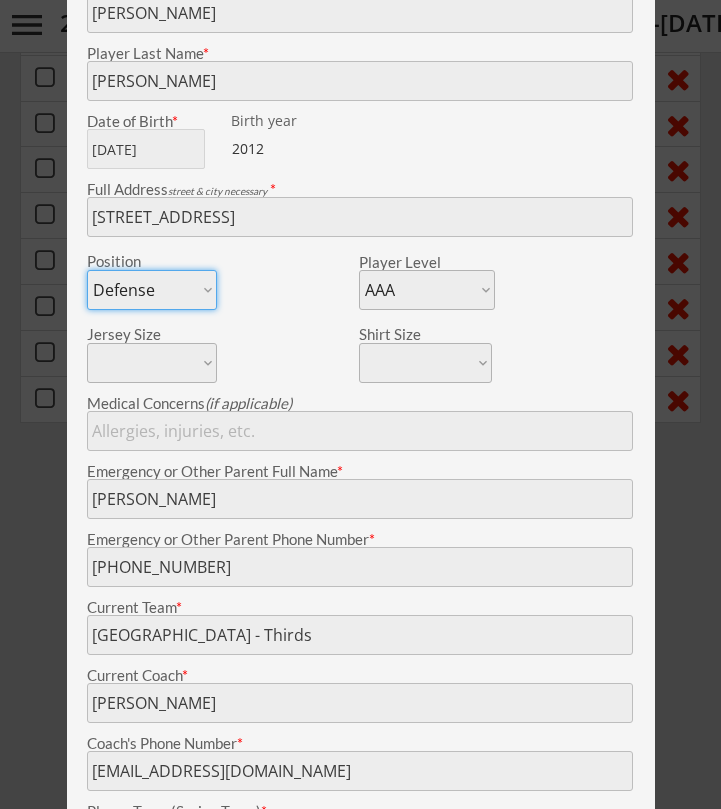 scroll, scrollTop: 866, scrollLeft: 0, axis: vertical 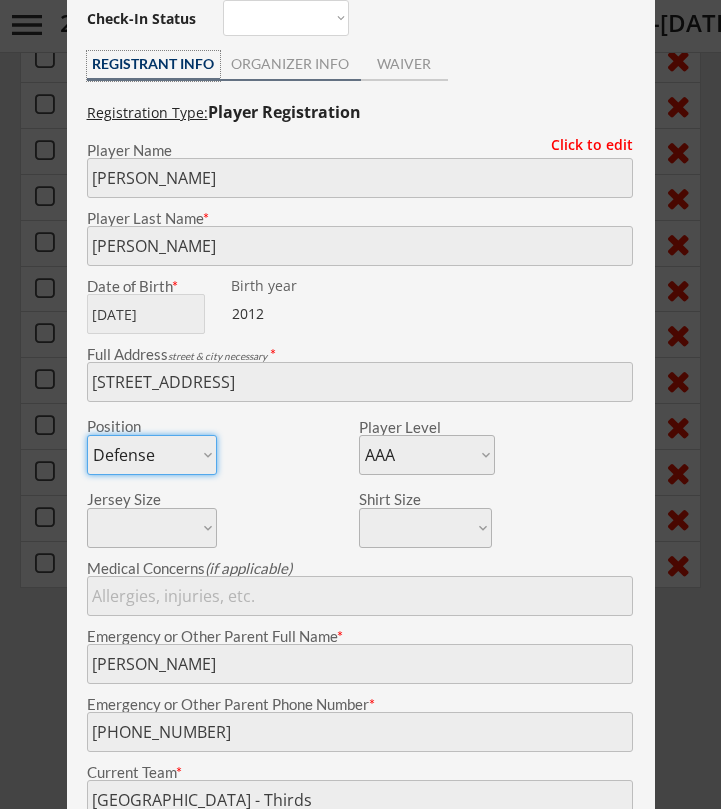 click on "ORGANIZER INFO" at bounding box center (290, 64) 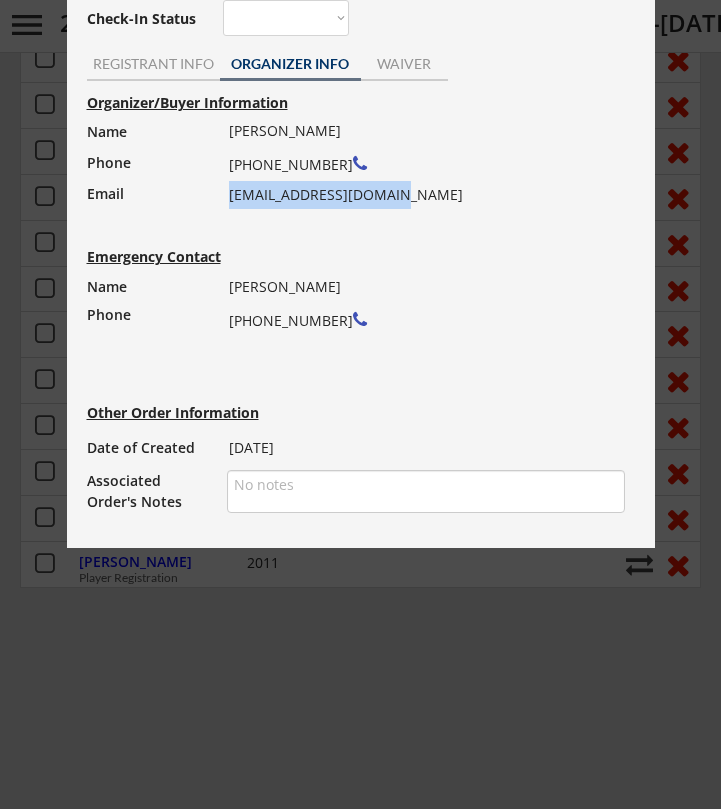 drag, startPoint x: 393, startPoint y: 195, endPoint x: 228, endPoint y: 198, distance: 165.02727 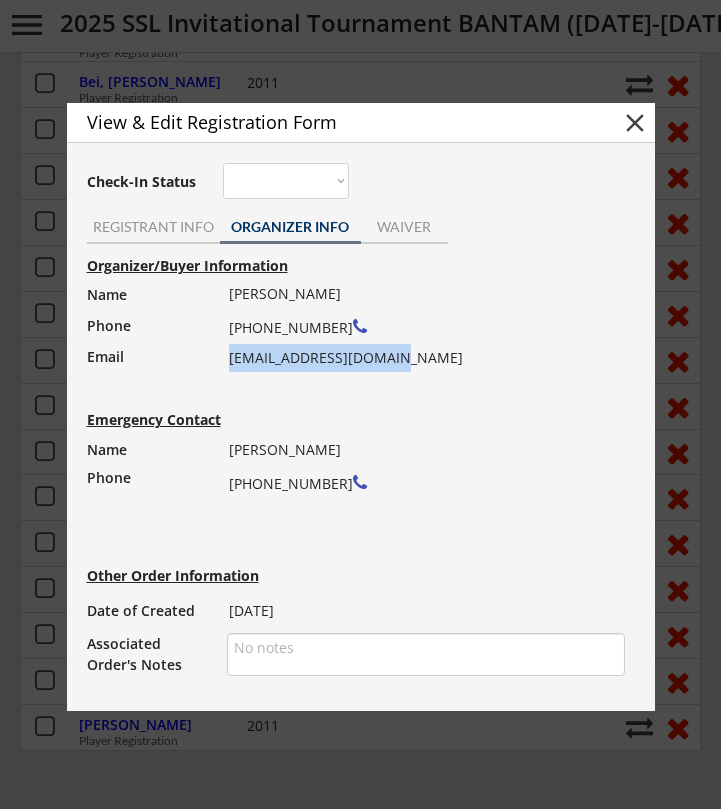 scroll, scrollTop: 526, scrollLeft: 0, axis: vertical 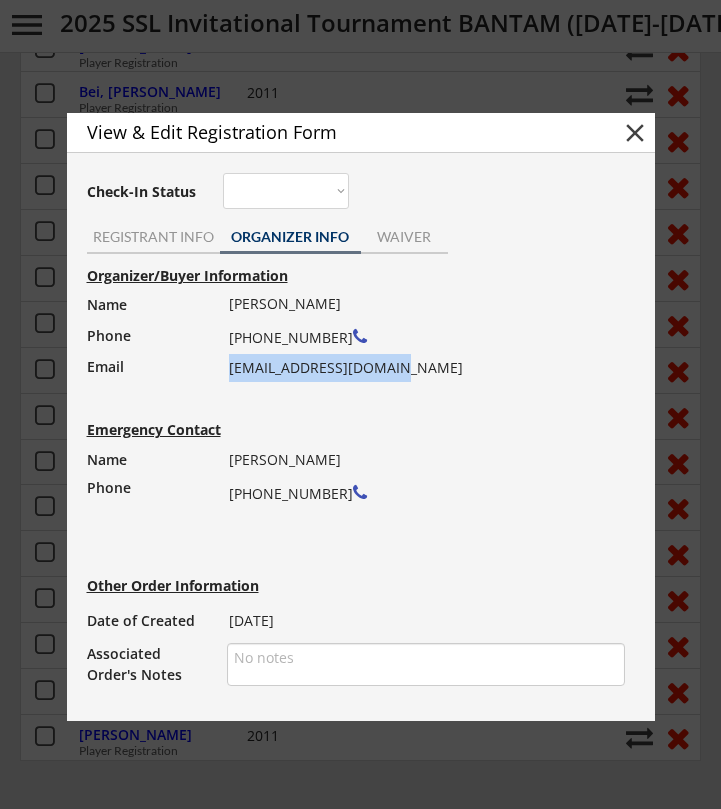 click on "close" at bounding box center [635, 133] 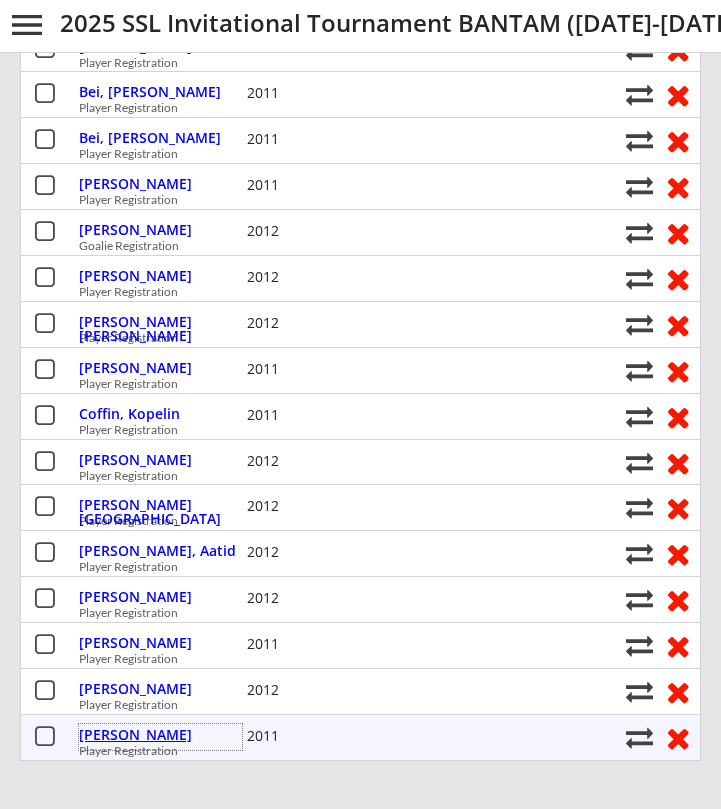 click on "Elnaggar, Osiris" at bounding box center [160, 735] 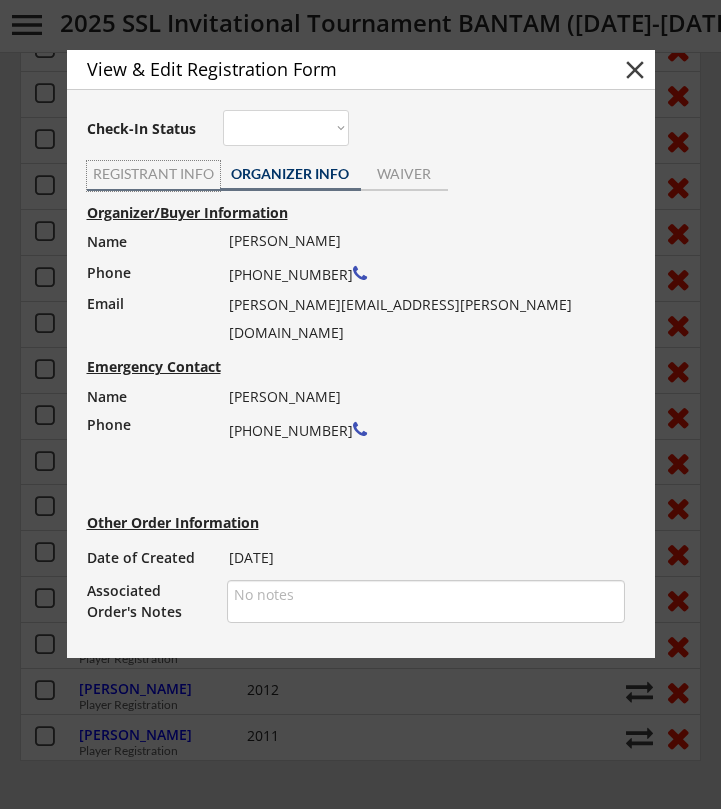 click on "REGISTRANT INFO" at bounding box center (153, 174) 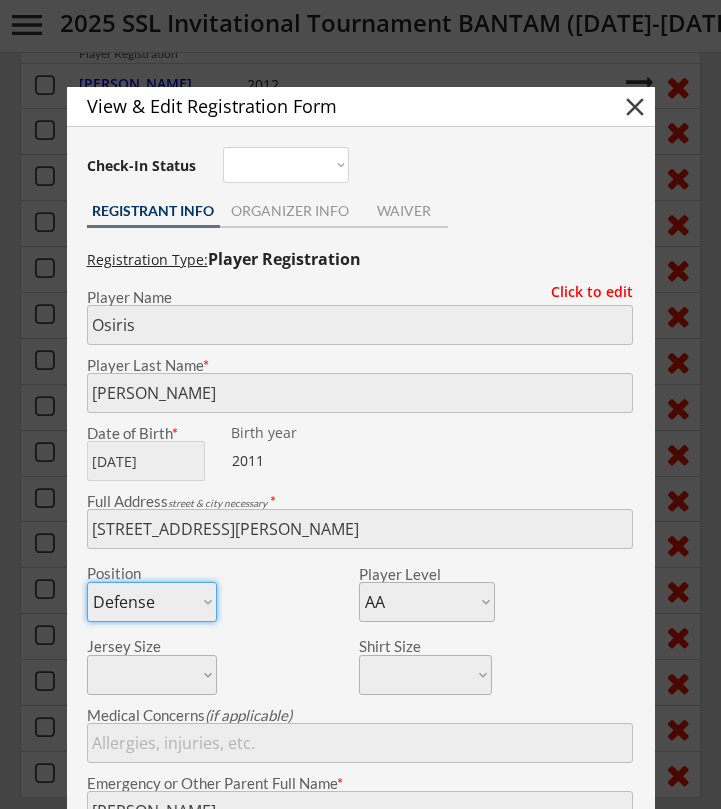 scroll, scrollTop: 484, scrollLeft: 0, axis: vertical 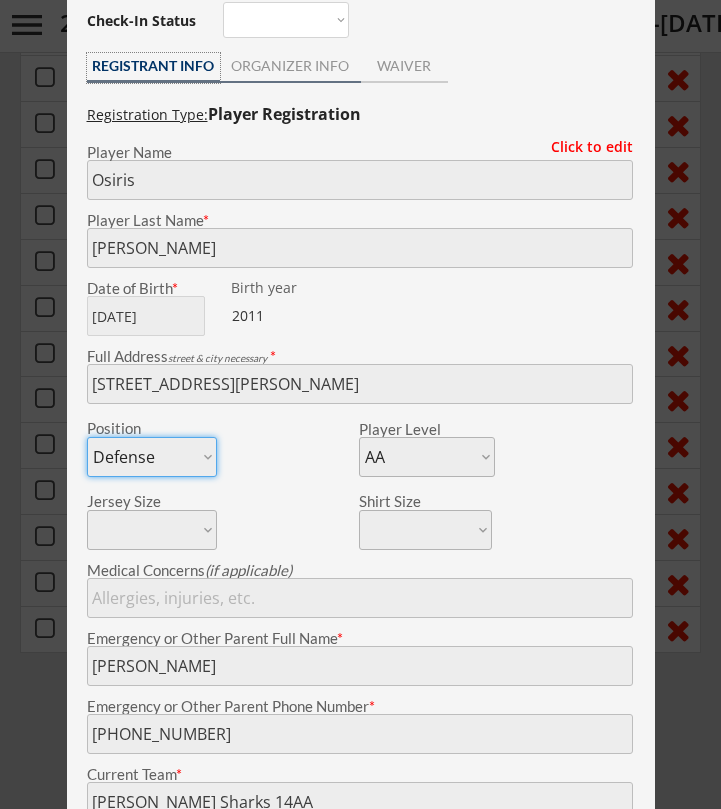 click on "ORGANIZER INFO" at bounding box center [290, 68] 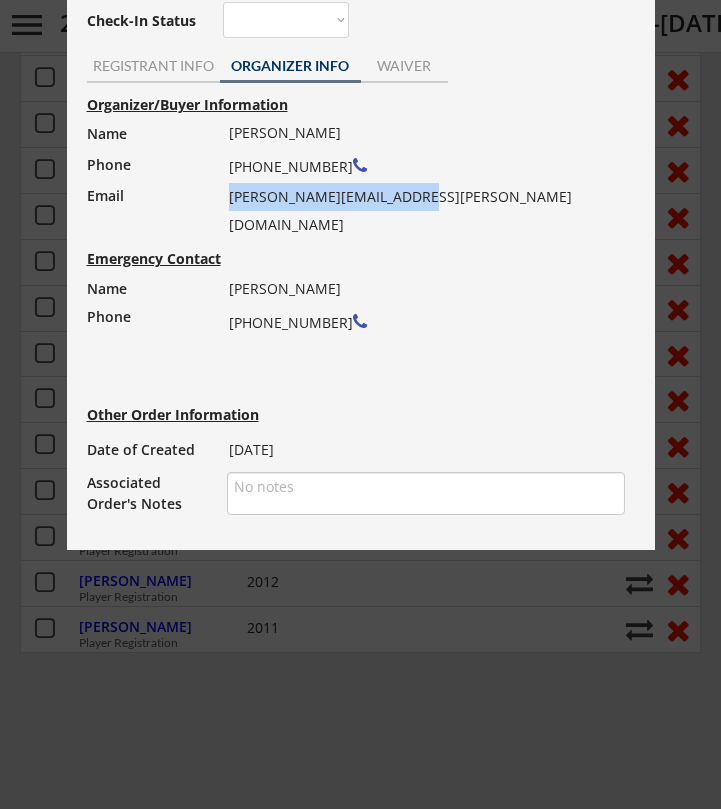 drag, startPoint x: 404, startPoint y: 194, endPoint x: 229, endPoint y: 198, distance: 175.04572 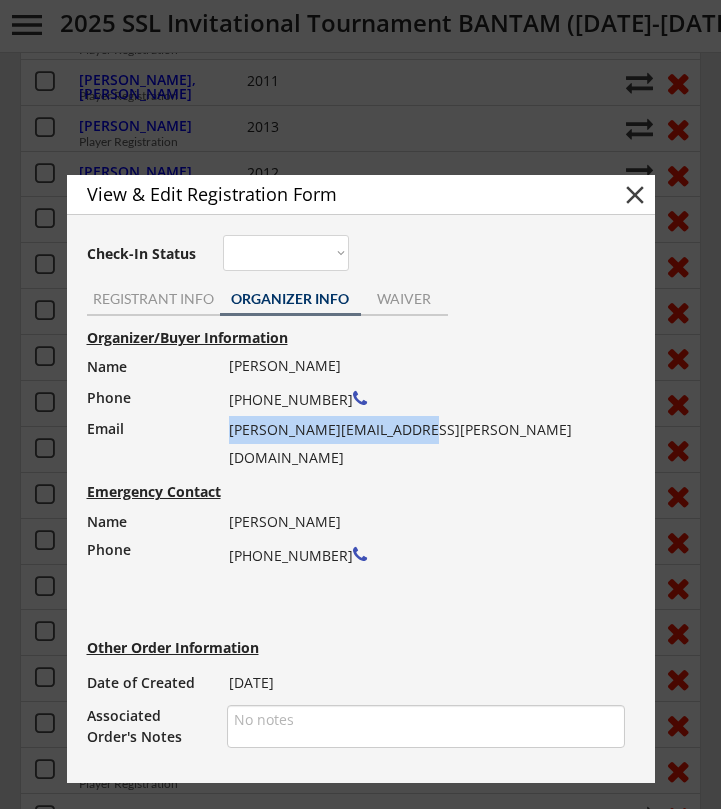 scroll, scrollTop: 398, scrollLeft: 0, axis: vertical 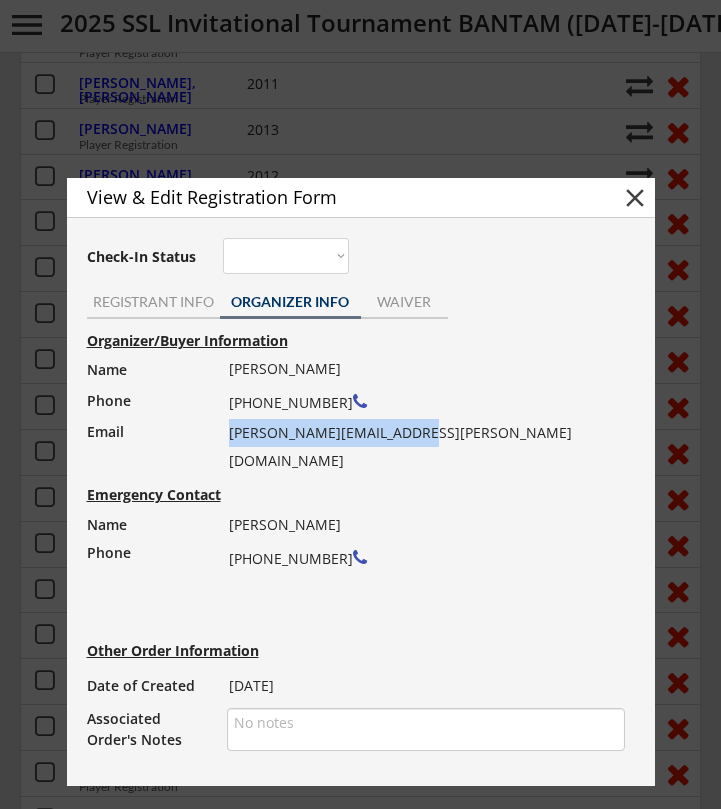 click on "close" at bounding box center [635, 198] 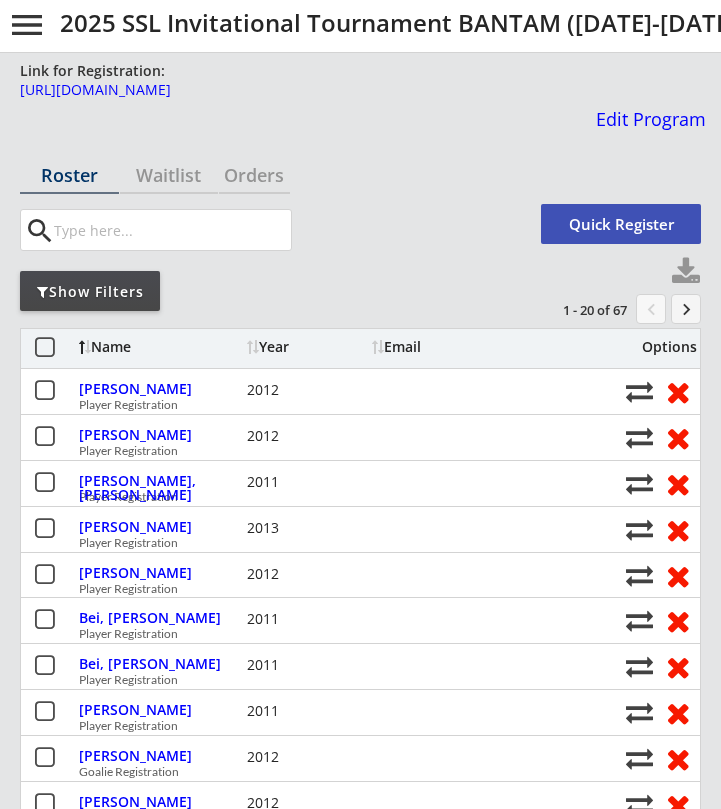 scroll, scrollTop: 0, scrollLeft: 0, axis: both 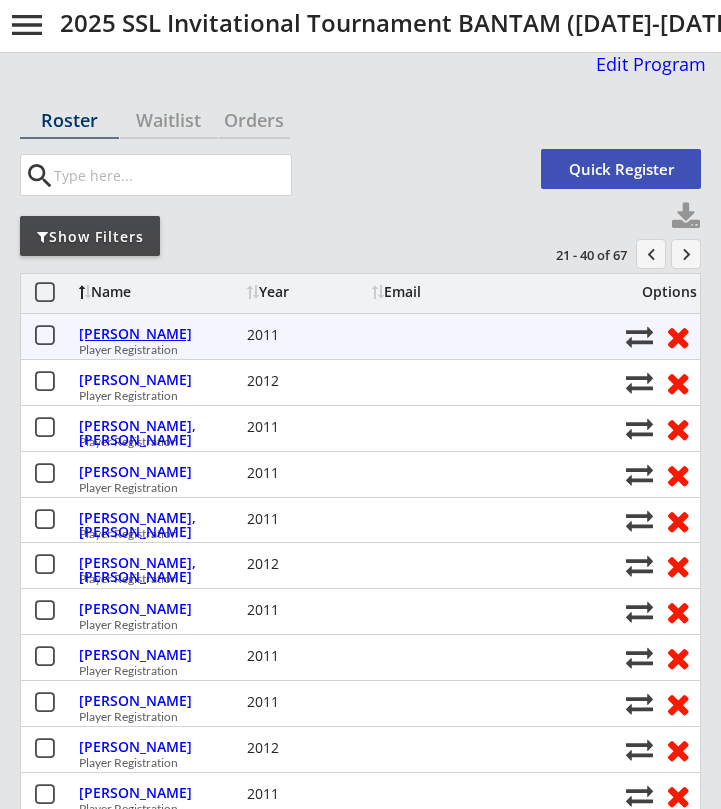 click on "Gao, Jiahui" at bounding box center [160, 334] 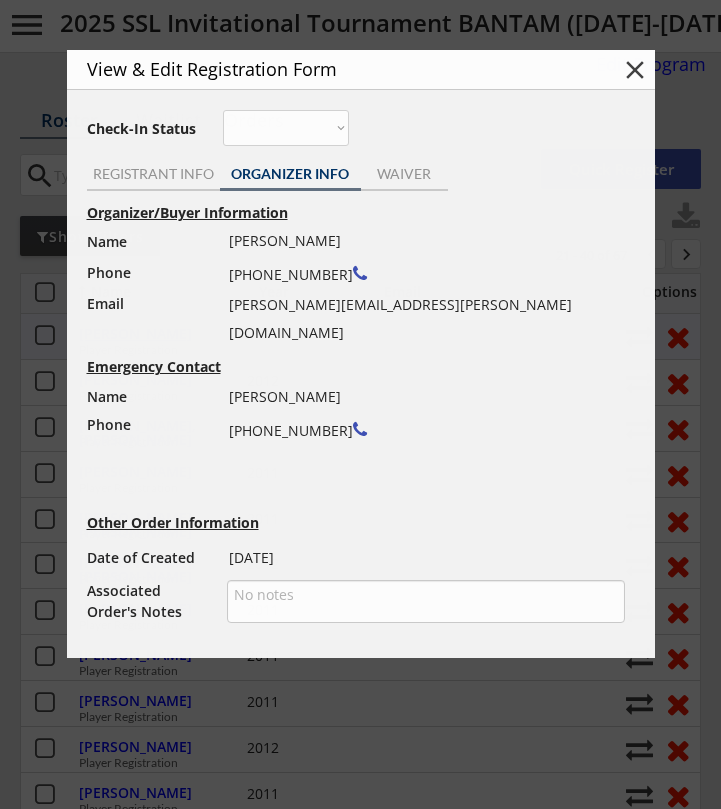 type on "Jr Sharks" 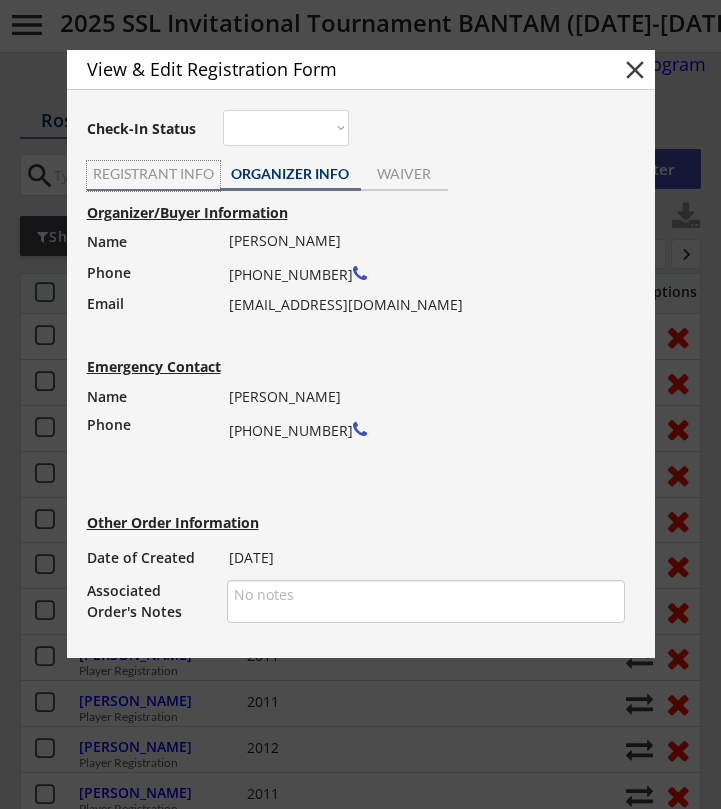 click on "REGISTRANT INFO" at bounding box center [153, 174] 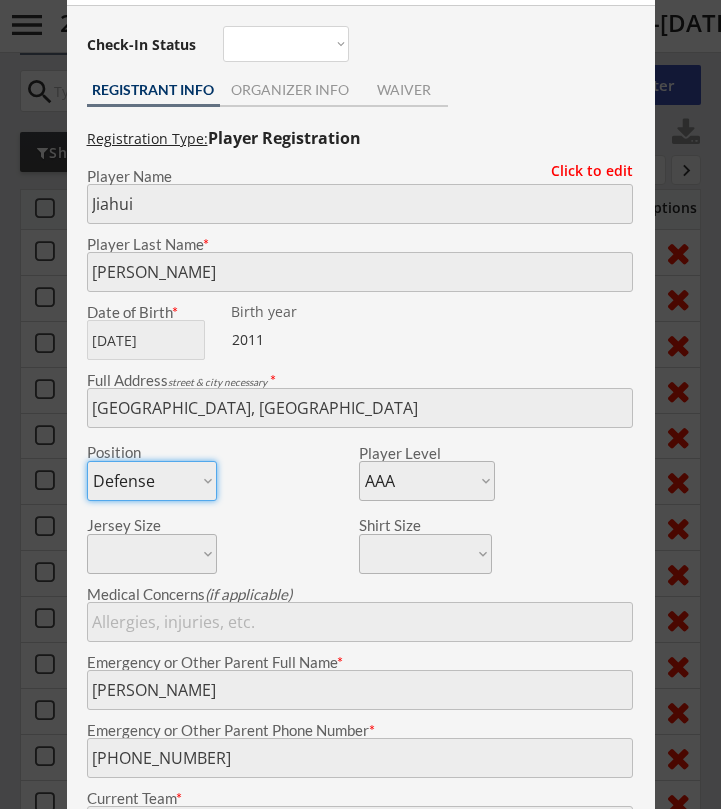 scroll, scrollTop: 52, scrollLeft: 0, axis: vertical 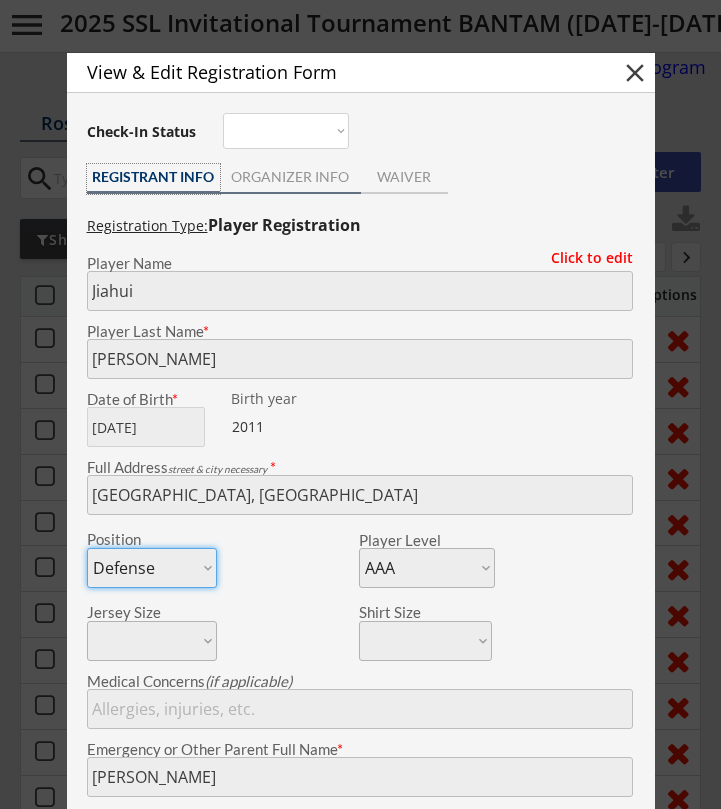 click on "View & Edit Registration Form close Check-In Status Not here Present REGISTRANT INFO ORGANIZER INFO WAIVER Registration Type:  Player Registration Click to edit Player Name Player Last Name  * Date of Birth  * Birth year 2011 Full Address  street & city necessary   * Position  Forward Defense Goalie Player Level  AAA AA A BB B Jersey Size  Shirt Size Medical Concerns   (if applicable) Emergency or Other Parent Full Name  * Emergency or Other Parent Phone Number  * Current Team  * Current Coach  * Coach's Phone Number  * Player Team (Spring Team)  * Click to edit info *Changes will also be made to fields on the Player Contact record, such as Name, Birth Year, etc. Organizer/Buyer Information Name
Phone Email Xiaolei Gao
(650) 307-4189    peter_gao@outlook.com Emergency Contact Name
Phone Jie Qiao
(650) 307-9004    Other Order Information Date of Created 2/27/25 Associated Order's Notes" at bounding box center [361, 663] 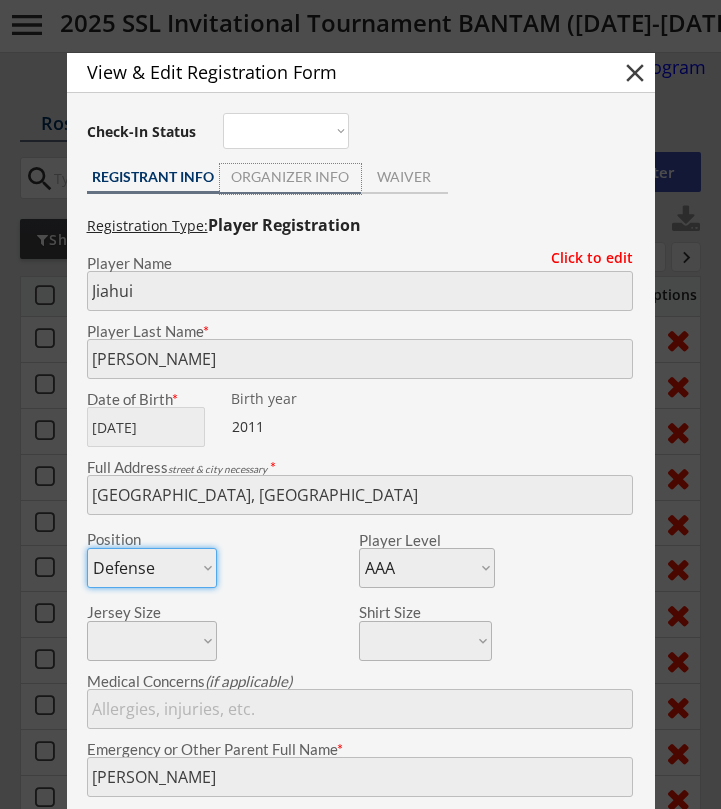 click on "ORGANIZER INFO" at bounding box center [290, 179] 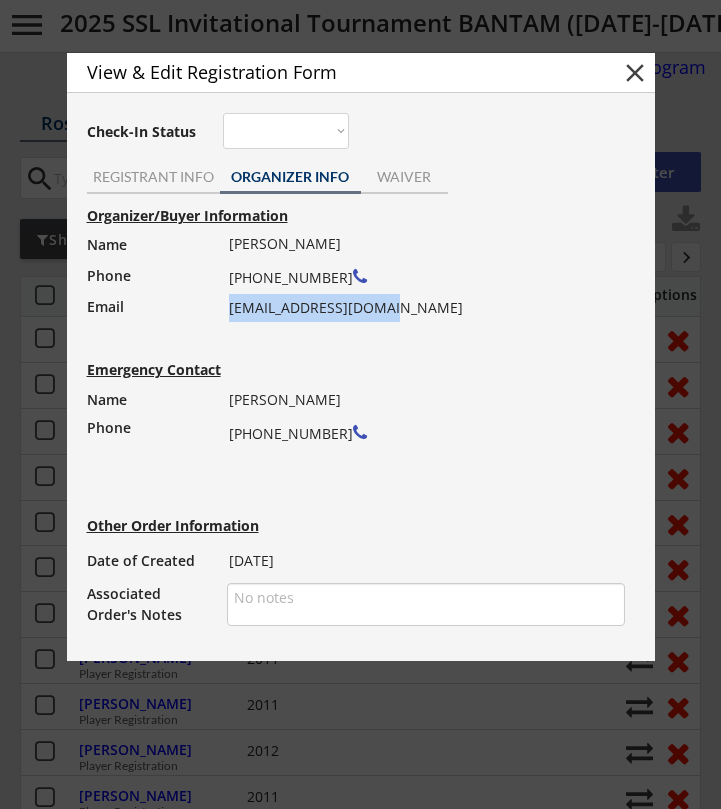 drag, startPoint x: 387, startPoint y: 309, endPoint x: 231, endPoint y: 314, distance: 156.08011 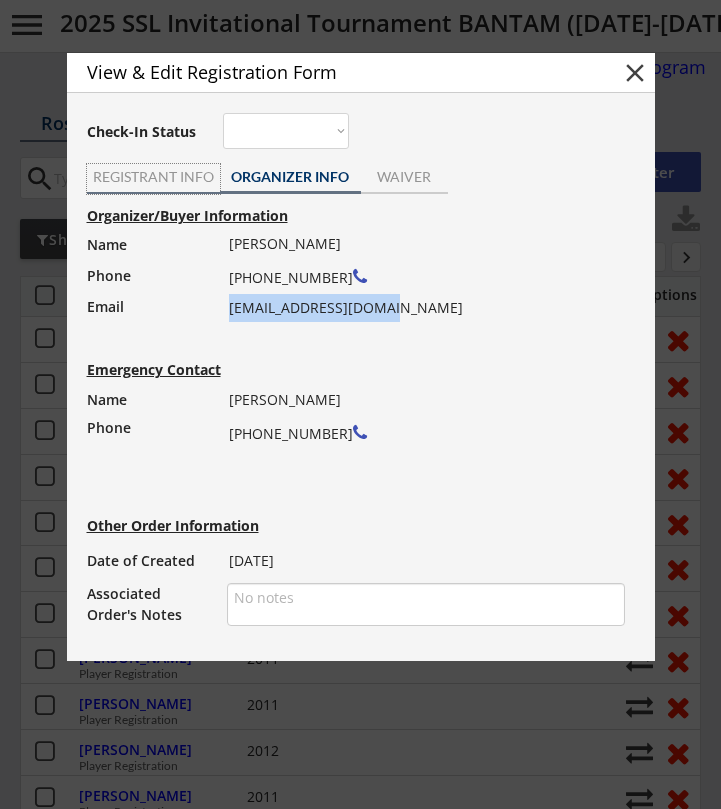 click on "REGISTRANT INFO" at bounding box center [153, 177] 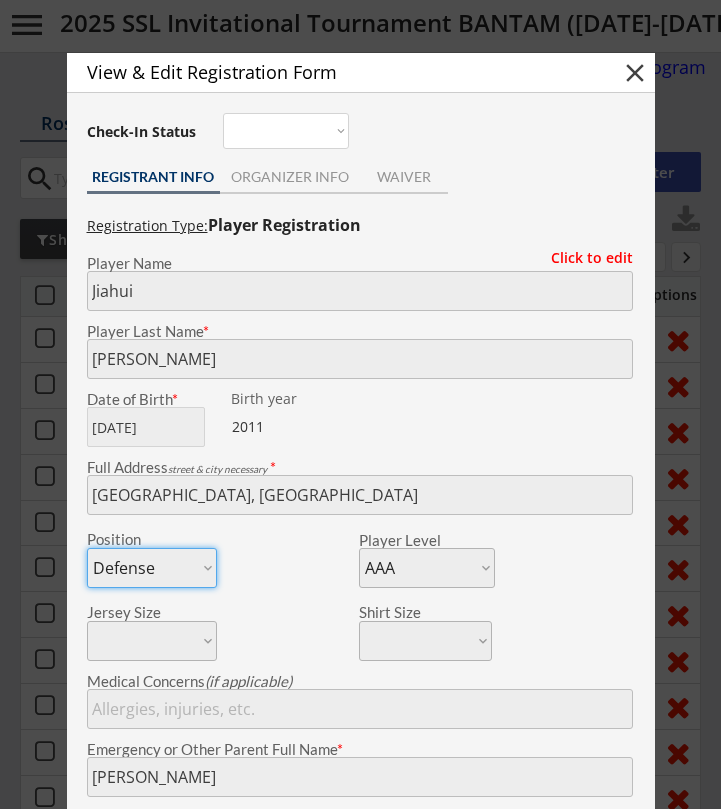 click on "close" at bounding box center (635, 73) 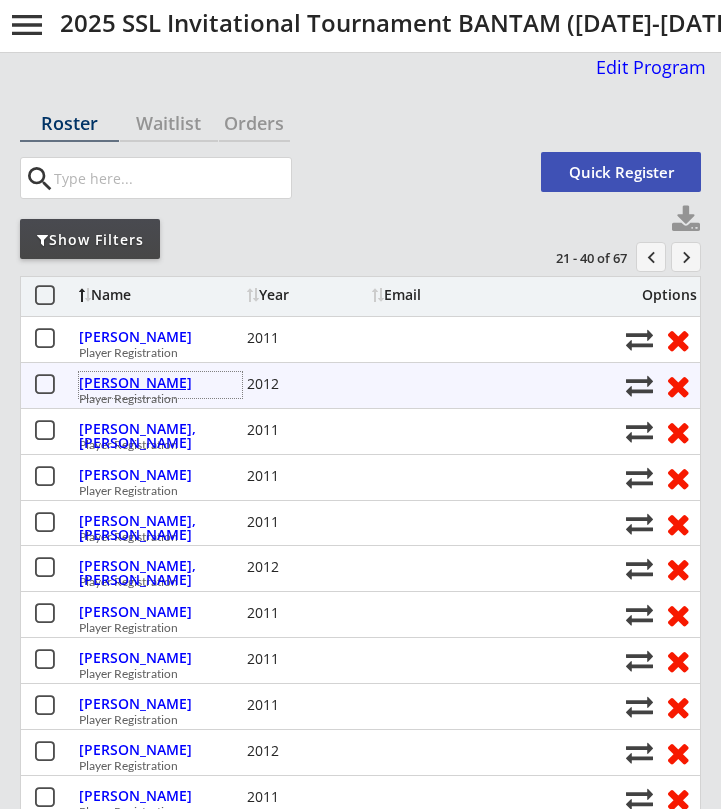 click on "Gaudet, Christopher" at bounding box center [160, 383] 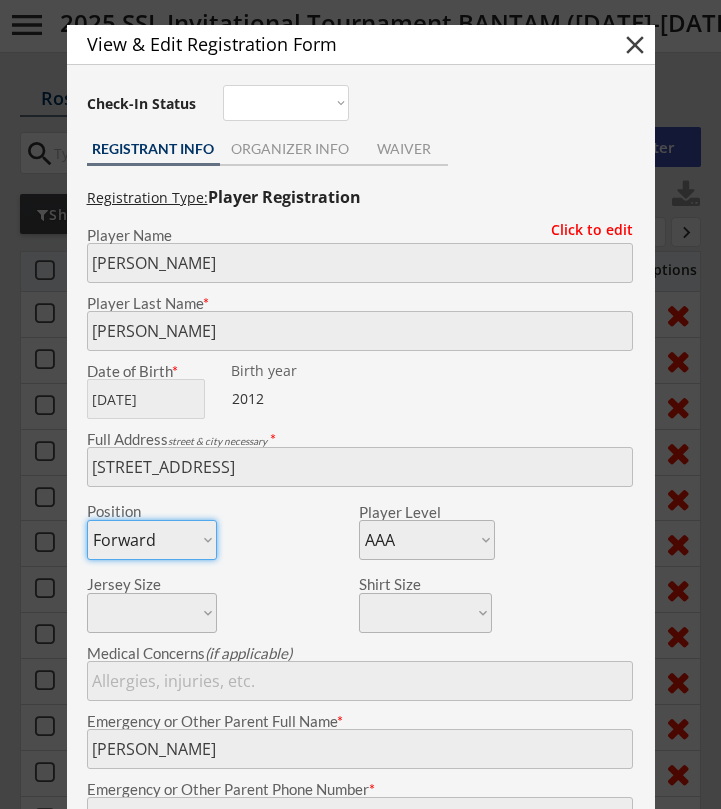 scroll, scrollTop: 66, scrollLeft: 0, axis: vertical 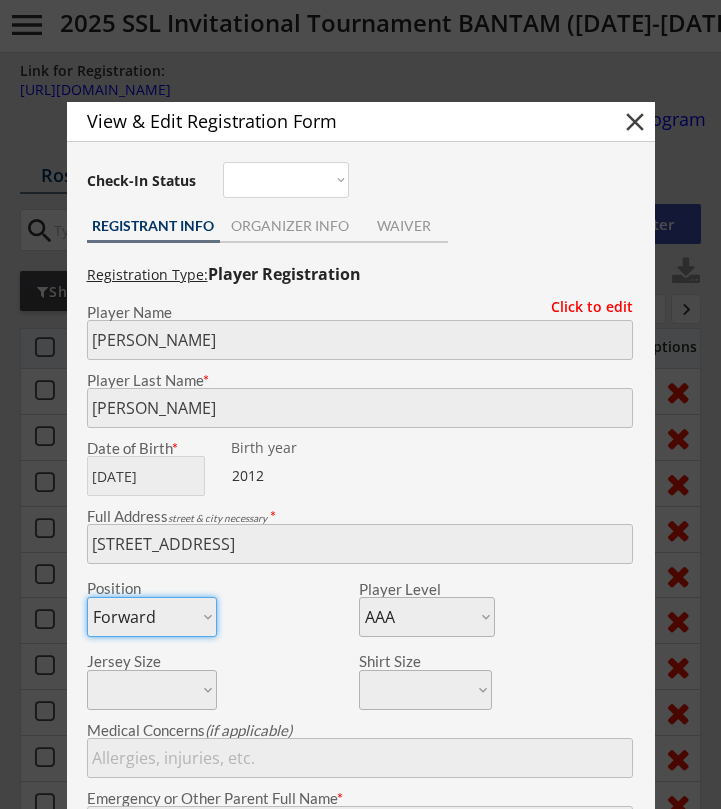 select on ""Forward"" 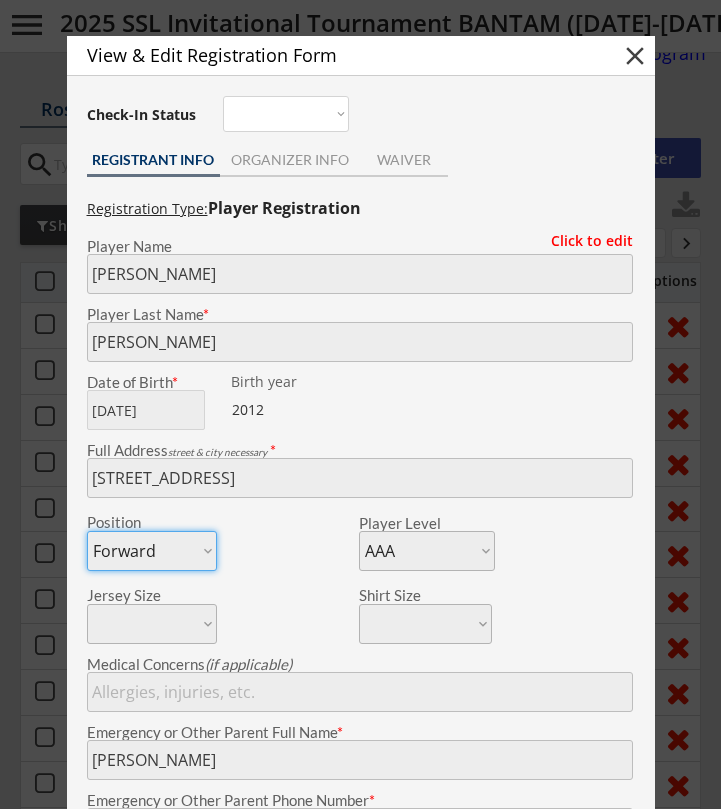 scroll, scrollTop: 0, scrollLeft: 0, axis: both 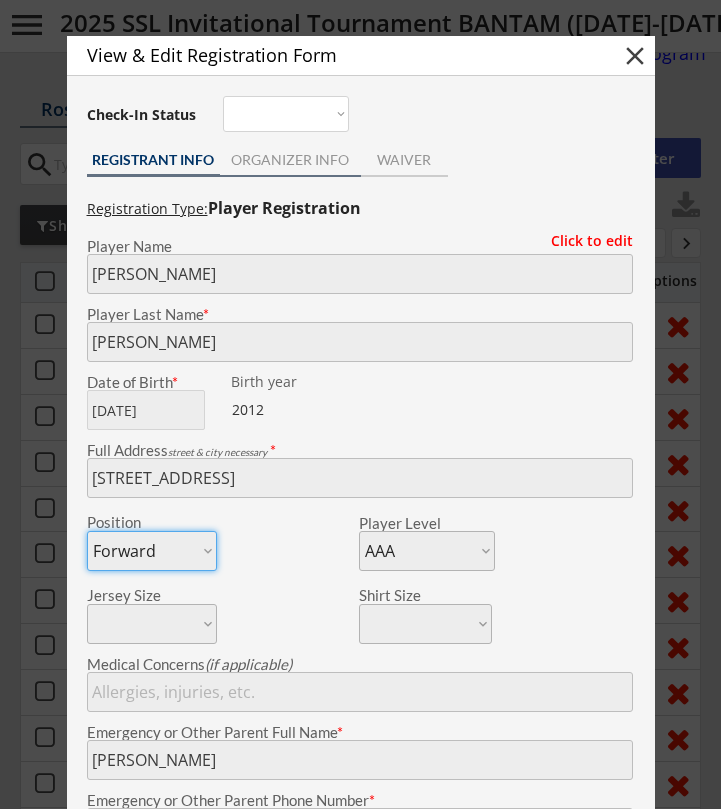 click on "ORGANIZER INFO" at bounding box center [290, 160] 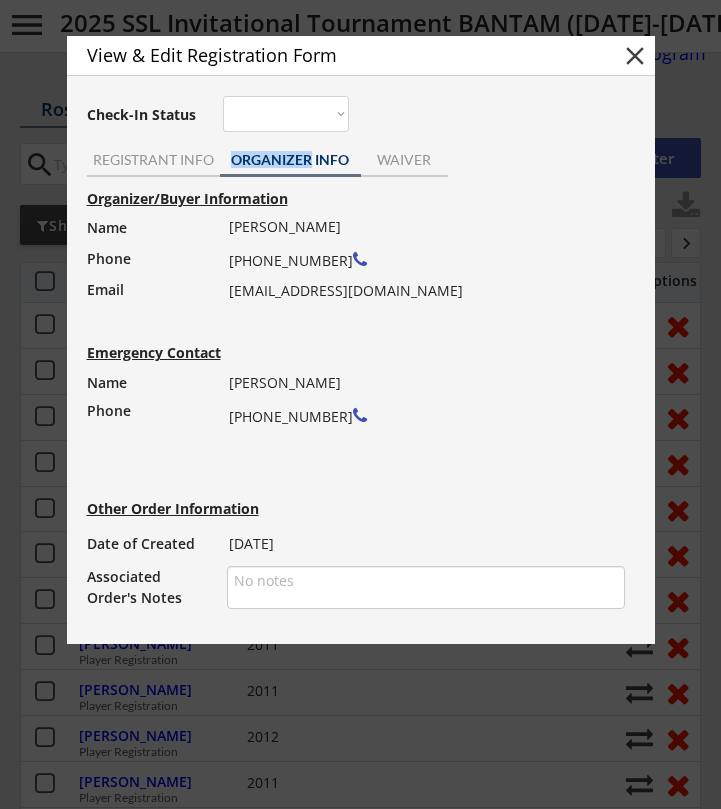 click on "ORGANIZER INFO" at bounding box center (290, 160) 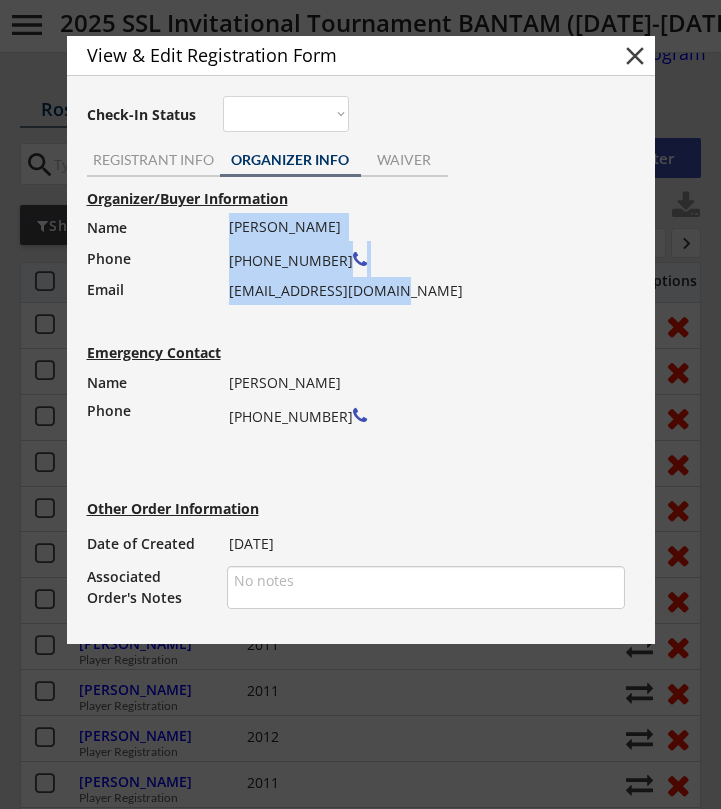 drag, startPoint x: 389, startPoint y: 292, endPoint x: 227, endPoint y: 298, distance: 162.11107 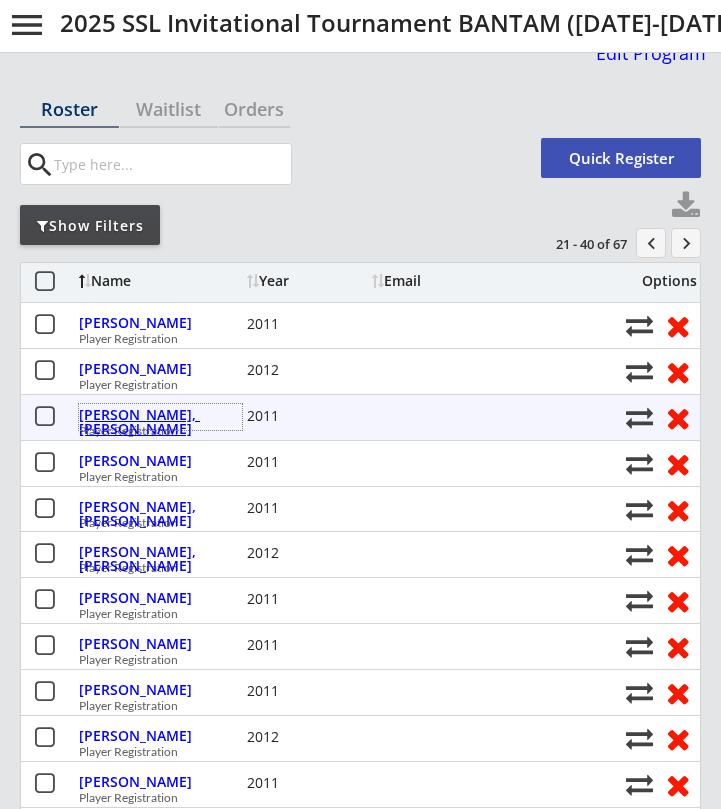 click on "[PERSON_NAME], [PERSON_NAME]" at bounding box center (160, 422) 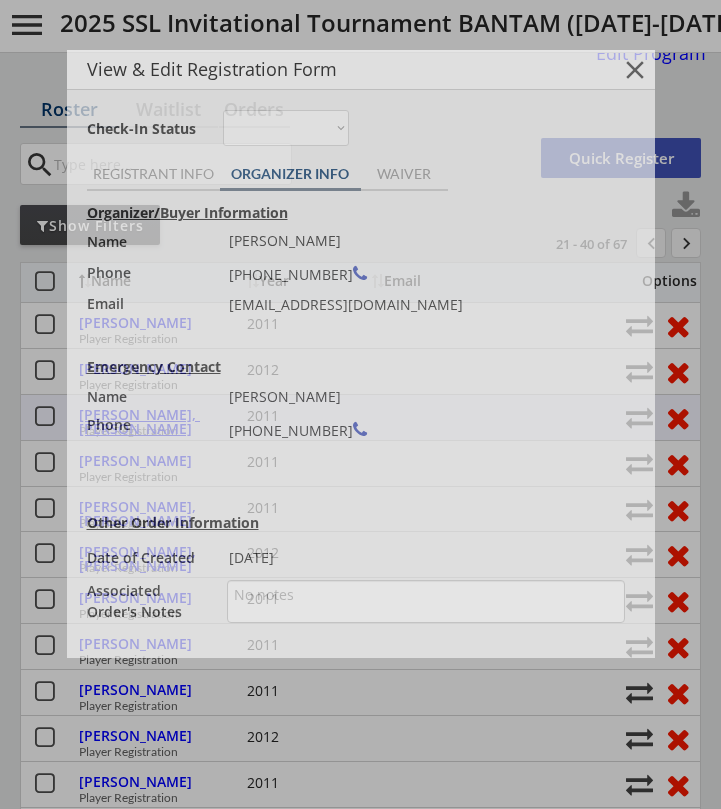 type on "Tri-Valley Bulls 13U AAA" 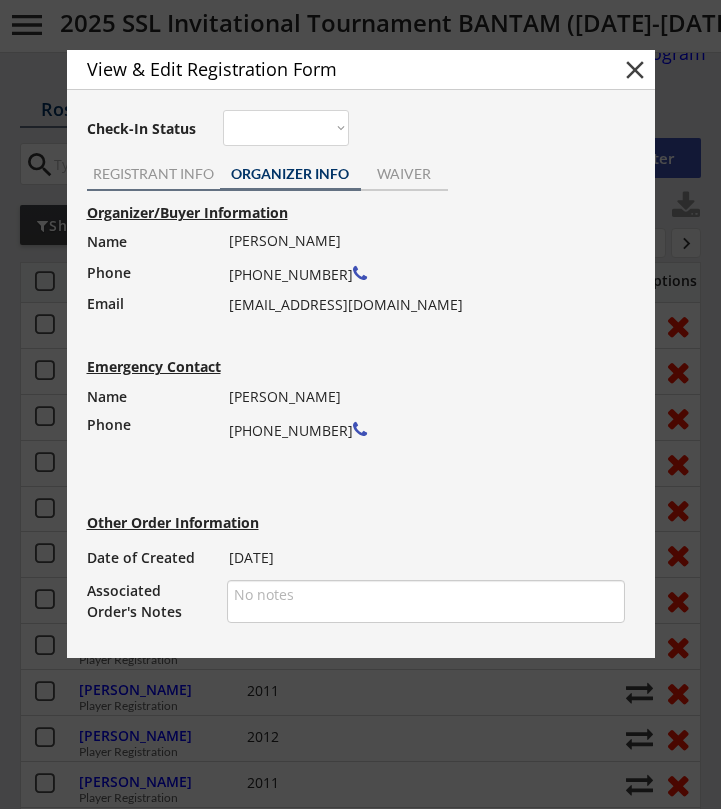 click on "REGISTRANT INFO" at bounding box center [153, 174] 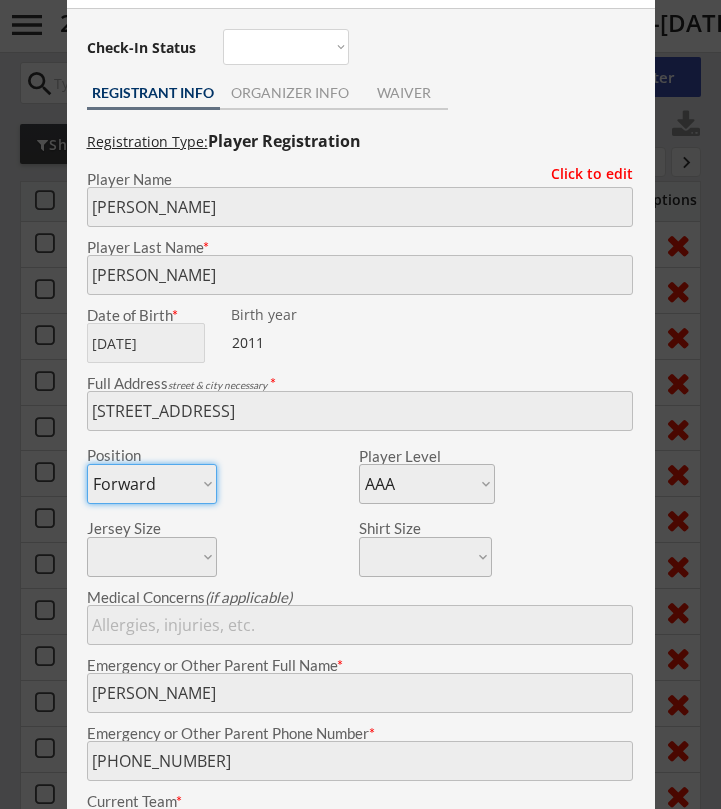 scroll, scrollTop: 110, scrollLeft: 0, axis: vertical 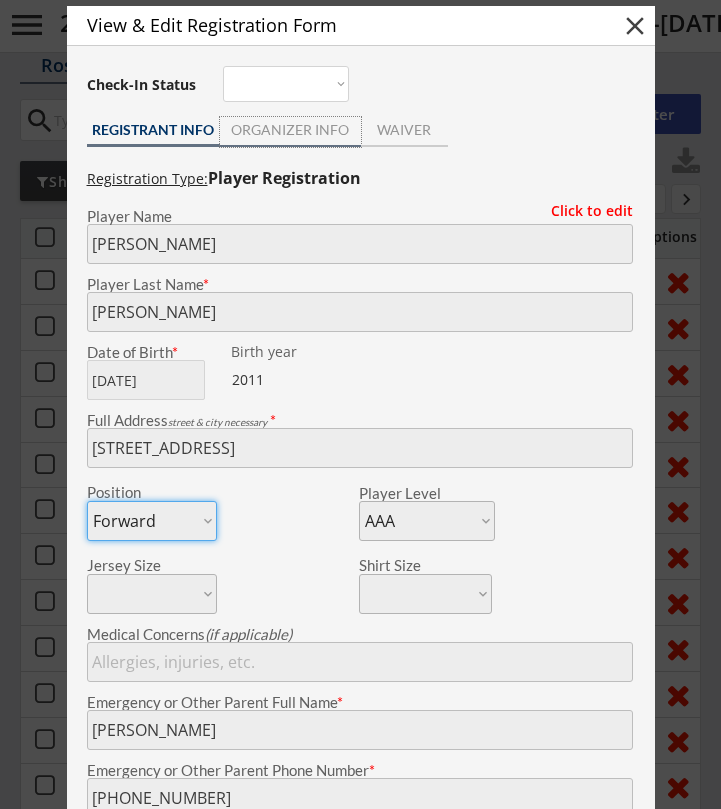 click on "ORGANIZER INFO" at bounding box center [290, 130] 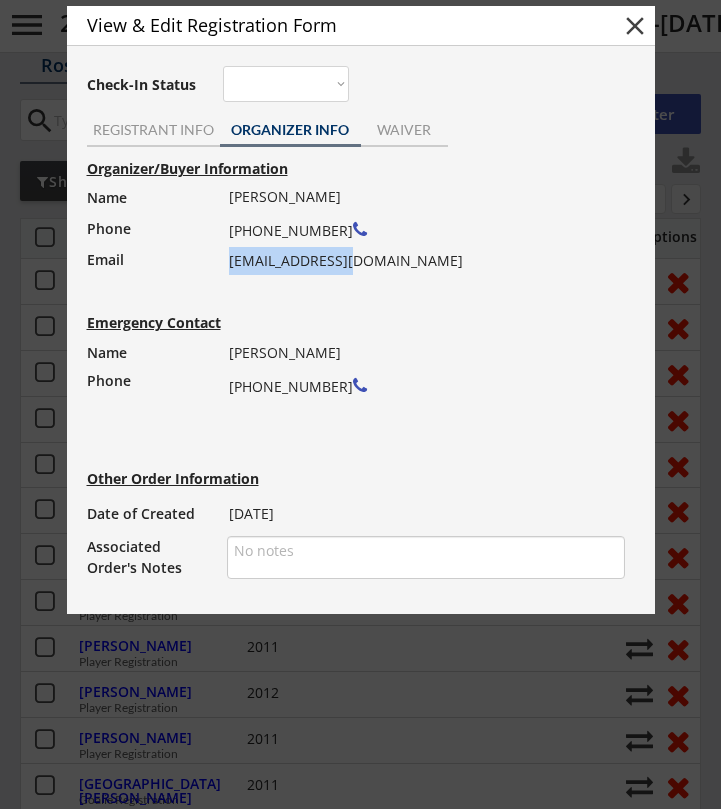 drag, startPoint x: 351, startPoint y: 263, endPoint x: 228, endPoint y: 265, distance: 123.01626 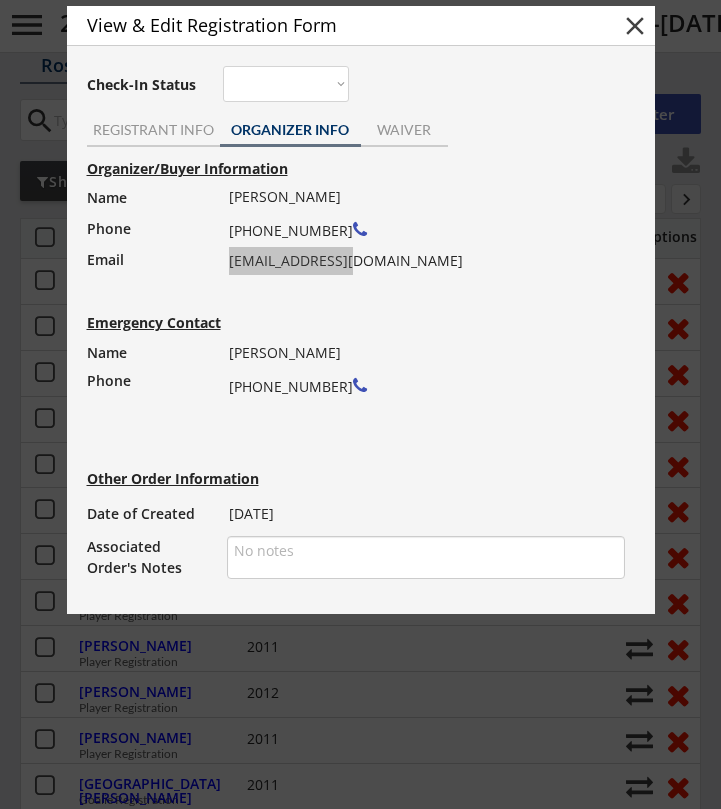 drag, startPoint x: 706, startPoint y: 240, endPoint x: 519, endPoint y: 267, distance: 188.93915 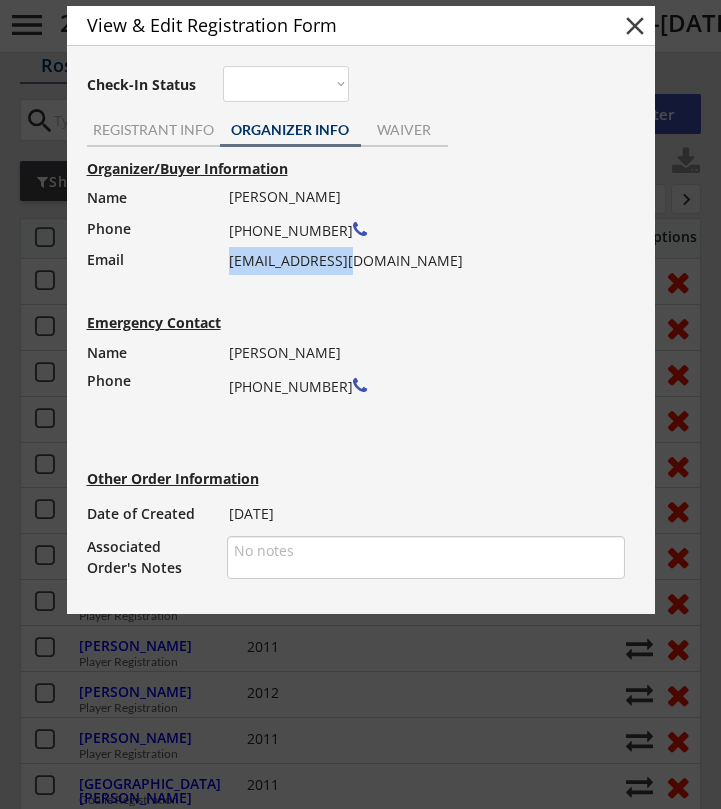 click on "close" at bounding box center (635, 26) 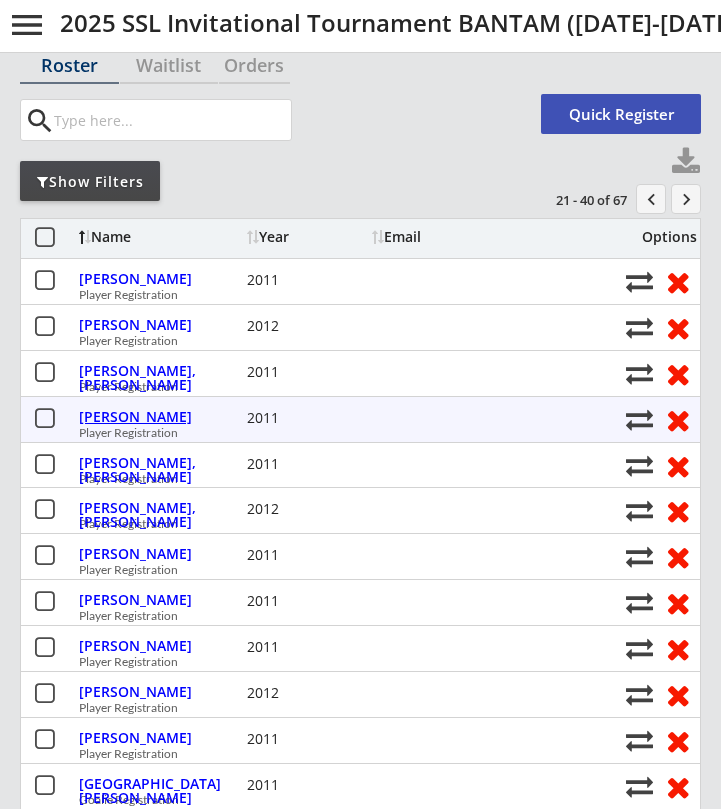click on "Gomes, Devin" at bounding box center [160, 417] 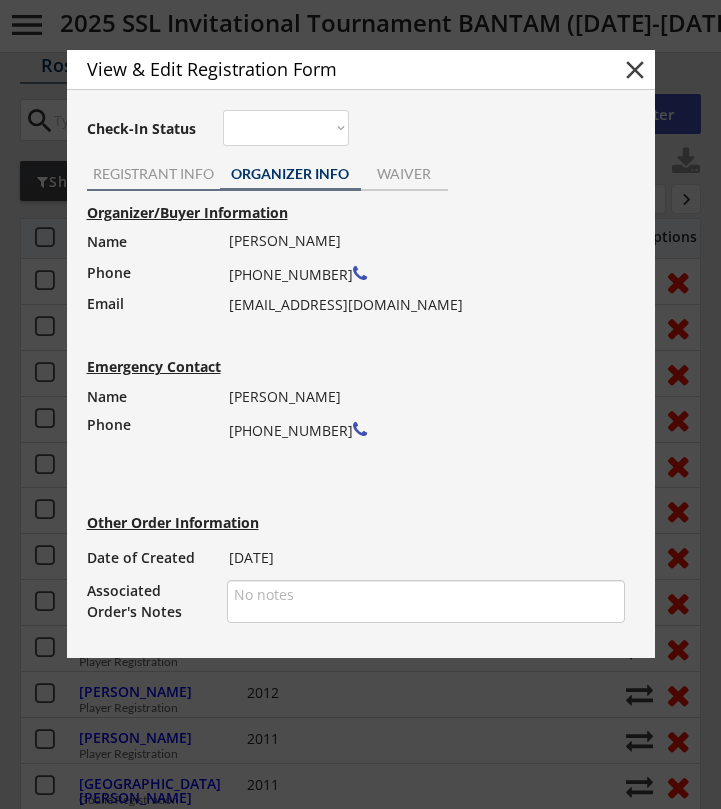 click on "REGISTRANT INFO" at bounding box center (153, 174) 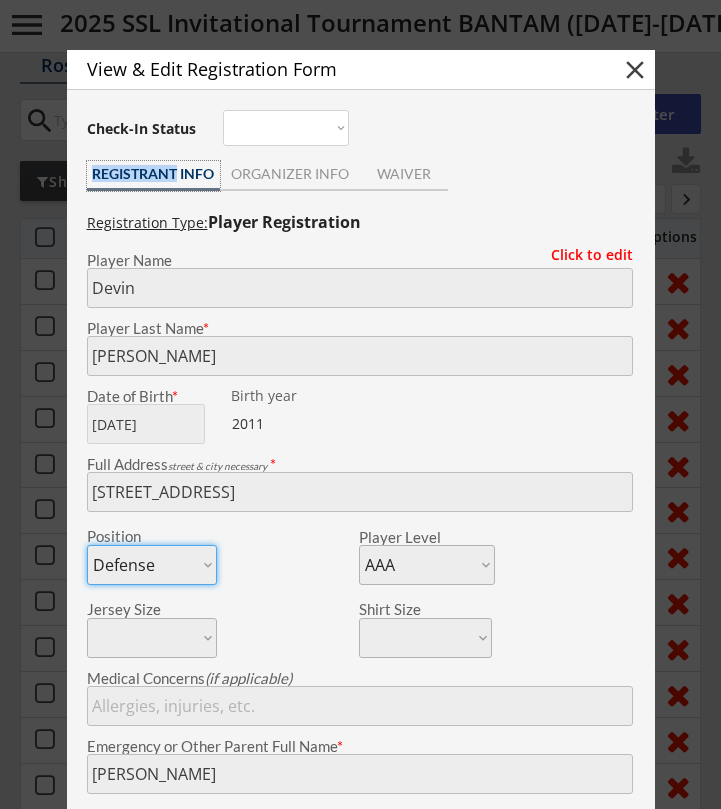 click on "close" at bounding box center [635, 70] 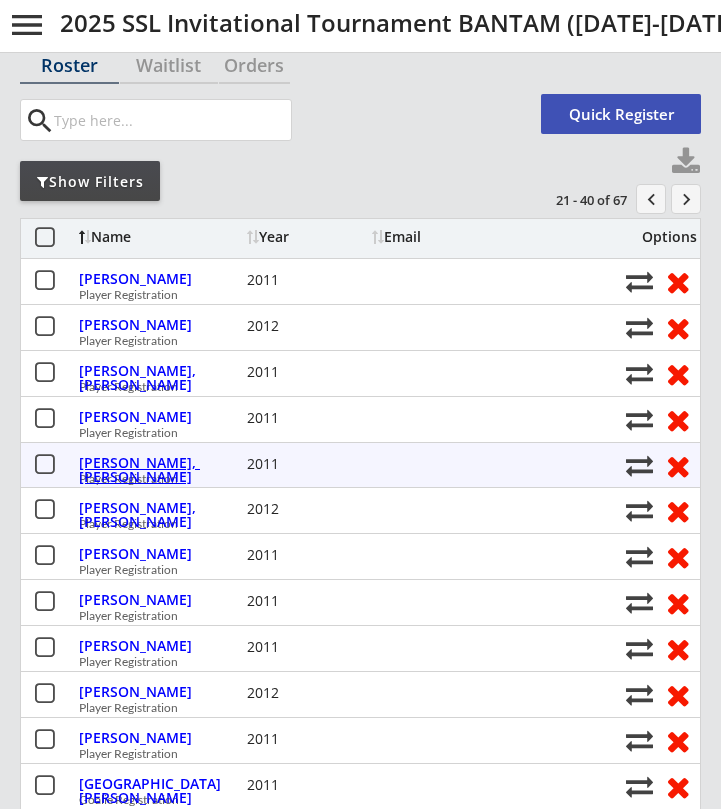 click on "Grimes Jr, Deslund" at bounding box center (160, 470) 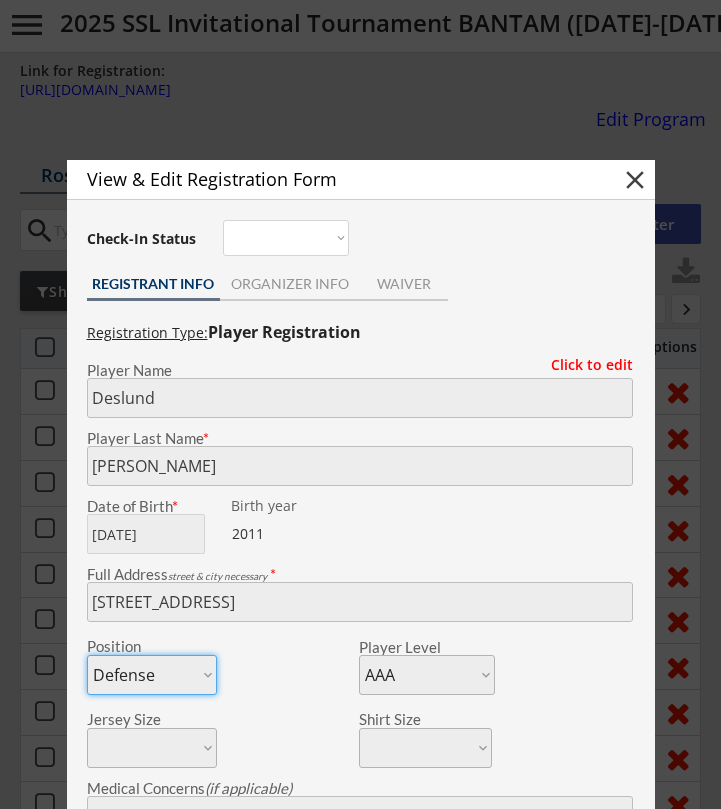 scroll, scrollTop: 0, scrollLeft: 0, axis: both 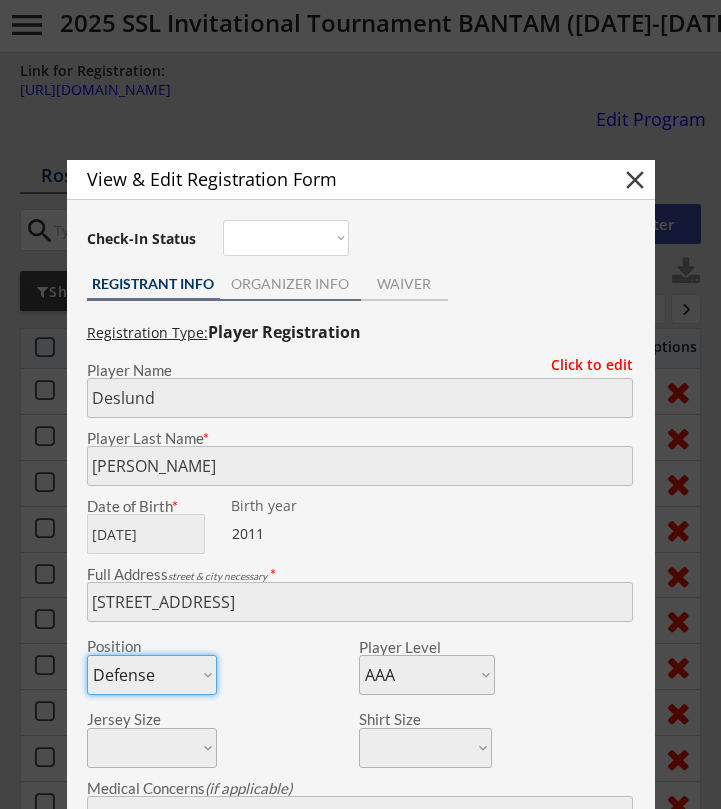 click on "ORGANIZER INFO" at bounding box center (290, 284) 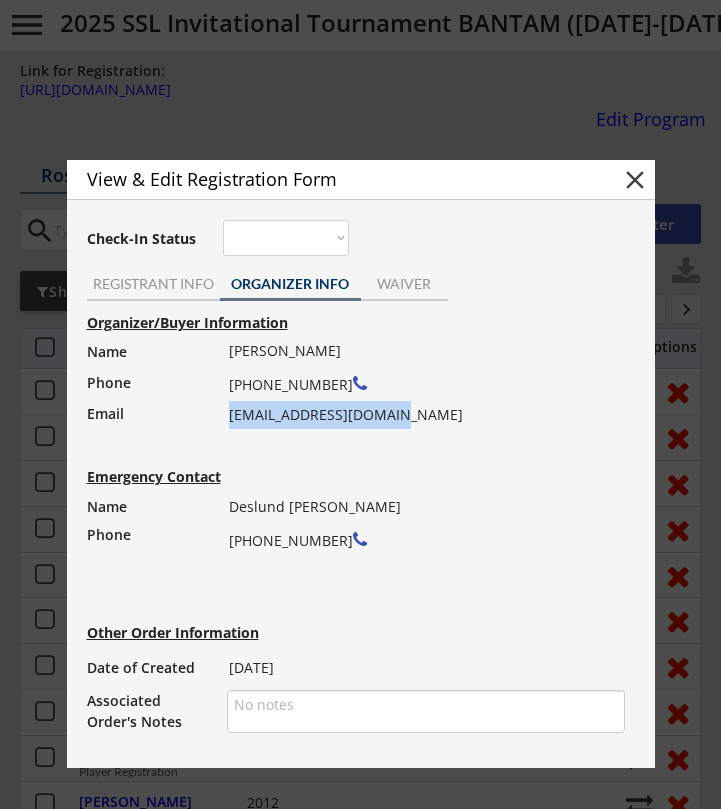 drag, startPoint x: 392, startPoint y: 418, endPoint x: 228, endPoint y: 422, distance: 164.04877 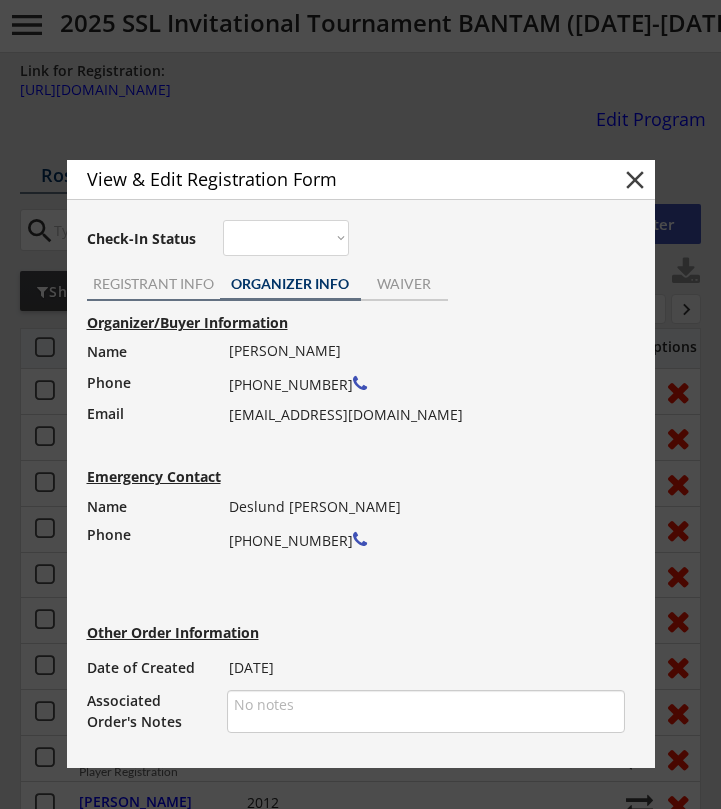click on "REGISTRANT INFO" at bounding box center (153, 284) 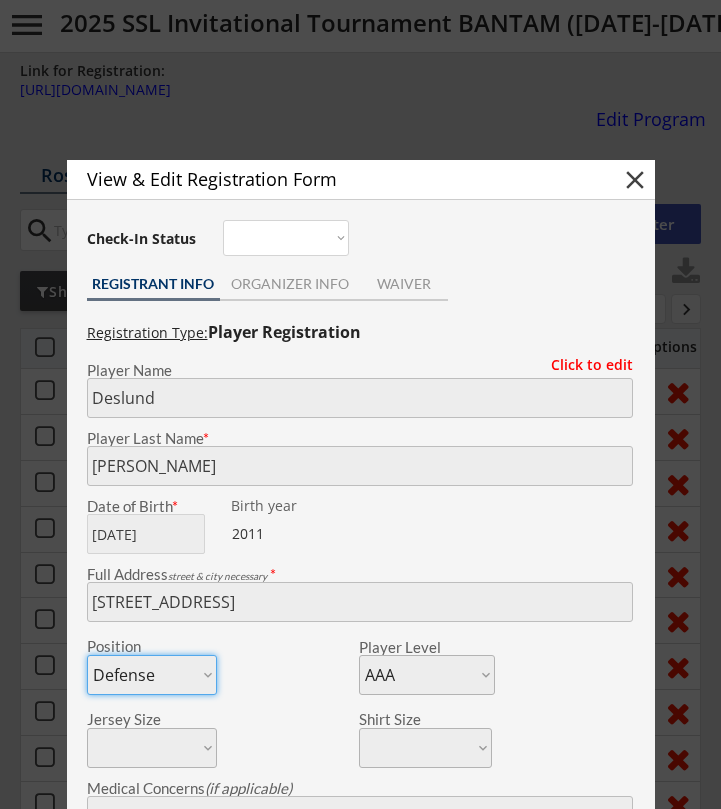 click on "close" at bounding box center (635, 180) 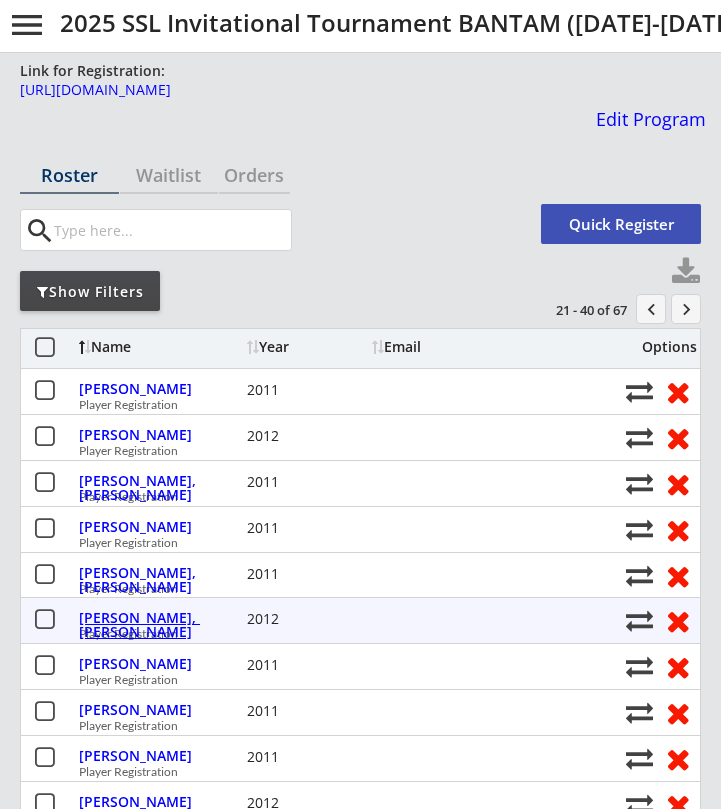 click on "Herrgott, Bentley" at bounding box center [160, 625] 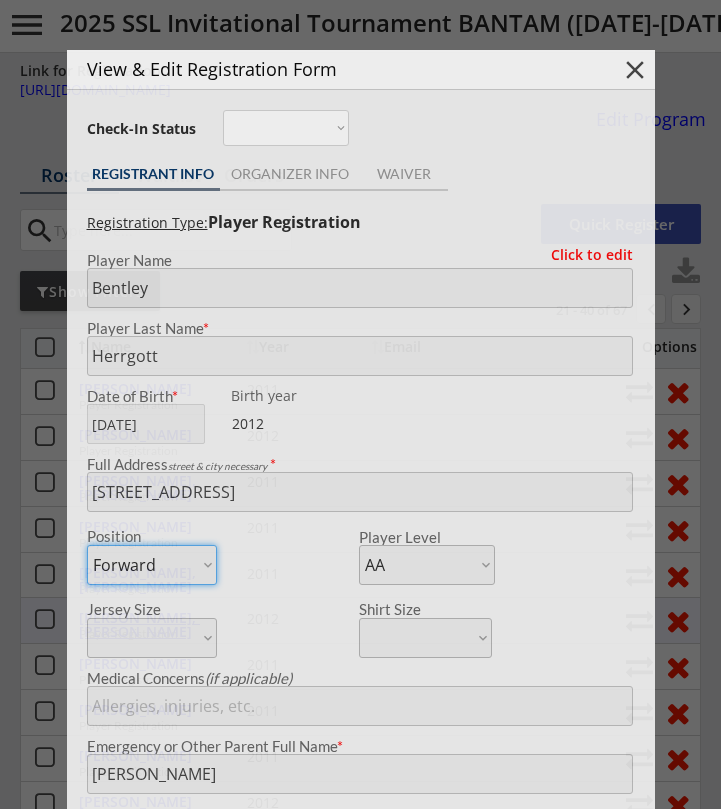 type on "San Jose Jr Sharks 12AA-2" 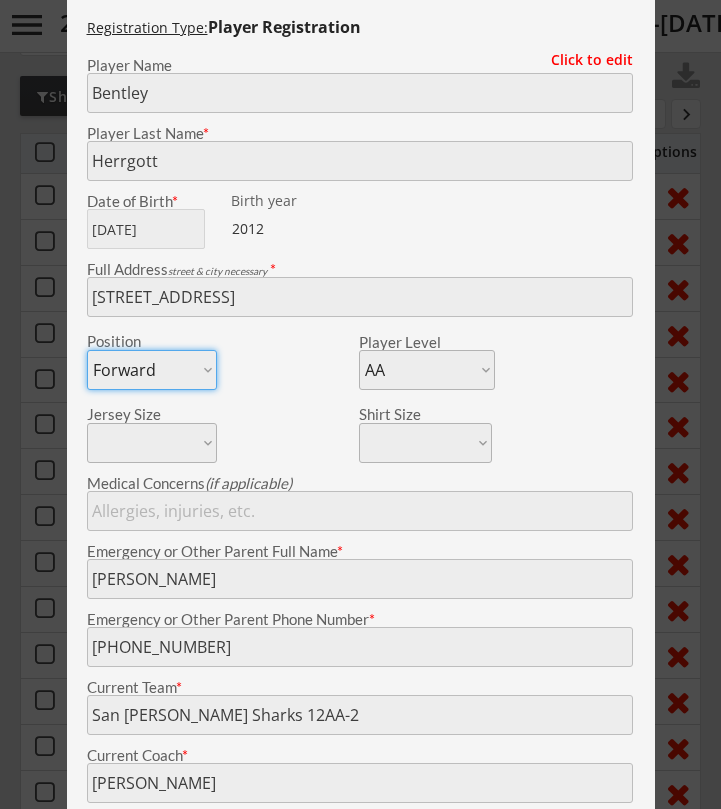 scroll, scrollTop: 199, scrollLeft: 0, axis: vertical 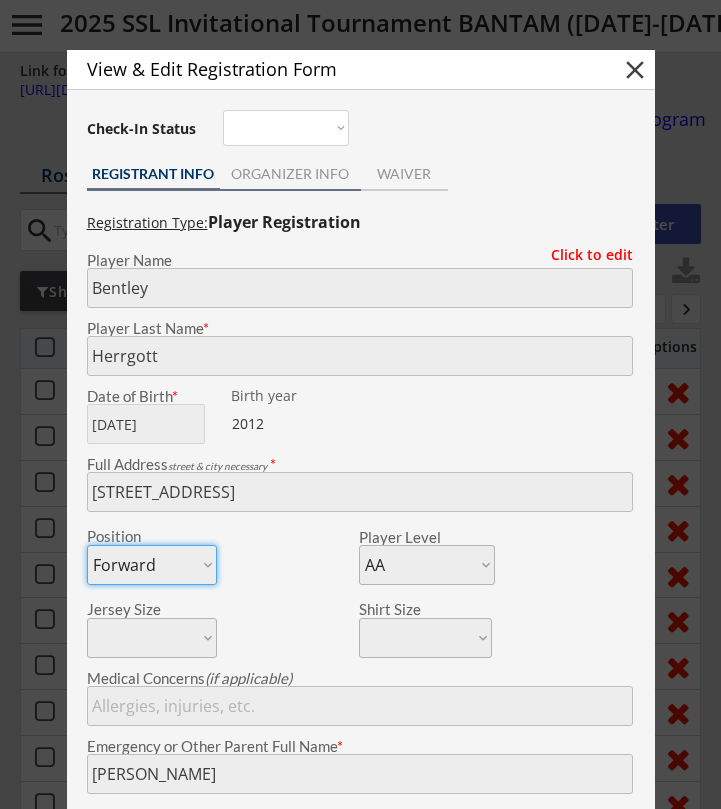 click on "ORGANIZER INFO" at bounding box center [290, 176] 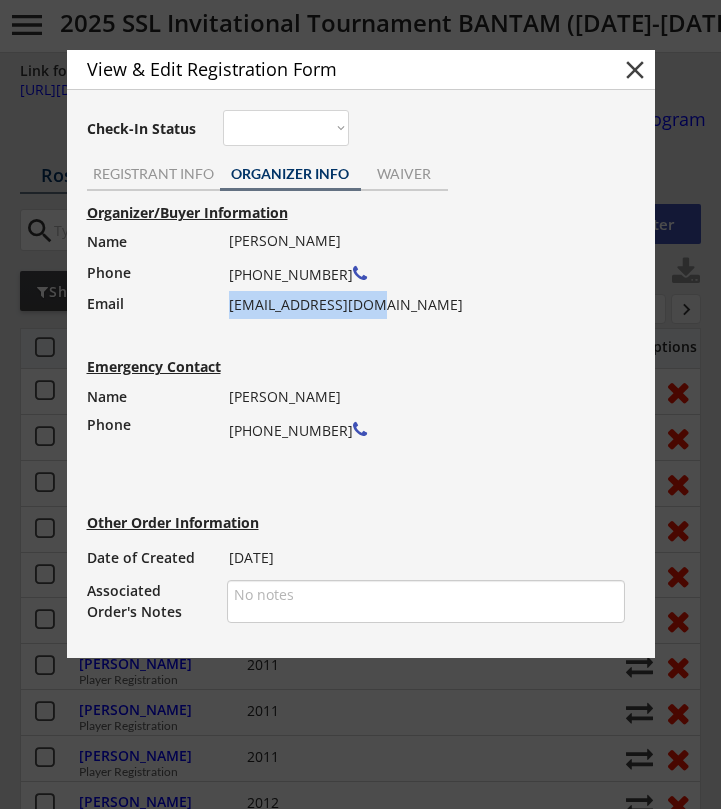drag, startPoint x: 367, startPoint y: 309, endPoint x: 229, endPoint y: 311, distance: 138.0145 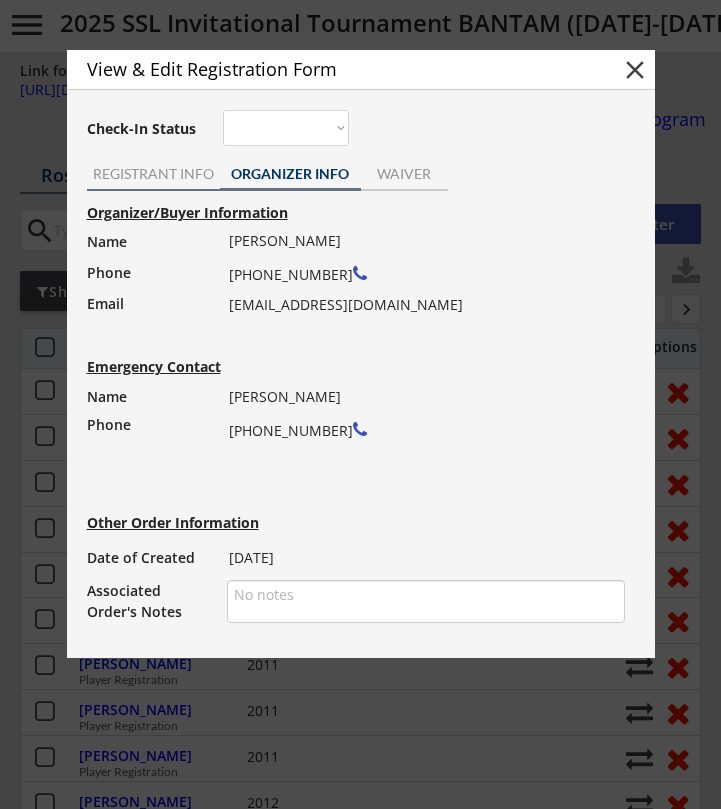 click on "REGISTRANT INFO" at bounding box center (153, 174) 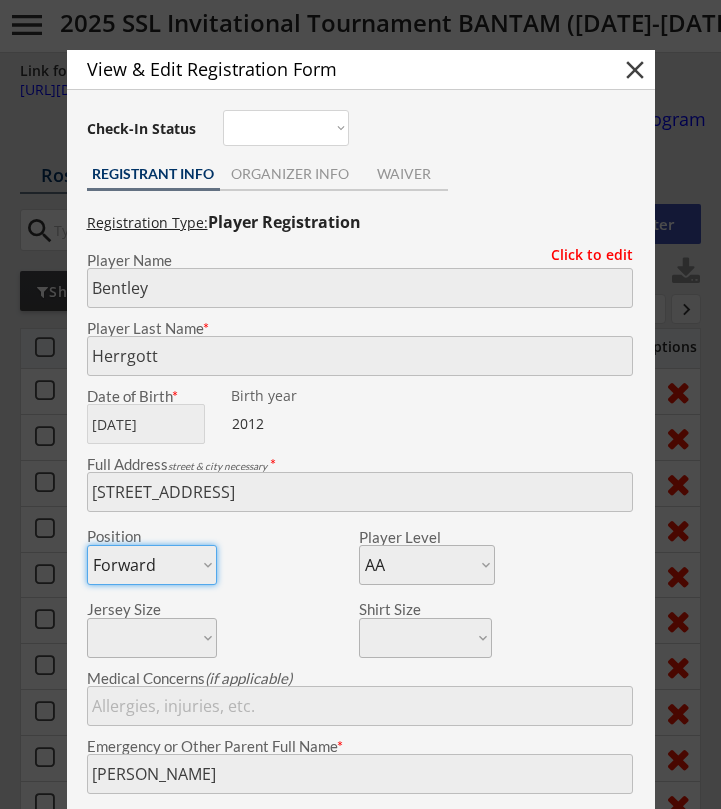 click on "close" at bounding box center (635, 70) 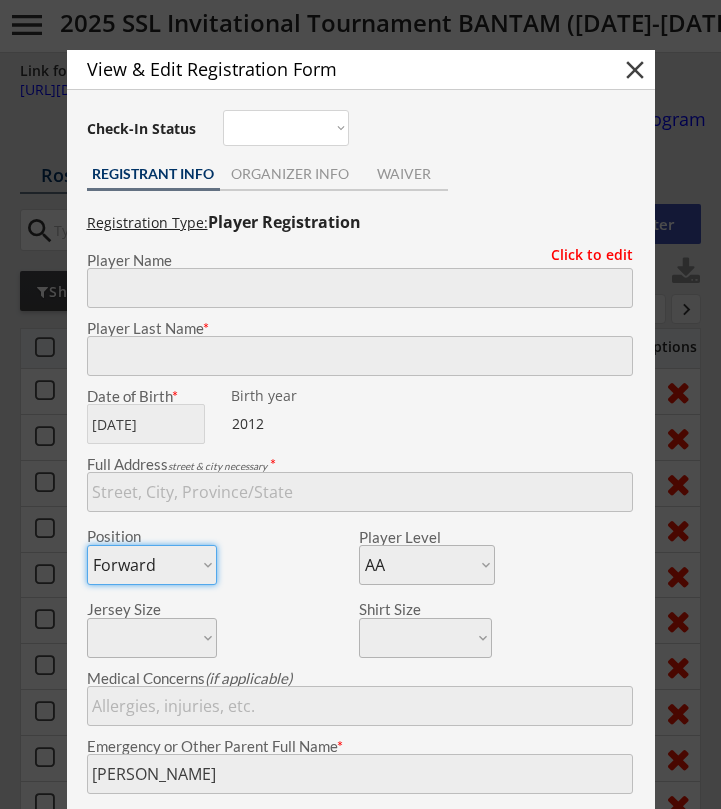select on ""PLACEHOLDER_1427118222253"" 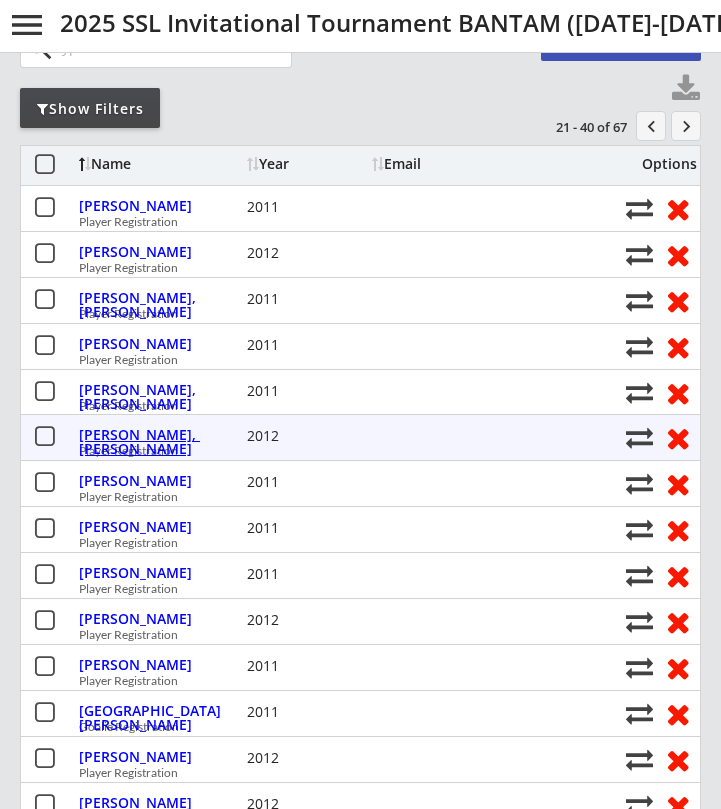 scroll, scrollTop: 188, scrollLeft: 0, axis: vertical 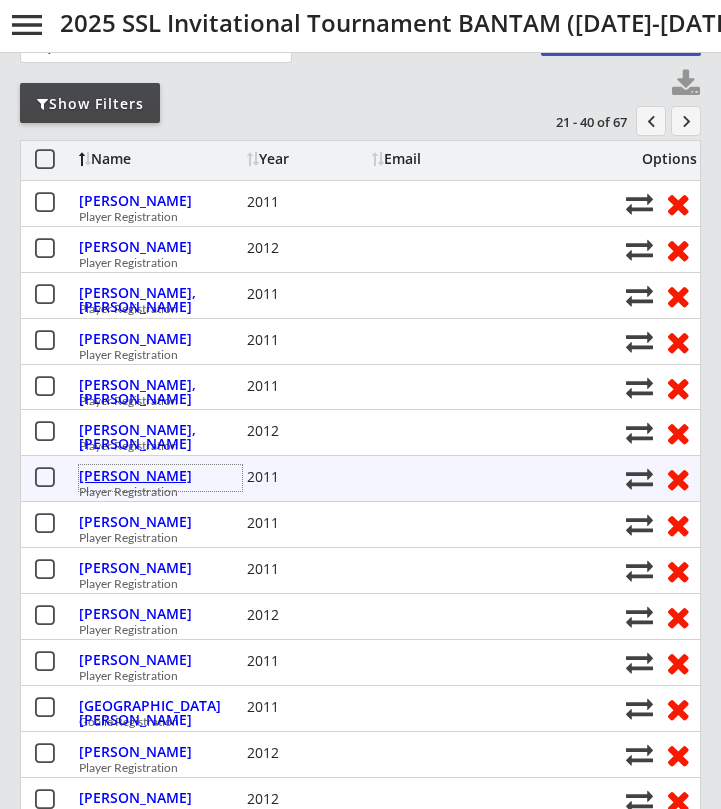 click on "Hoeft, Max" at bounding box center (160, 476) 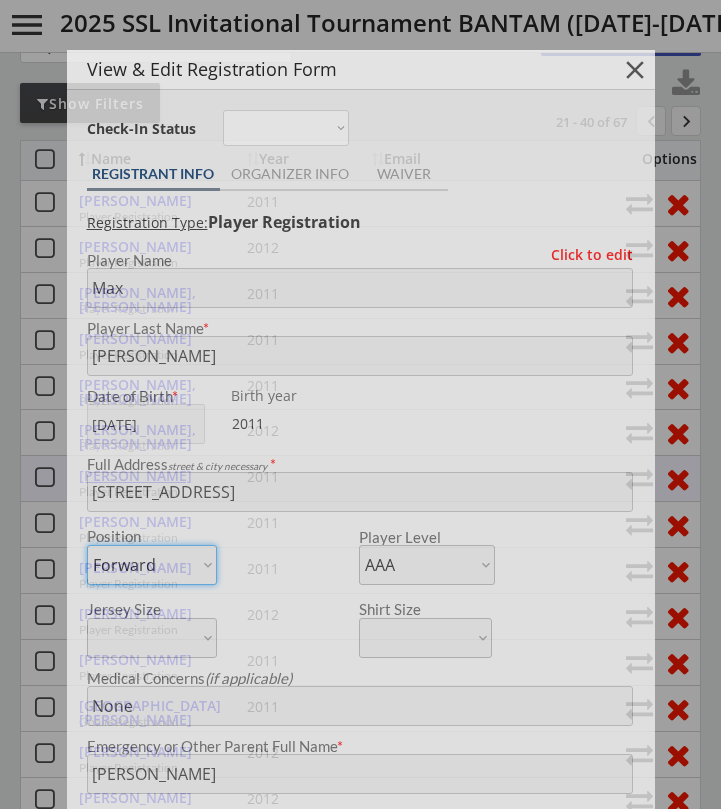type on "St George’s Saints, BC" 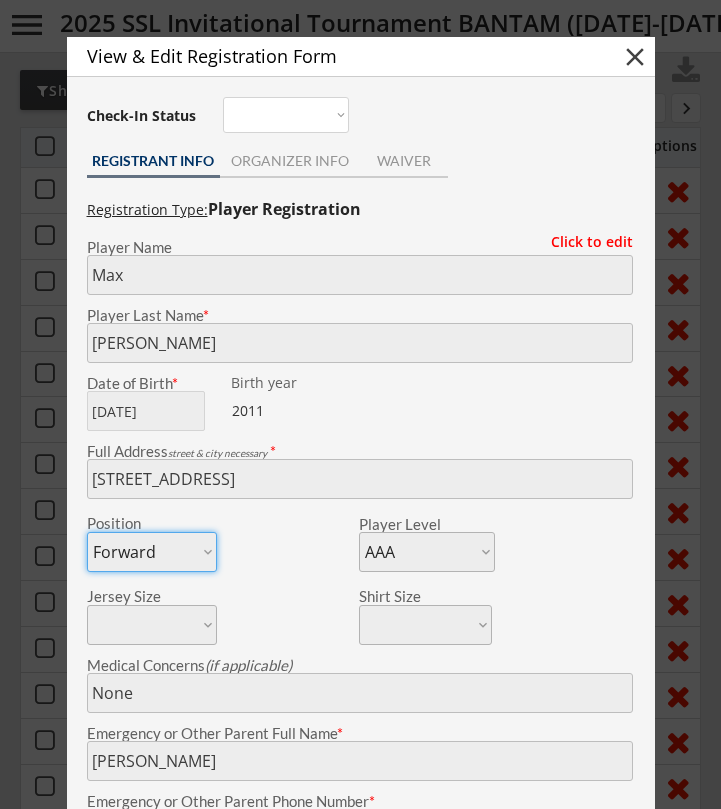 scroll, scrollTop: 183, scrollLeft: 0, axis: vertical 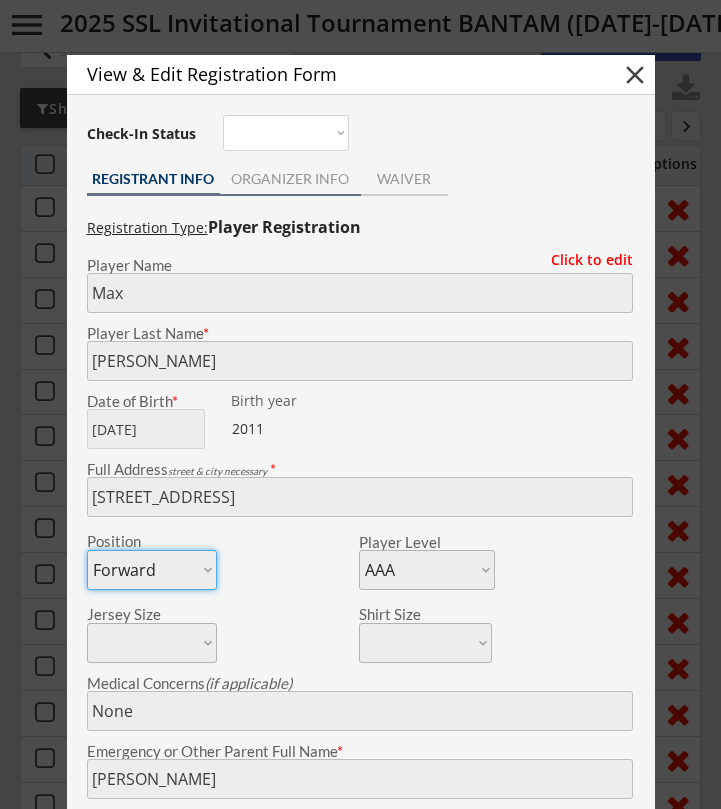 click on "ORGANIZER INFO" at bounding box center (290, 179) 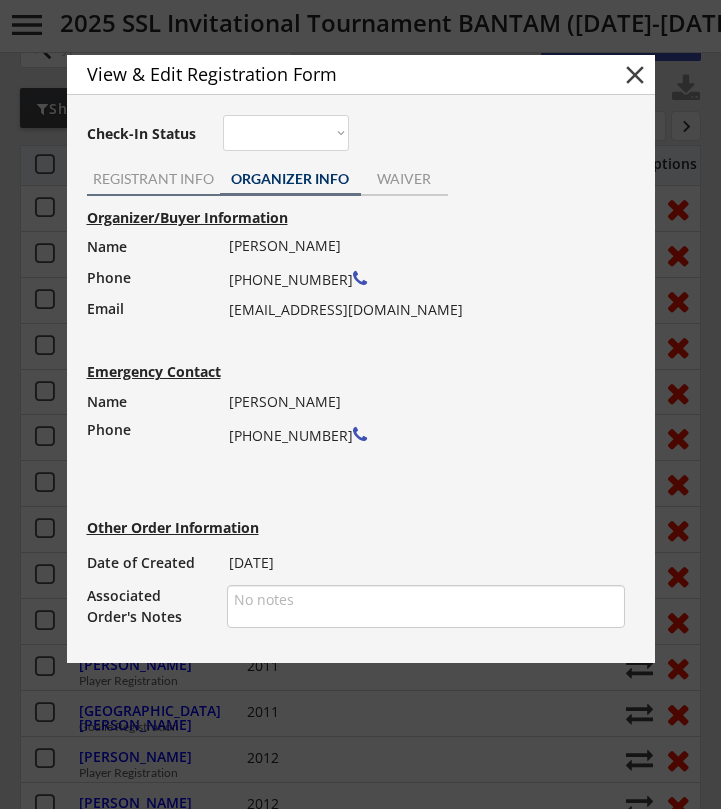 click on "REGISTRANT INFO" at bounding box center (153, 179) 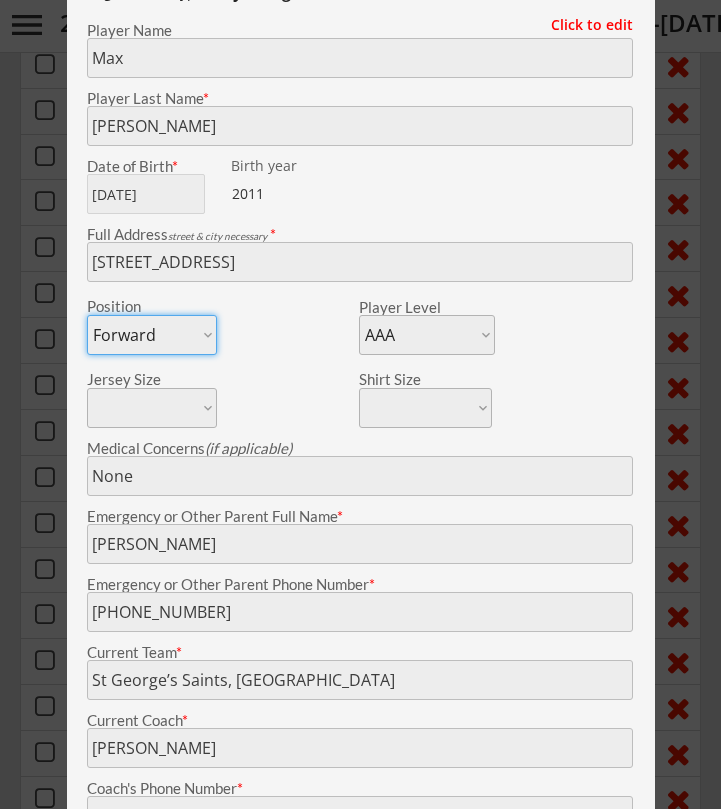 scroll, scrollTop: 424, scrollLeft: 0, axis: vertical 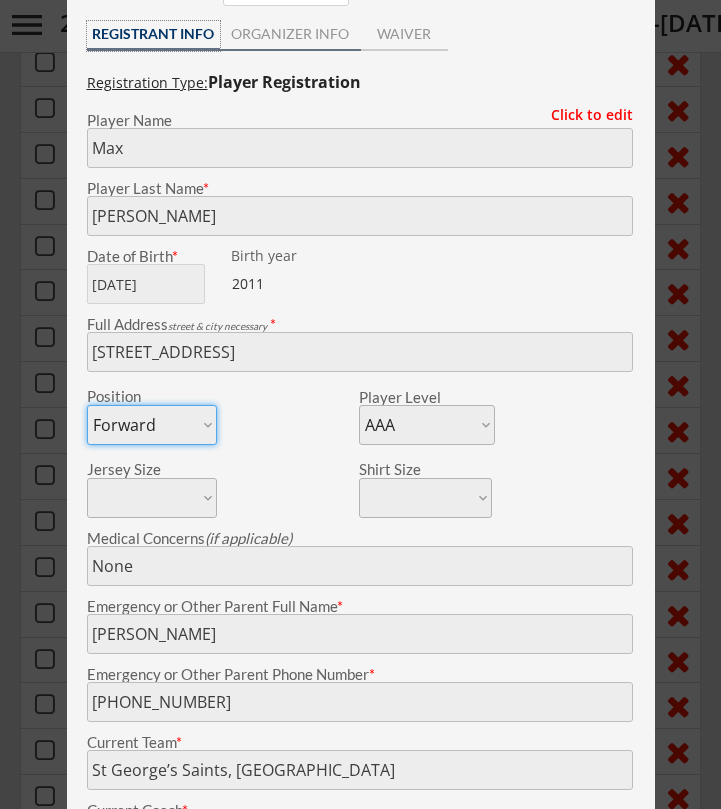 click on "ORGANIZER INFO" at bounding box center [290, 34] 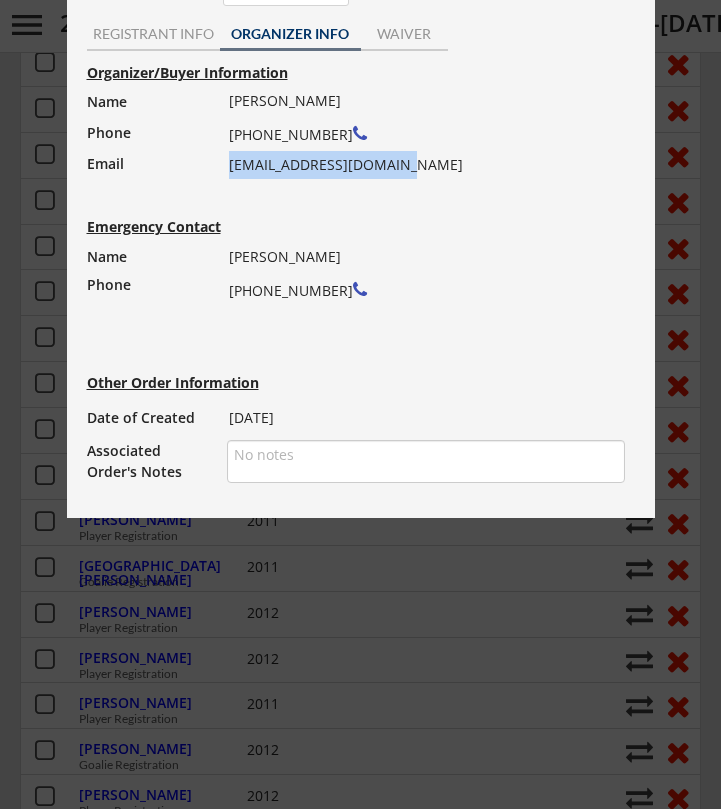 drag, startPoint x: 413, startPoint y: 167, endPoint x: 230, endPoint y: 173, distance: 183.09833 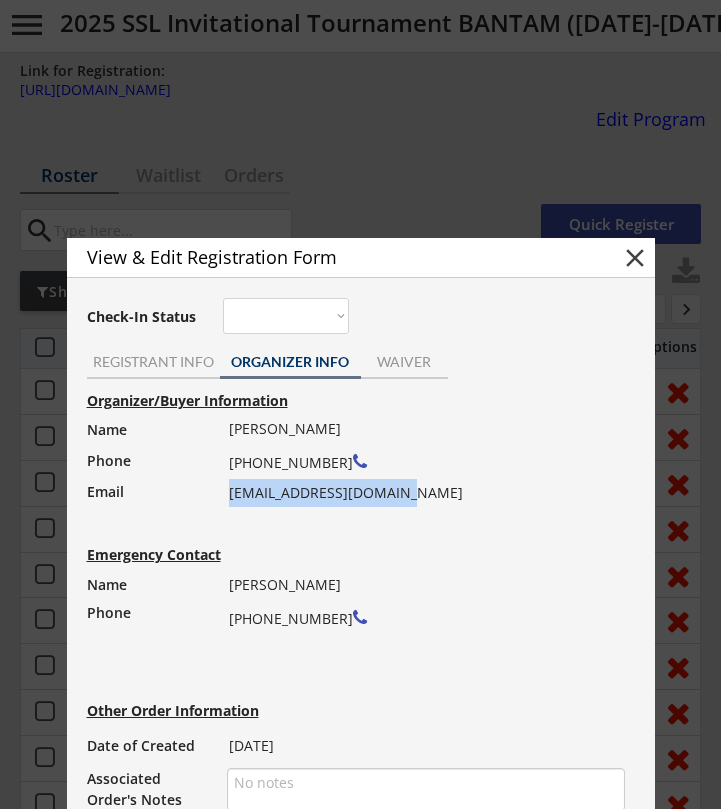 scroll, scrollTop: 0, scrollLeft: 0, axis: both 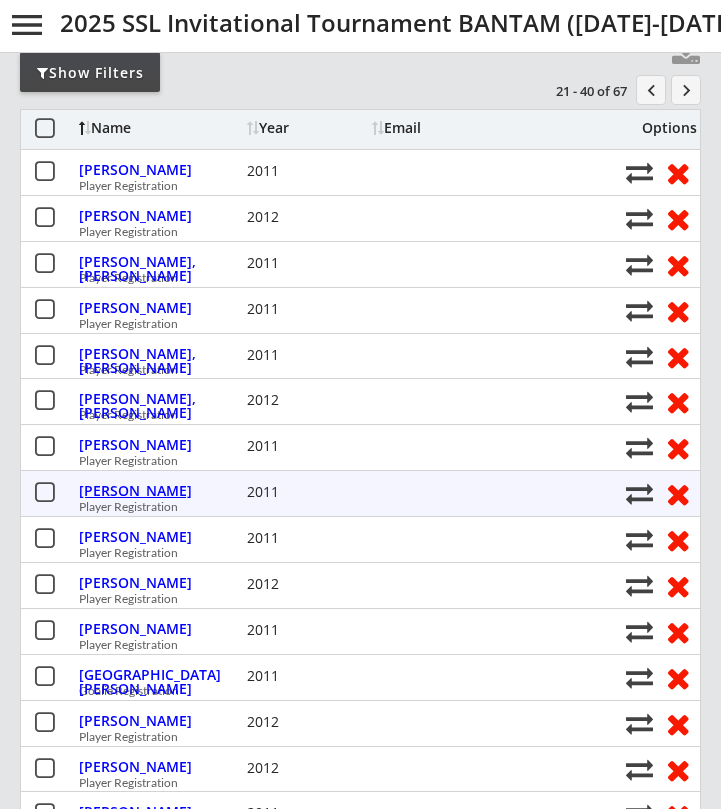 click on "Huegli, Logan" at bounding box center [160, 491] 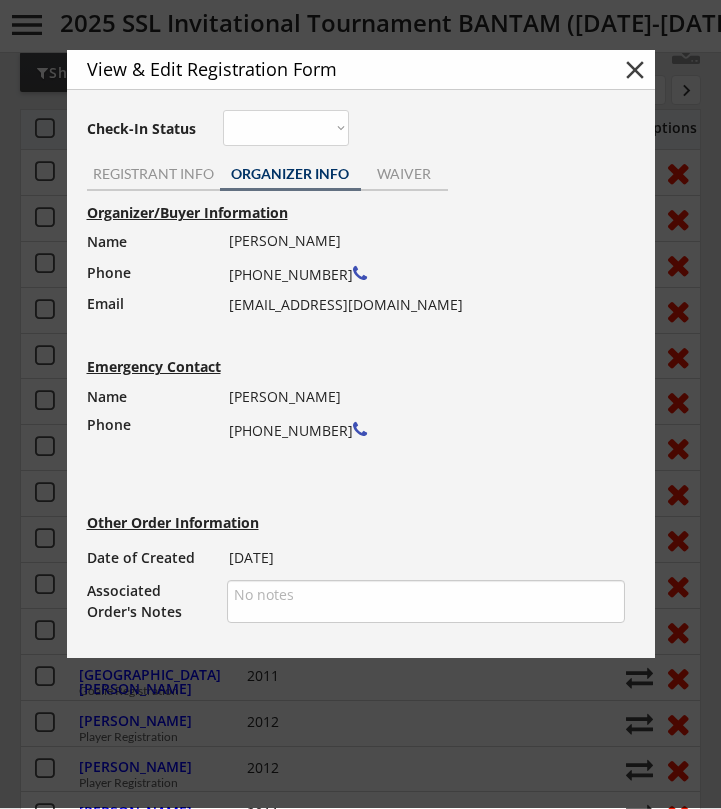 type on "LA Jr. Kings" 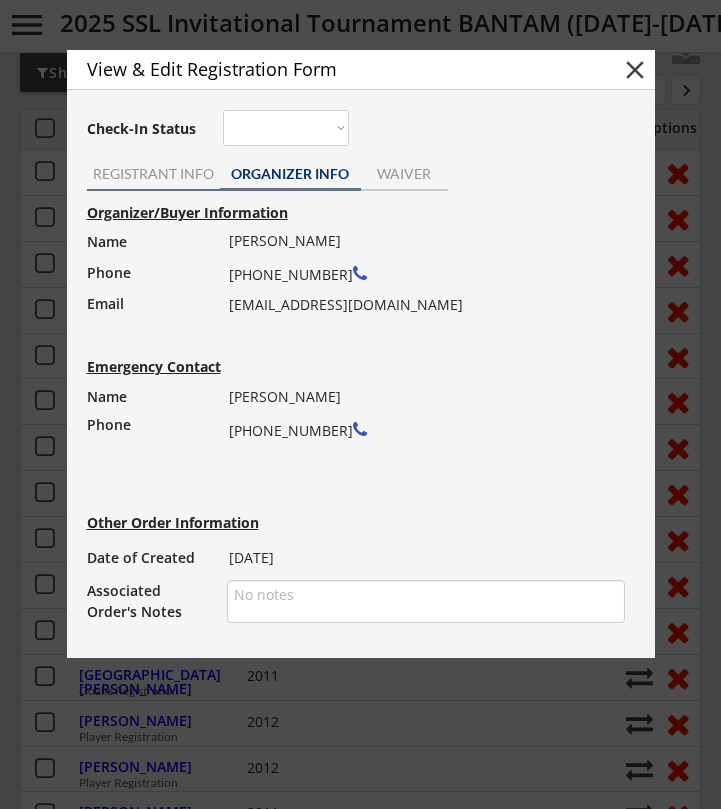 click on "REGISTRANT INFO" at bounding box center [153, 174] 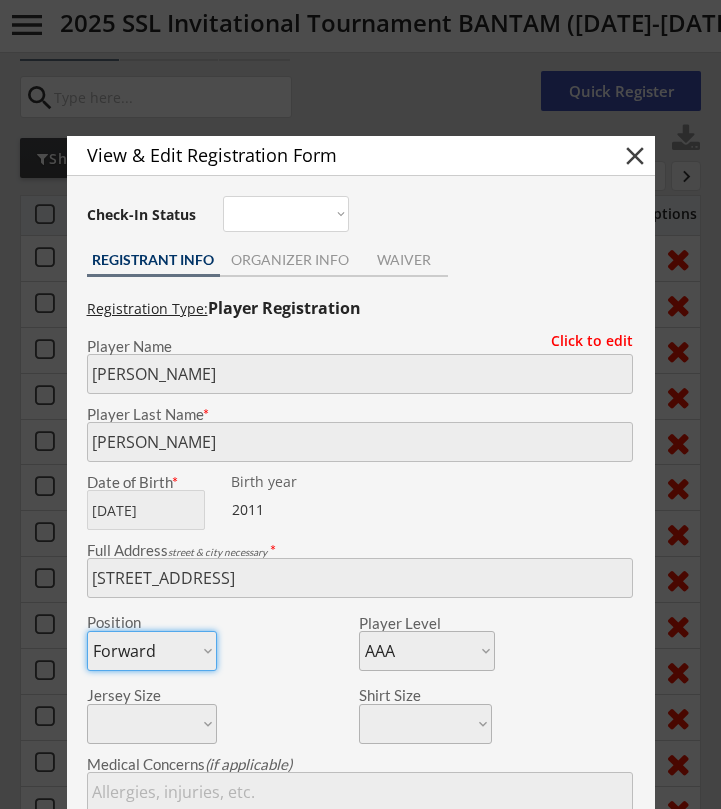 scroll, scrollTop: 124, scrollLeft: 0, axis: vertical 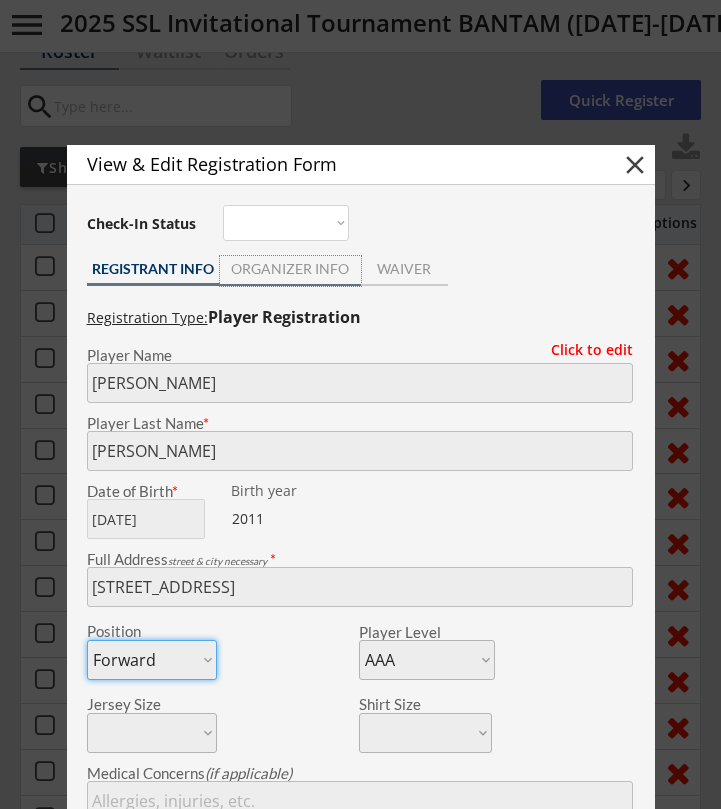 click on "ORGANIZER INFO" at bounding box center (290, 269) 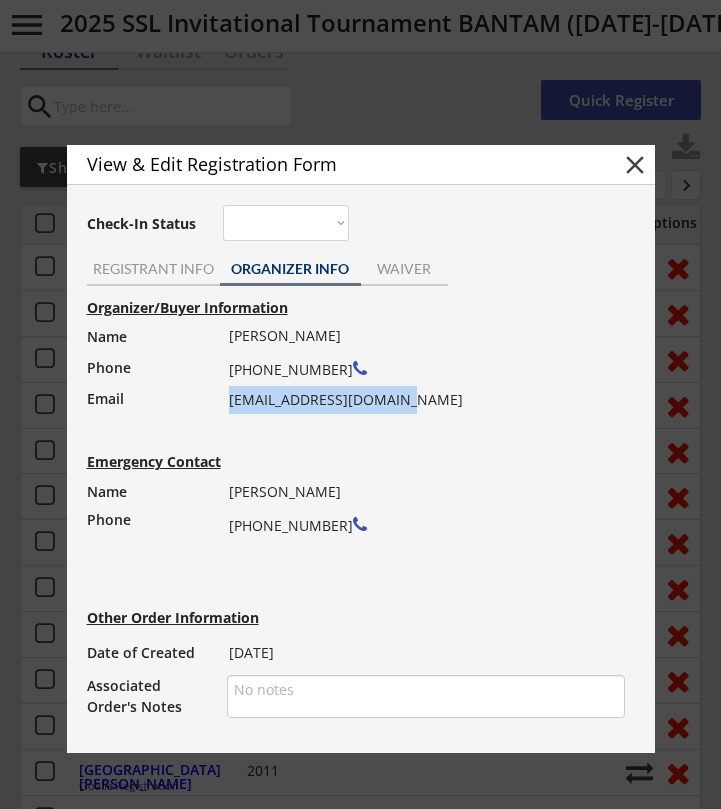 drag, startPoint x: 399, startPoint y: 397, endPoint x: 230, endPoint y: 400, distance: 169.02663 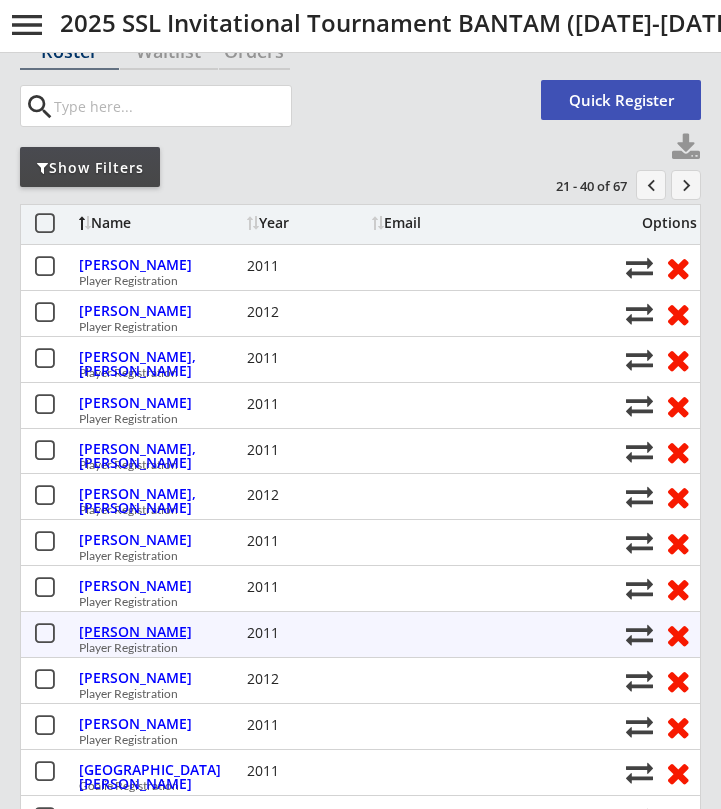 click on "Juricek, Sebastiano" at bounding box center [160, 632] 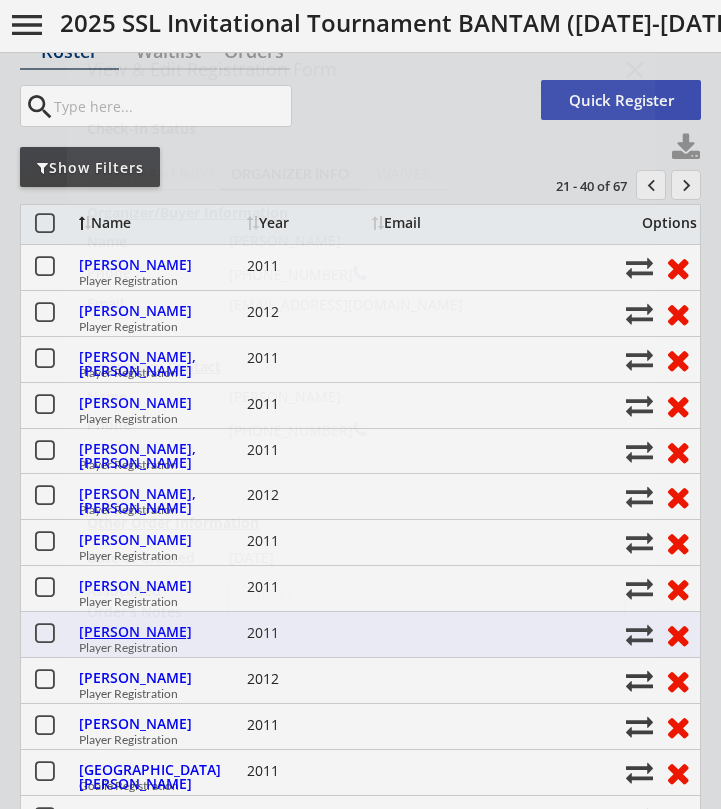 type on "Jr. Ducks" 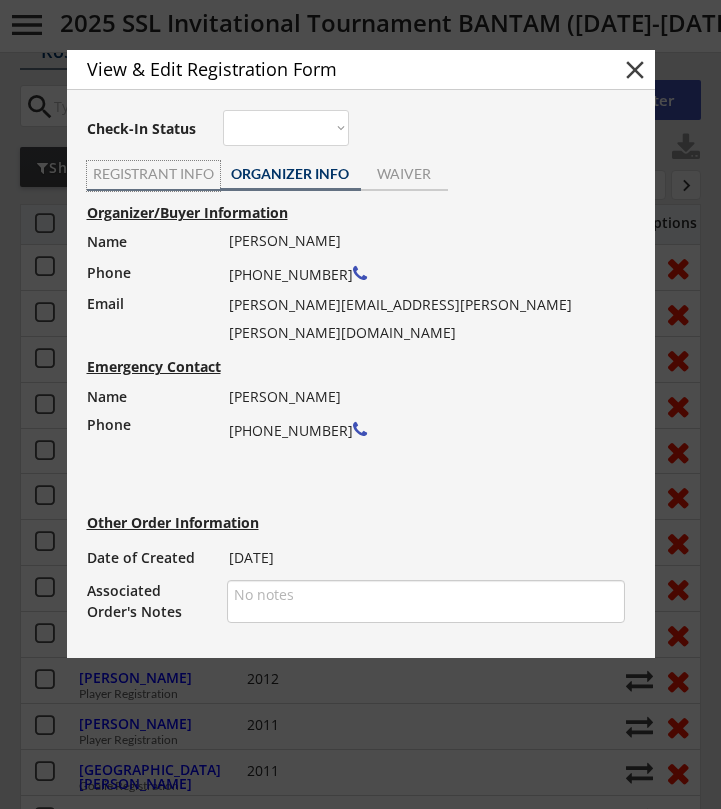 click on "REGISTRANT INFO" at bounding box center (153, 174) 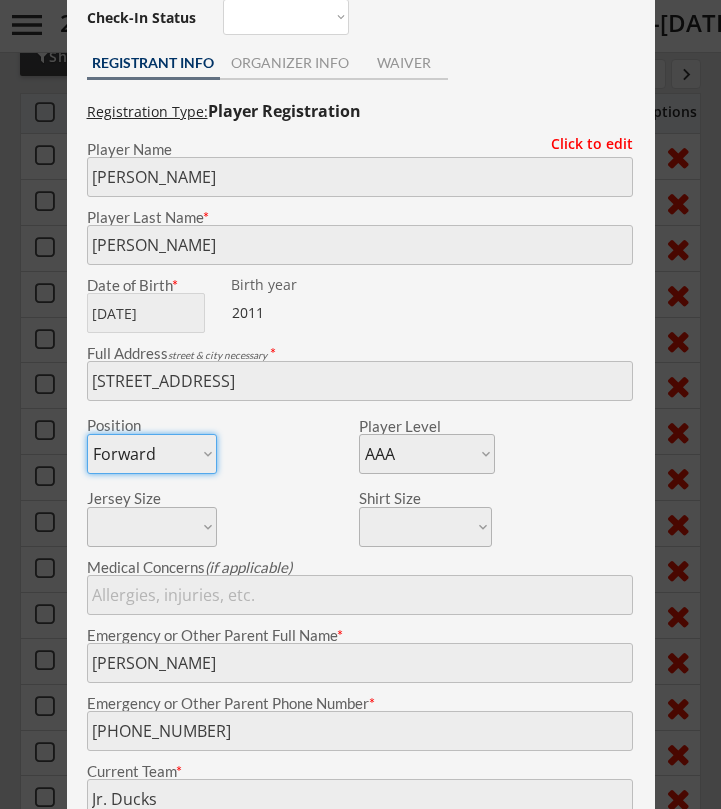 scroll, scrollTop: 231, scrollLeft: 0, axis: vertical 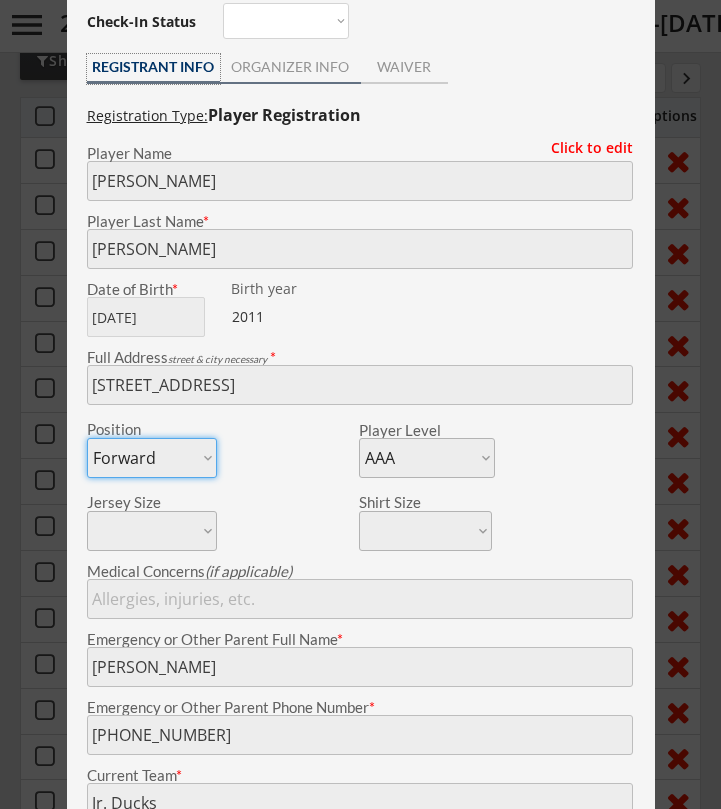 click on "ORGANIZER INFO" at bounding box center (290, 67) 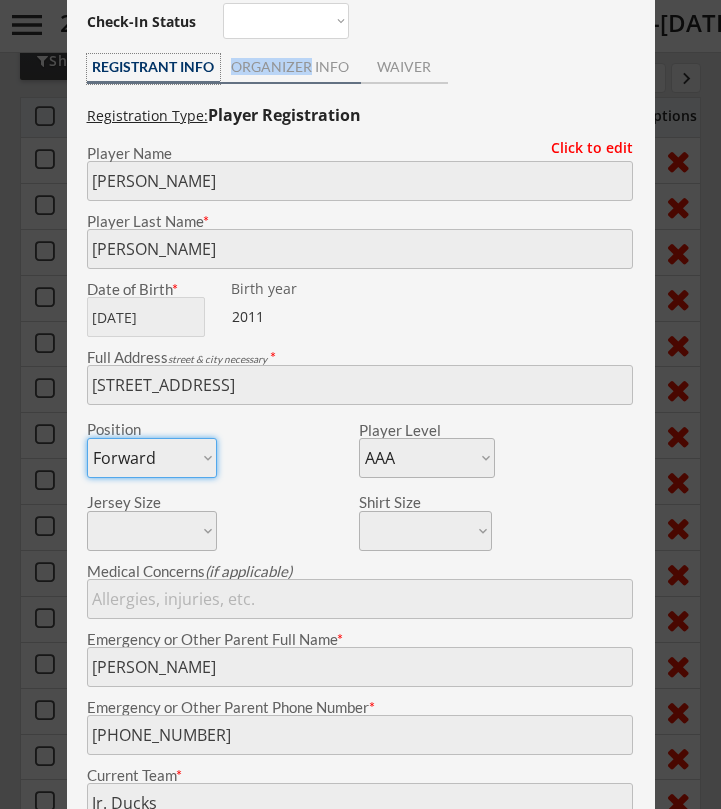 click on "ORGANIZER INFO" at bounding box center [290, 67] 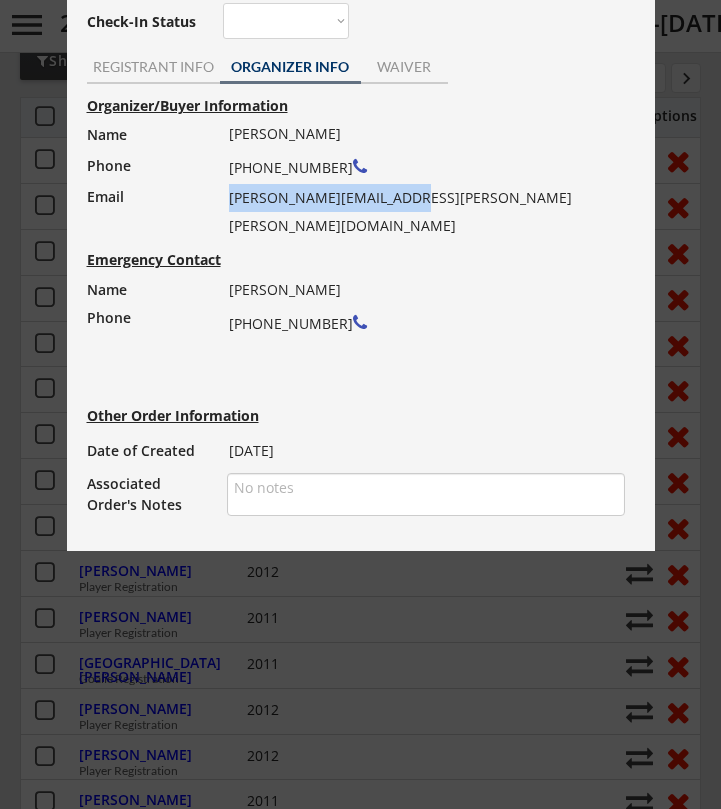 drag, startPoint x: 395, startPoint y: 198, endPoint x: 229, endPoint y: 202, distance: 166.04819 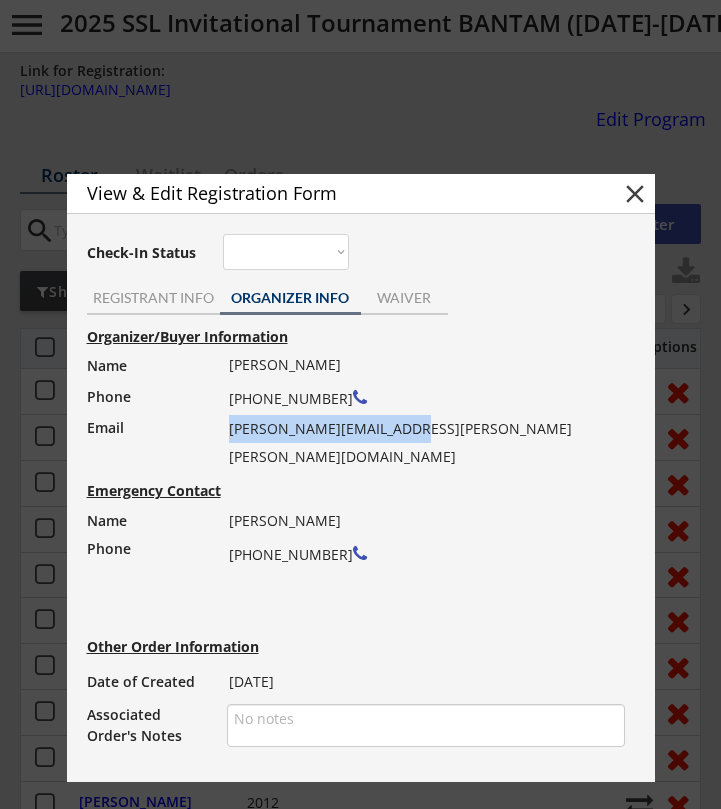scroll, scrollTop: 0, scrollLeft: 0, axis: both 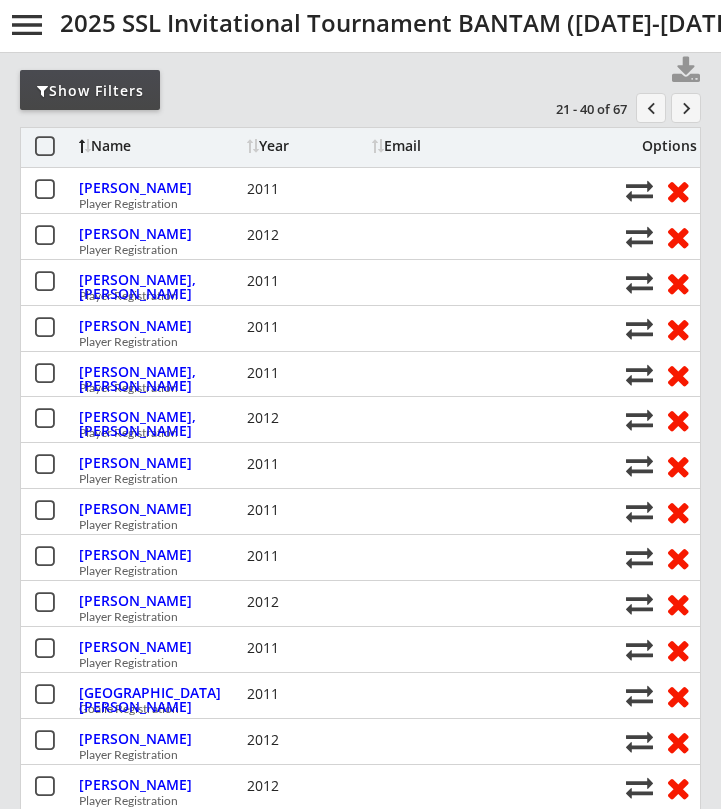click on "menu 2025 SSL Invitational Tournament BANTAM (2011-2012)   Starts Jul 31, 2025" at bounding box center [360, 26] 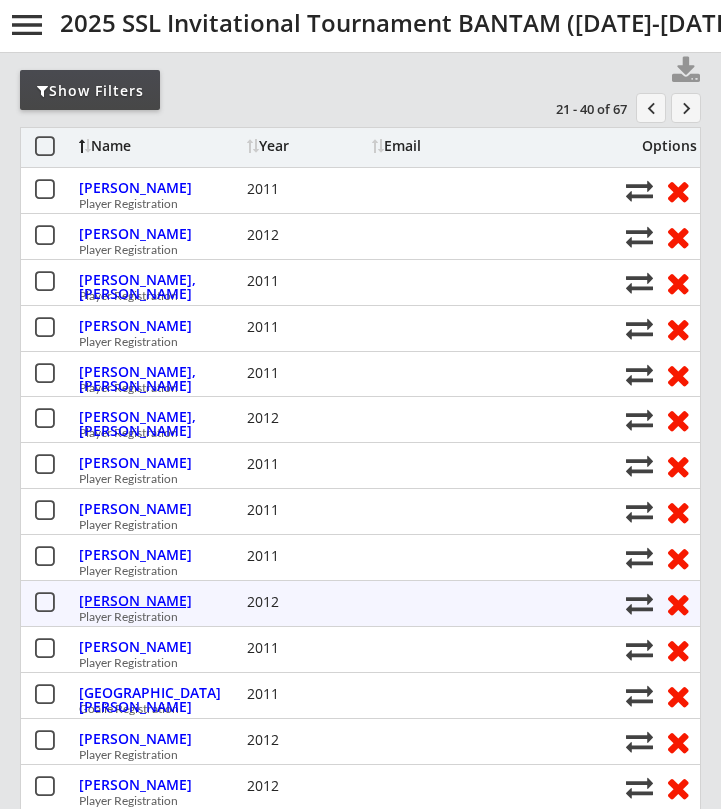 click on "Klier, Ethan" at bounding box center (160, 601) 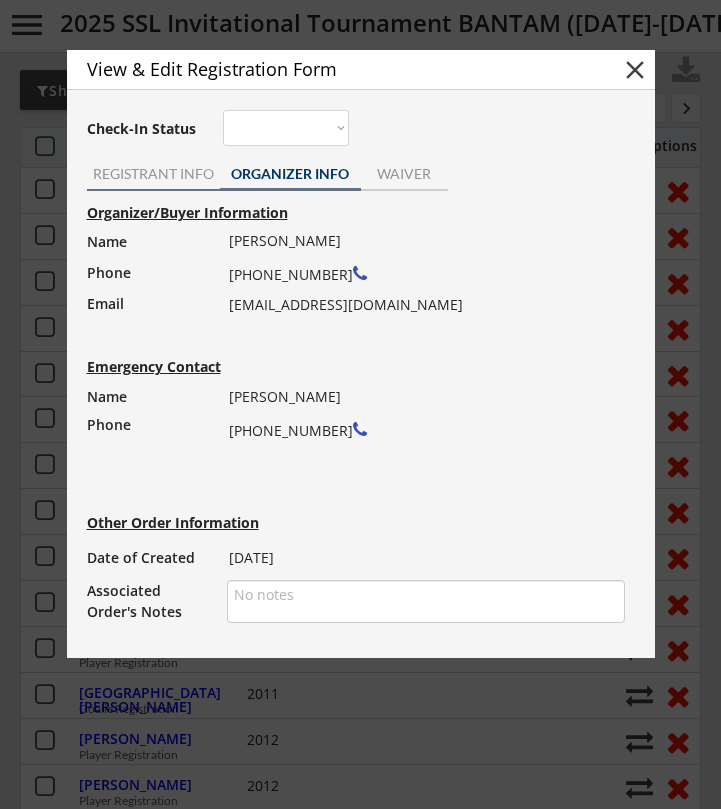 click on "REGISTRANT INFO" at bounding box center (153, 174) 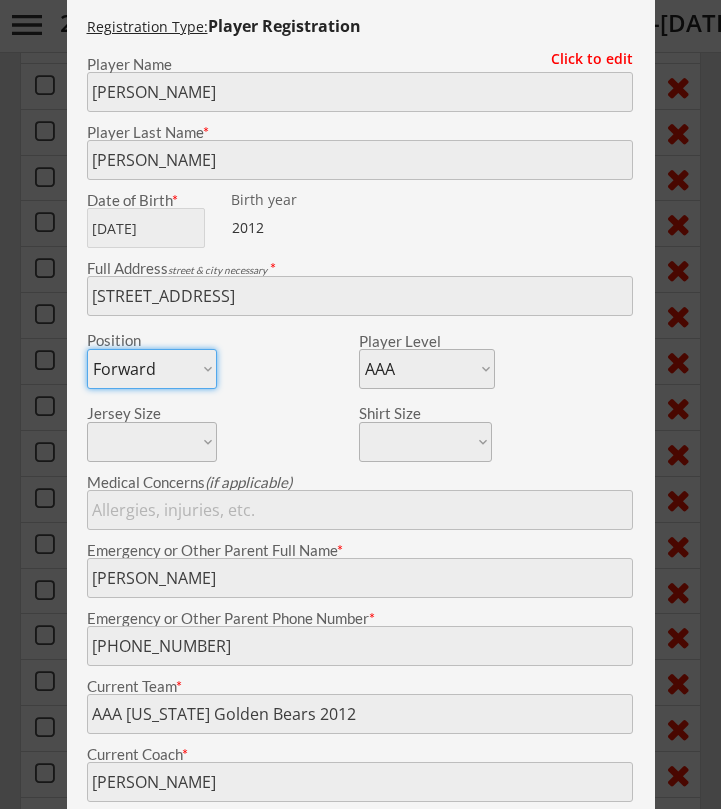 scroll, scrollTop: 610, scrollLeft: 0, axis: vertical 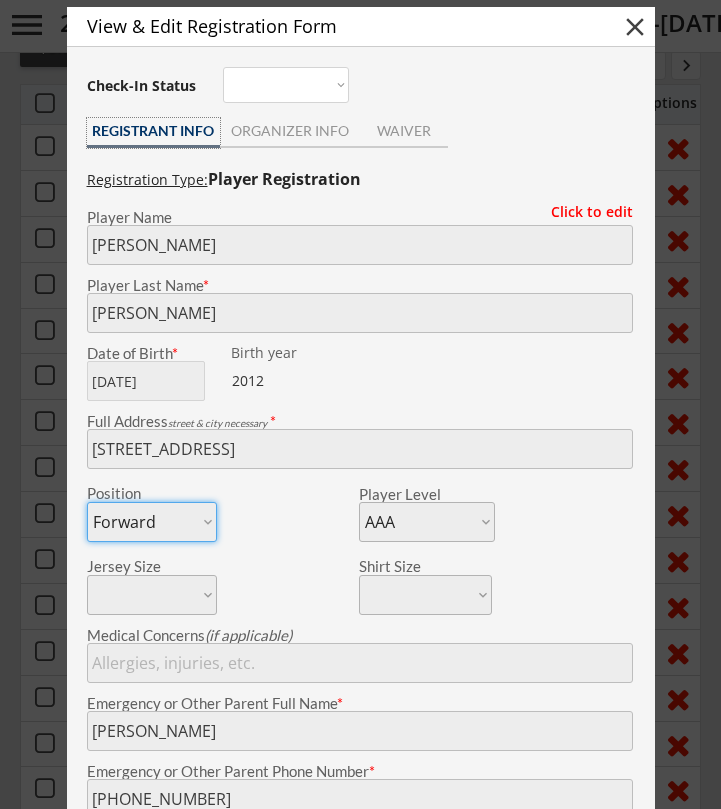 click on "ORGANIZER INFO" at bounding box center (290, 131) 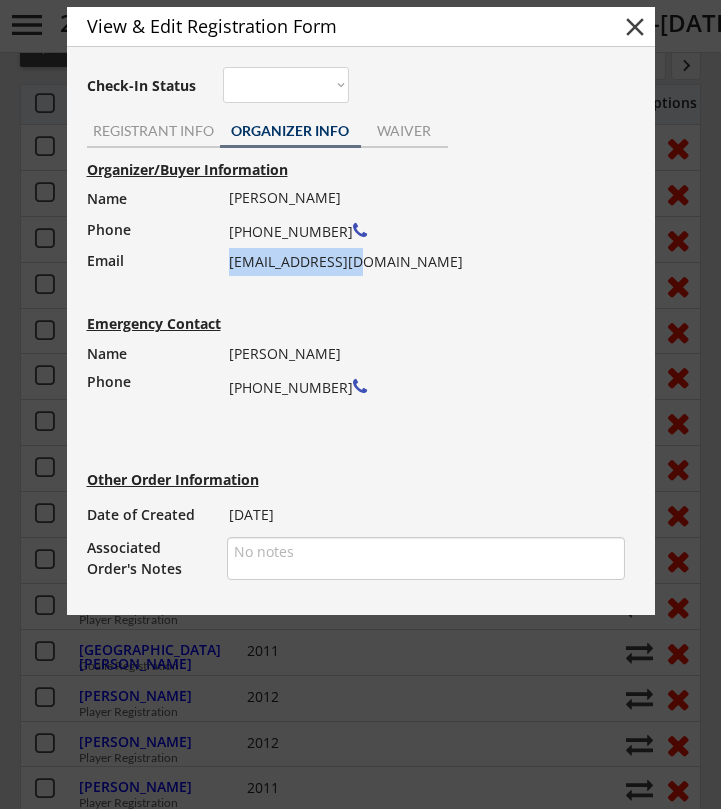 drag, startPoint x: 349, startPoint y: 261, endPoint x: 228, endPoint y: 264, distance: 121.037186 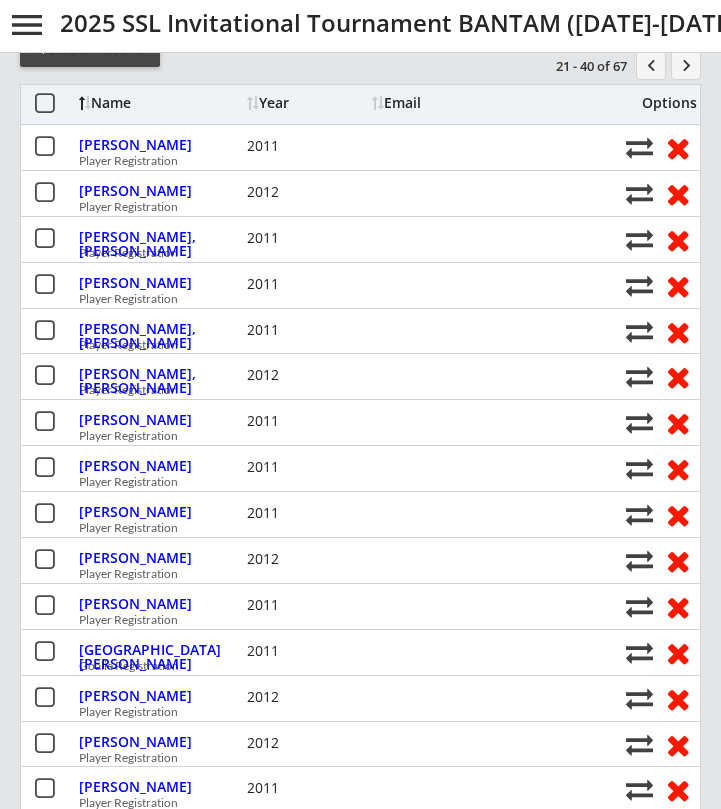 scroll, scrollTop: 255, scrollLeft: 0, axis: vertical 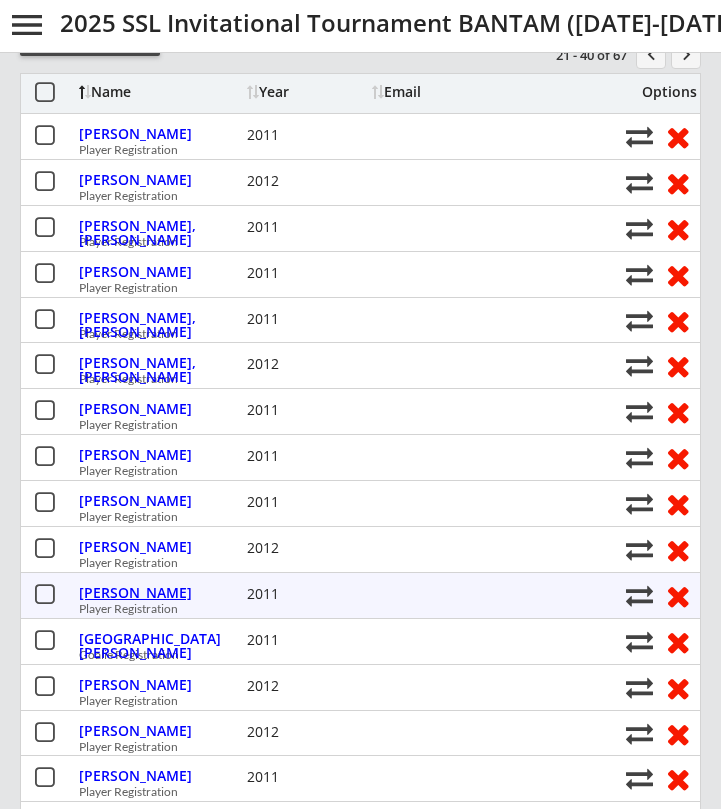 click on "Kolb, Ronin" at bounding box center [160, 593] 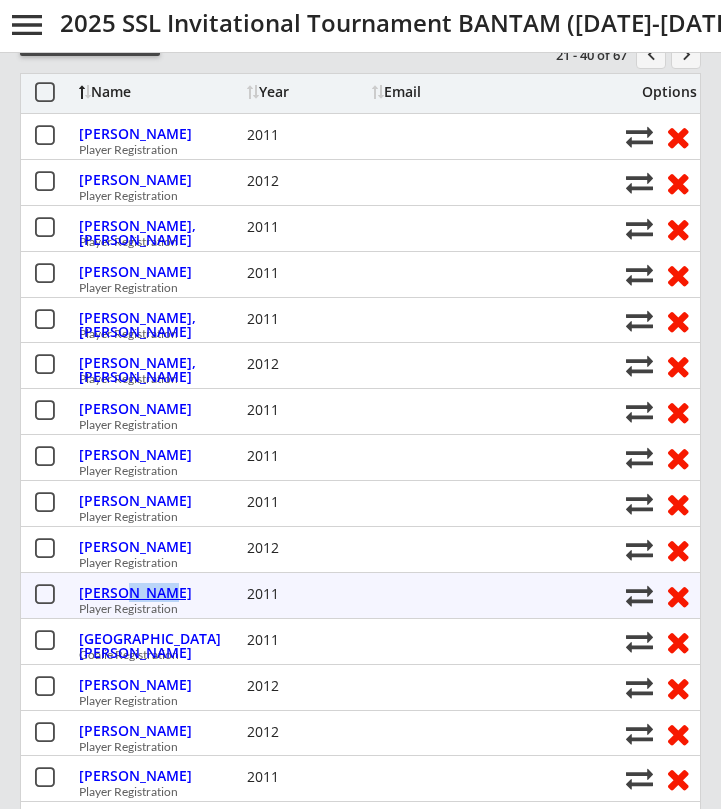 click on "Link for Registration: https://frontofficehockey.com/program/1738012668485x216126009781780480 Edit Program Roster Waitlist Orders search Quick Register   Show Filters 21 - 40 of 67 chevron_left keyboard_arrow_right  Name  Year  Email Options     Gao, Jiahui 2011 Player Registration  Gaudet, Christopher 2012 Player Registration  Gomes, Griffin 2011 Player Registration  Gomes, Devin 2011 Player Registration  Grimes Jr, Deslund 2011 Player Registration  Herrgott, Bentley 2012 Player Registration  Hoeft, Max 2011 Player Registration  Huegli, Logan 2011 Player Registration  Juricek, Sebastiano 2011 Player Registration  Klier, Ethan 2012 Player Registration  Kolb, Ronin 2011 Player Registration  Lagos, Michael 2011 Goalie Registration  Lee, Everett 2012 Player Registration  Lee, Jayhe 2012 Player Registration  Liska, Liam 2011 Player Registration  Liu, Kyle 2012 Goalie Registration  Macdonald, Jason 2012 Player Registration  Macedo, Luke 2011 Player Registration  Mann, Carter 2012 Player Registration  *" at bounding box center [360, 149] 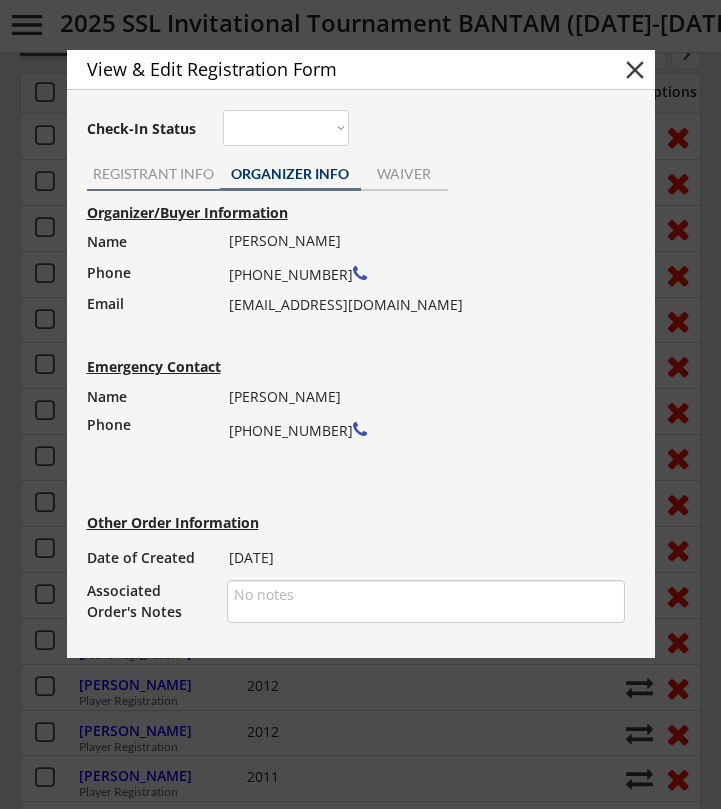 click on "REGISTRANT INFO" at bounding box center [153, 174] 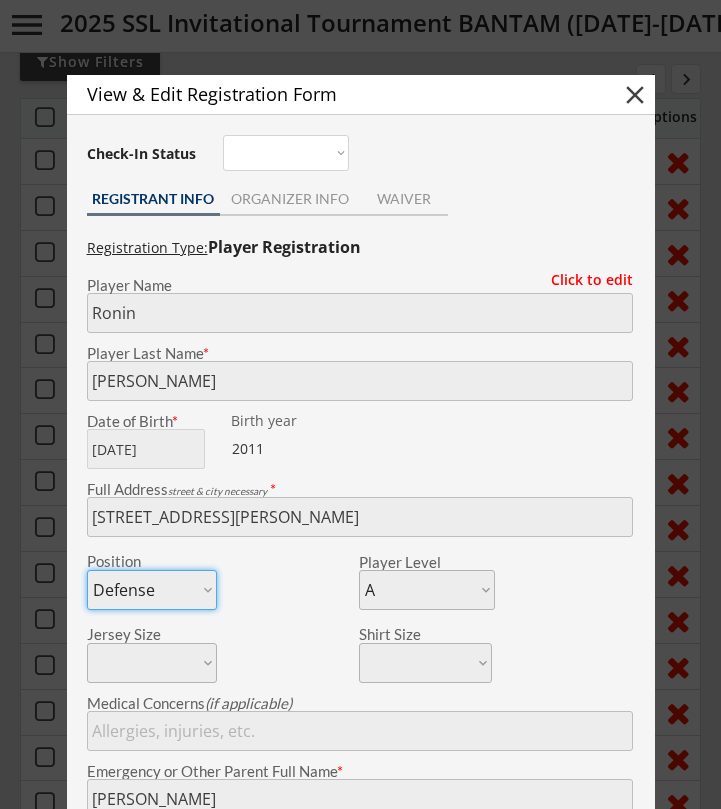 scroll, scrollTop: 6, scrollLeft: 0, axis: vertical 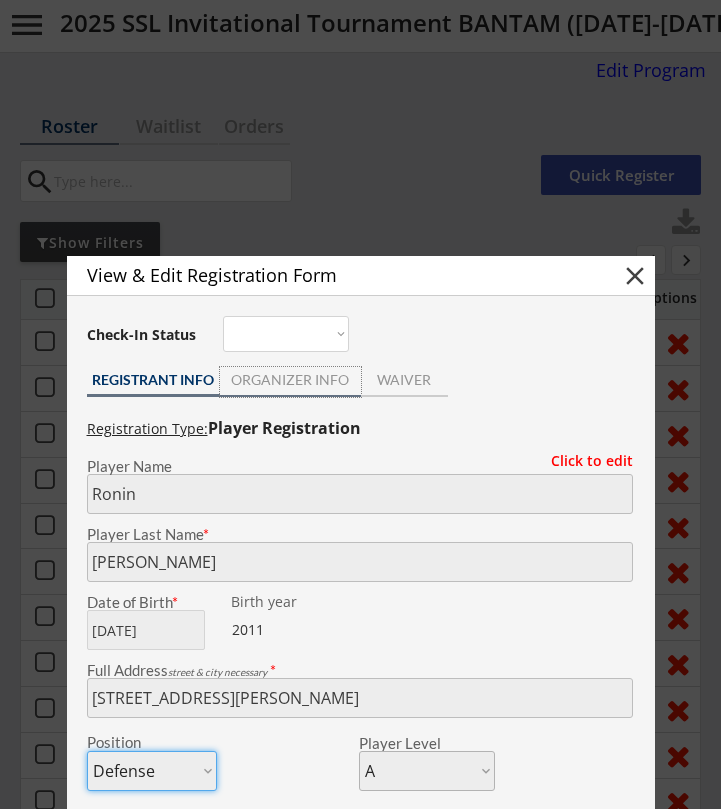 click on "ORGANIZER INFO" at bounding box center (290, 380) 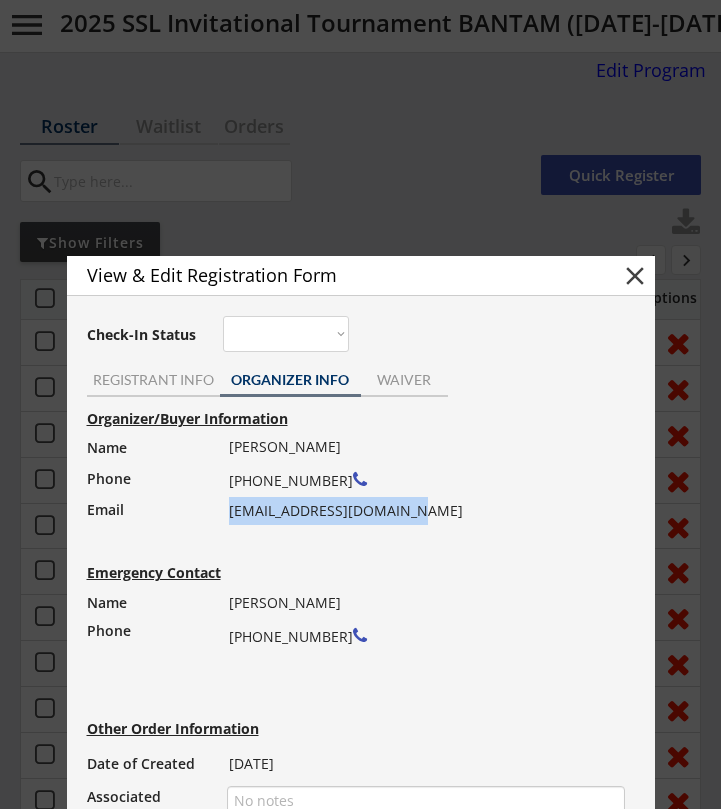 drag, startPoint x: 414, startPoint y: 512, endPoint x: 229, endPoint y: 511, distance: 185.0027 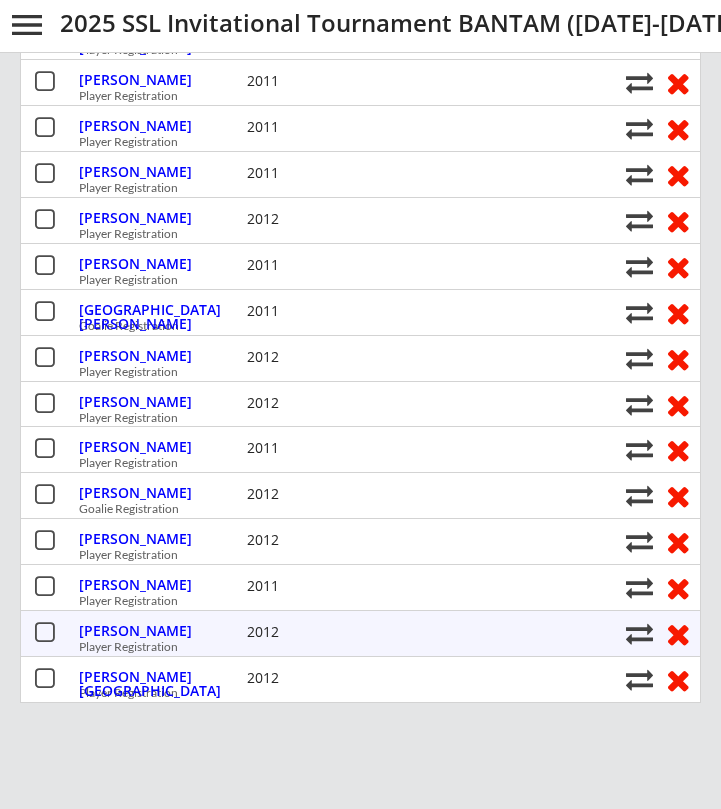 scroll, scrollTop: 591, scrollLeft: 0, axis: vertical 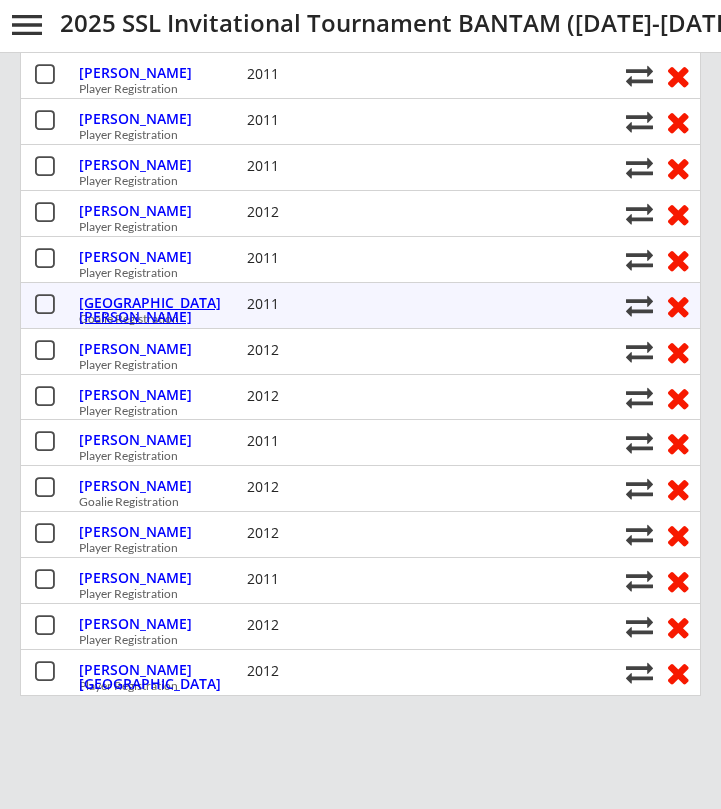 click on "Lagos, Michael" at bounding box center (160, 310) 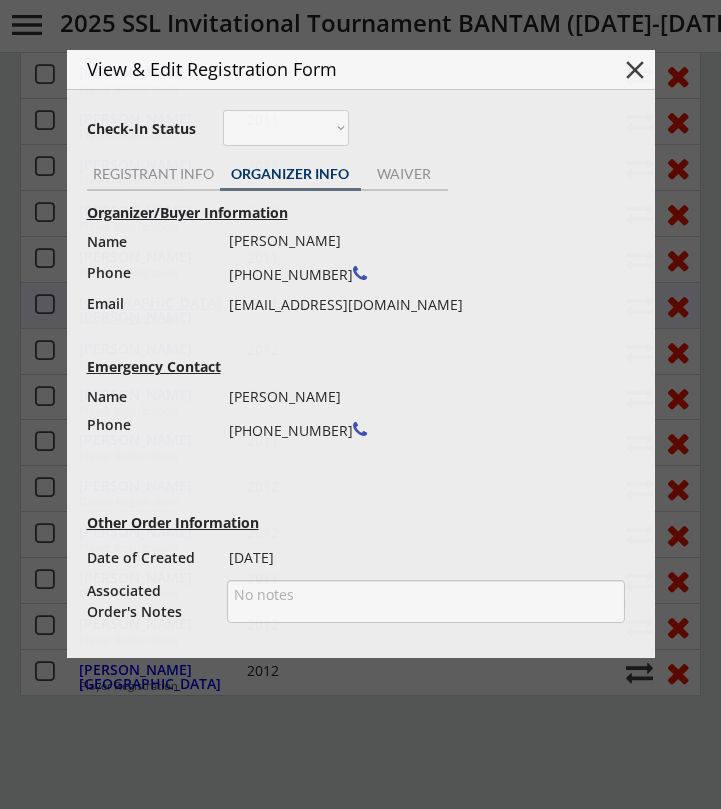 type on "Jr. Ducks AAA" 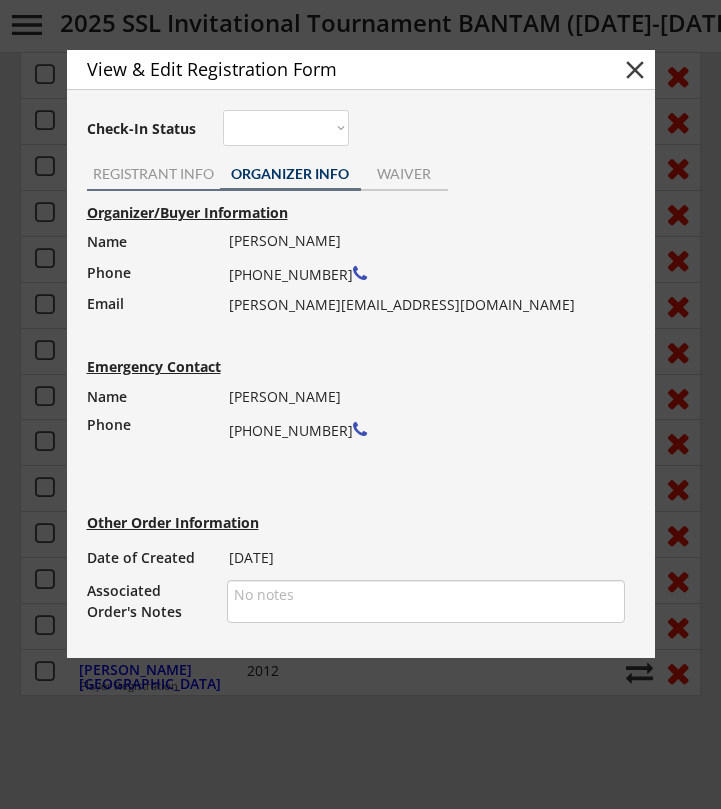 click on "REGISTRANT INFO" at bounding box center [153, 174] 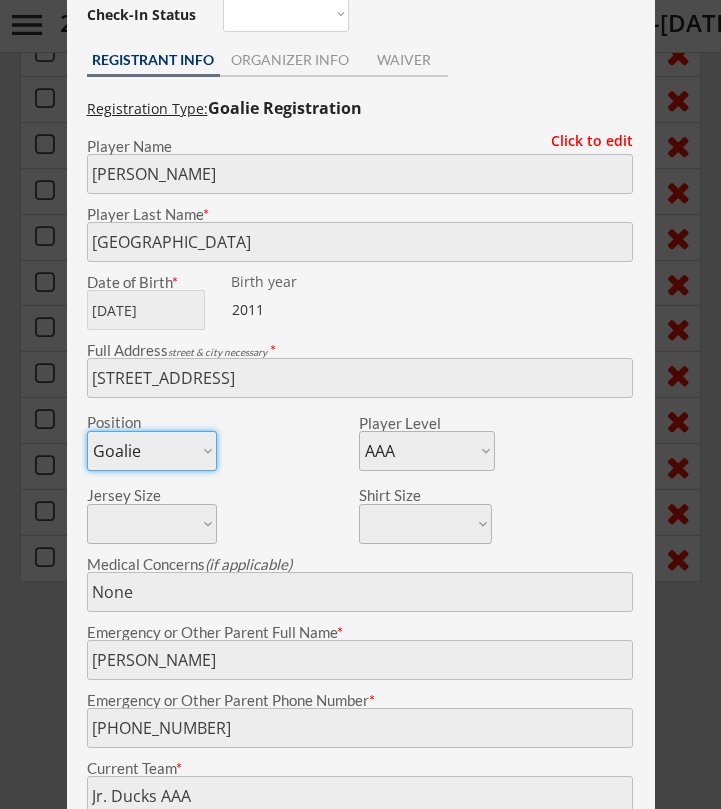 scroll, scrollTop: 702, scrollLeft: 0, axis: vertical 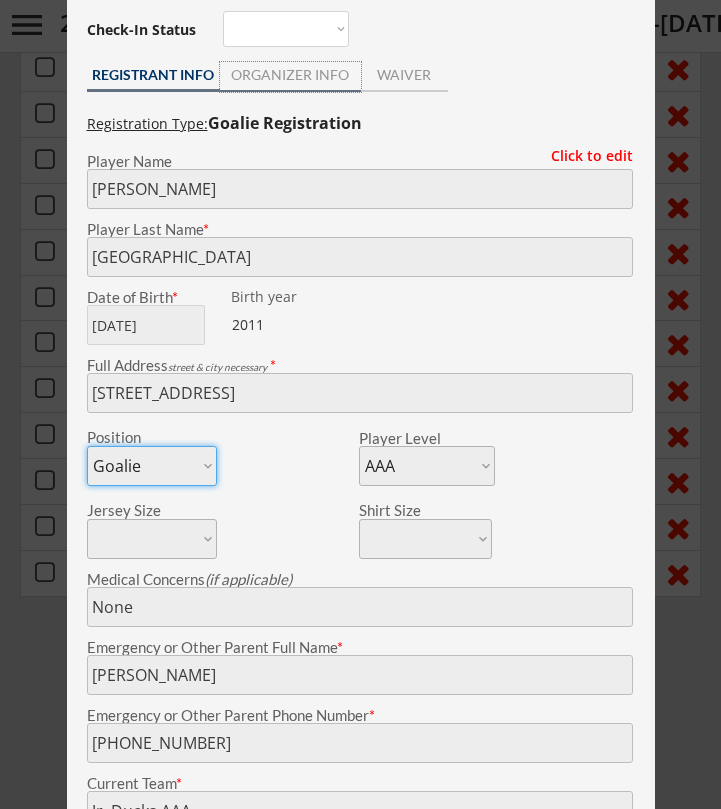 click on "ORGANIZER INFO" at bounding box center (290, 75) 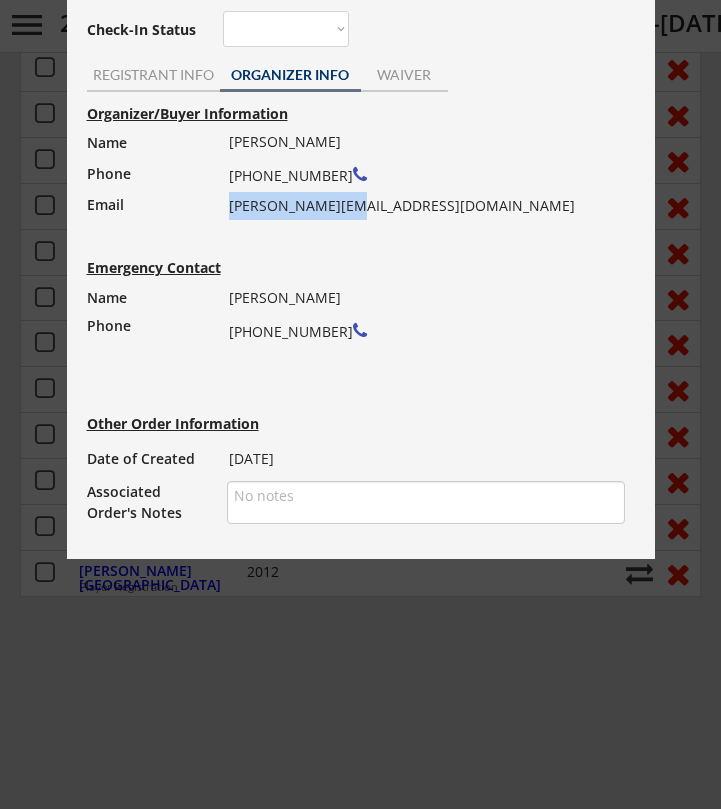drag, startPoint x: 355, startPoint y: 207, endPoint x: 230, endPoint y: 213, distance: 125.14392 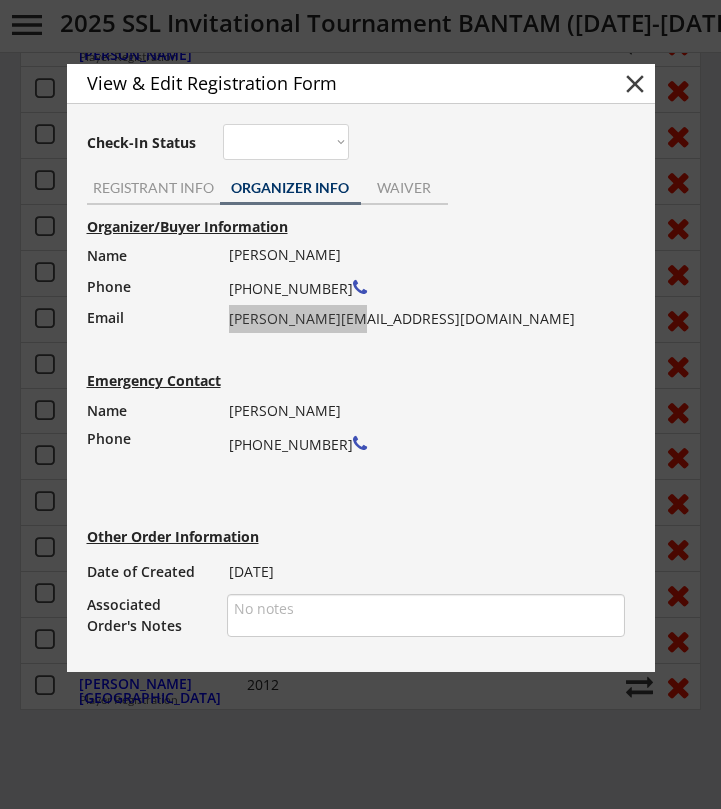 scroll, scrollTop: 575, scrollLeft: 0, axis: vertical 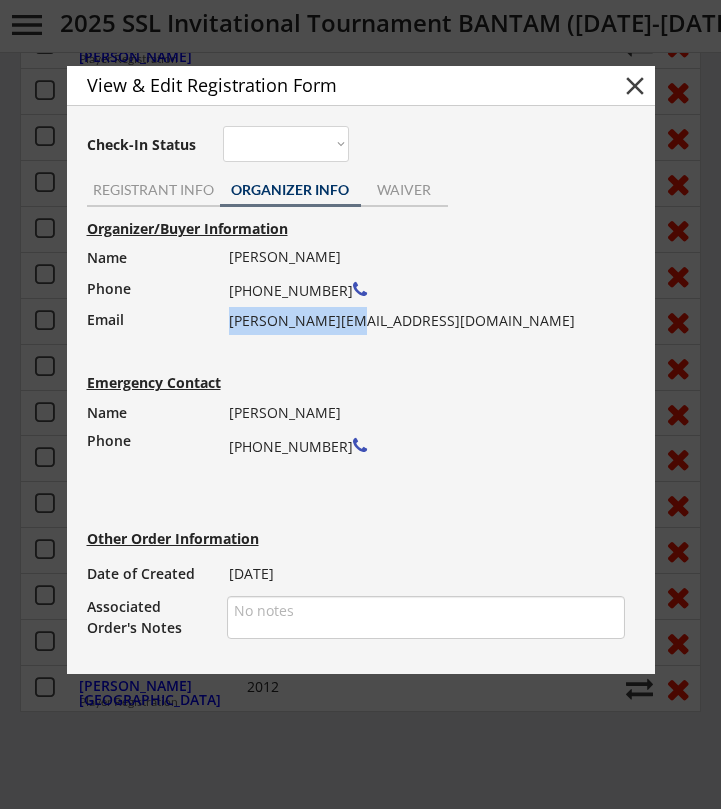 click on "close" at bounding box center (635, 86) 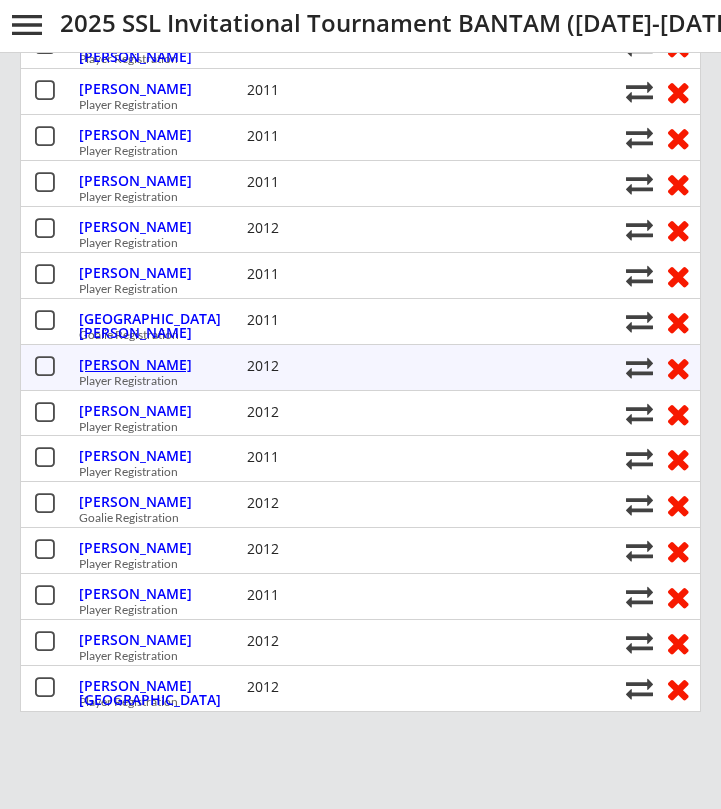 click on "Lee, Everett" at bounding box center (160, 365) 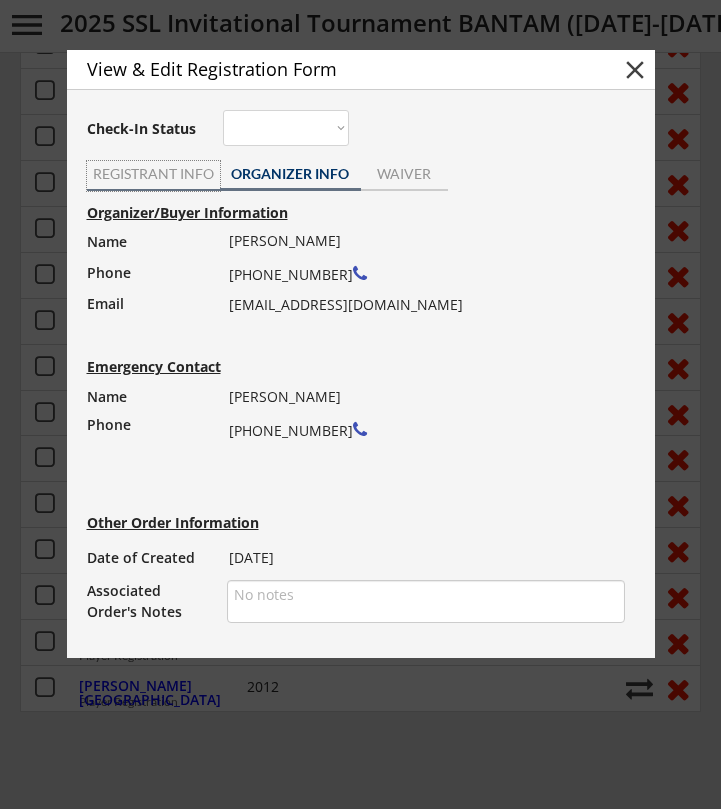 click on "REGISTRANT INFO" at bounding box center [153, 174] 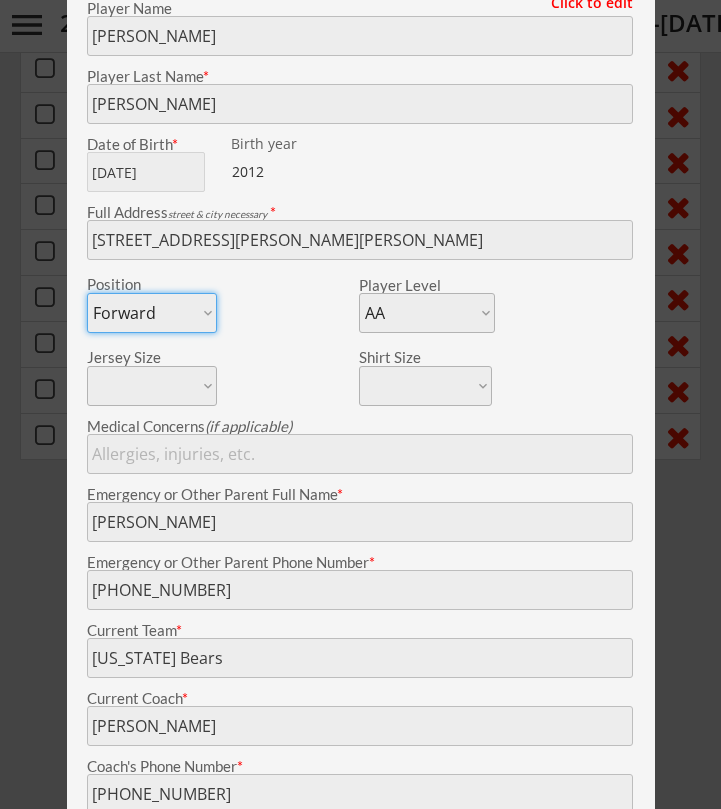 scroll, scrollTop: 840, scrollLeft: 0, axis: vertical 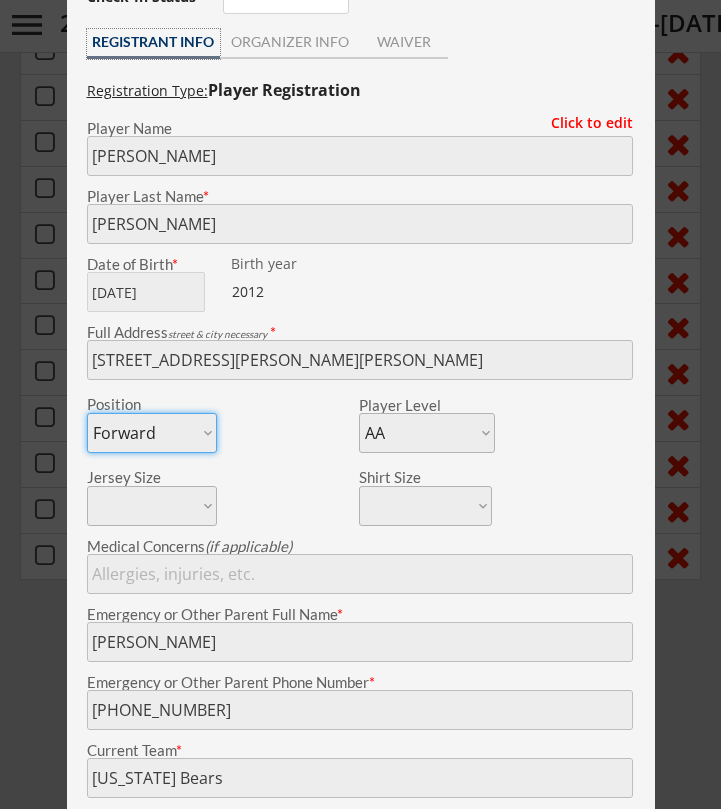click on "ORGANIZER INFO" at bounding box center (290, 42) 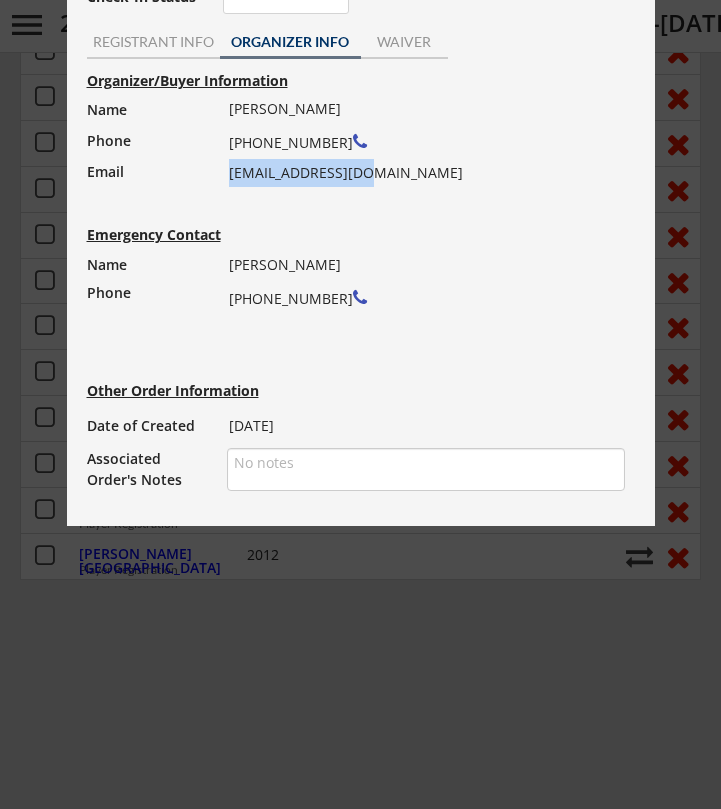 drag, startPoint x: 370, startPoint y: 175, endPoint x: 229, endPoint y: 175, distance: 141 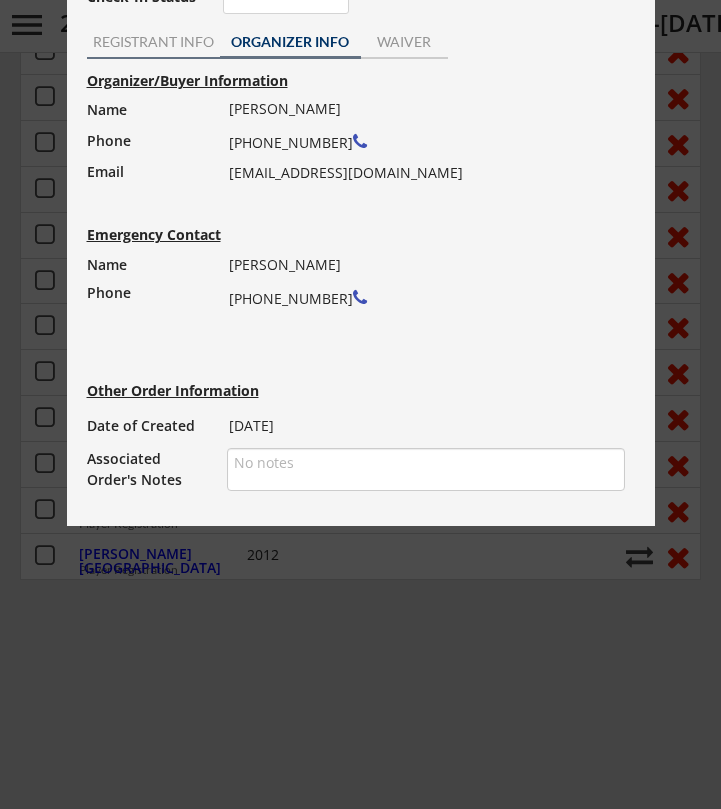 click on "REGISTRANT INFO" at bounding box center [153, 42] 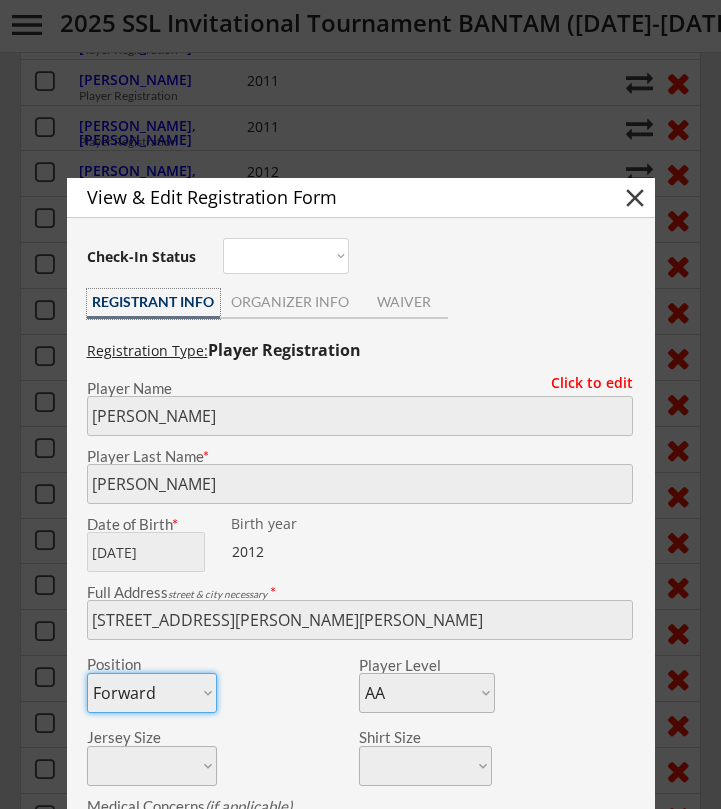 scroll, scrollTop: 364, scrollLeft: 0, axis: vertical 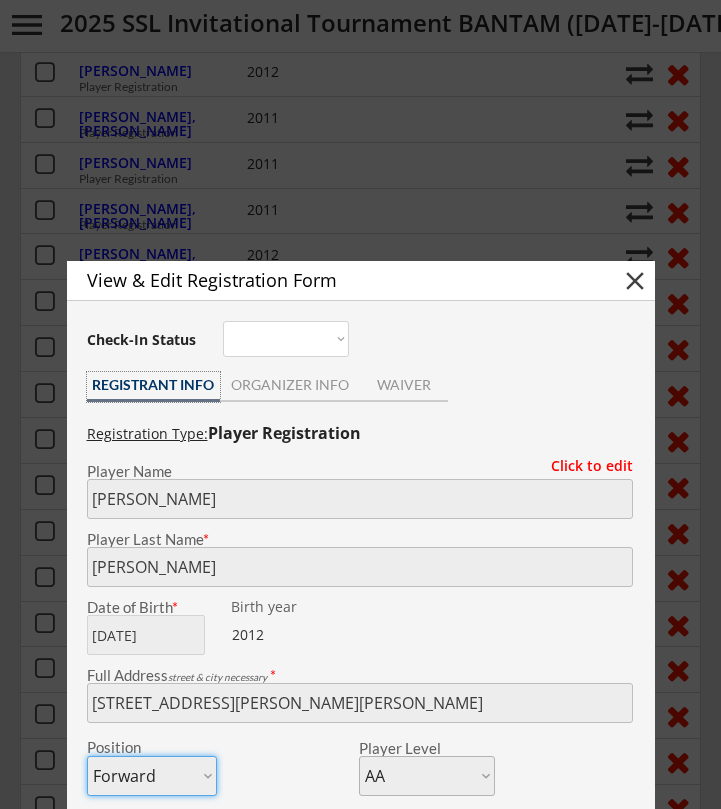 click on "close" at bounding box center (635, 281) 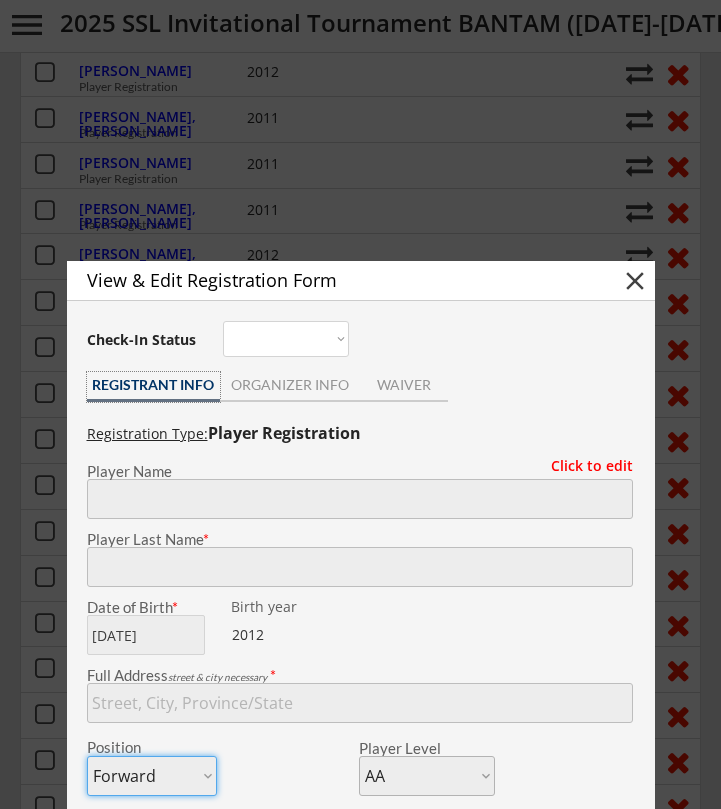 select on ""PLACEHOLDER_1427118222253"" 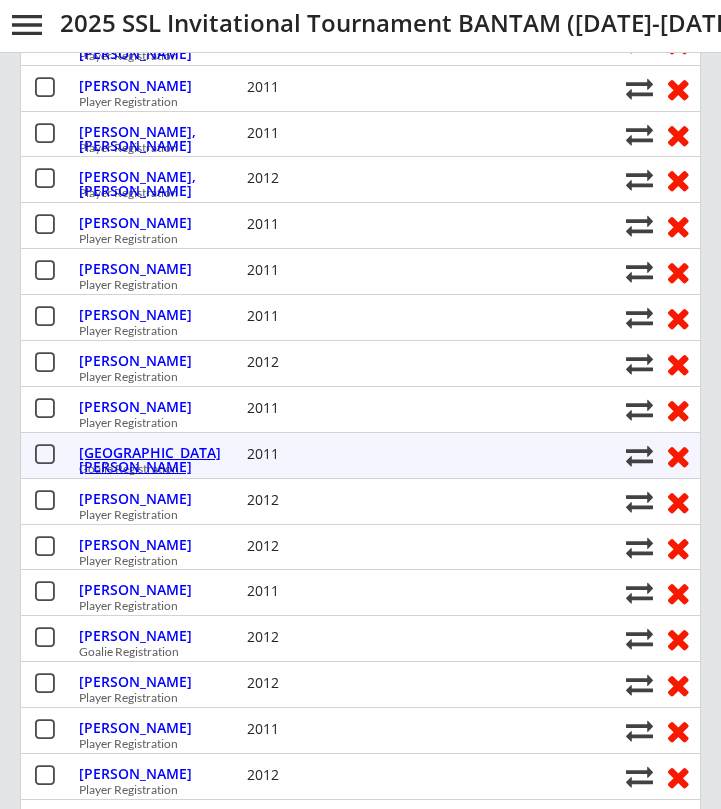 scroll, scrollTop: 446, scrollLeft: 0, axis: vertical 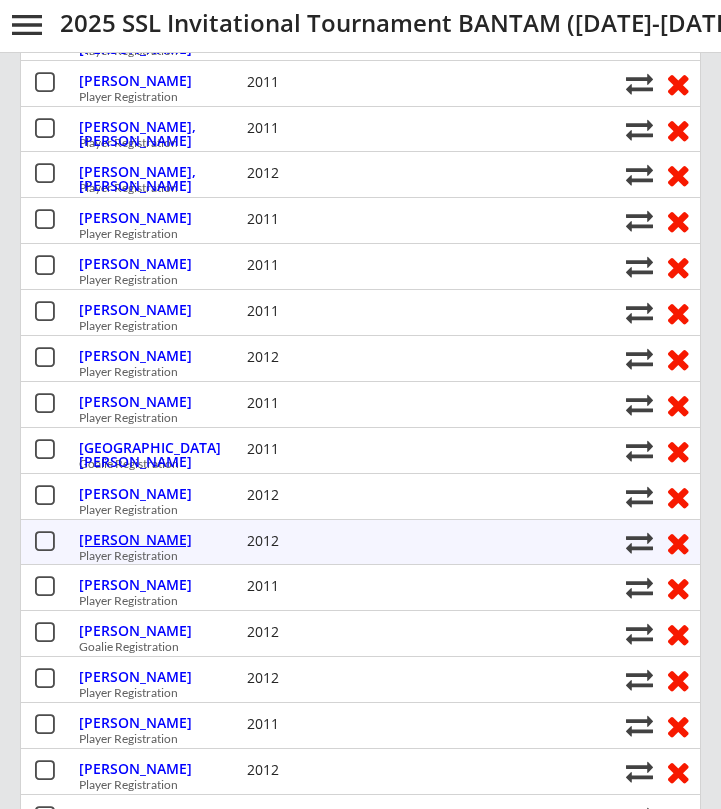 click on "Lee, Jayhe" at bounding box center (160, 540) 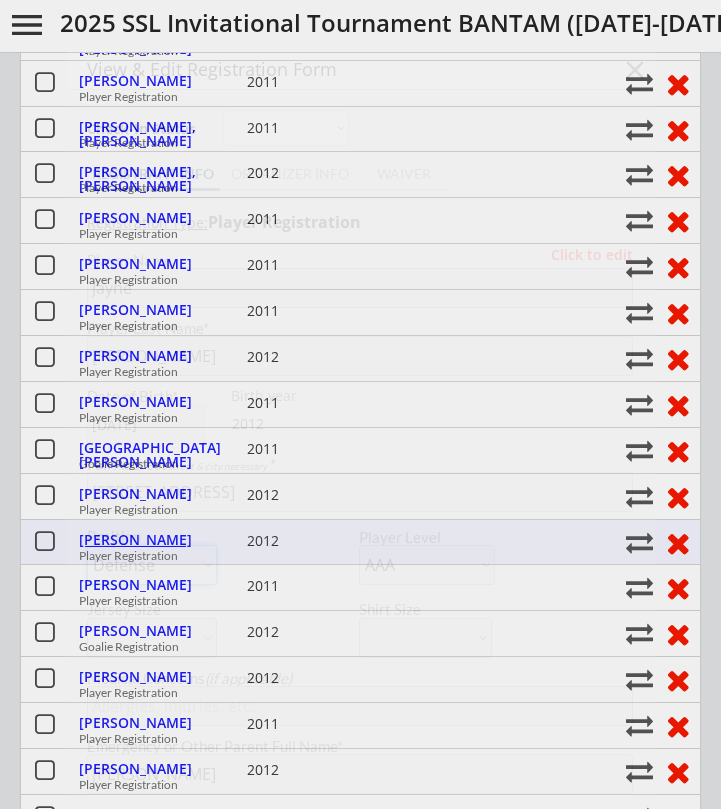 type on "2012 Jr Ducks AAA" 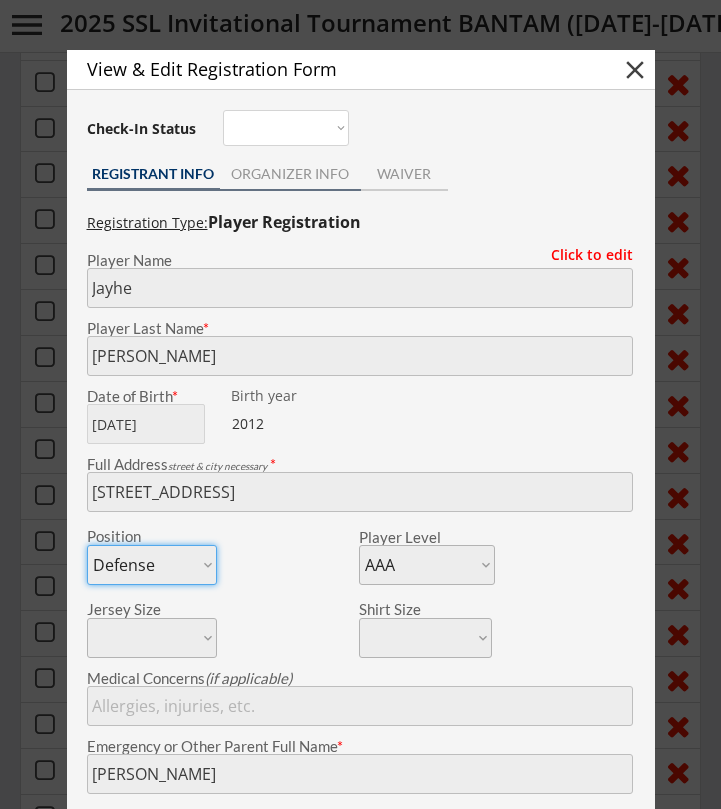 click on "ORGANIZER INFO" at bounding box center [290, 176] 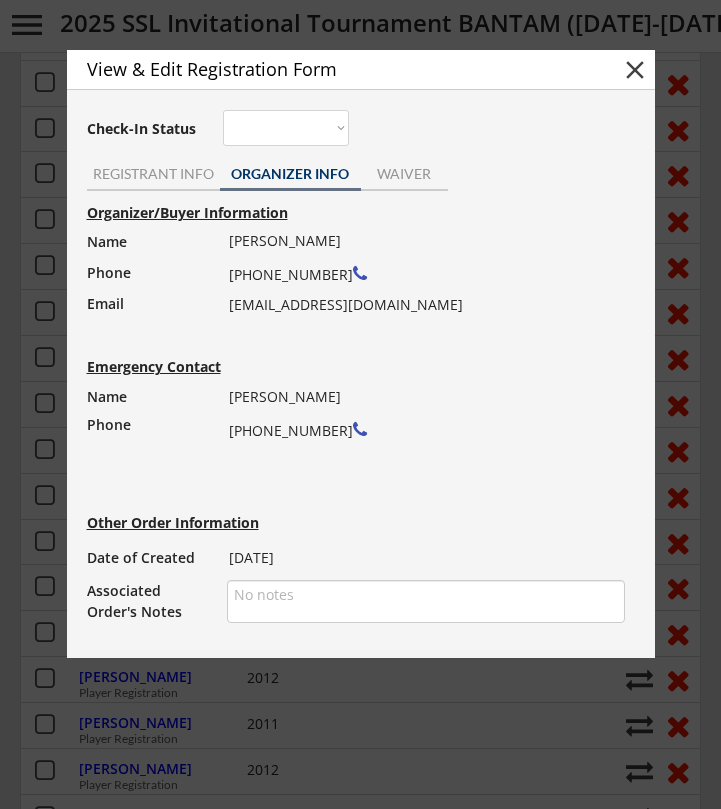 click on "View & Edit Registration Form close Check-In Status Not here Present REGISTRANT INFO ORGANIZER INFO WAIVER Registration Type:  Player Registration Click to edit Player Name Player Last Name  * Date of Birth  * Birth year 2012 Full Address  street & city necessary   * Position  Forward Defense Goalie Player Level  AAA AA A BB B Jersey Size  Shirt Size Medical Concerns   (if applicable) Emergency or Other Parent Full Name  * Emergency or Other Parent Phone Number  * Current Team  * Current Coach  * Coach's Phone Number  * Player Team (Spring Team)  * Click to edit info *Changes will also be made to fields on the Player Contact record, such as Name, Birth Year, etc. Organizer/Buyer Information Name
Phone Email Charles Lee
(303) 596-8315    cj1030lee@yahoo.com Emergency Contact Name
Phone Sue Lee
(703) 599-6532    Other Order Information Date of Created 7/15/25 Associated Order's Notes" at bounding box center (361, 354) 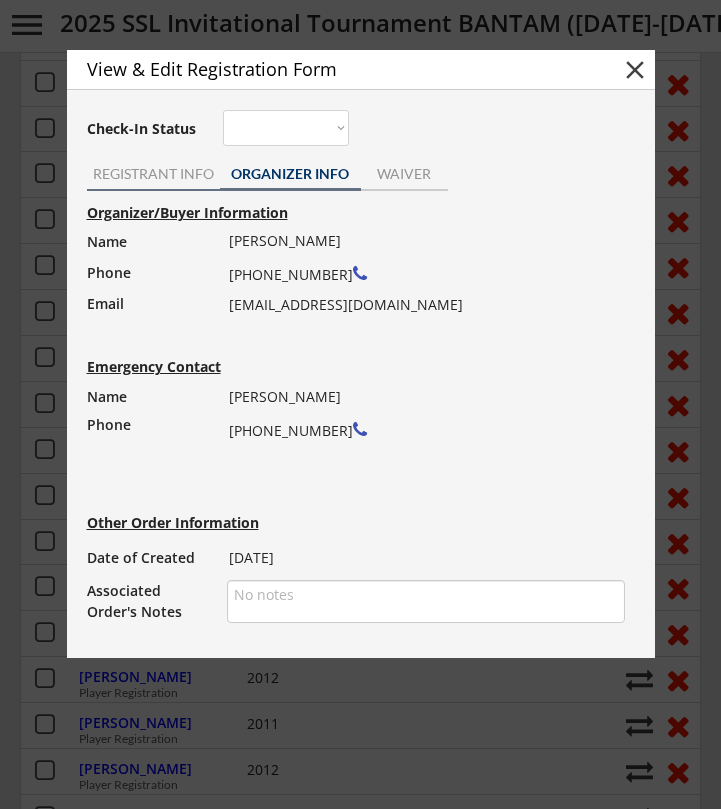click on "REGISTRANT INFO" at bounding box center [153, 174] 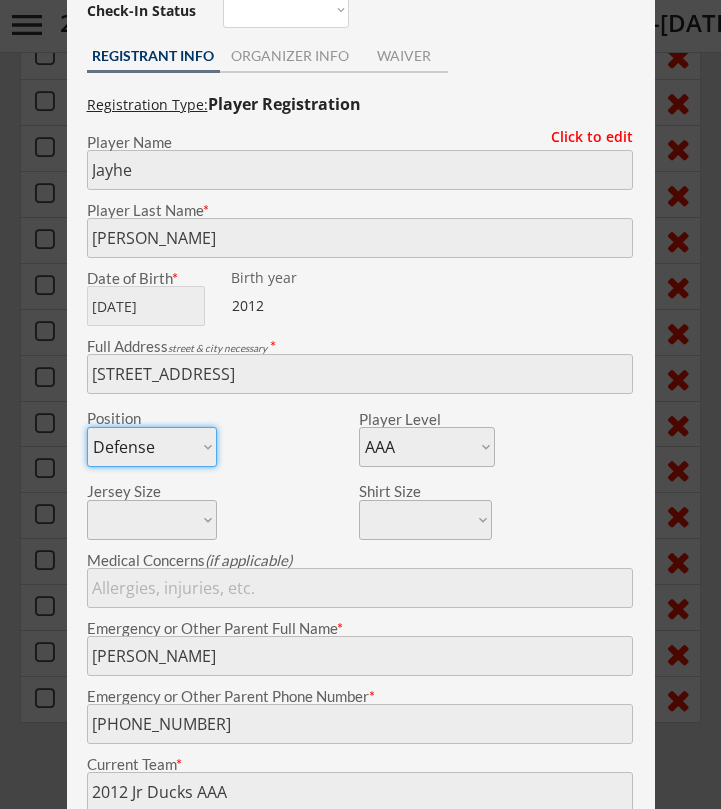 scroll, scrollTop: 567, scrollLeft: 0, axis: vertical 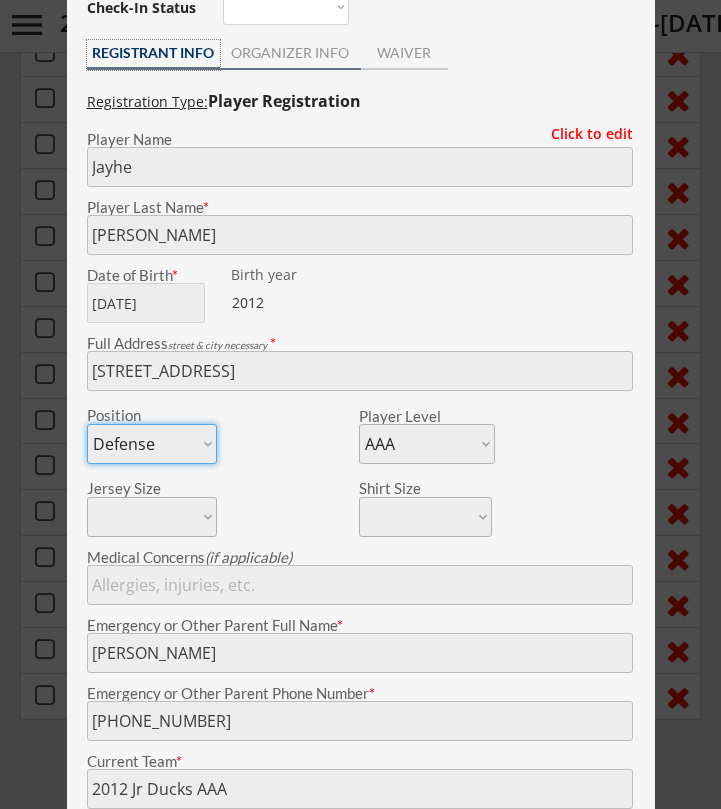click on "ORGANIZER INFO" at bounding box center (290, 53) 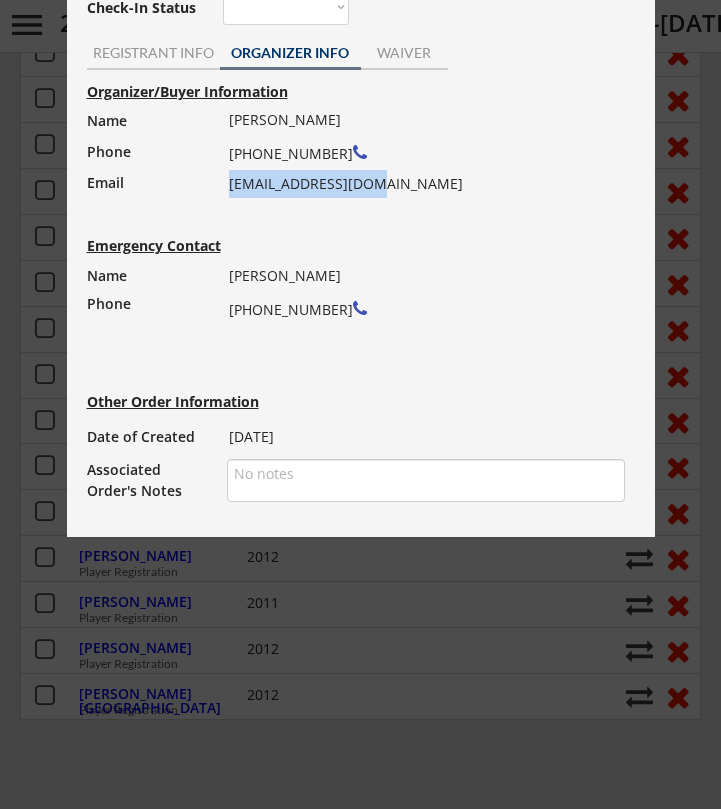 drag, startPoint x: 371, startPoint y: 182, endPoint x: 229, endPoint y: 190, distance: 142.22517 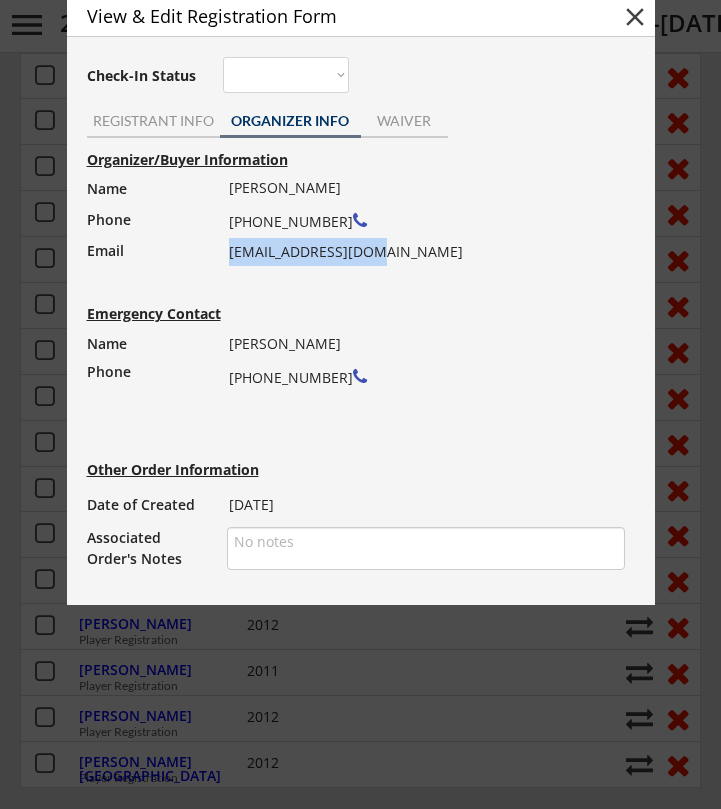 scroll, scrollTop: 498, scrollLeft: 0, axis: vertical 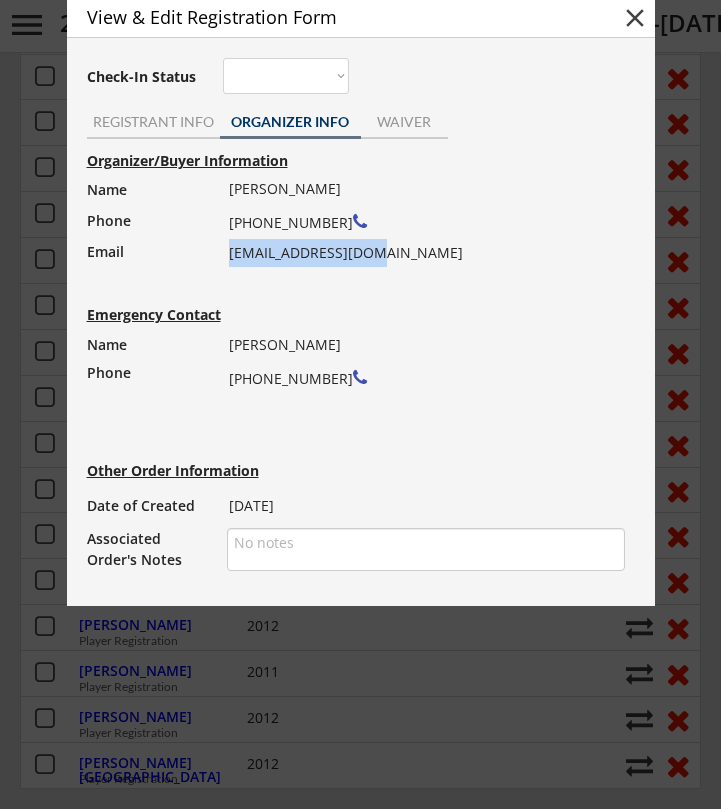 click on "close" at bounding box center (635, 18) 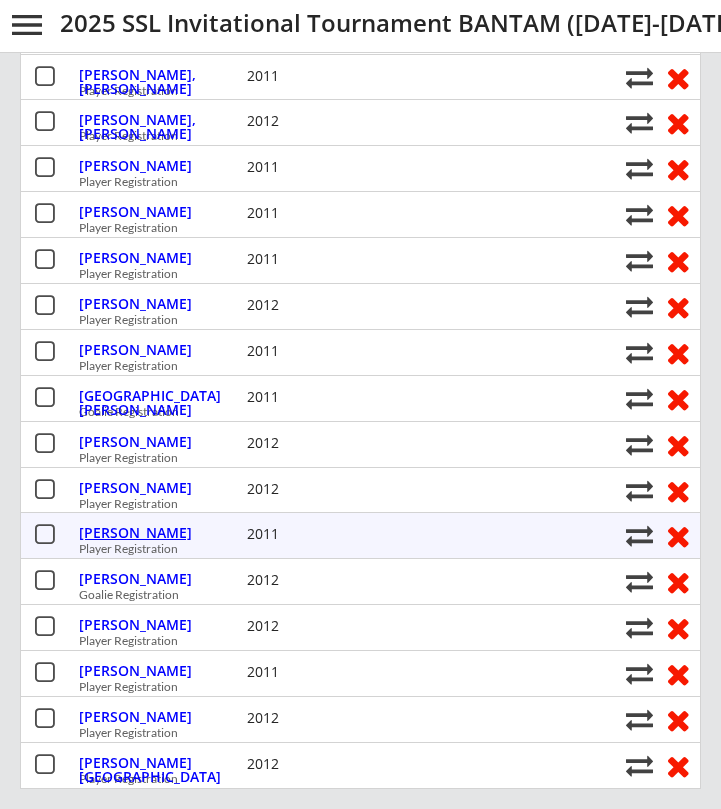 click on "Liska, Liam" at bounding box center (160, 533) 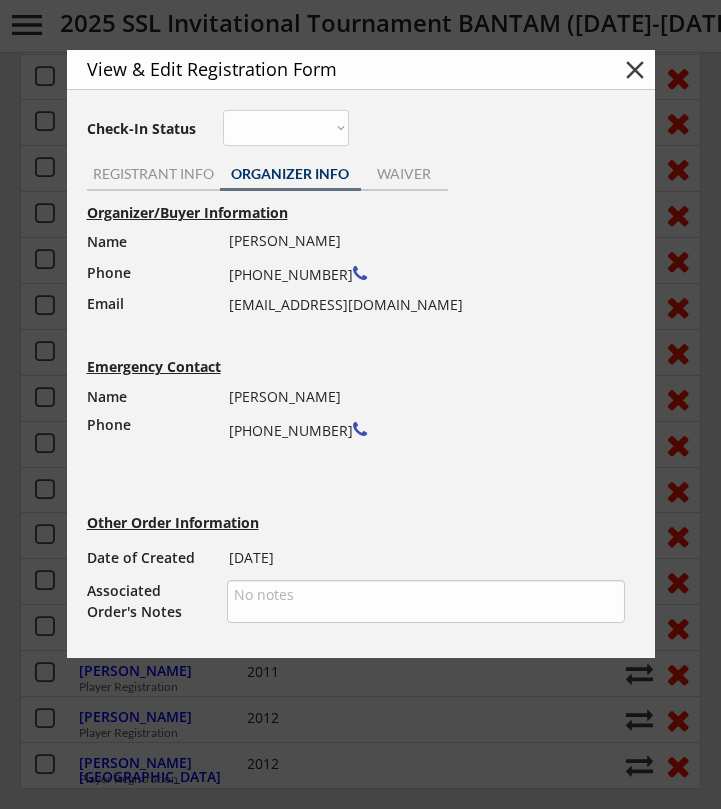 type on "Empire 16UAA" 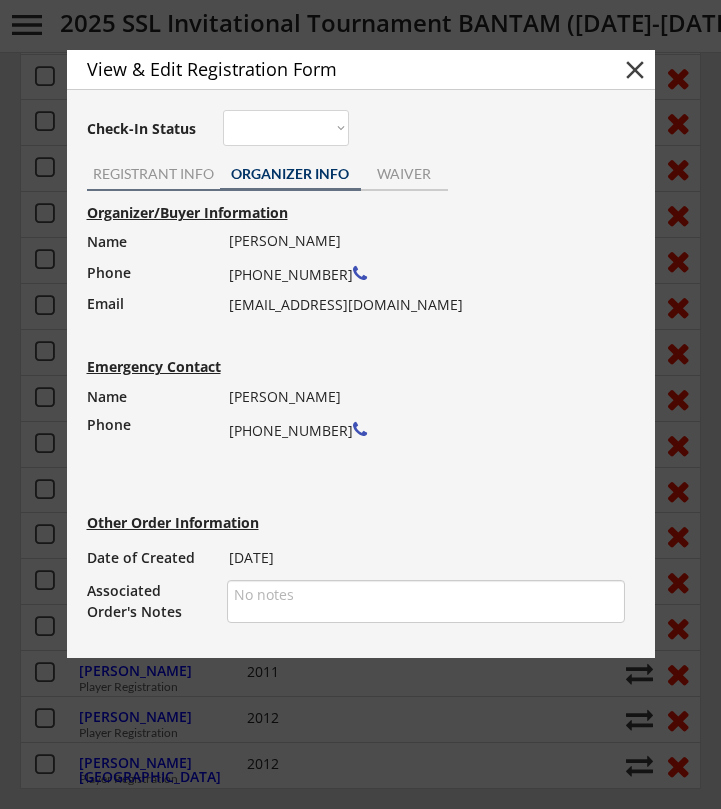 click on "REGISTRANT INFO" at bounding box center [153, 174] 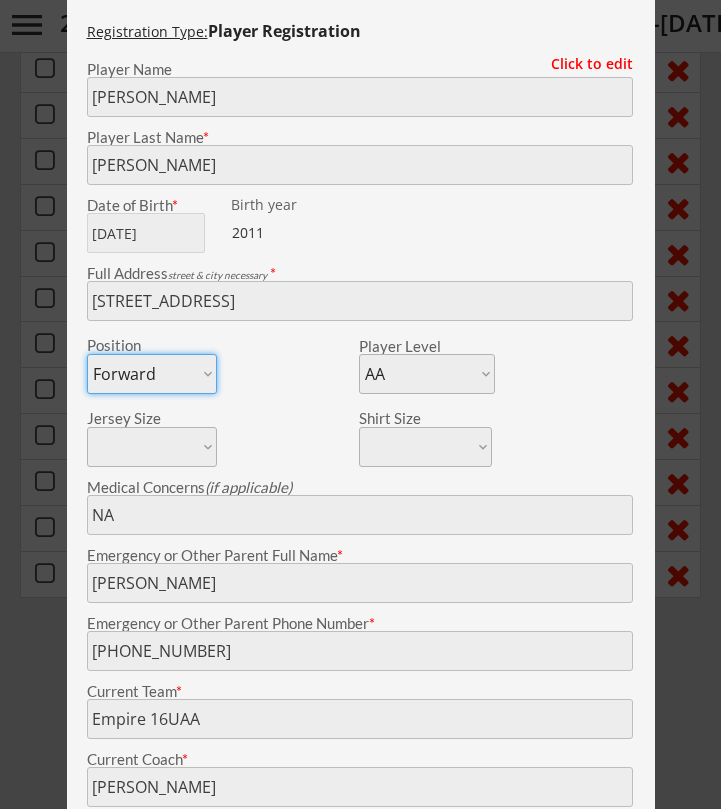 scroll, scrollTop: 672, scrollLeft: 0, axis: vertical 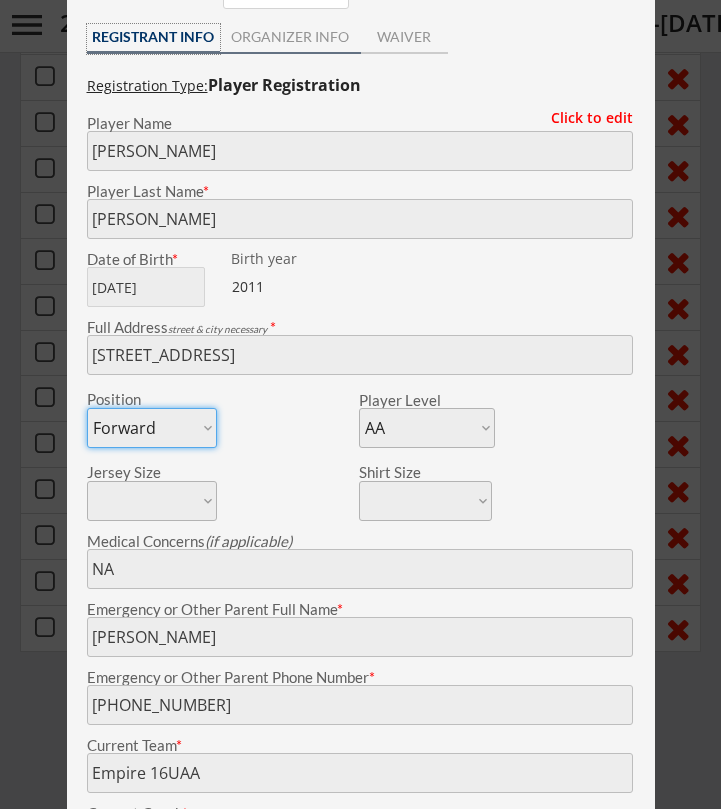 click on "ORGANIZER INFO" at bounding box center [290, 37] 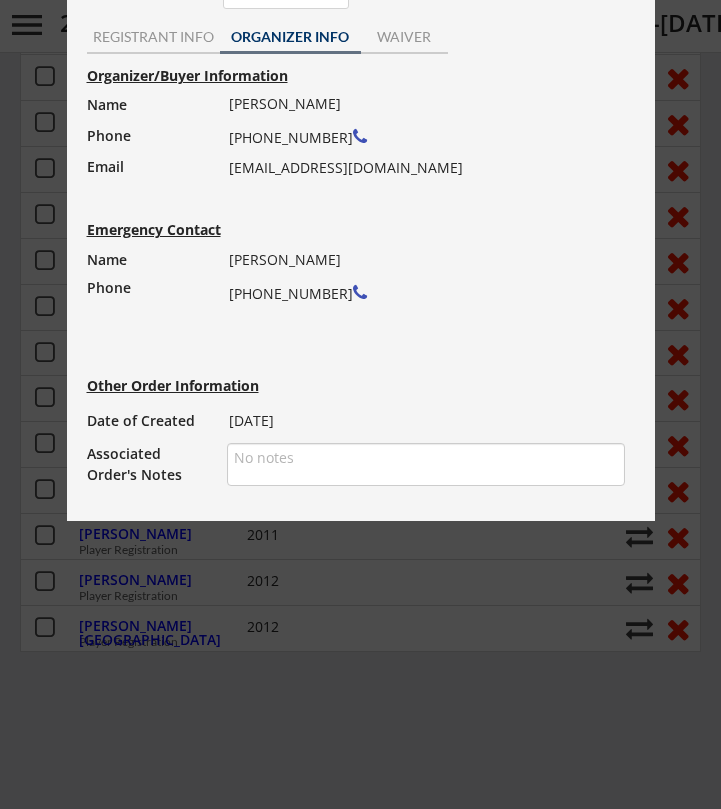 click on "ORGANIZER INFO" at bounding box center (290, 37) 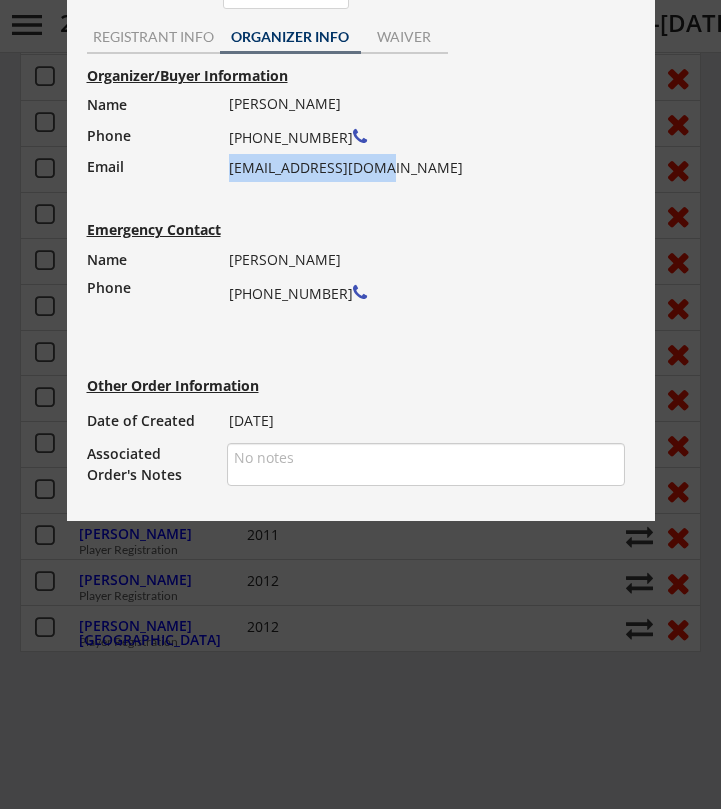 drag, startPoint x: 375, startPoint y: 165, endPoint x: 231, endPoint y: 173, distance: 144.22205 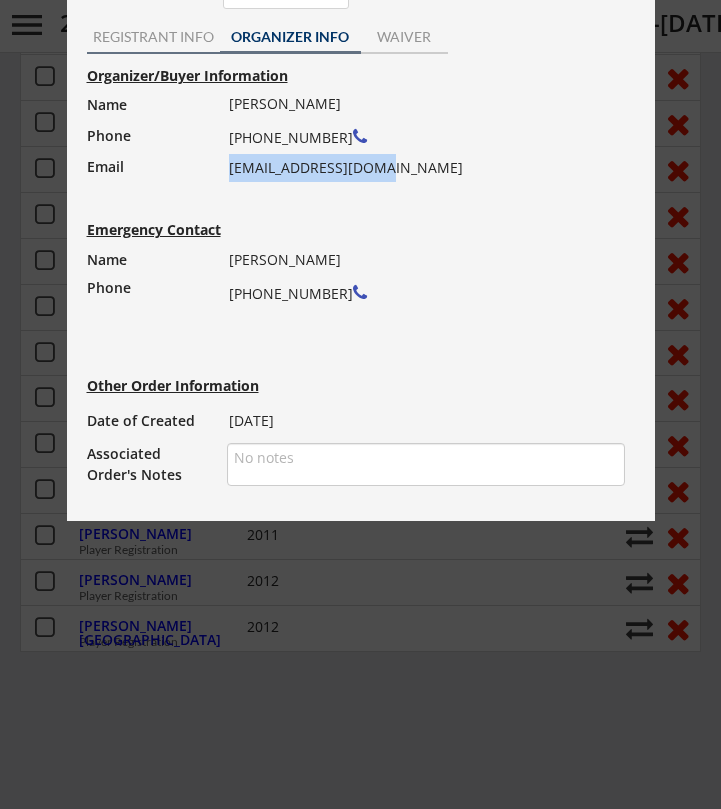 click on "REGISTRANT INFO" at bounding box center [153, 37] 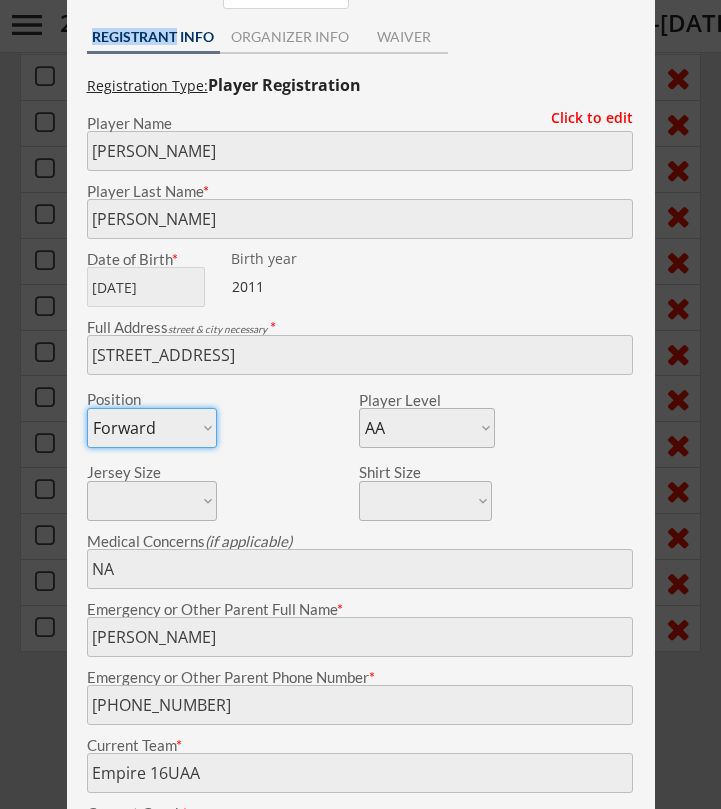 click on "REGISTRANT INFO" at bounding box center (153, 37) 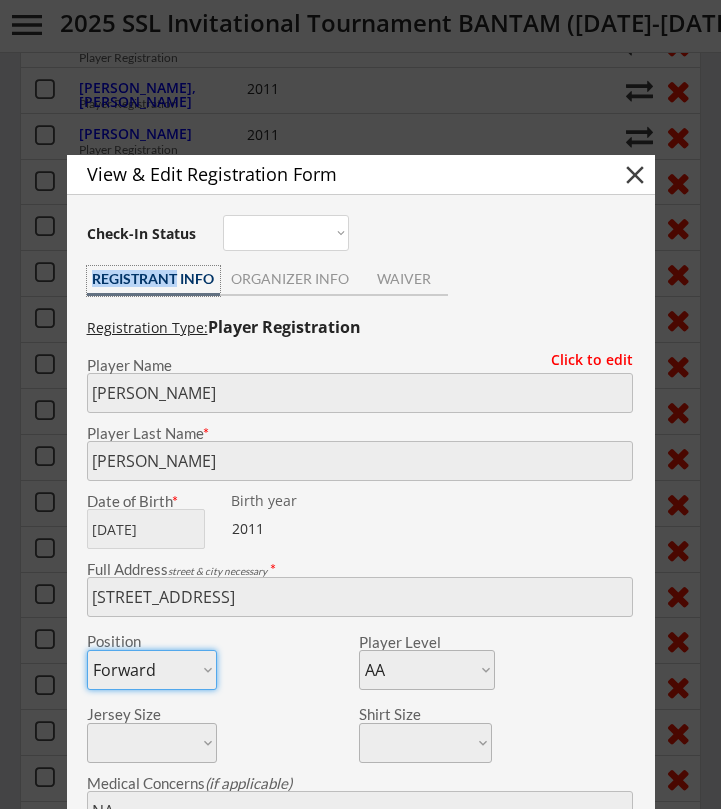 scroll, scrollTop: 379, scrollLeft: 0, axis: vertical 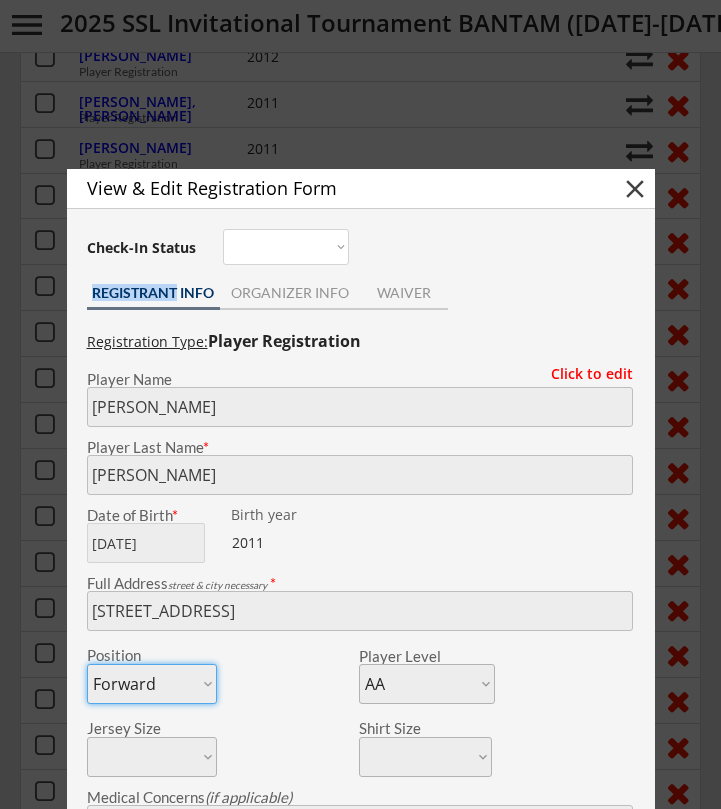 click on "close" at bounding box center (635, 189) 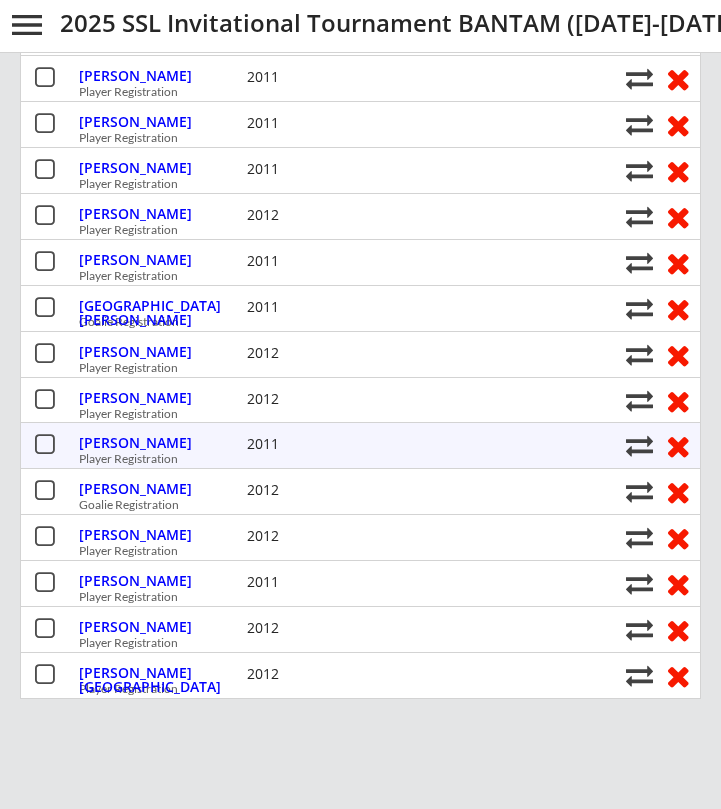 scroll, scrollTop: 597, scrollLeft: 0, axis: vertical 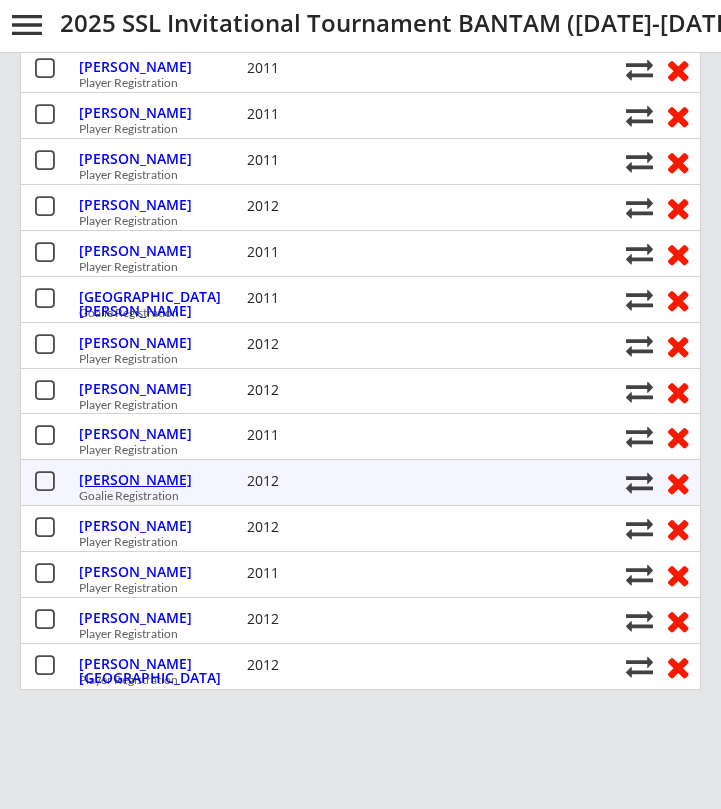 click on "Liu, Kyle" at bounding box center [160, 480] 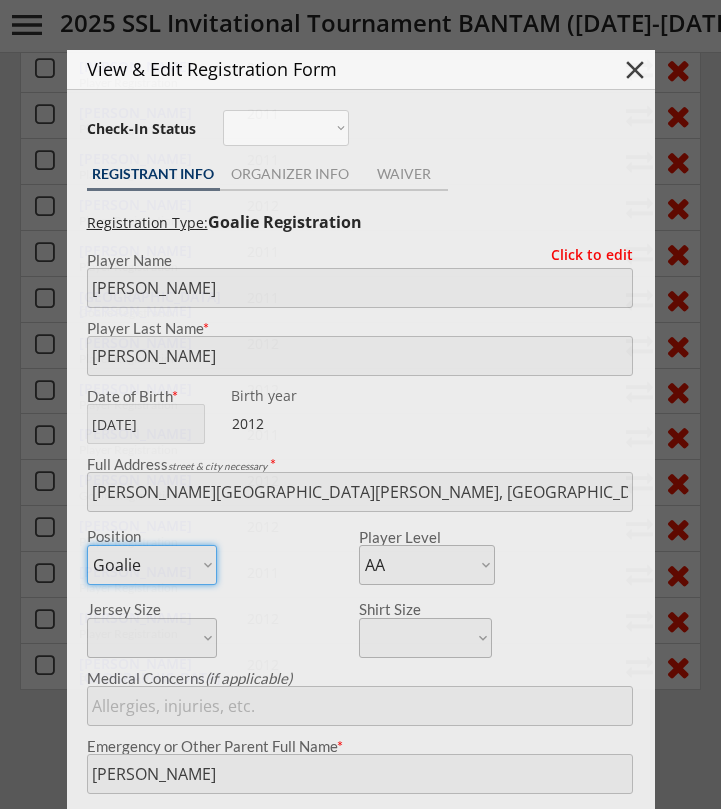 type on "California Golden Bears 12UAA" 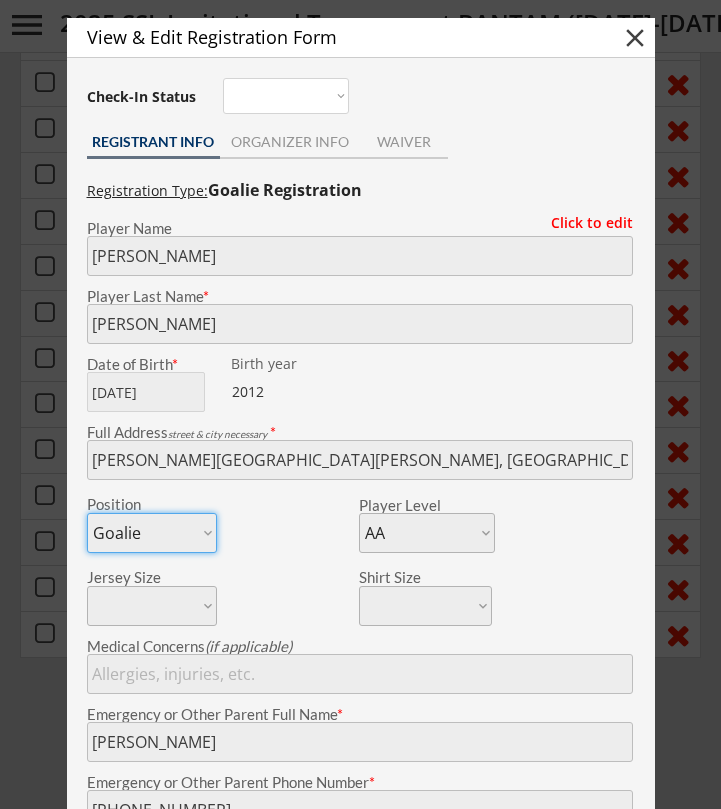 scroll, scrollTop: 606, scrollLeft: 0, axis: vertical 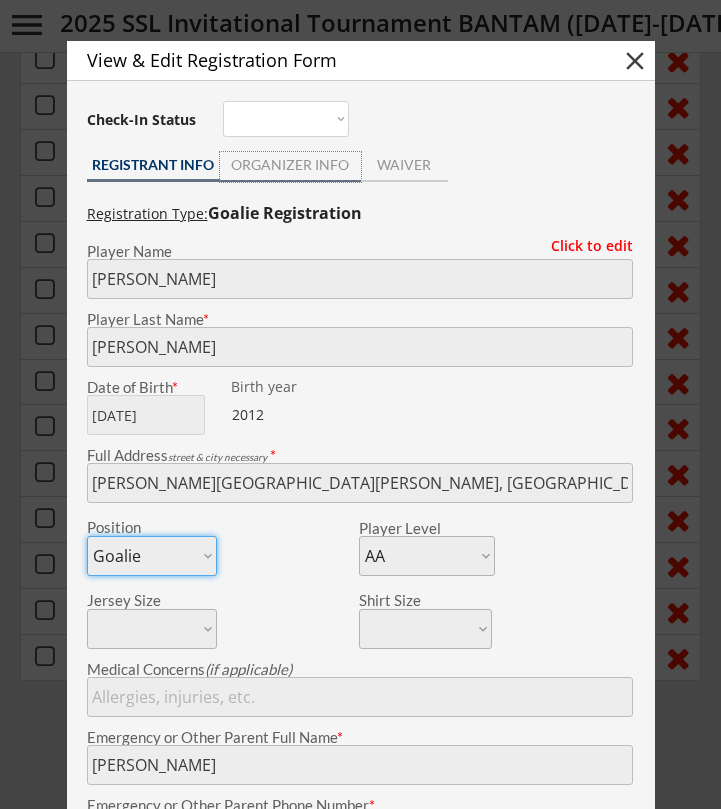 click on "ORGANIZER INFO" at bounding box center [290, 165] 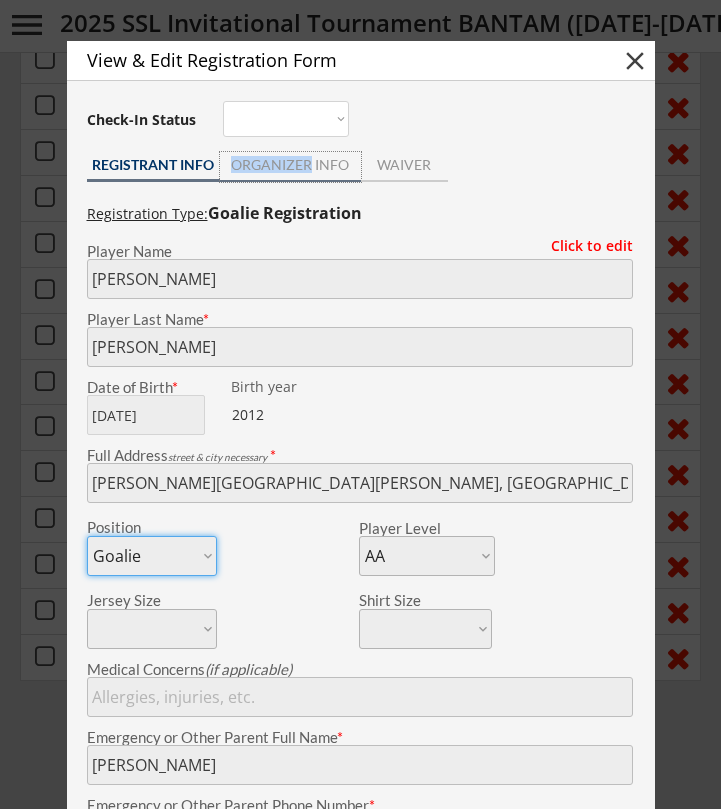 click on "ORGANIZER INFO" at bounding box center [290, 165] 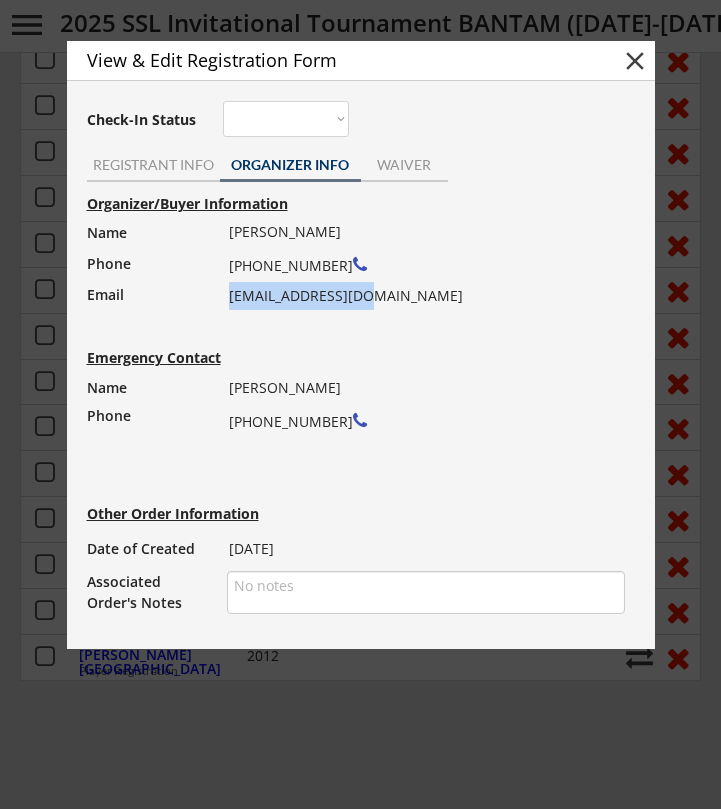 drag, startPoint x: 362, startPoint y: 296, endPoint x: 230, endPoint y: 300, distance: 132.0606 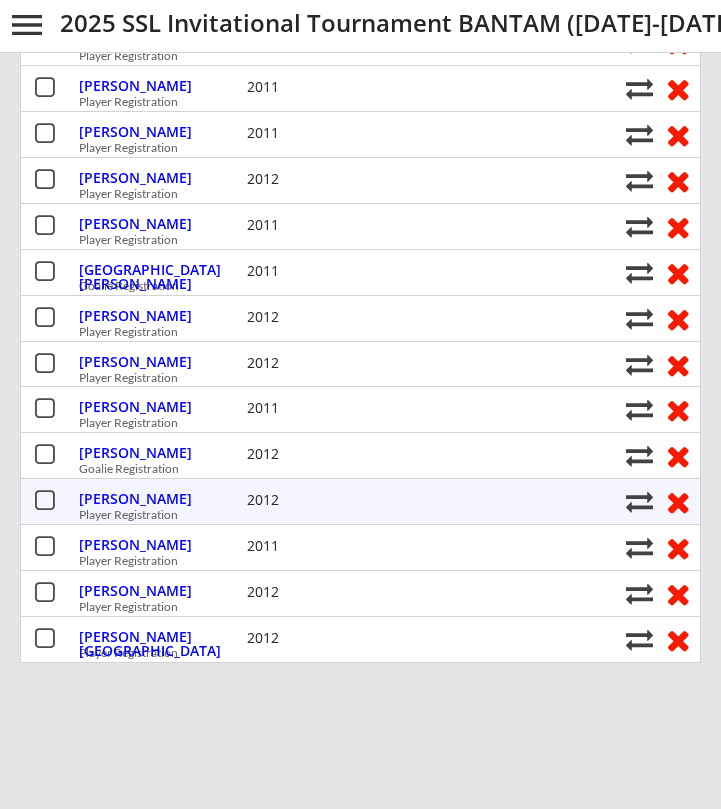 scroll, scrollTop: 626, scrollLeft: 0, axis: vertical 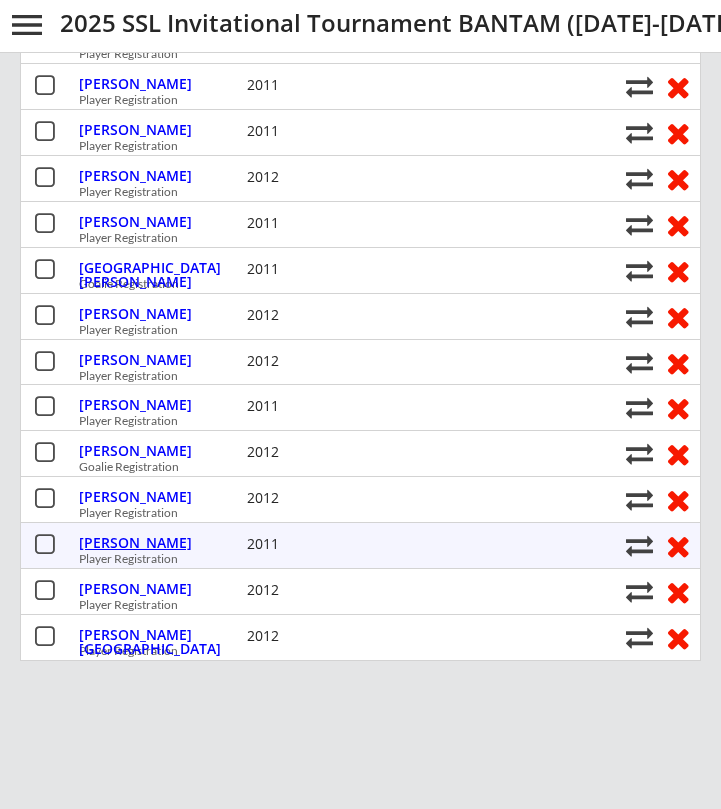 click on "Macedo, Luke" at bounding box center [160, 543] 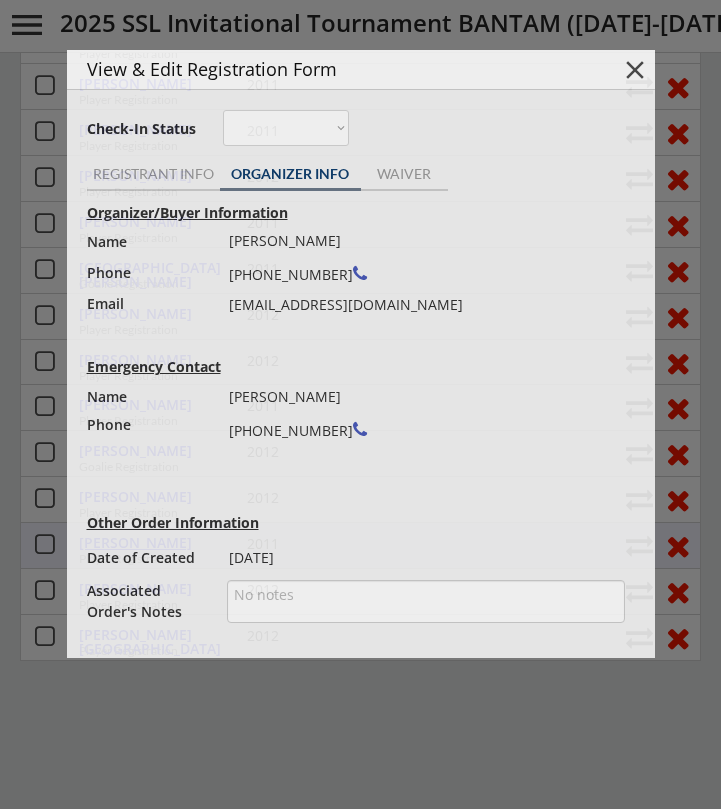 type on "Bakersfield Junior Condors" 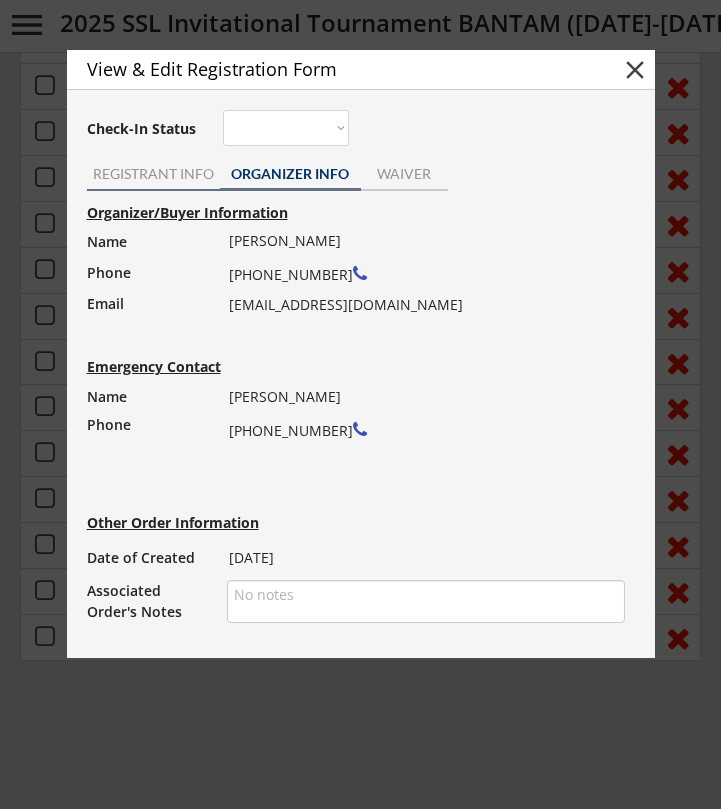 click on "REGISTRANT INFO" at bounding box center [153, 174] 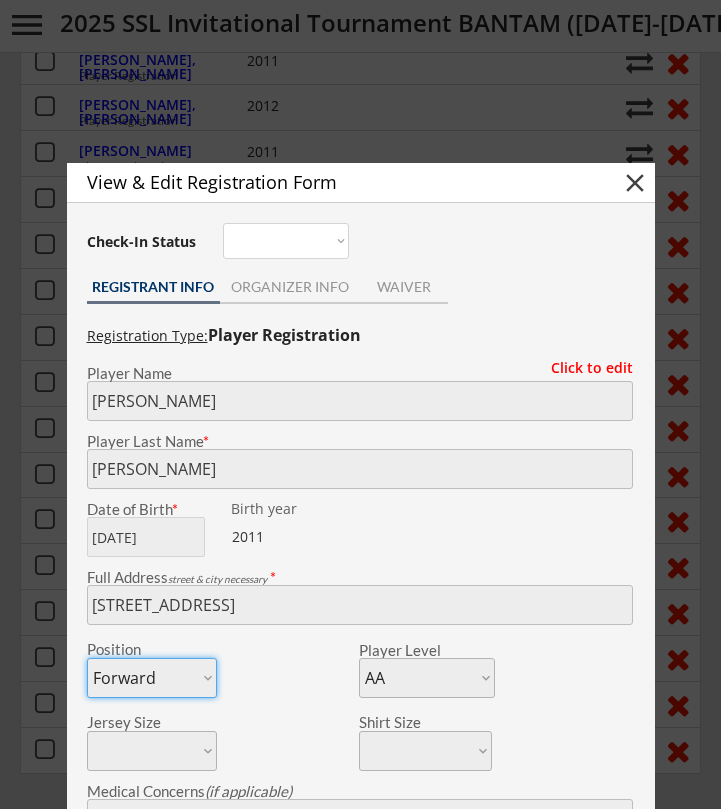 scroll, scrollTop: 445, scrollLeft: 0, axis: vertical 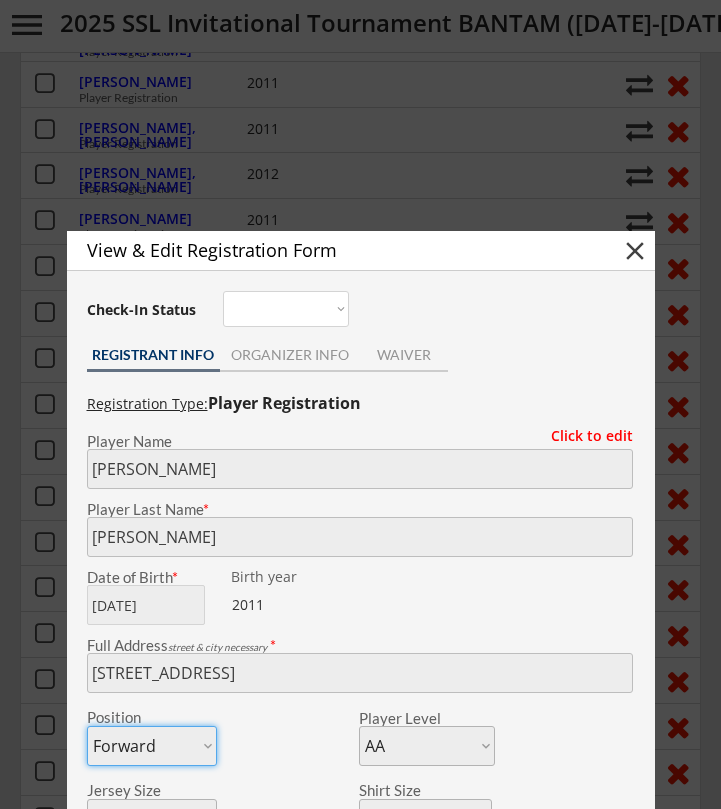 click on "close" at bounding box center [635, 251] 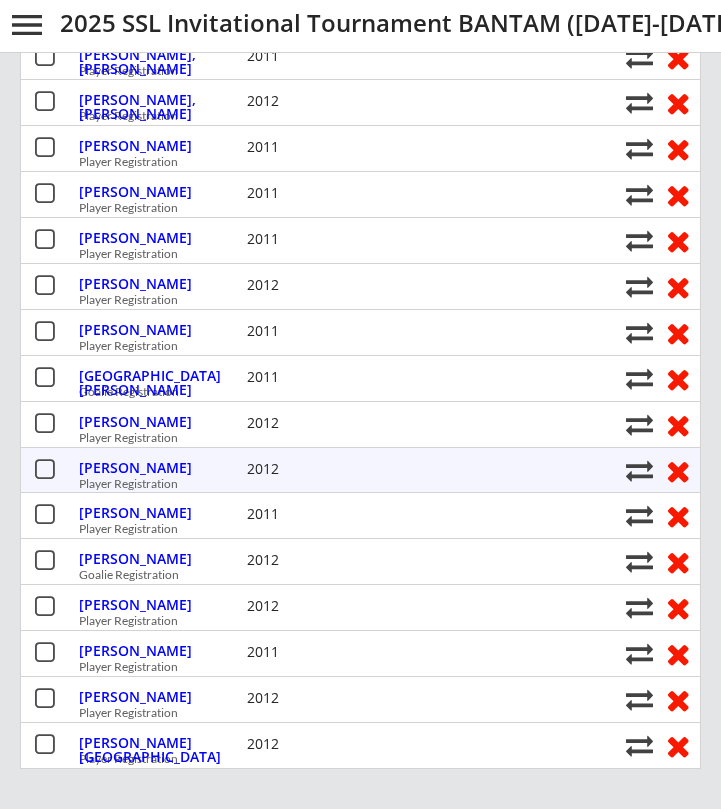 scroll, scrollTop: 519, scrollLeft: 0, axis: vertical 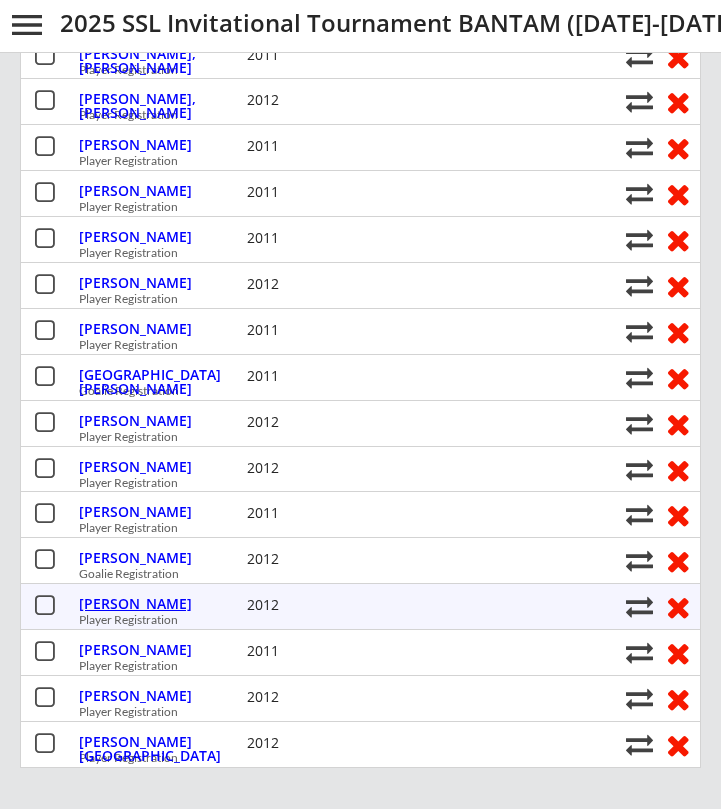 click on "Macdonald, Jason" at bounding box center (160, 604) 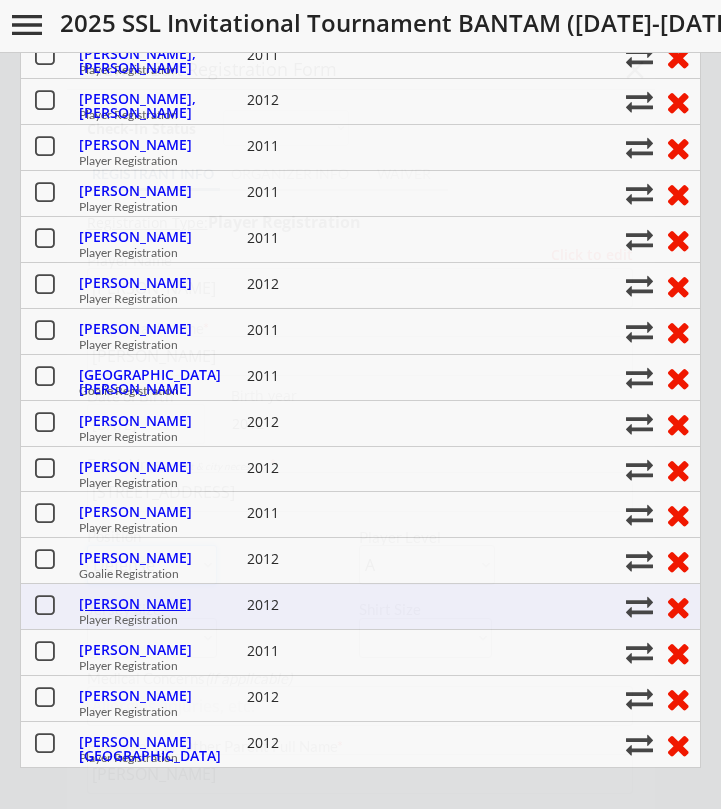 type on "Jr Kings 12UA" 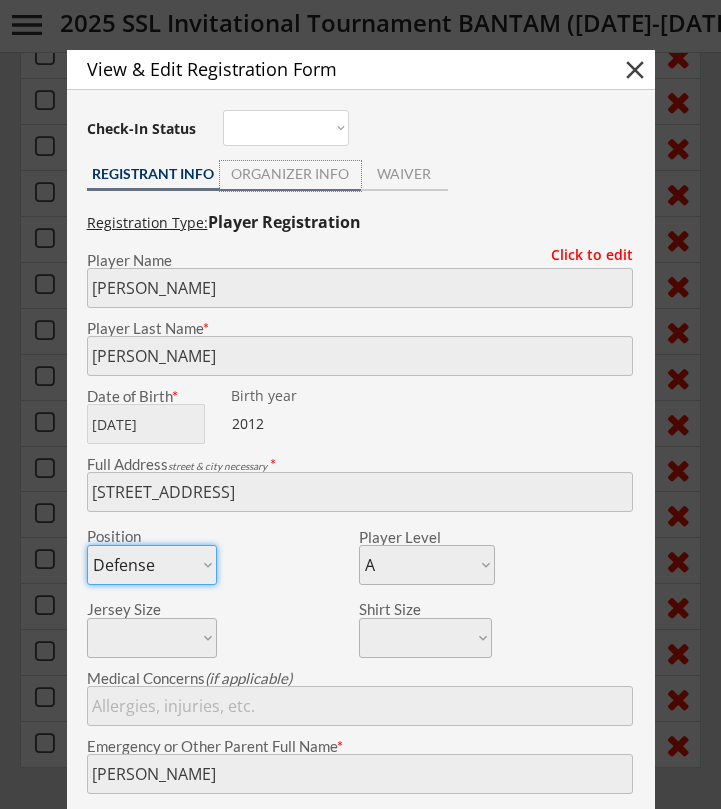 click on "ORGANIZER INFO" at bounding box center (290, 176) 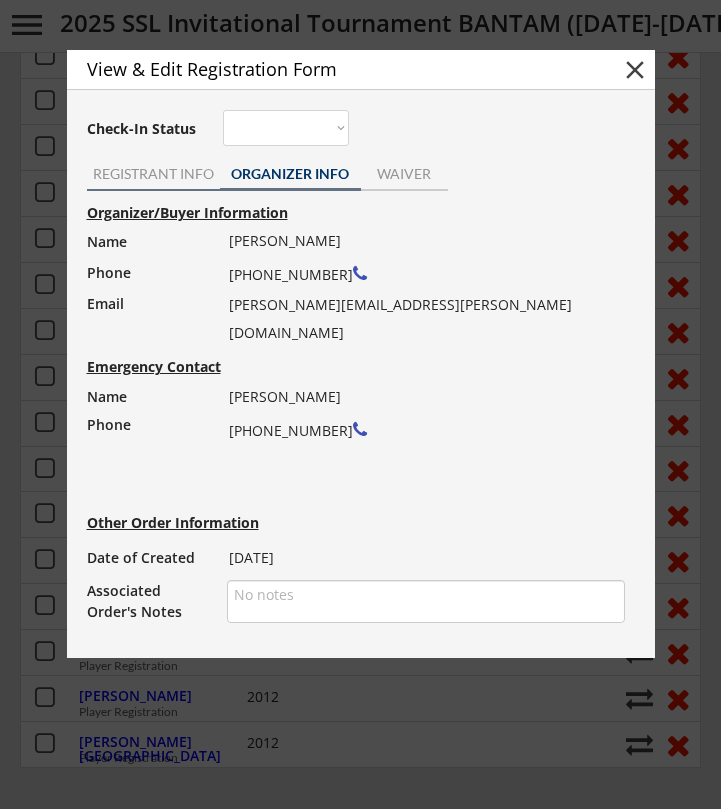 click on "REGISTRANT INFO" at bounding box center [153, 174] 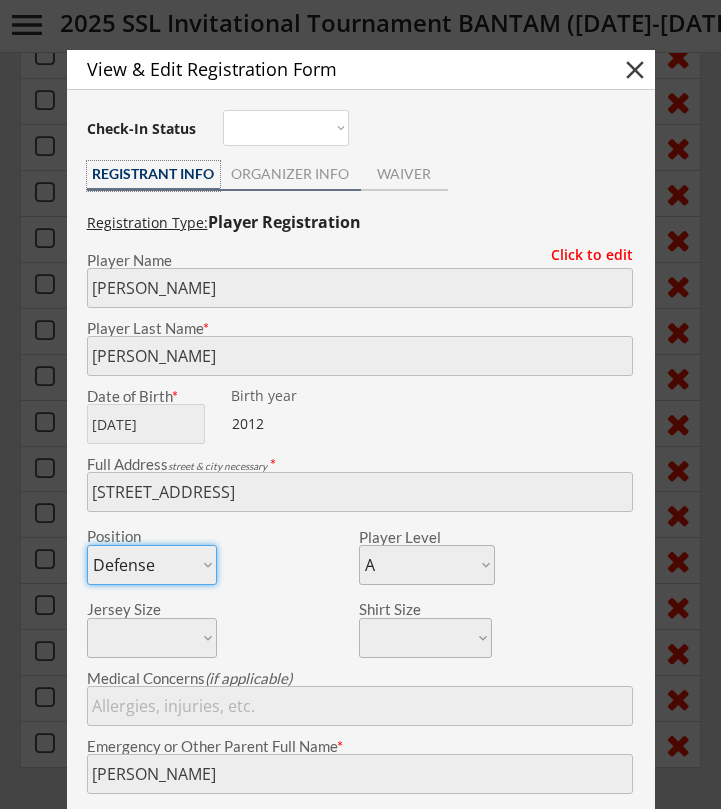 click on "ORGANIZER INFO" at bounding box center [290, 174] 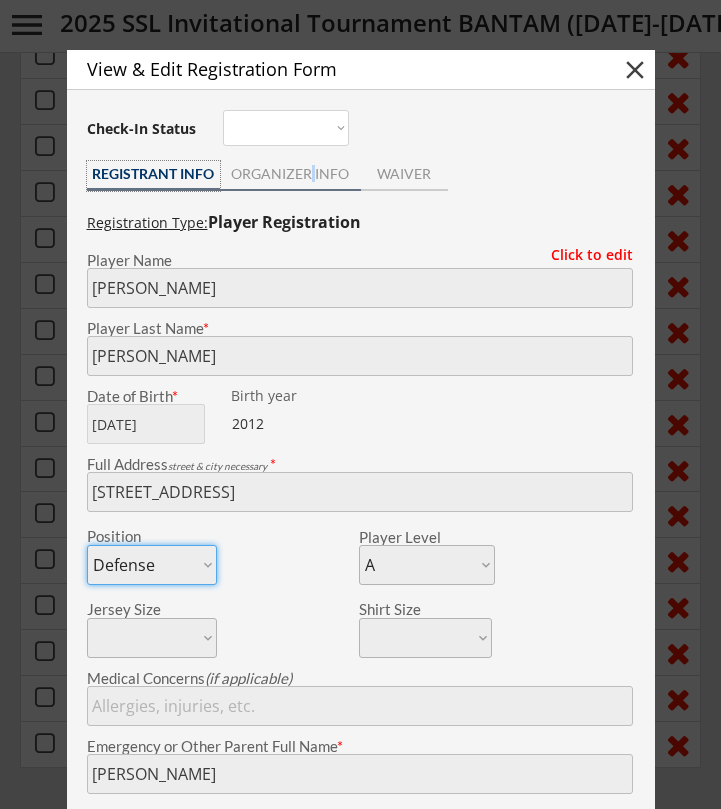 click on "ORGANIZER INFO" at bounding box center [290, 174] 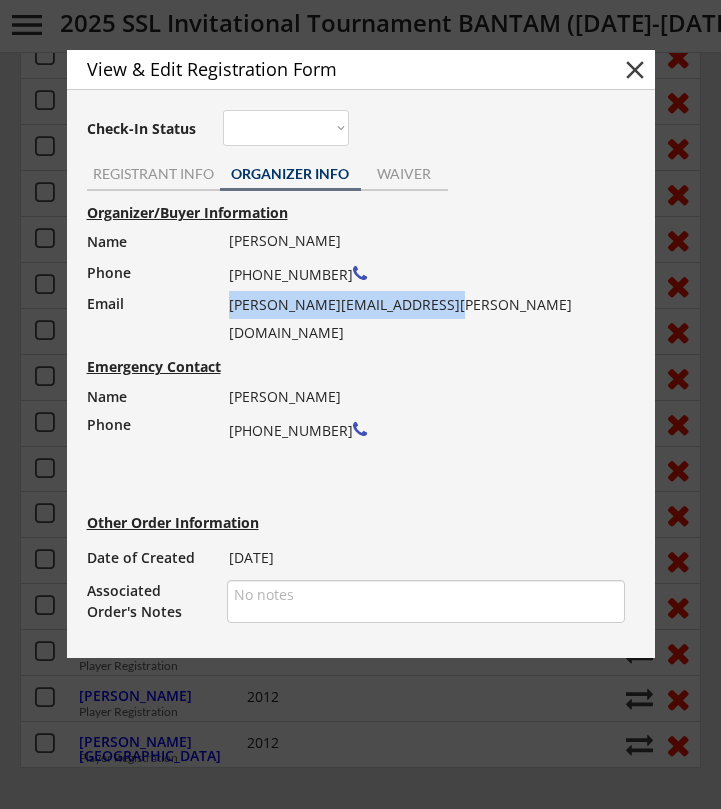 drag, startPoint x: 449, startPoint y: 305, endPoint x: 228, endPoint y: 310, distance: 221.05655 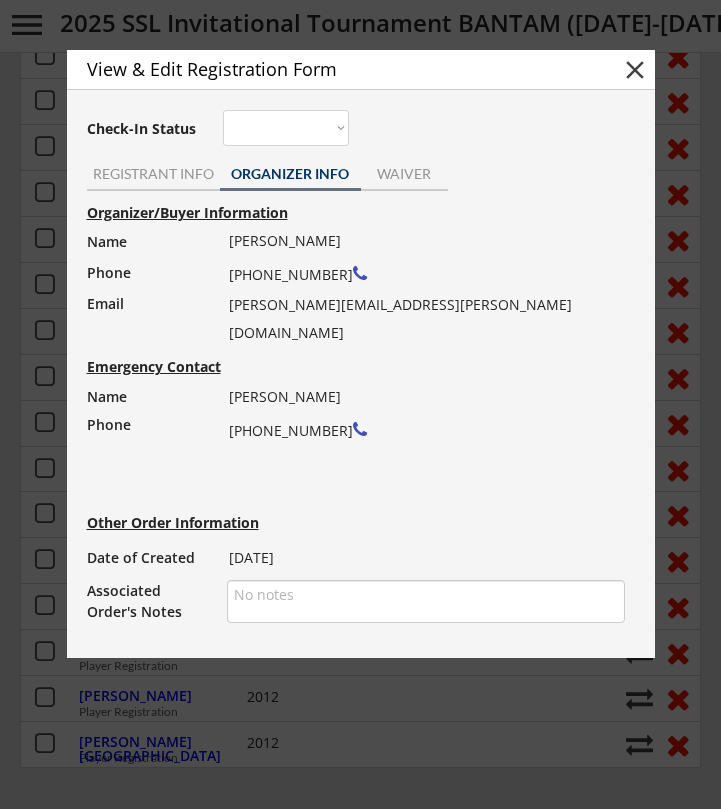 click at bounding box center (360, 404) 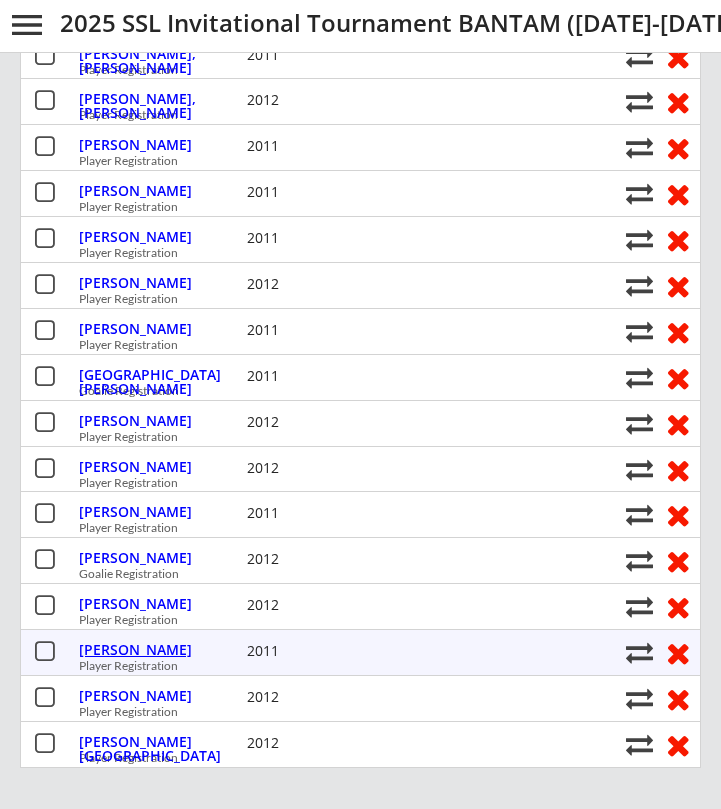 click on "Macedo, Luke" at bounding box center [160, 650] 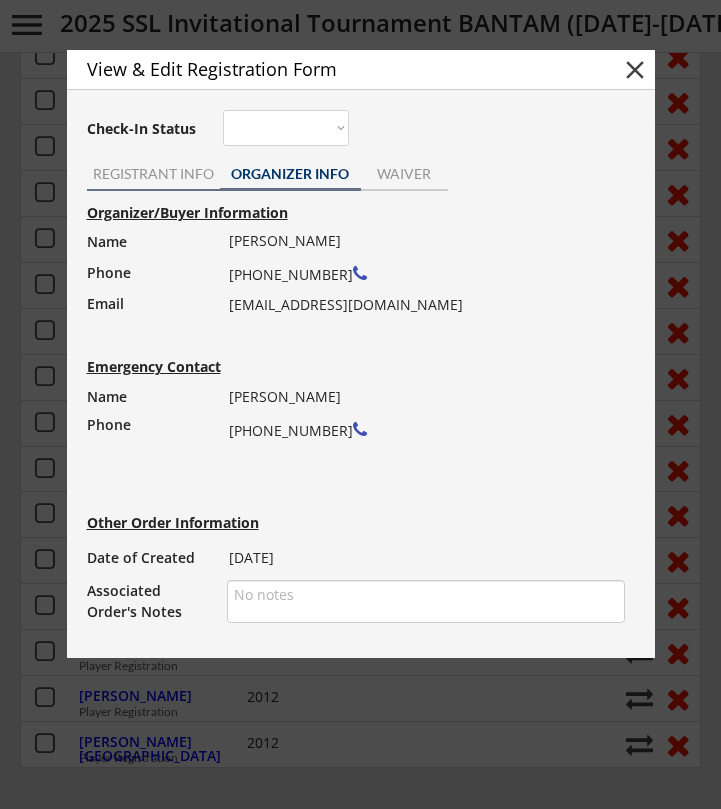 click on "REGISTRANT INFO" at bounding box center (153, 174) 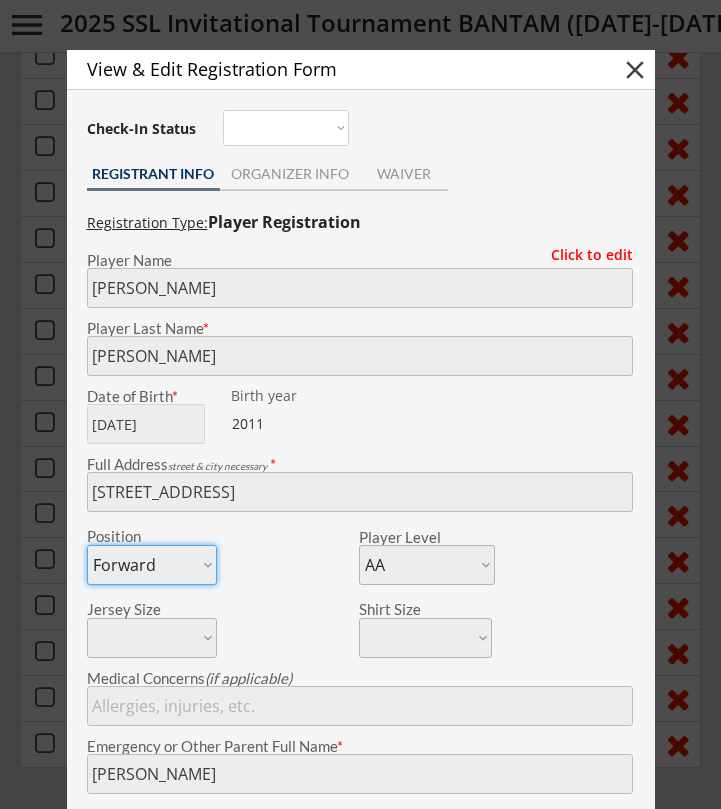 scroll, scrollTop: 550, scrollLeft: 0, axis: vertical 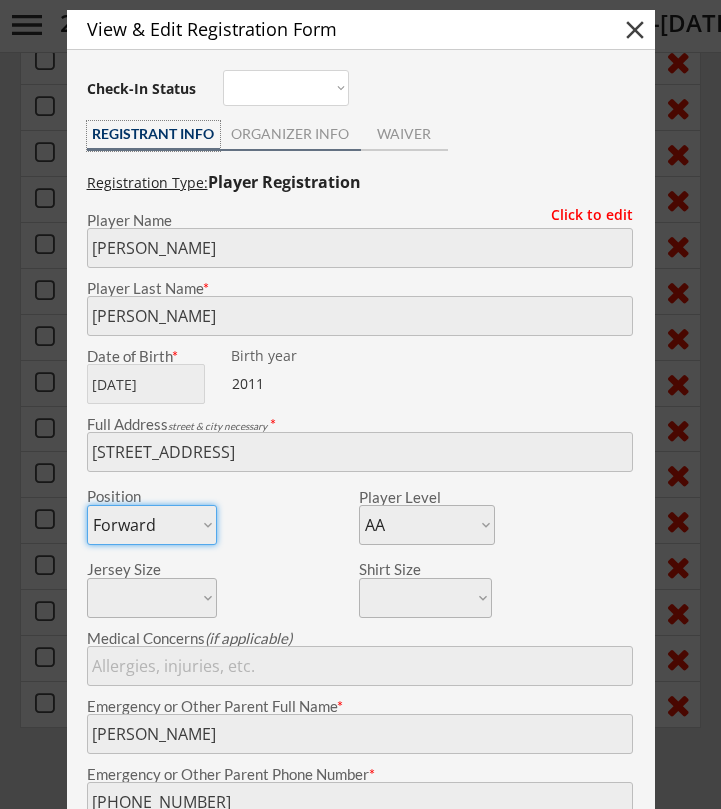 click on "ORGANIZER INFO" at bounding box center (290, 134) 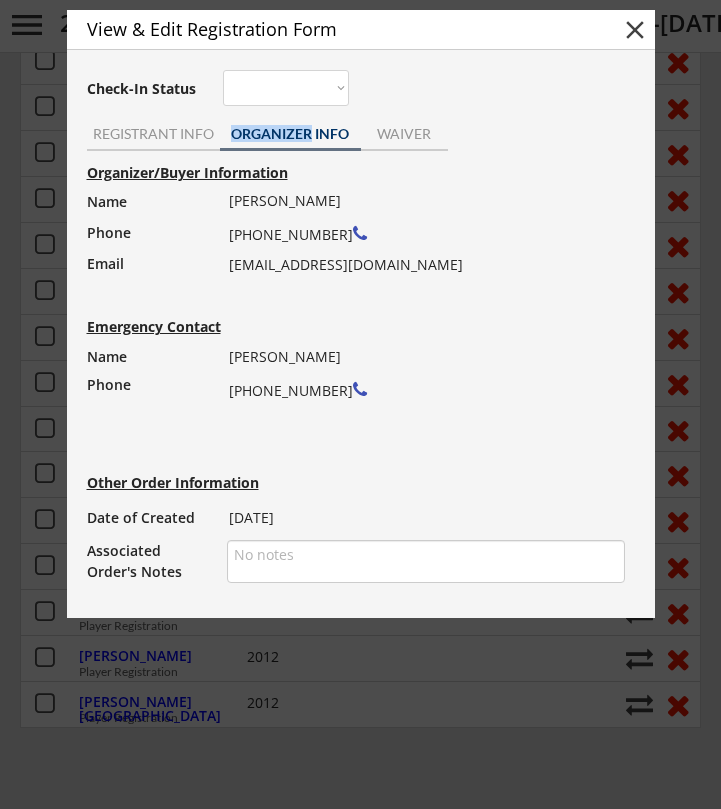 click on "ORGANIZER INFO" at bounding box center (290, 134) 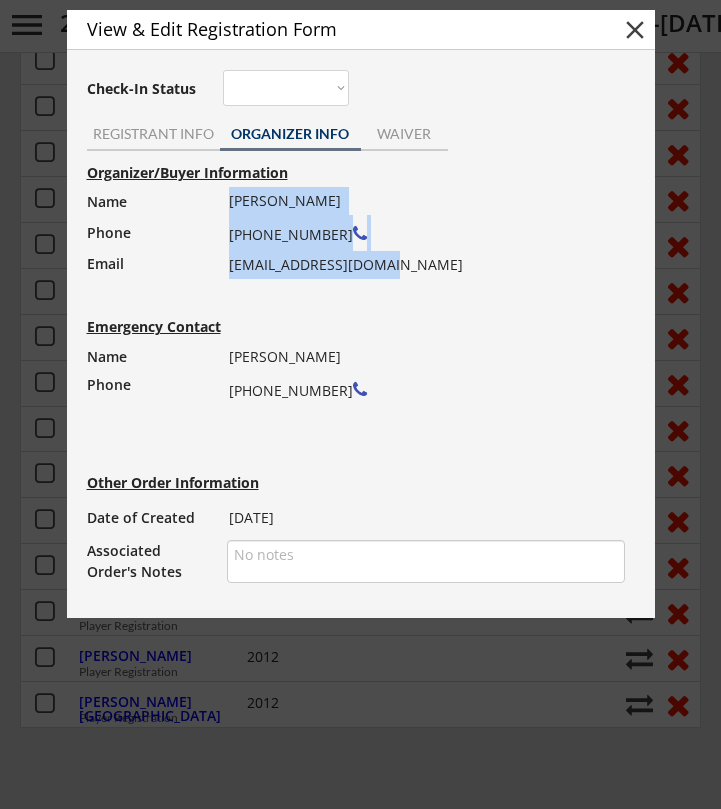 drag, startPoint x: 414, startPoint y: 265, endPoint x: 227, endPoint y: 266, distance: 187.00267 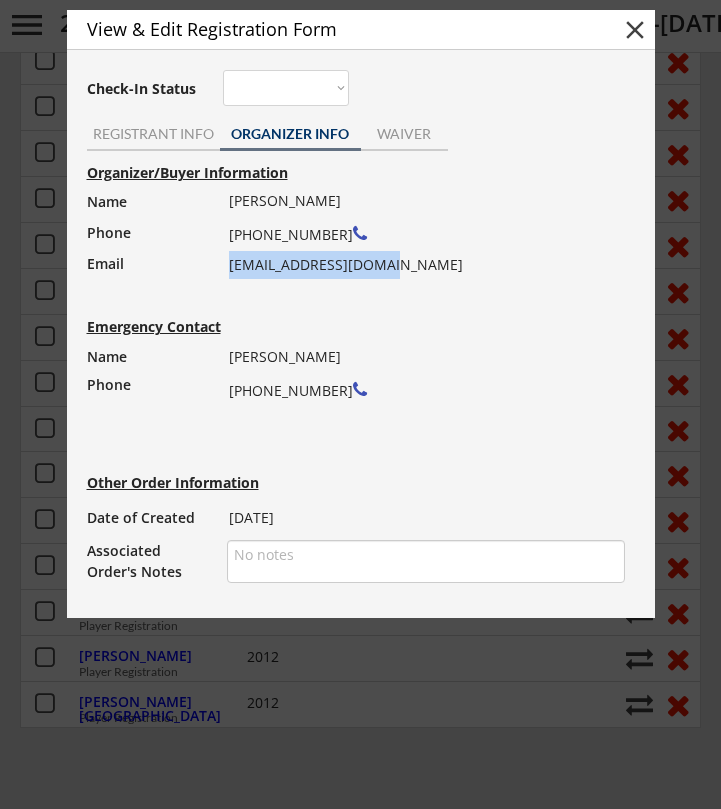 drag, startPoint x: 228, startPoint y: 265, endPoint x: 421, endPoint y: 267, distance: 193.01036 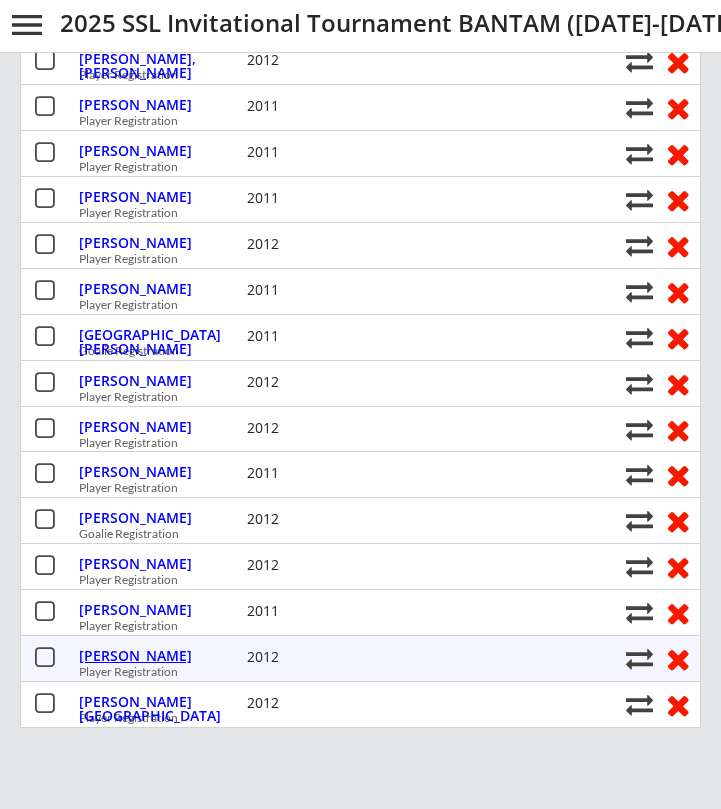 click on "Mann, Carter" at bounding box center [160, 656] 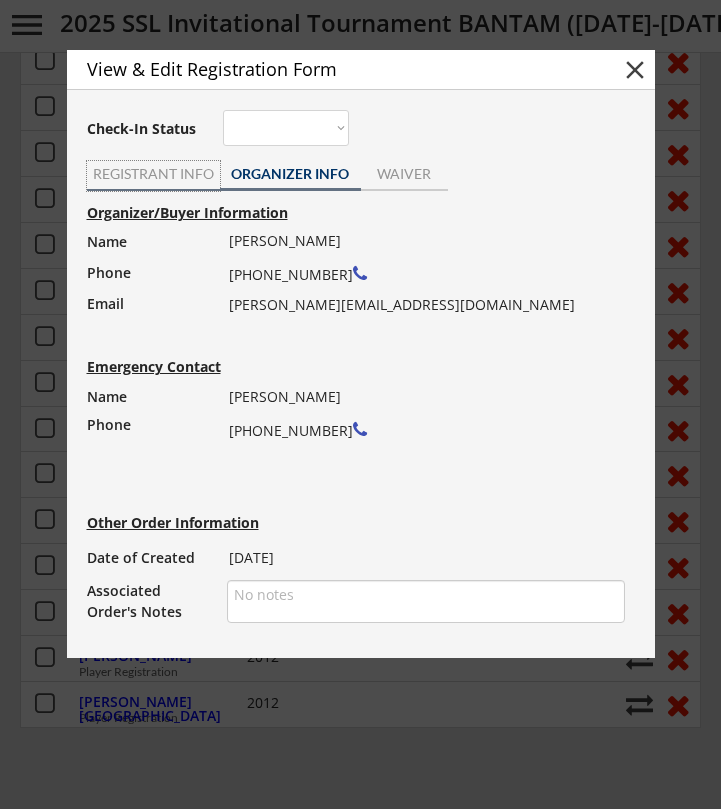 click on "REGISTRANT INFO" at bounding box center (153, 176) 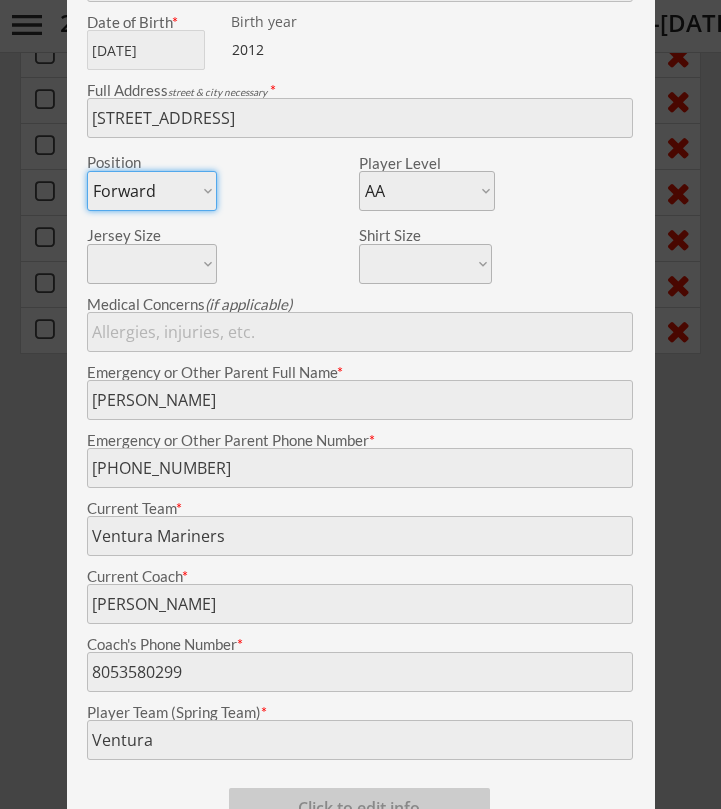 scroll, scrollTop: 944, scrollLeft: 0, axis: vertical 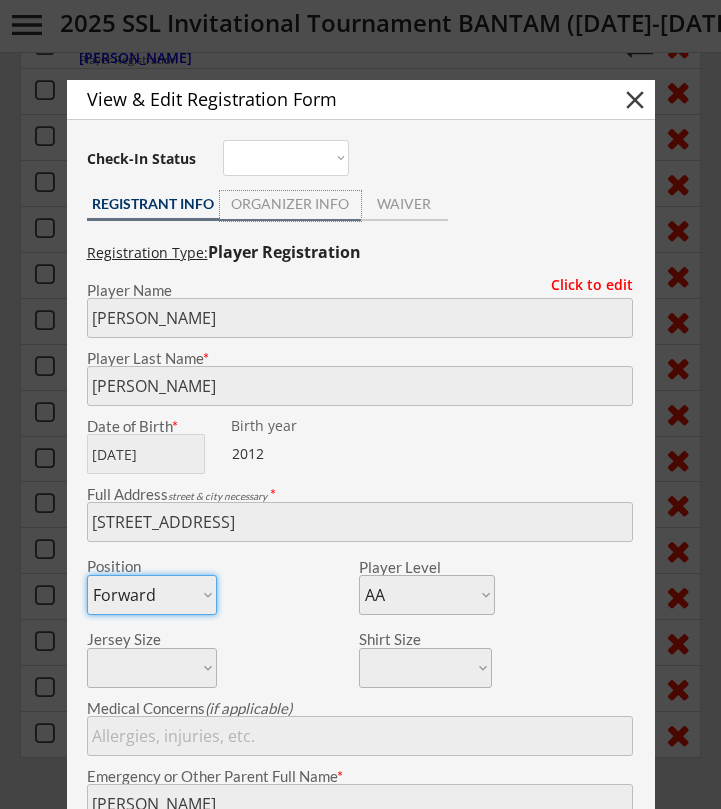 click on "ORGANIZER INFO" at bounding box center (290, 204) 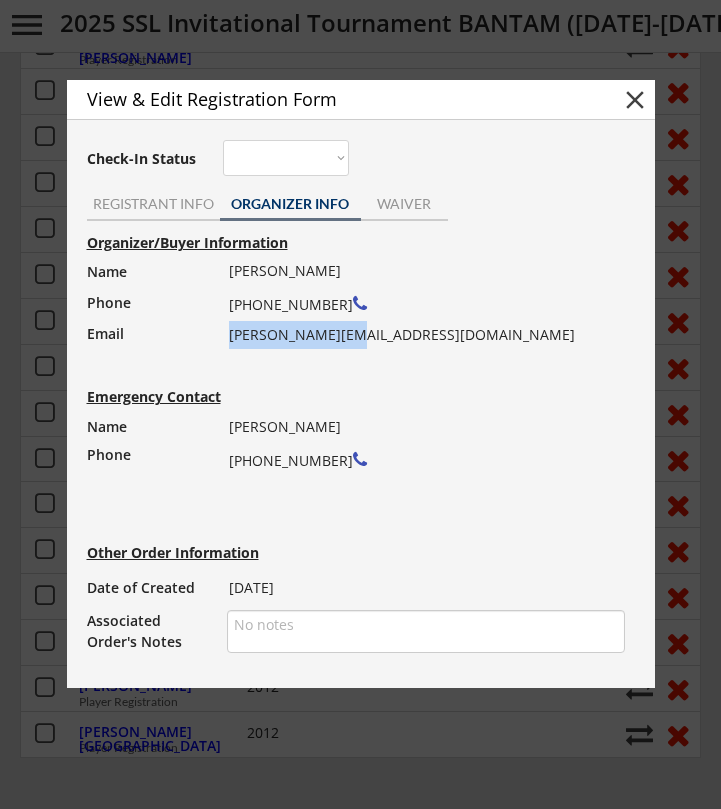drag, startPoint x: 357, startPoint y: 338, endPoint x: 228, endPoint y: 341, distance: 129.03488 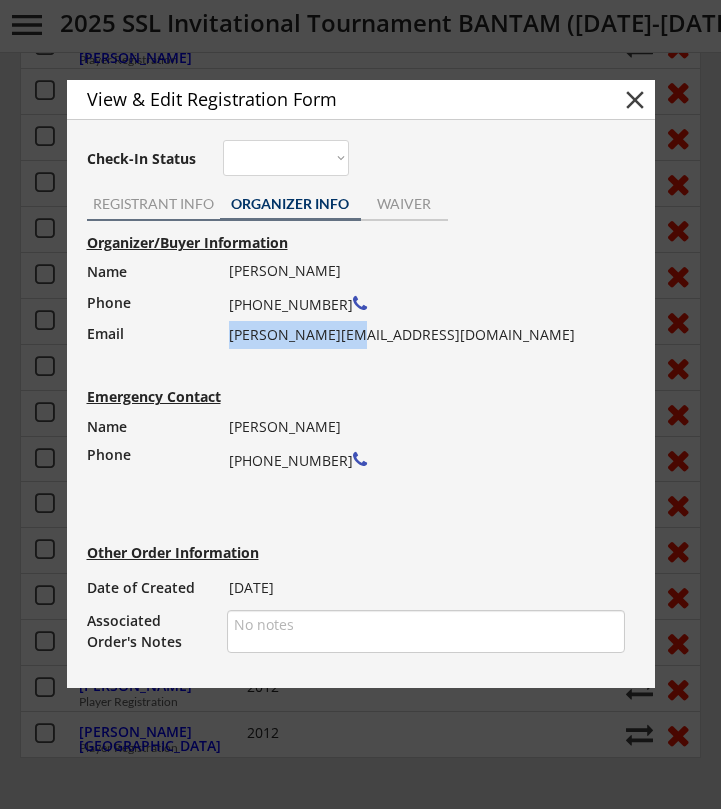 click on "REGISTRANT INFO" at bounding box center [153, 204] 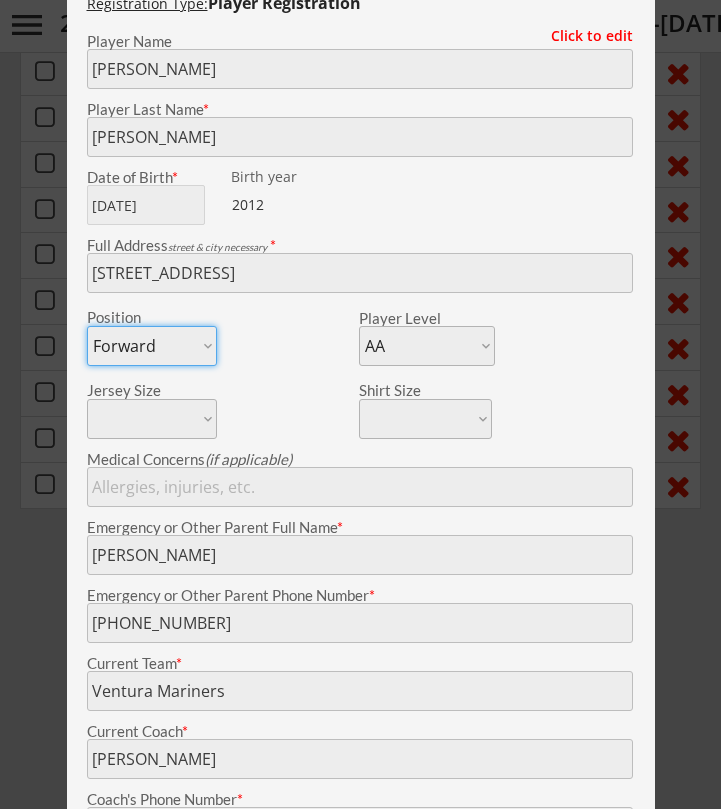 scroll, scrollTop: 795, scrollLeft: 0, axis: vertical 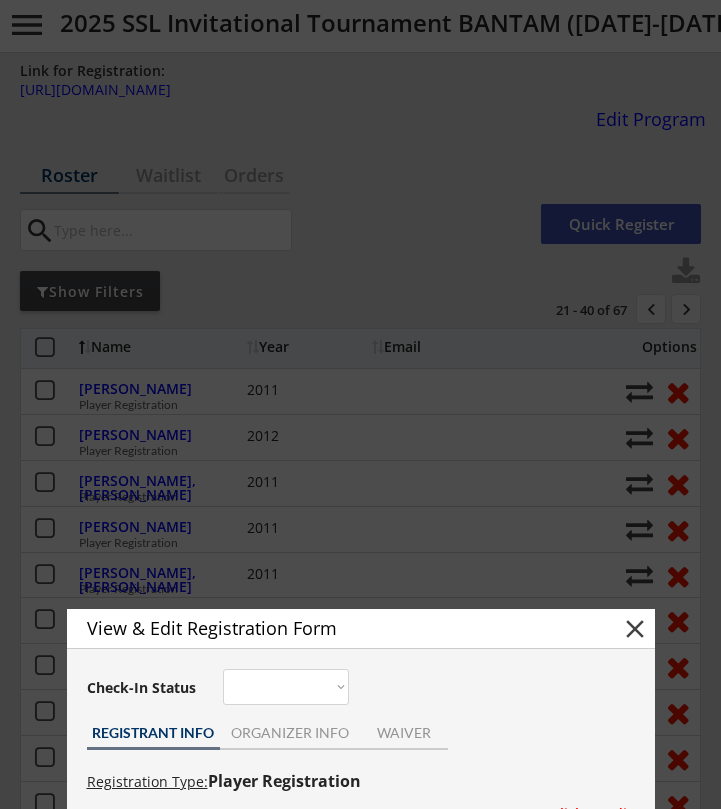 select on ""Forward"" 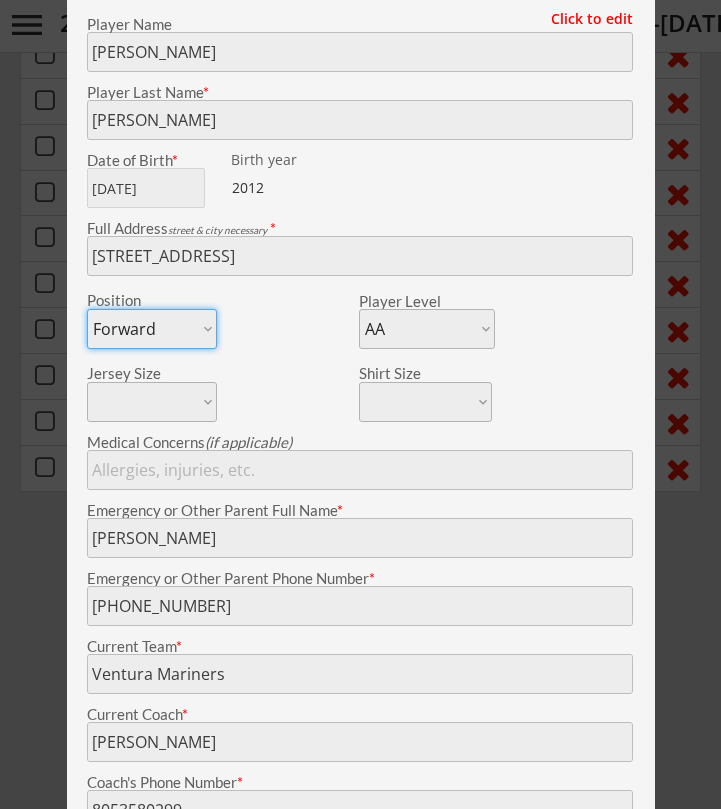 scroll, scrollTop: 0, scrollLeft: 0, axis: both 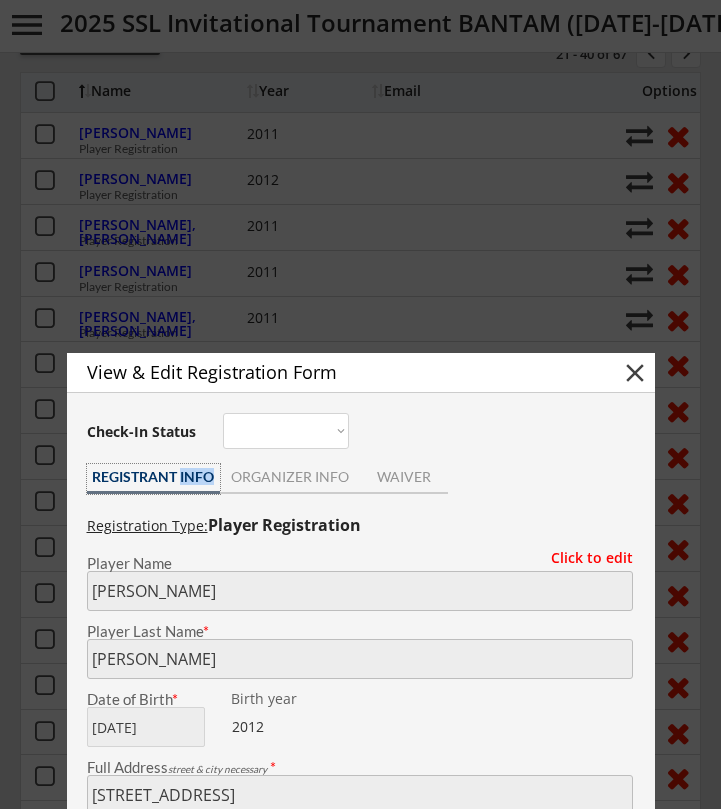 click on "close" at bounding box center (635, 373) 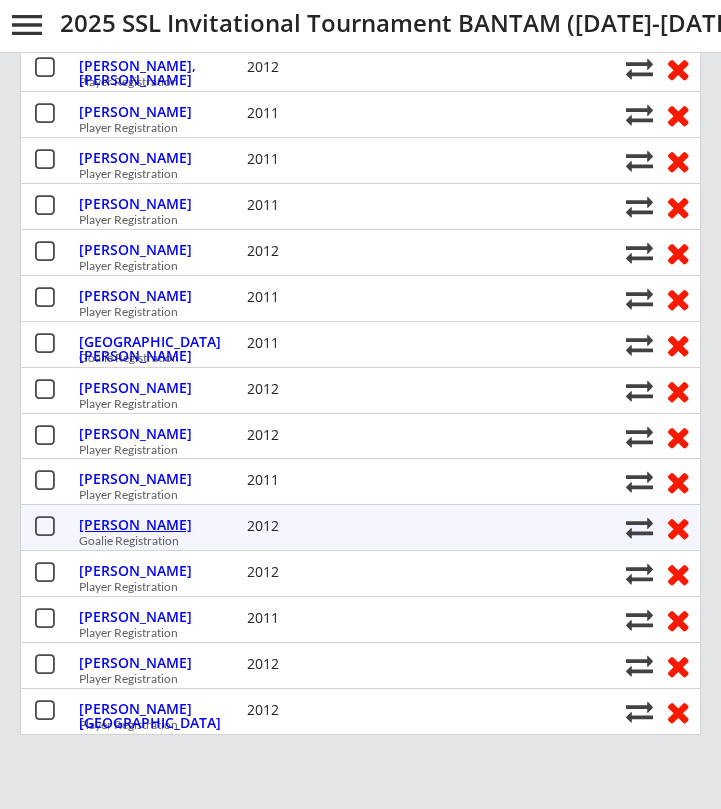 scroll, scrollTop: 550, scrollLeft: 0, axis: vertical 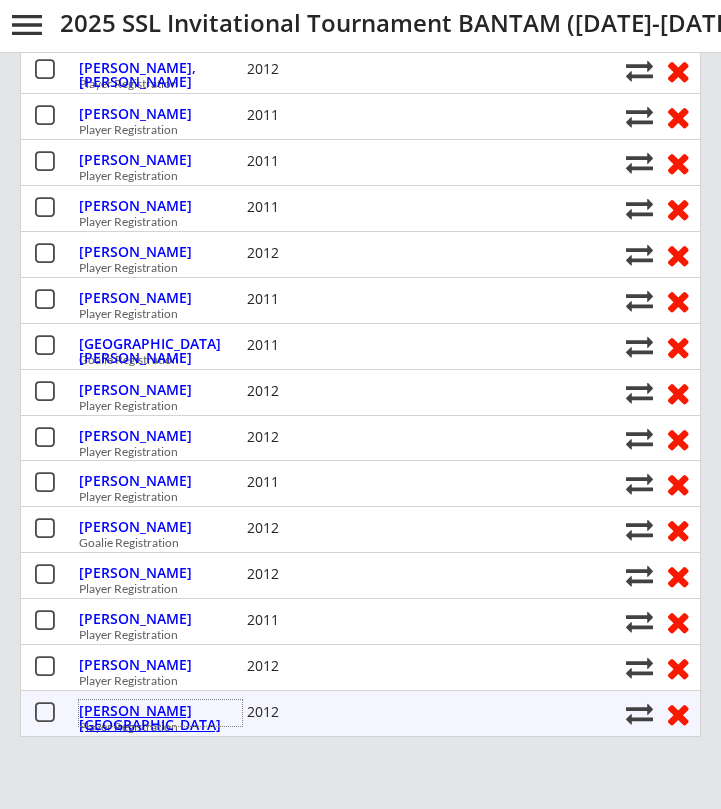 click on "Mcdermott, Austin" at bounding box center [160, 718] 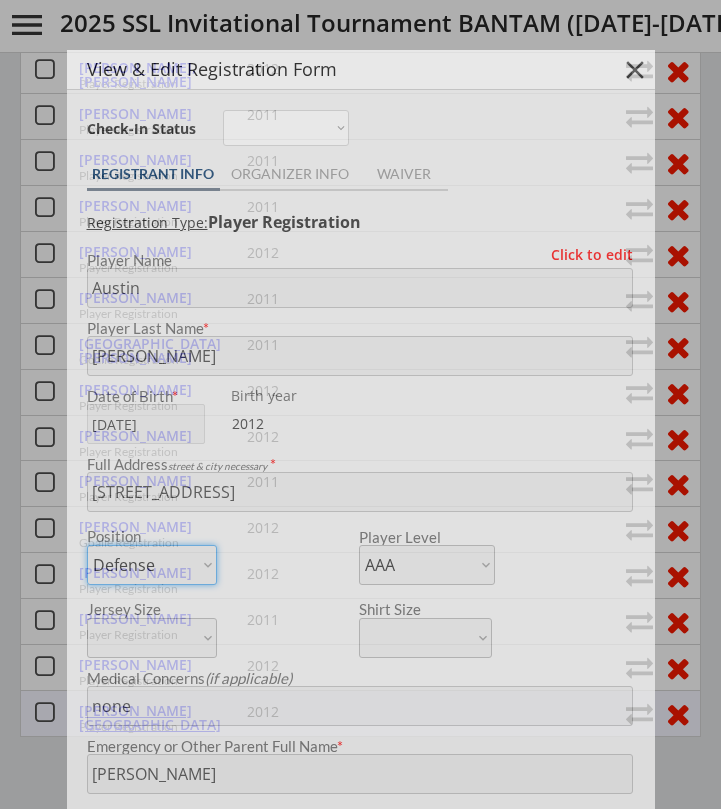 type on "Jr Kings 130 (AAA)" 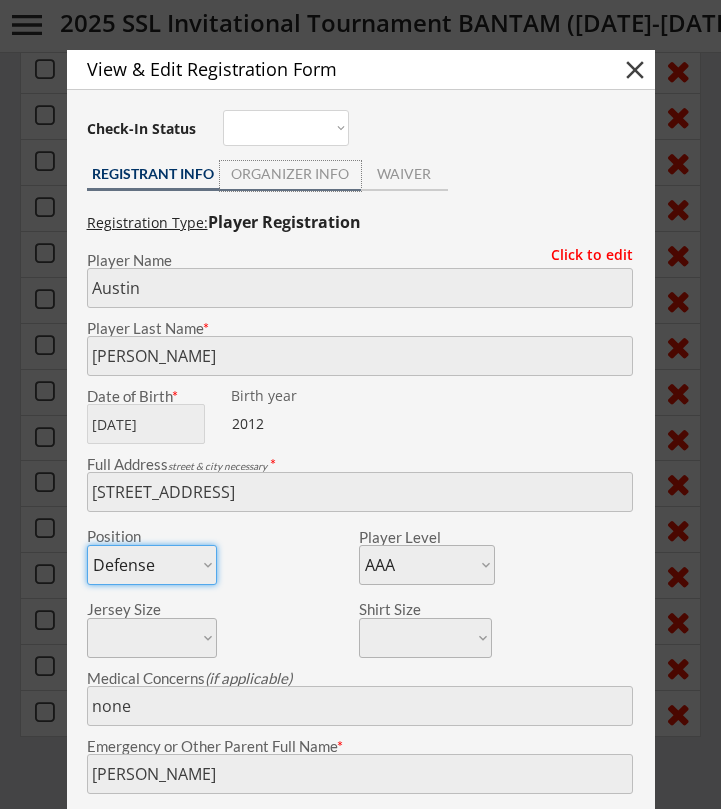 click on "ORGANIZER INFO" at bounding box center [290, 176] 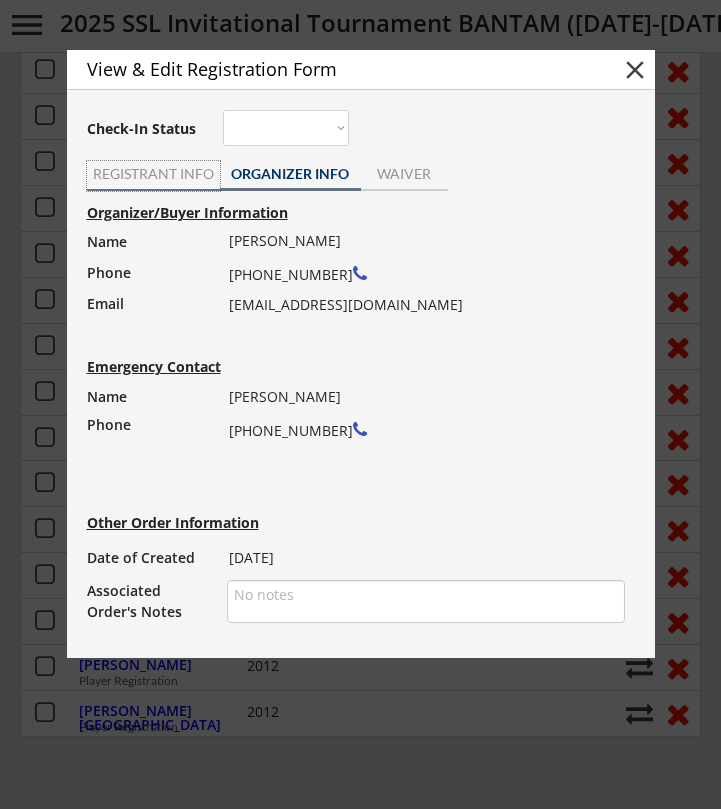 click on "REGISTRANT INFO" at bounding box center [153, 174] 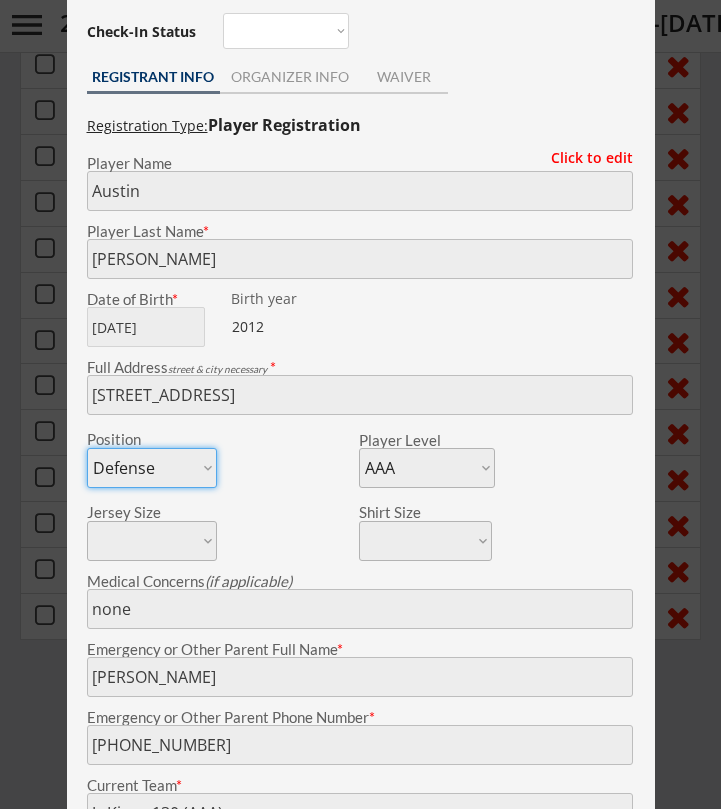 scroll, scrollTop: 639, scrollLeft: 0, axis: vertical 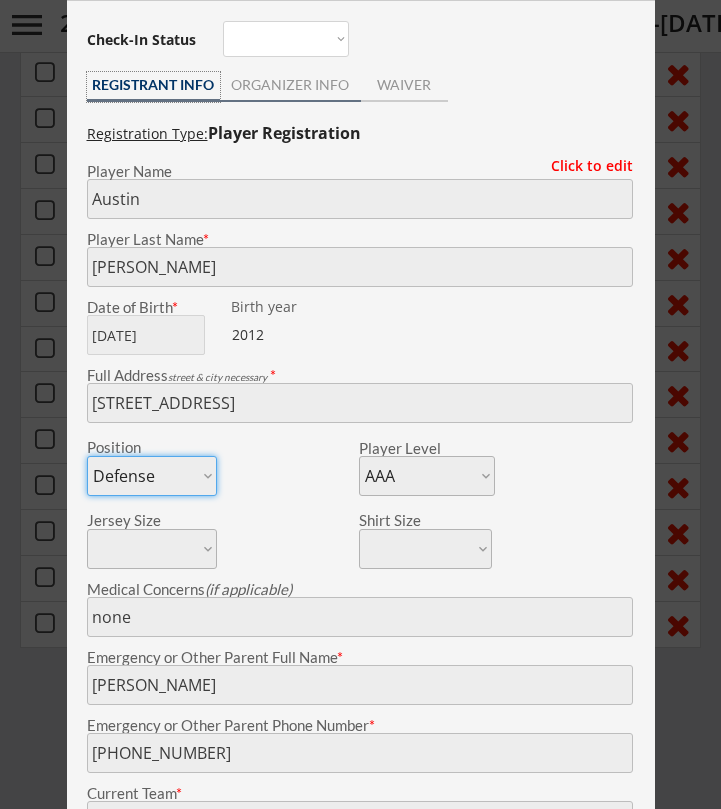 click on "ORGANIZER INFO" at bounding box center [290, 85] 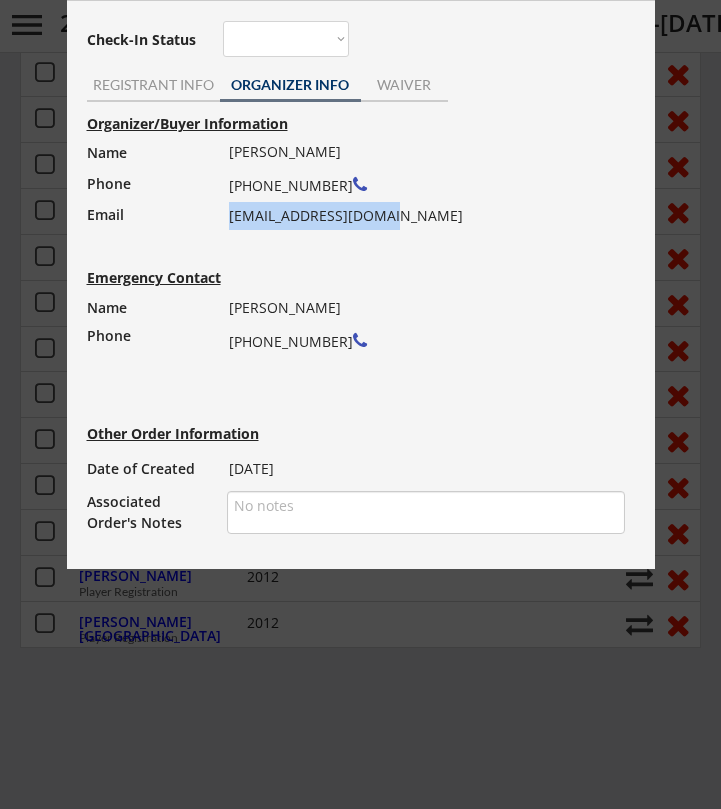 drag, startPoint x: 378, startPoint y: 216, endPoint x: 230, endPoint y: 218, distance: 148.01352 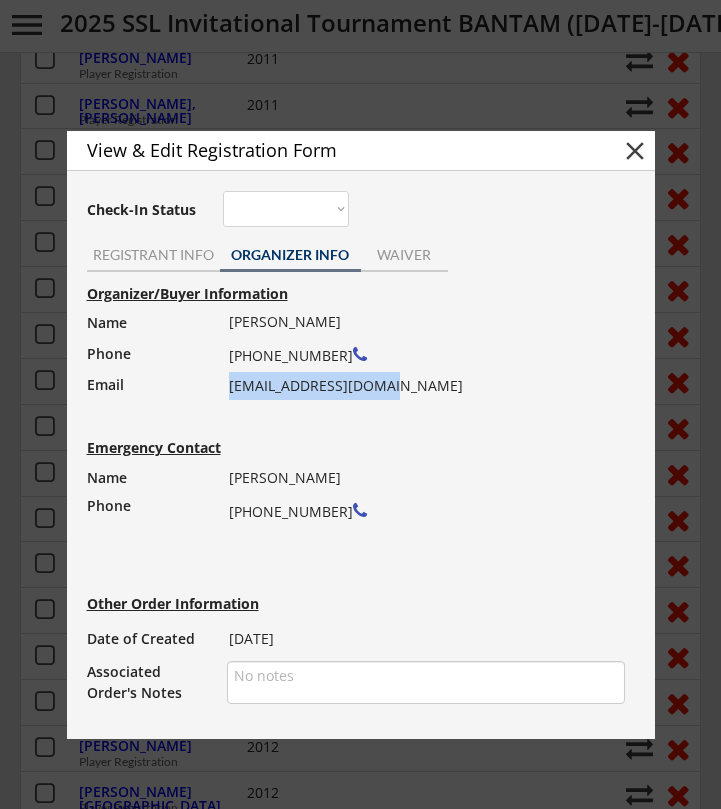 scroll, scrollTop: 461, scrollLeft: 0, axis: vertical 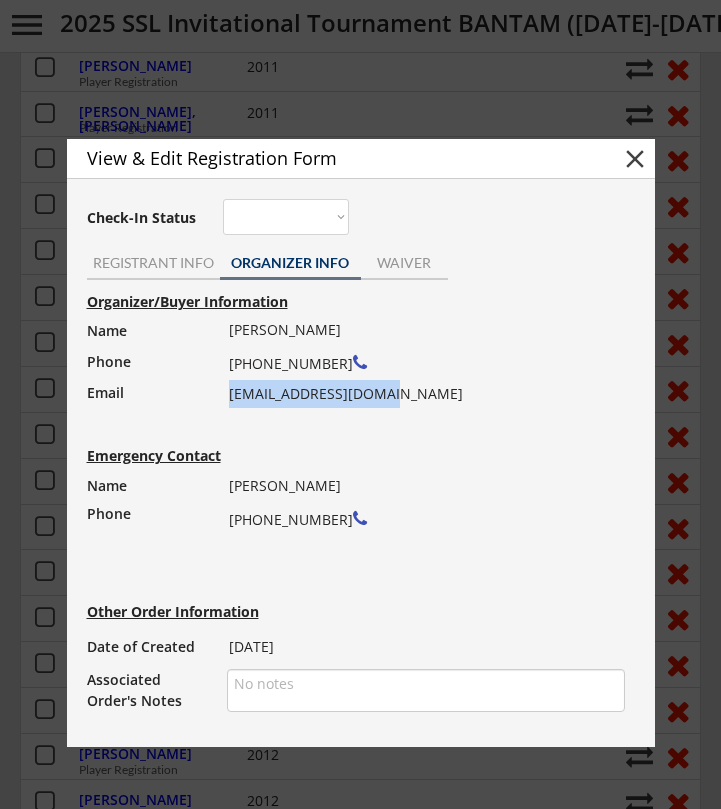 click on "close" at bounding box center (635, 159) 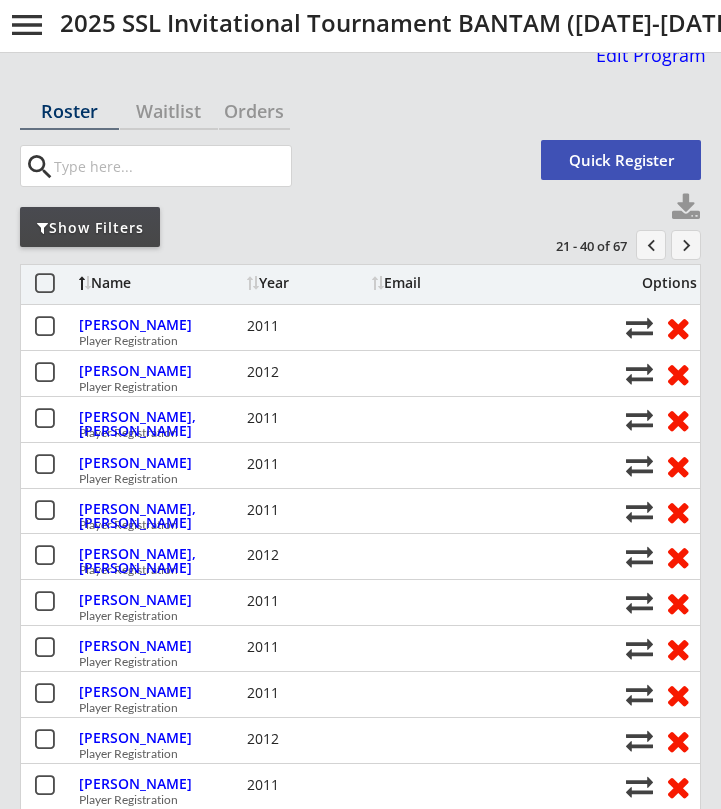 scroll, scrollTop: 52, scrollLeft: 0, axis: vertical 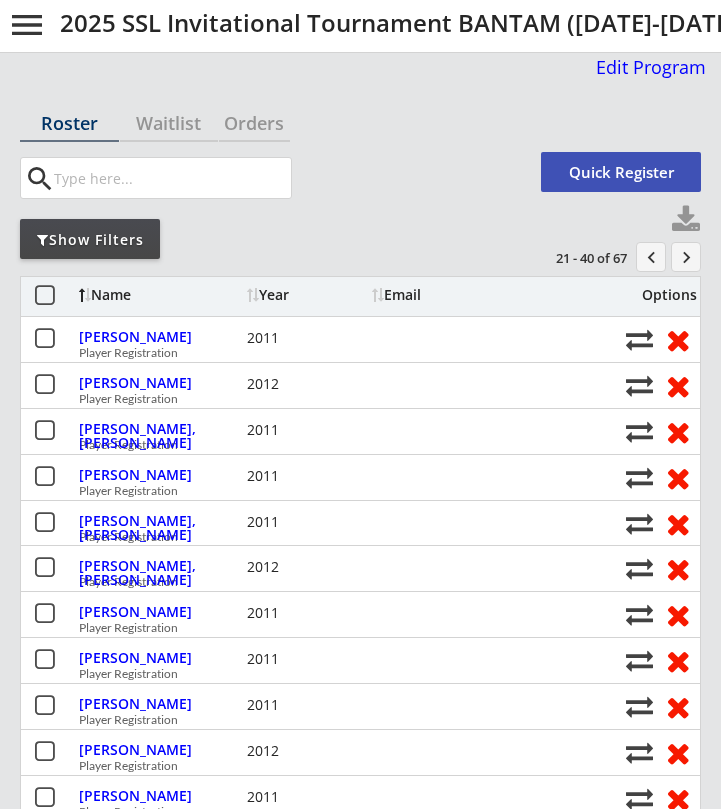 click on "keyboard_arrow_right" at bounding box center [686, 257] 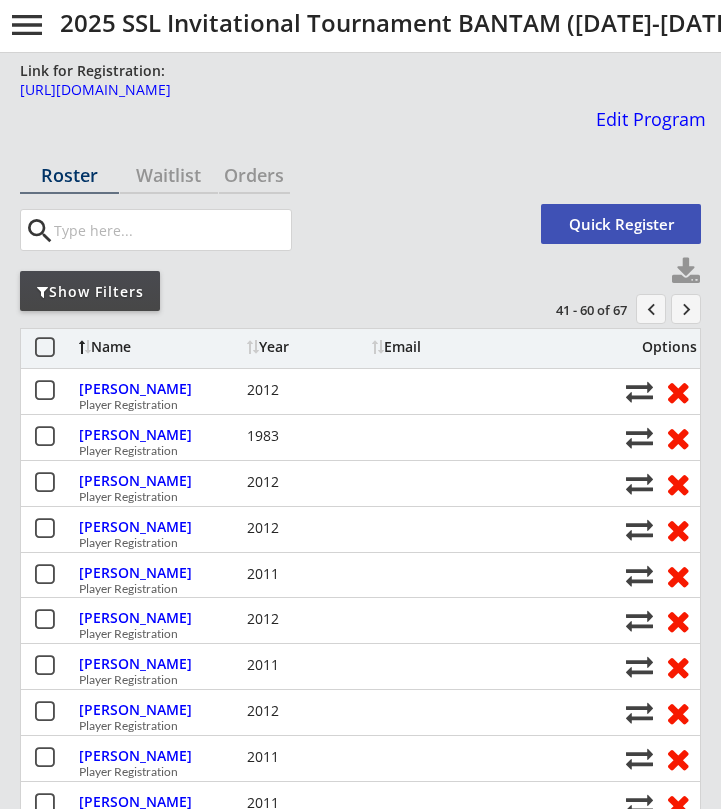 scroll, scrollTop: 0, scrollLeft: 0, axis: both 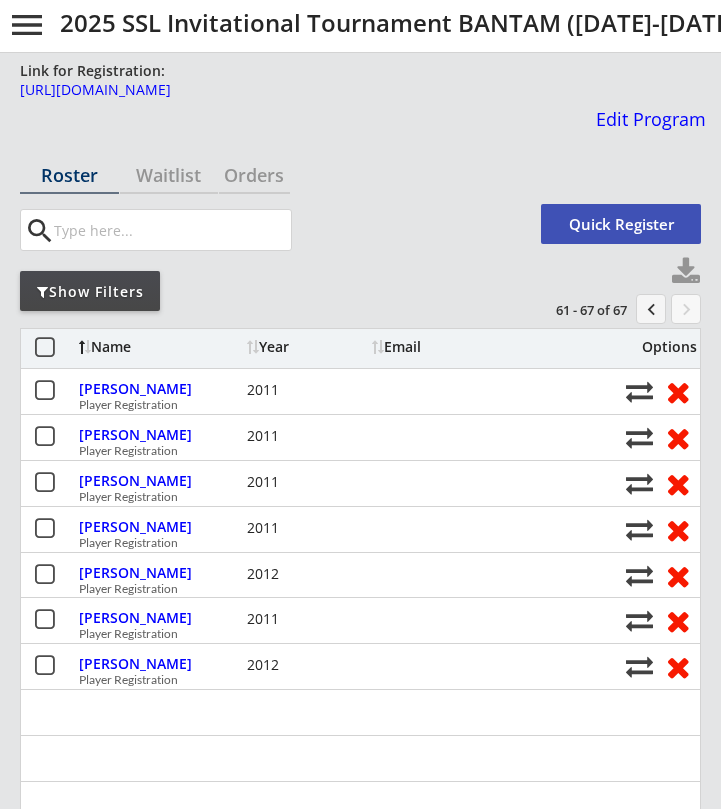 click on "chevron_left" at bounding box center (651, 309) 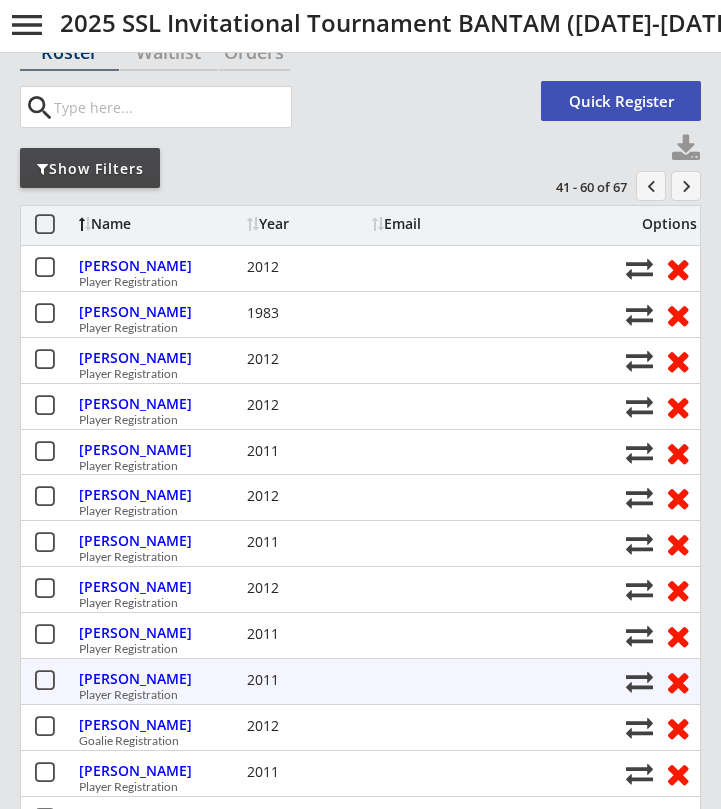scroll, scrollTop: 119, scrollLeft: 0, axis: vertical 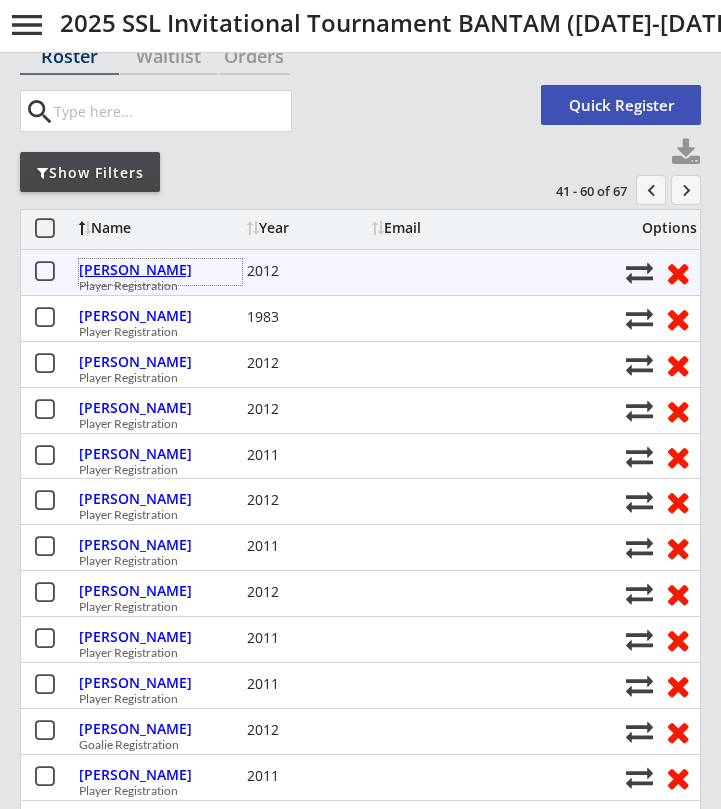 click on "[PERSON_NAME]" at bounding box center [160, 270] 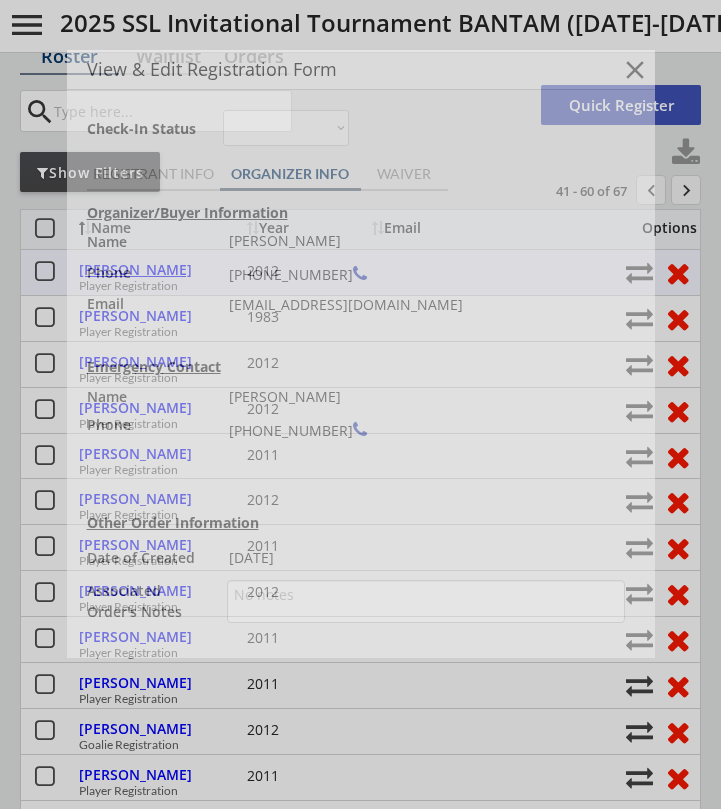 type on "13O LA Kings AAA" 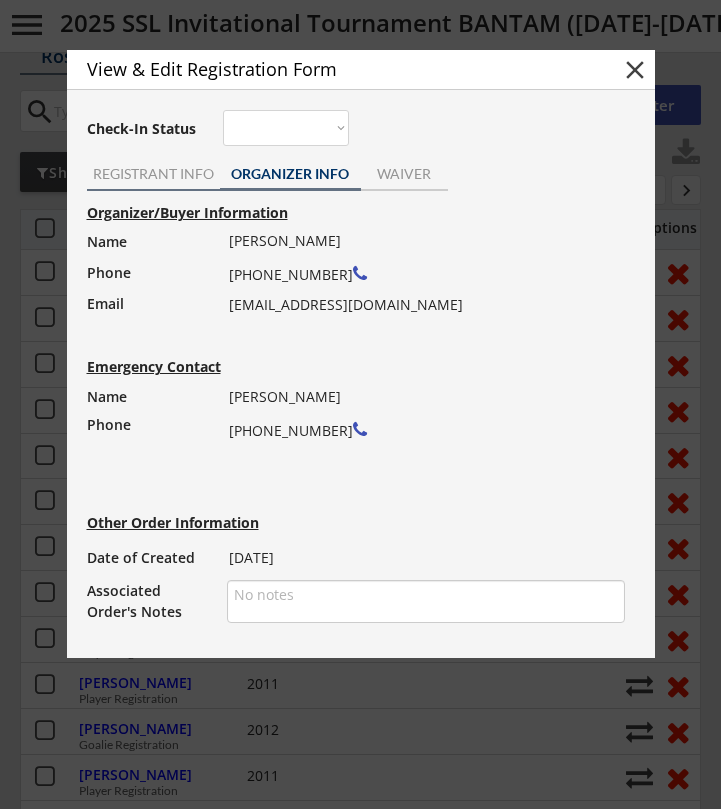 click on "REGISTRANT INFO" at bounding box center [153, 176] 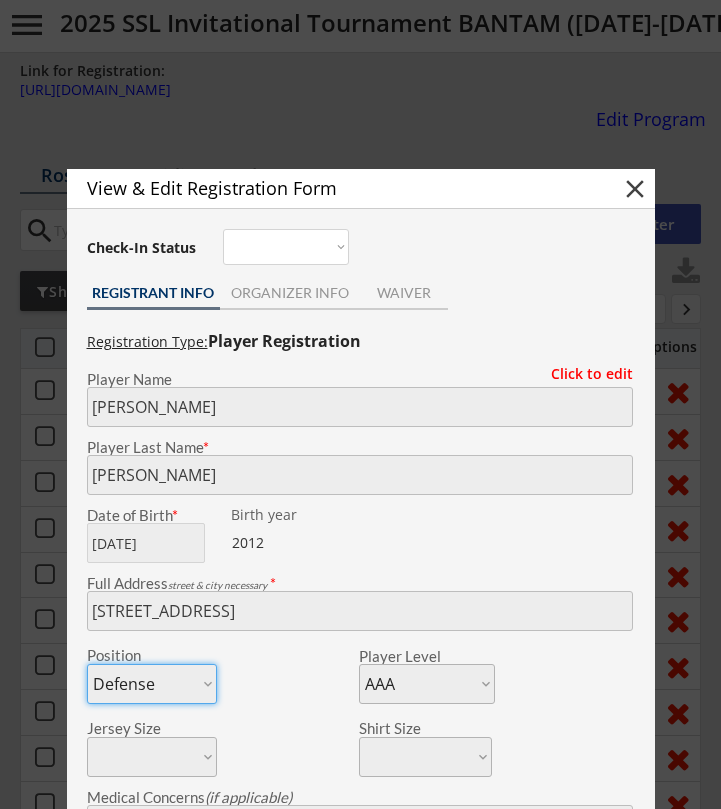 scroll, scrollTop: 0, scrollLeft: 0, axis: both 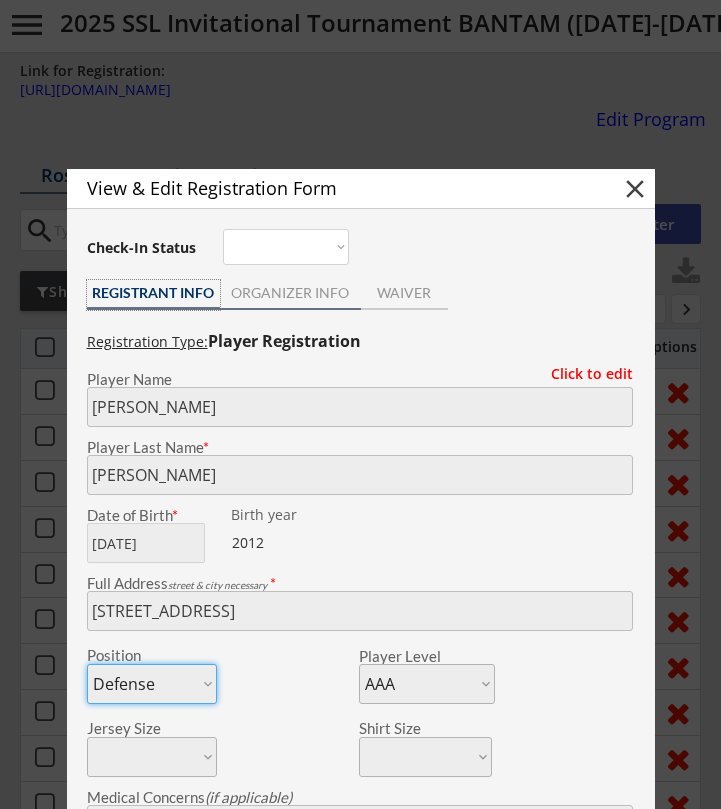 click on "ORGANIZER INFO" at bounding box center [290, 293] 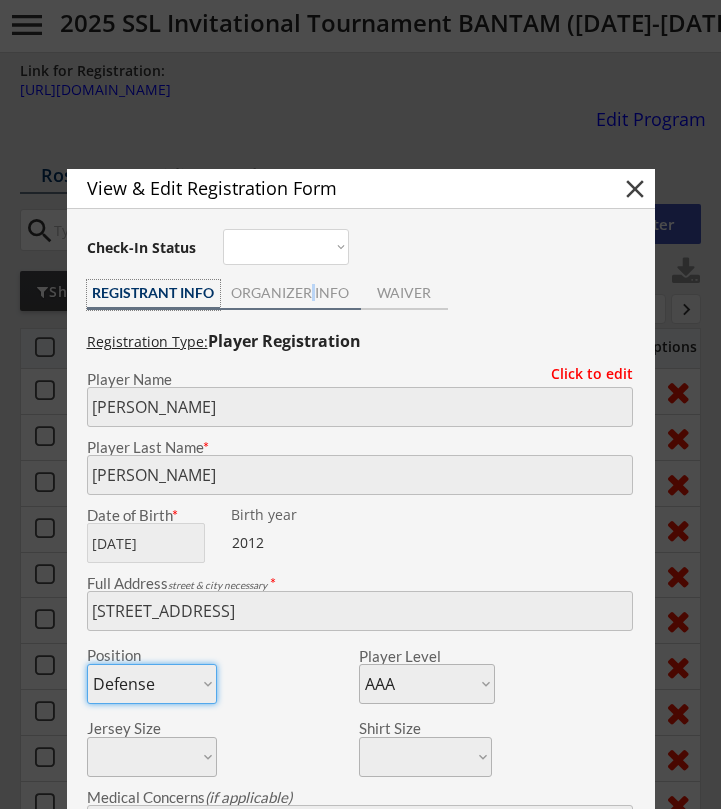 click on "ORGANIZER INFO" at bounding box center [290, 293] 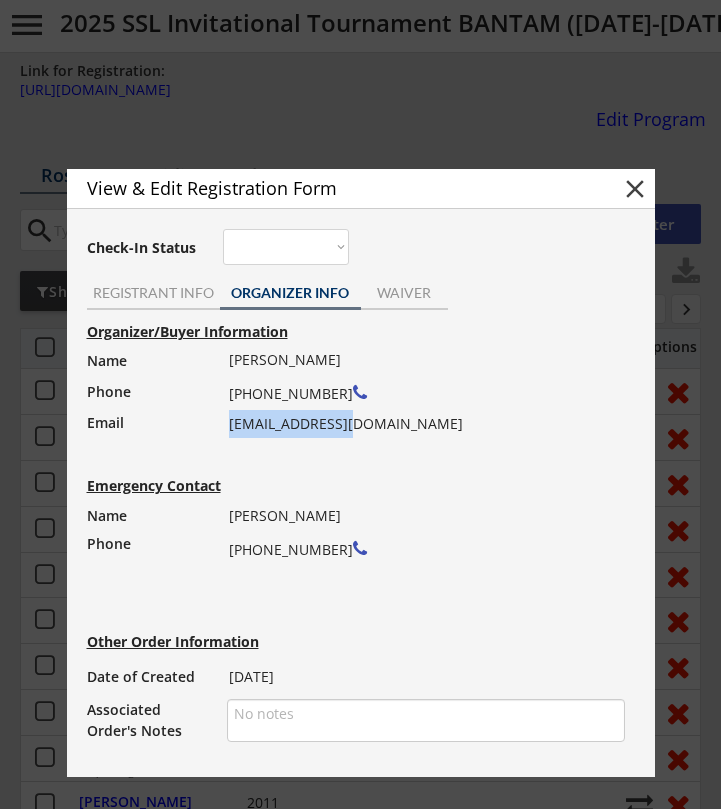 drag, startPoint x: 357, startPoint y: 425, endPoint x: 228, endPoint y: 428, distance: 129.03488 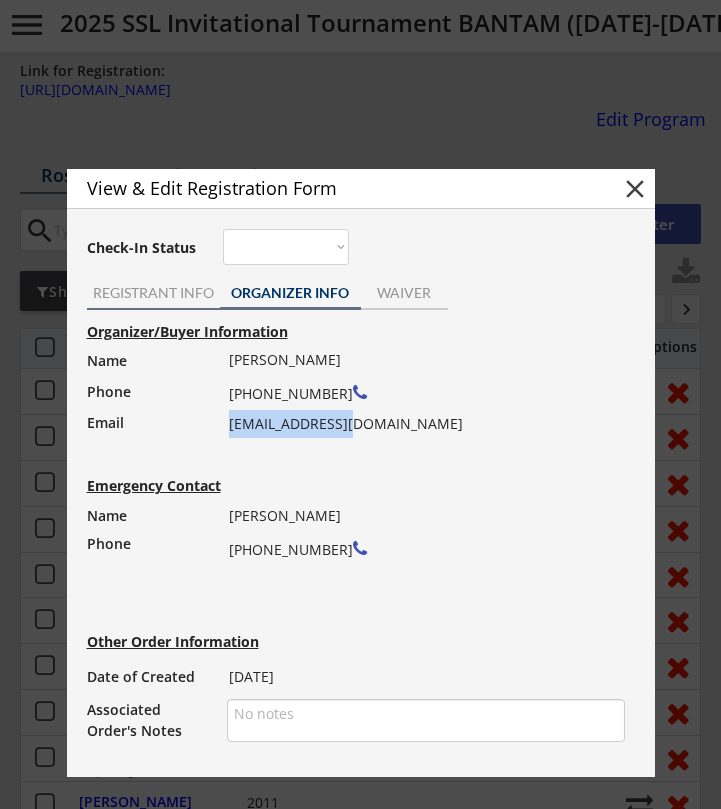 click on "REGISTRANT INFO" at bounding box center (153, 293) 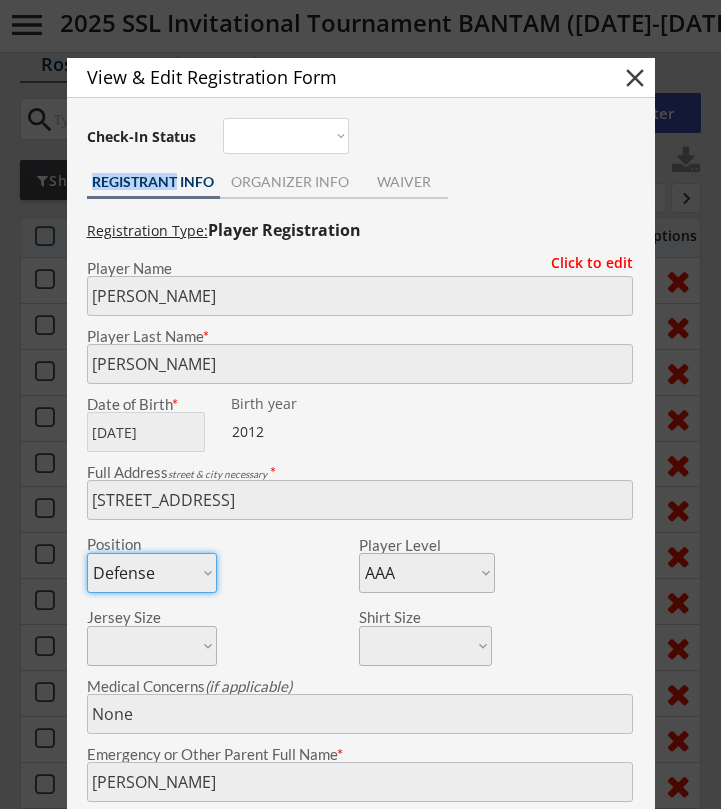 scroll, scrollTop: 138, scrollLeft: 0, axis: vertical 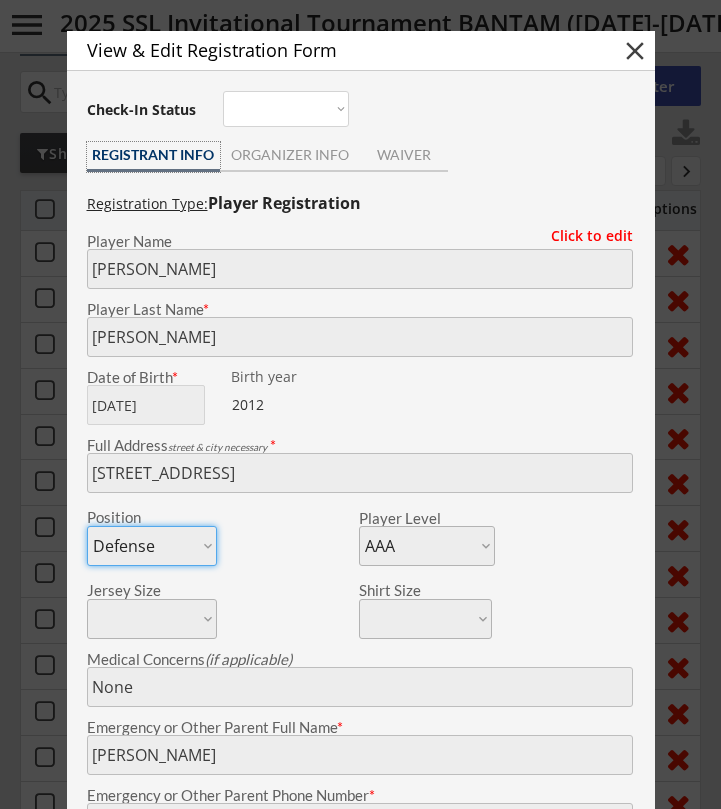 click on "Position  Forward Defense Goalie" at bounding box center [222, 536] 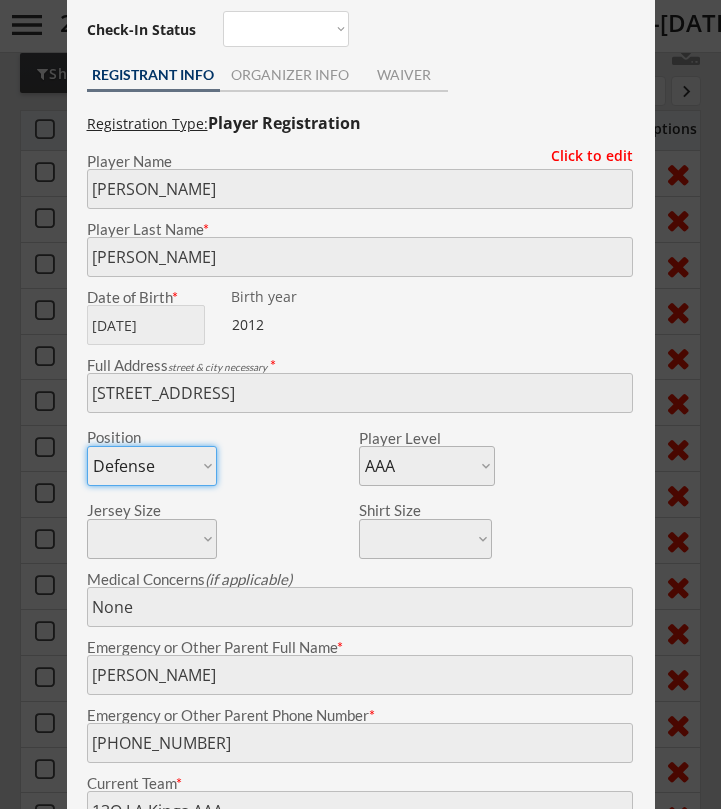 scroll, scrollTop: 225, scrollLeft: 0, axis: vertical 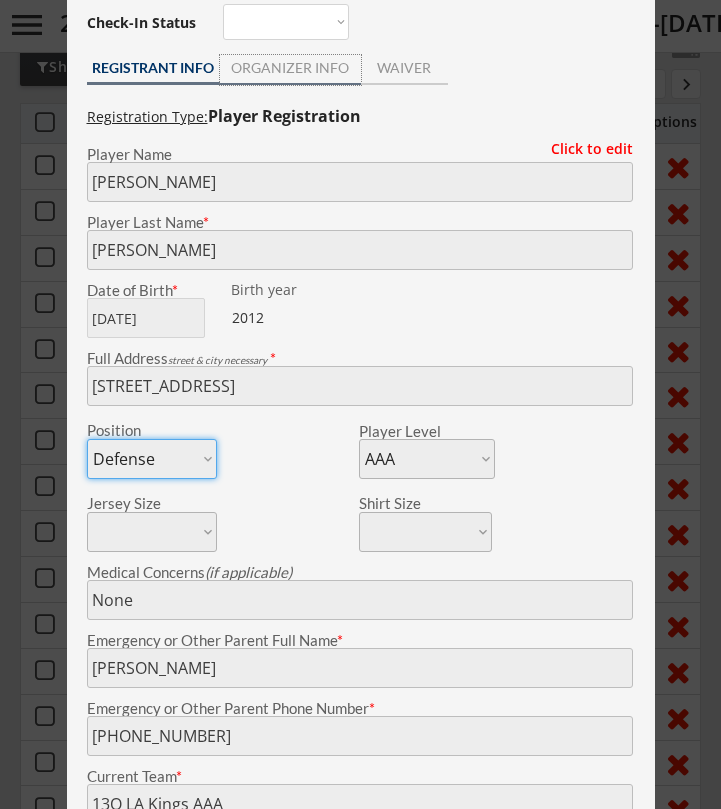 click on "ORGANIZER INFO" at bounding box center [290, 70] 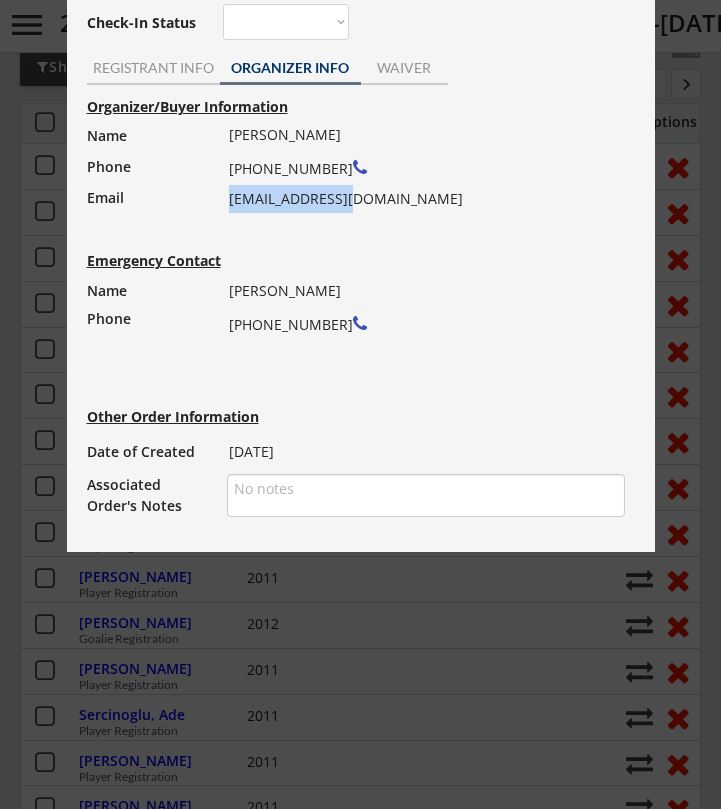 drag, startPoint x: 361, startPoint y: 203, endPoint x: 230, endPoint y: 196, distance: 131.18689 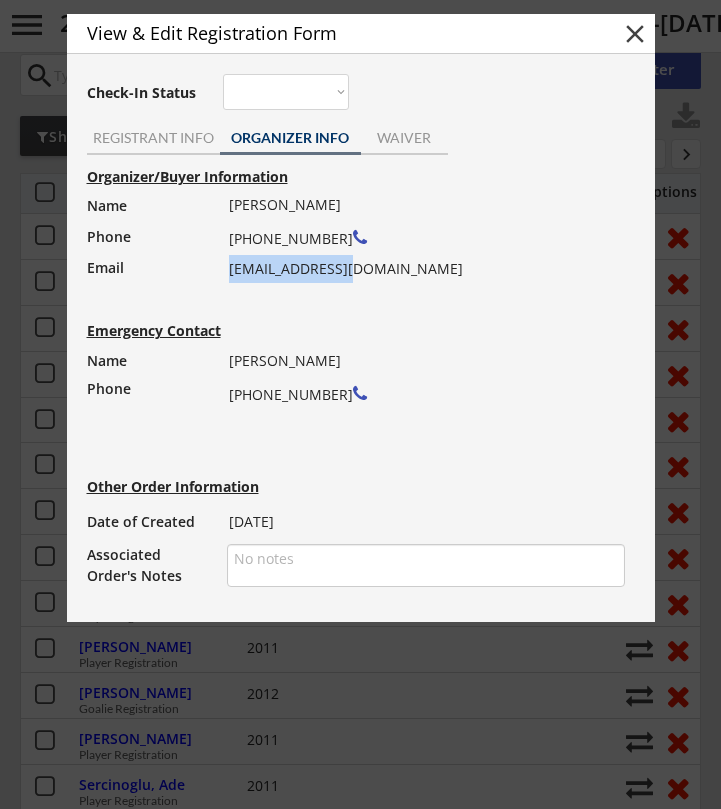 scroll, scrollTop: 143, scrollLeft: 0, axis: vertical 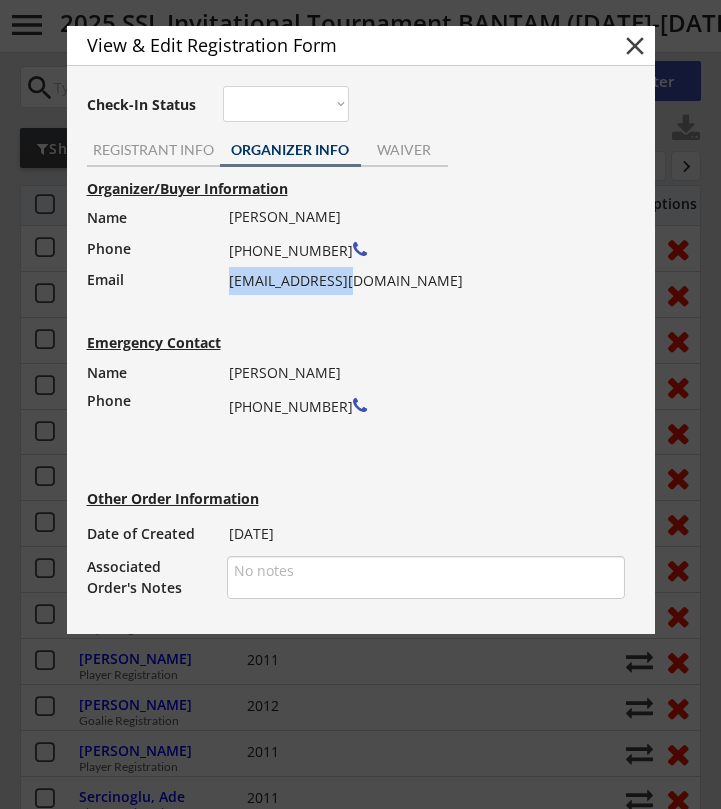 click on "close" at bounding box center [635, 46] 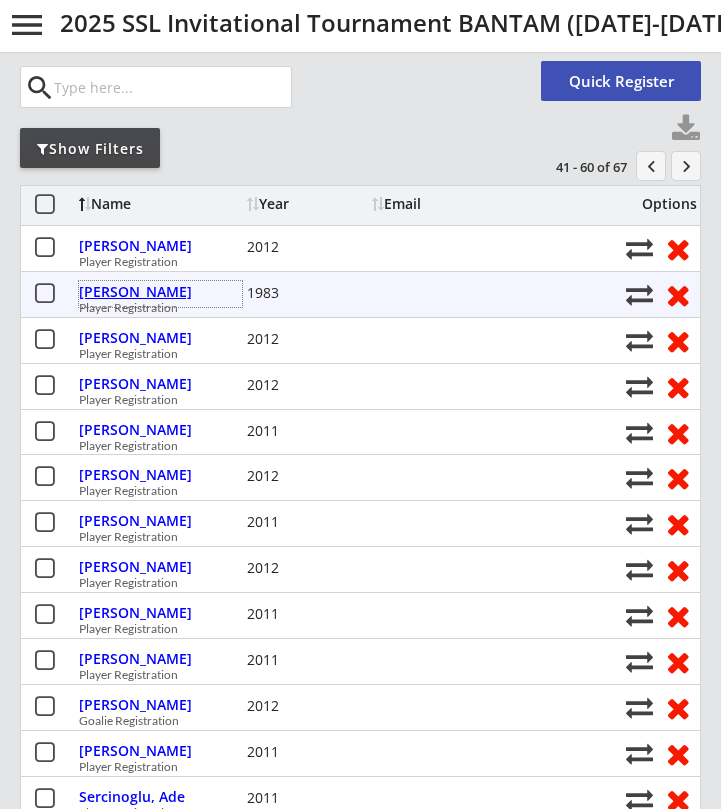 click on "[PERSON_NAME]" at bounding box center (160, 292) 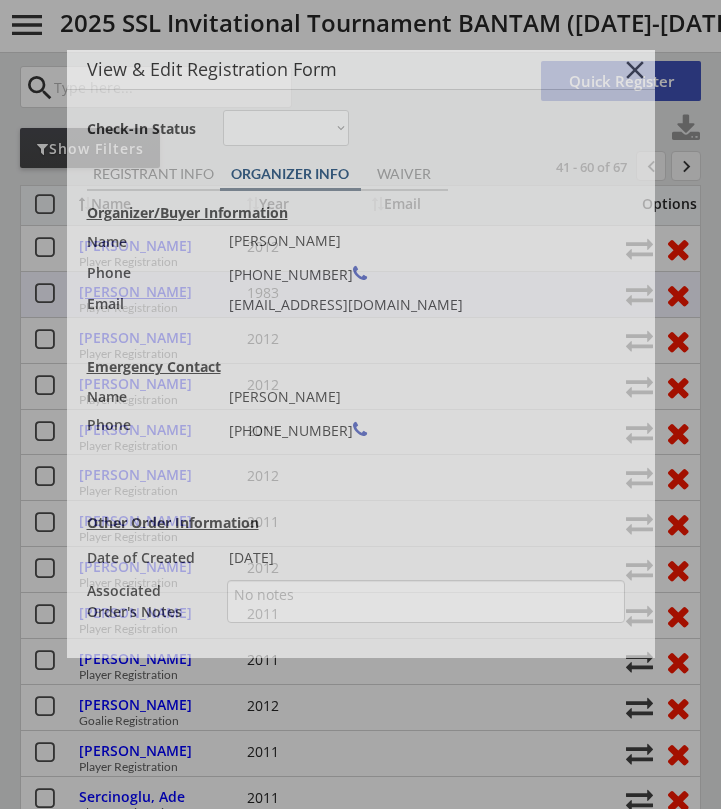 type on "Bulls 2011 AAA" 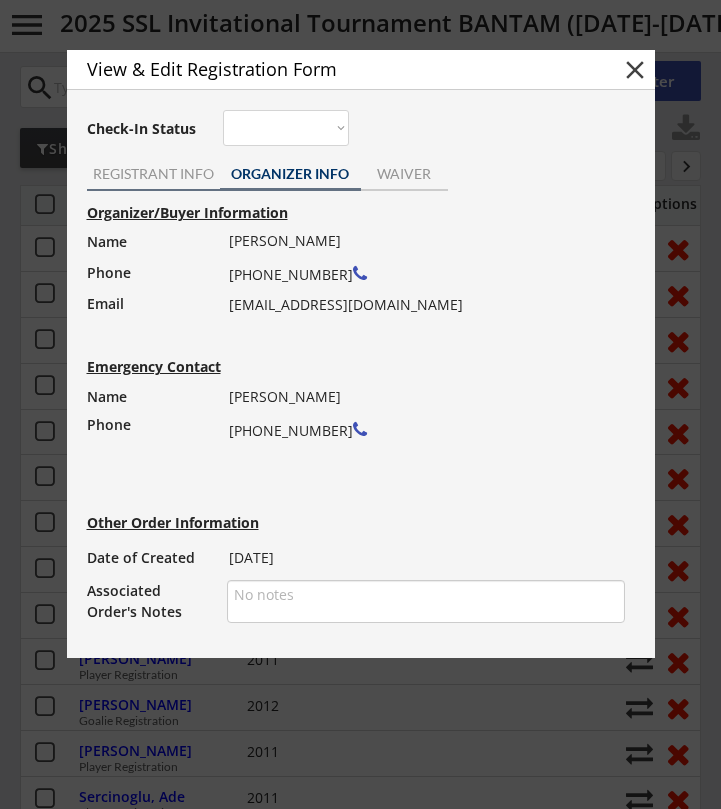 click on "REGISTRANT INFO" at bounding box center (153, 174) 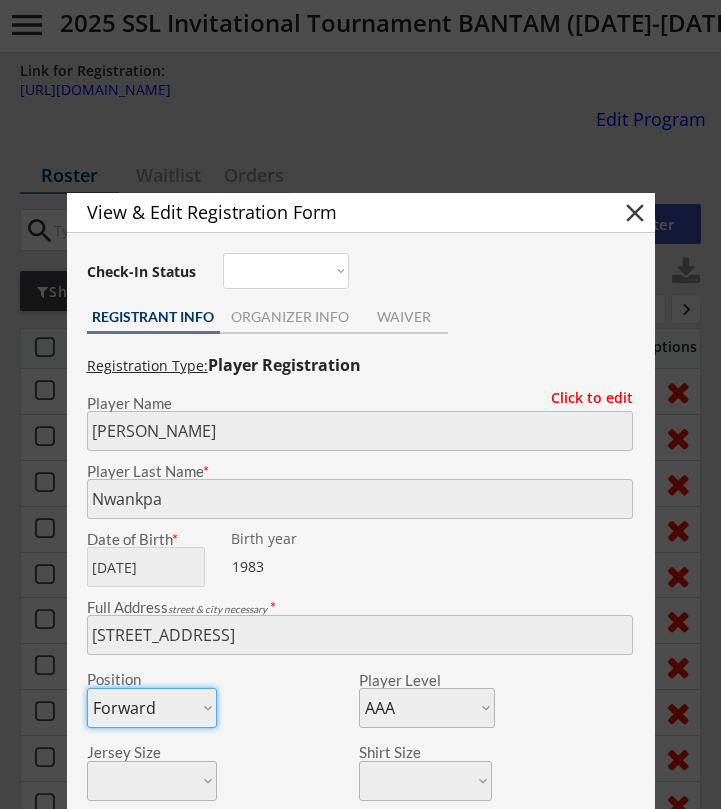 scroll, scrollTop: 0, scrollLeft: 0, axis: both 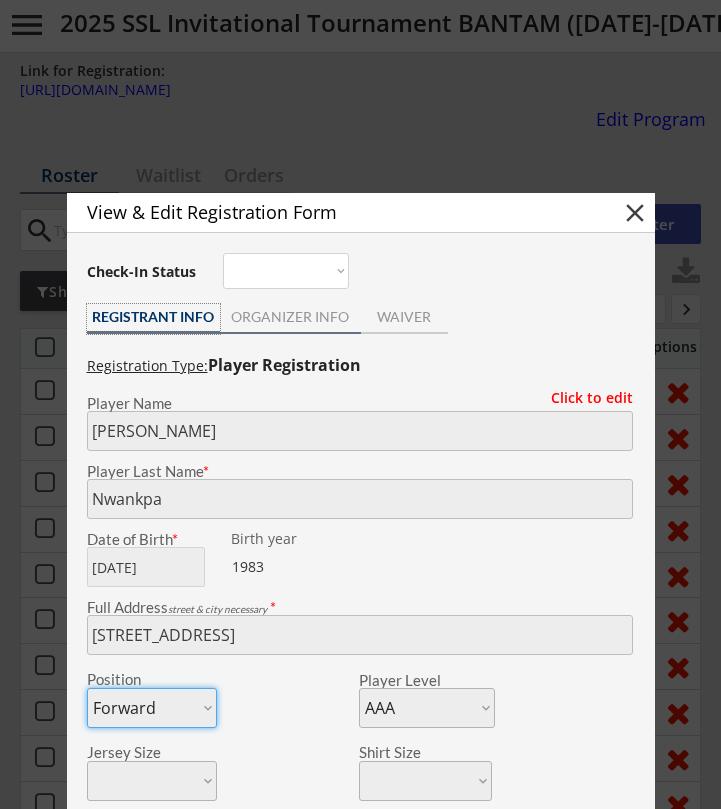 click on "ORGANIZER INFO" at bounding box center [290, 317] 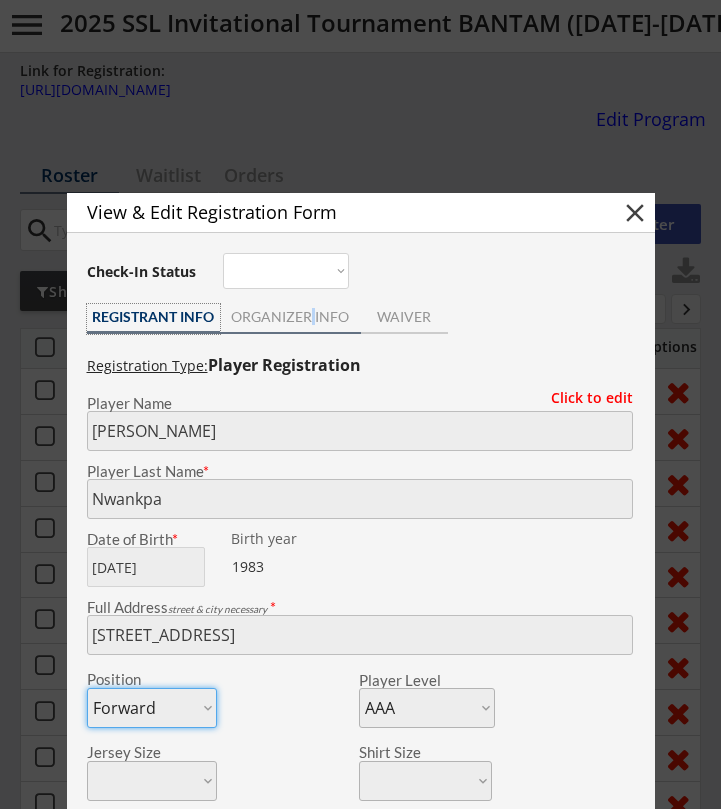 click on "ORGANIZER INFO" at bounding box center (290, 317) 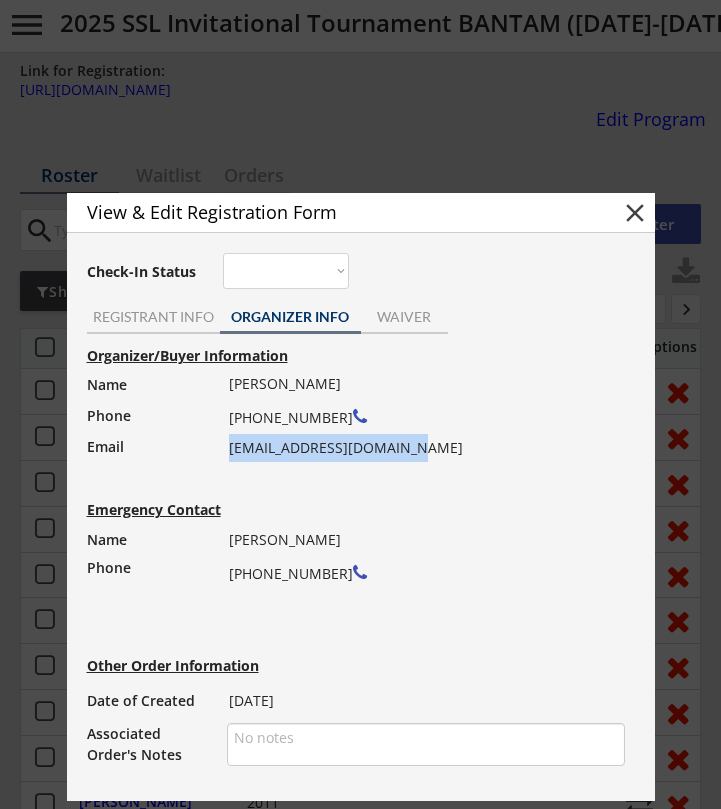 drag, startPoint x: 409, startPoint y: 449, endPoint x: 230, endPoint y: 455, distance: 179.10052 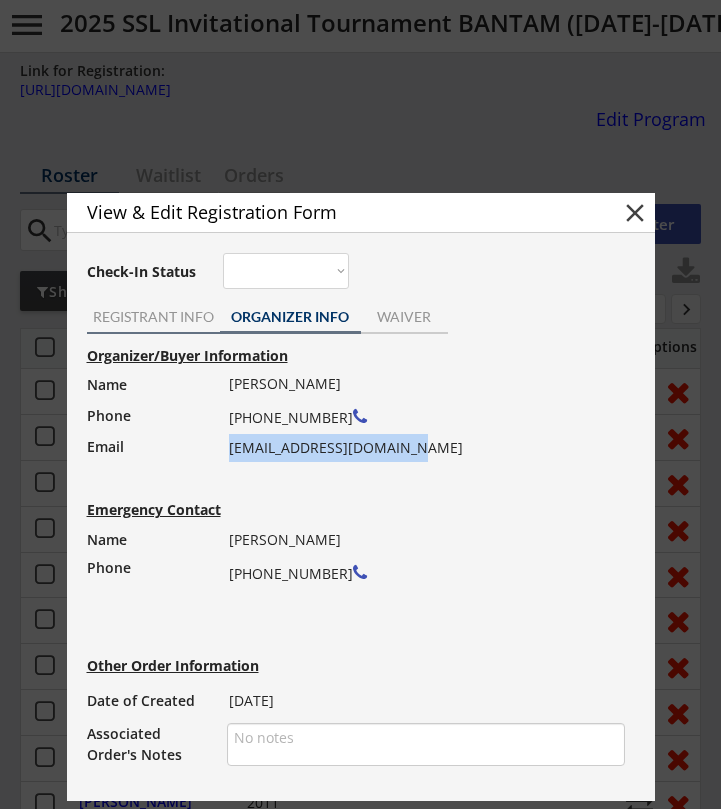 click on "REGISTRANT INFO" at bounding box center [153, 317] 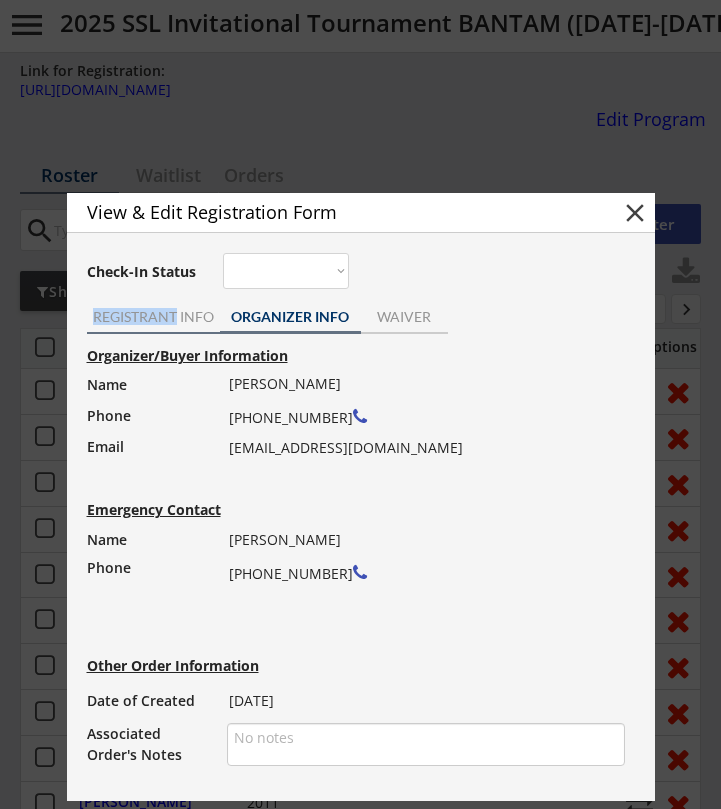click on "REGISTRANT INFO" at bounding box center [153, 317] 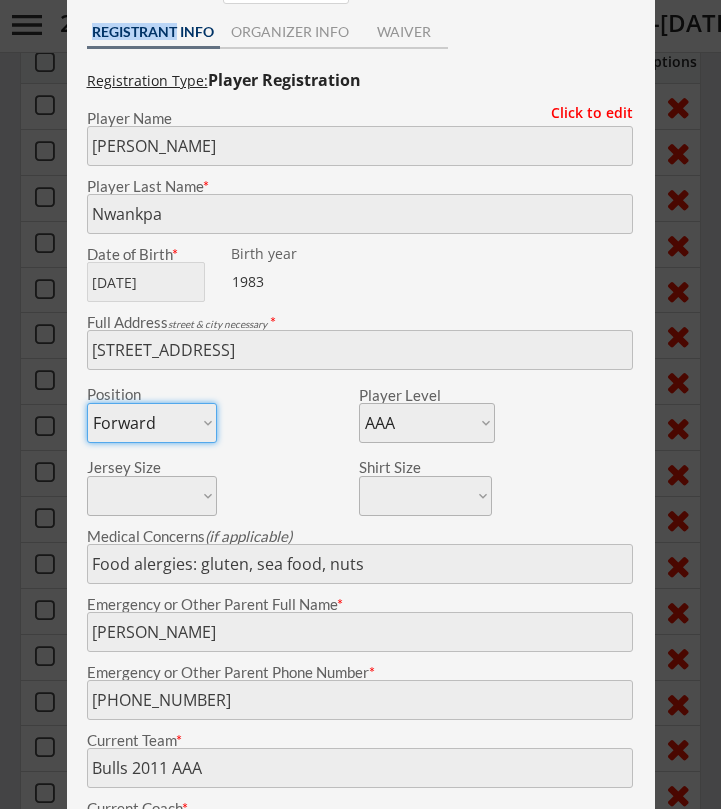 scroll, scrollTop: 347, scrollLeft: 0, axis: vertical 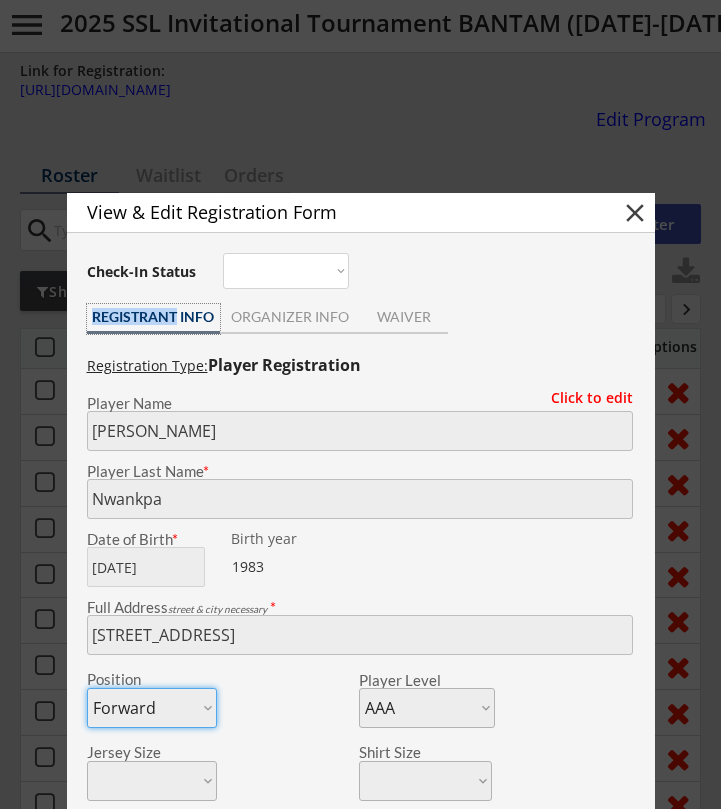click on "close" at bounding box center (635, 213) 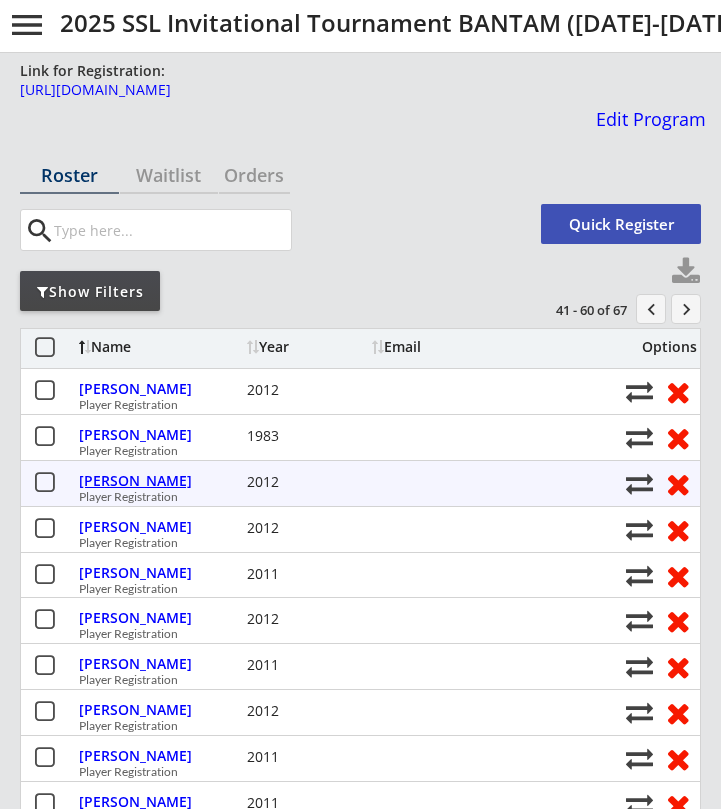 click on "[PERSON_NAME]" at bounding box center (160, 481) 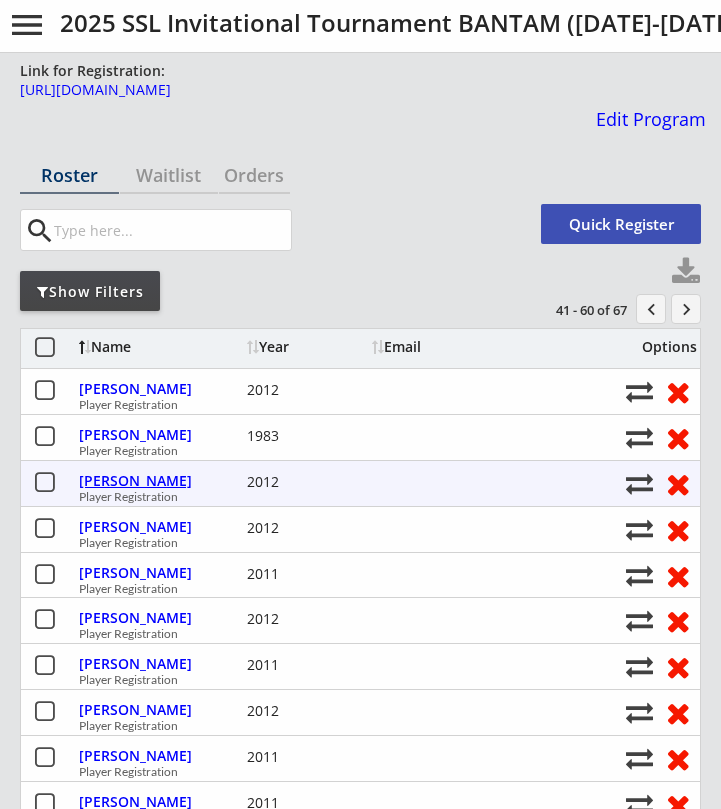 type on "Goldrush 14U AA" 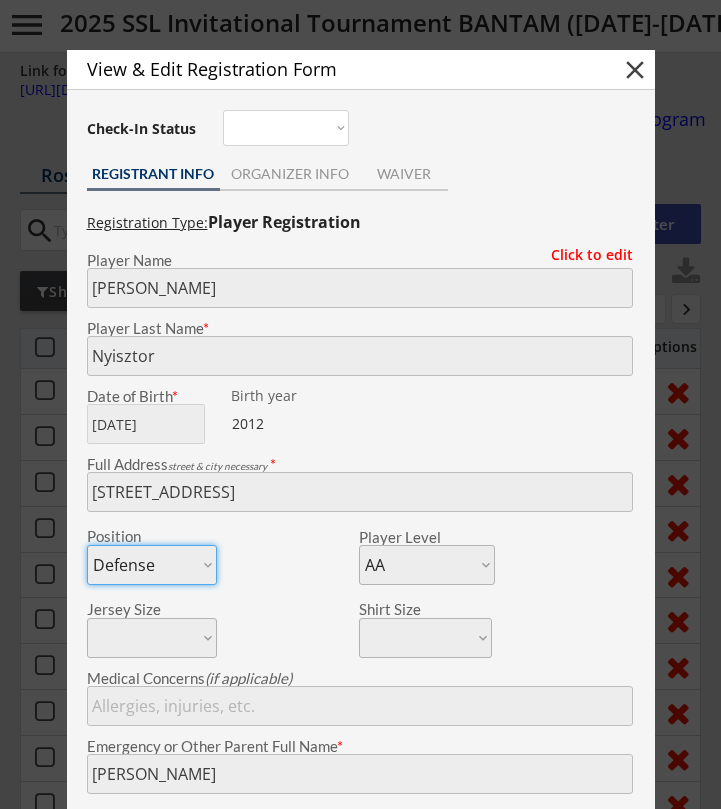 scroll, scrollTop: 0, scrollLeft: 0, axis: both 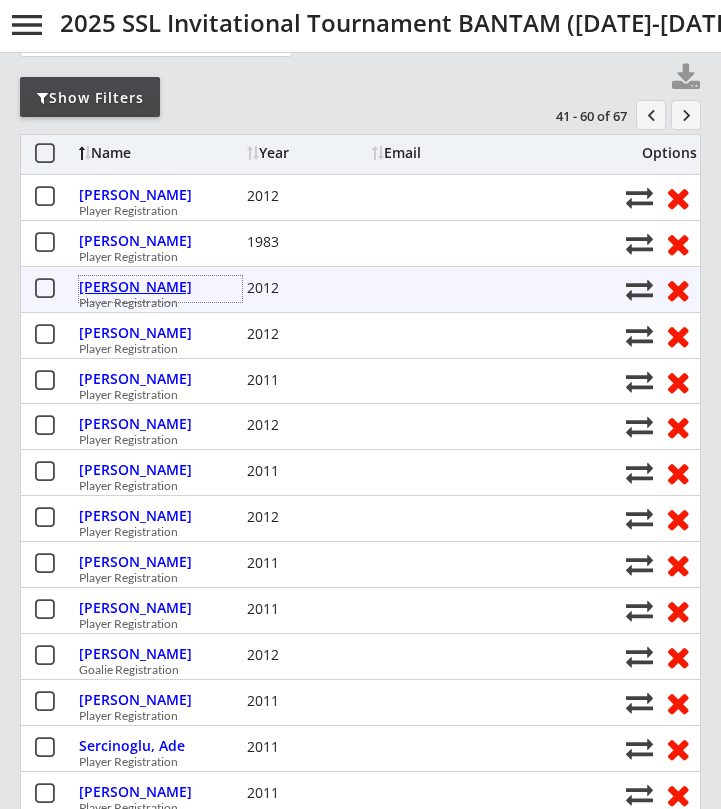 click on "[PERSON_NAME]" at bounding box center (160, 287) 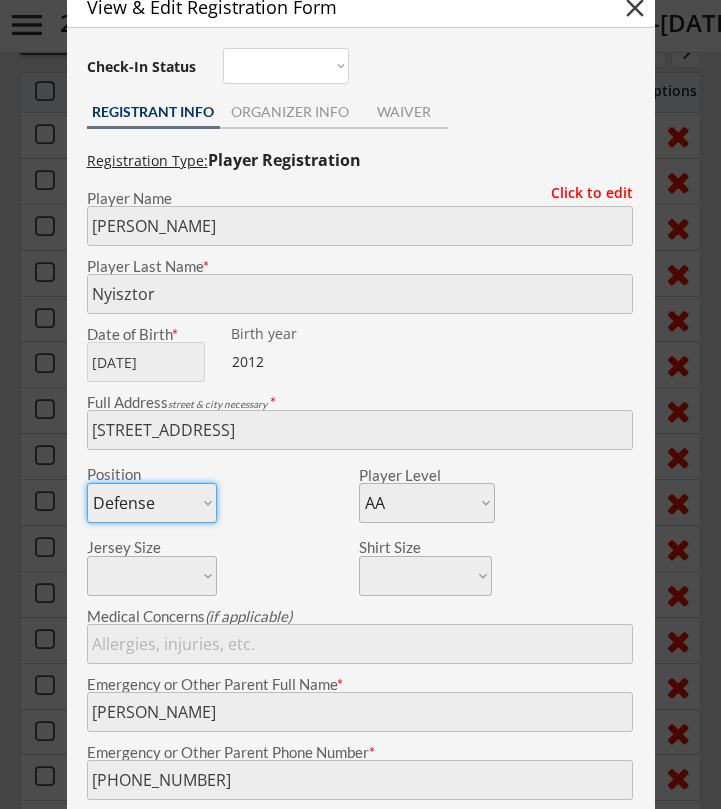 scroll, scrollTop: 232, scrollLeft: 0, axis: vertical 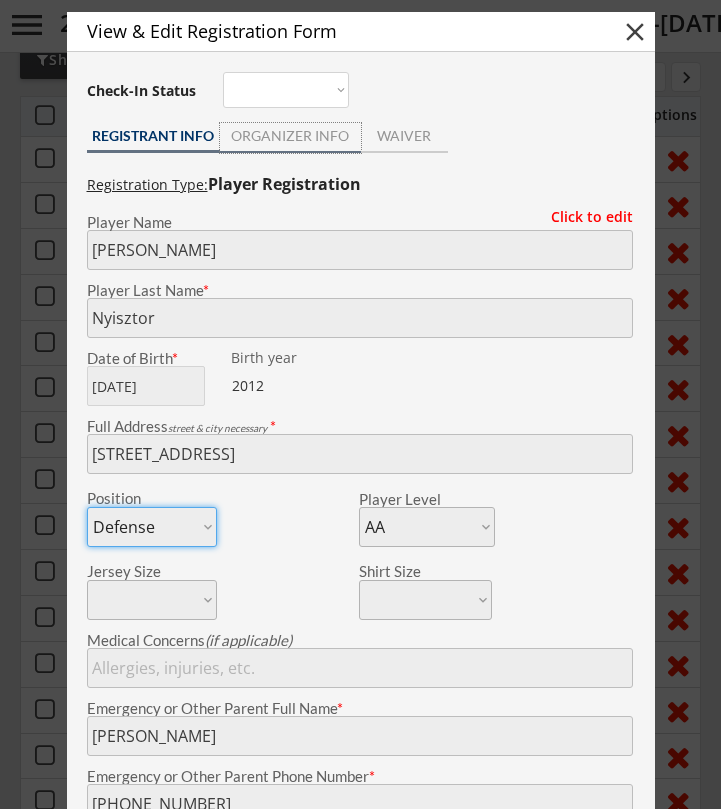 click on "ORGANIZER INFO" at bounding box center [290, 136] 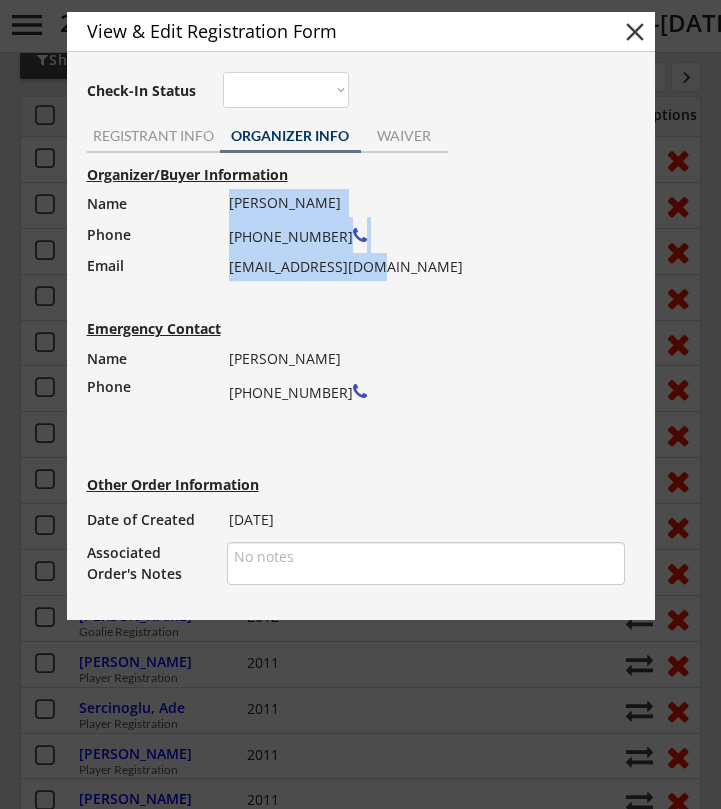drag, startPoint x: 372, startPoint y: 275, endPoint x: 227, endPoint y: 275, distance: 145 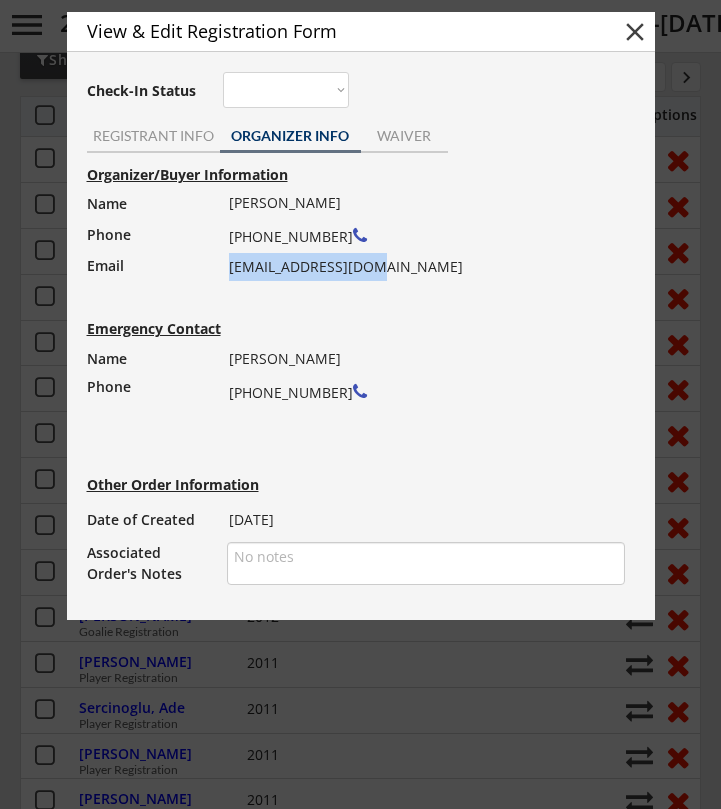 drag, startPoint x: 371, startPoint y: 267, endPoint x: 229, endPoint y: 273, distance: 142.12671 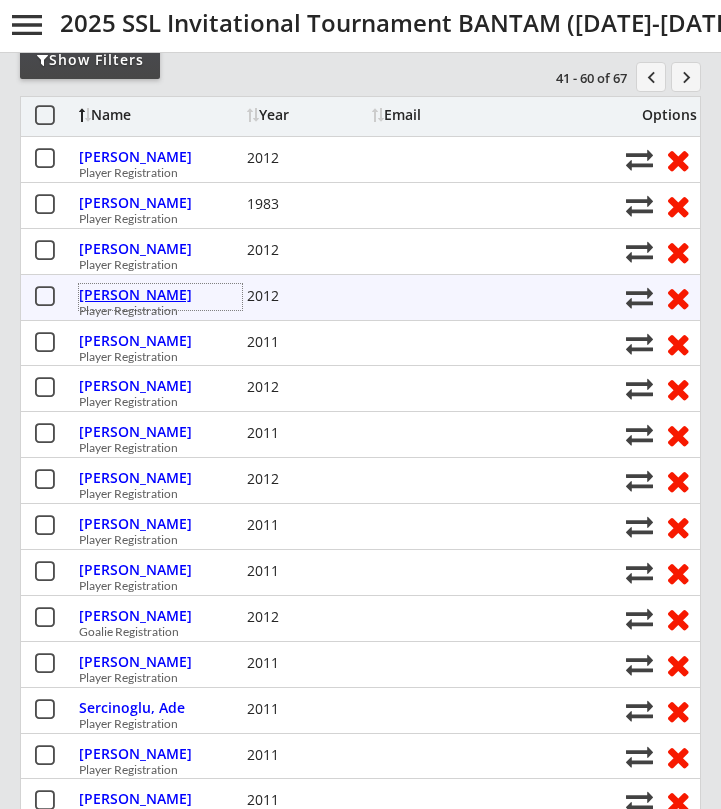 click on "[PERSON_NAME]" at bounding box center [160, 295] 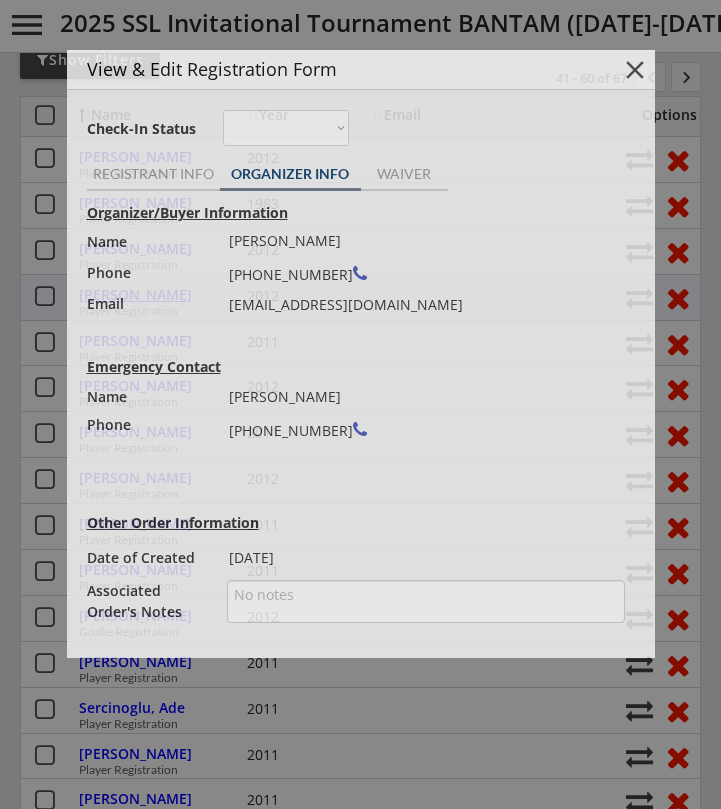 type on "12AA-1 Jr Ducks" 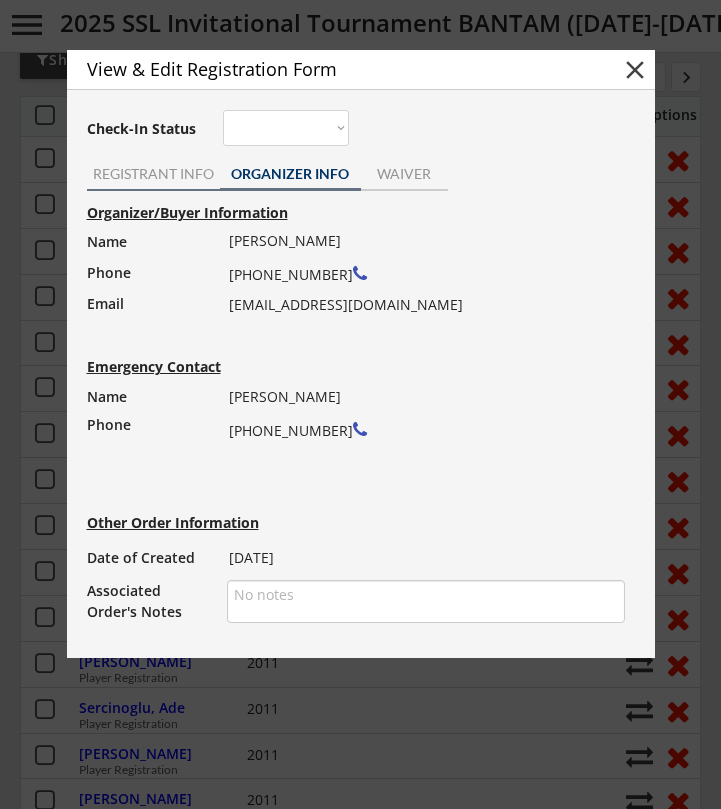 click on "REGISTRANT INFO" at bounding box center (153, 174) 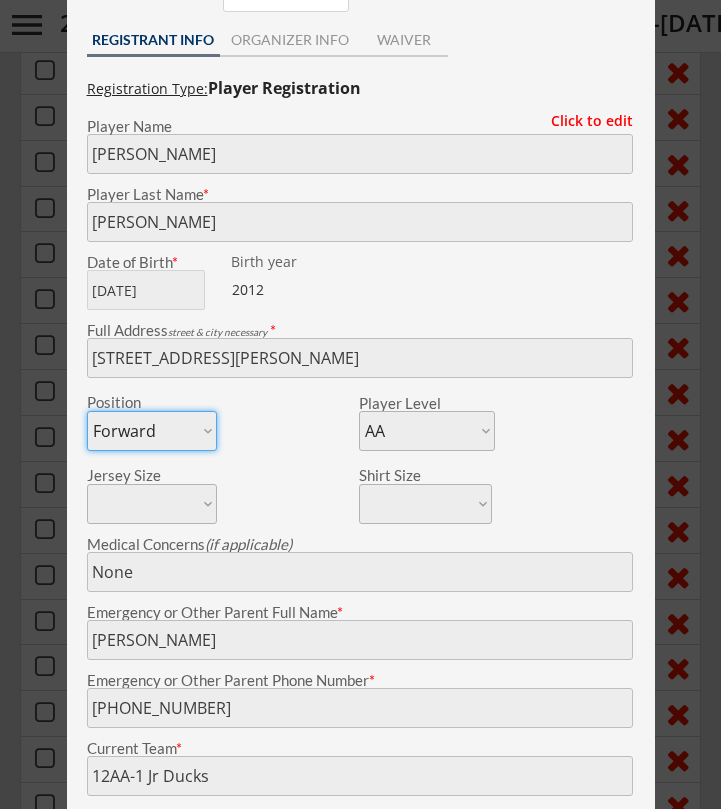 scroll, scrollTop: 367, scrollLeft: 0, axis: vertical 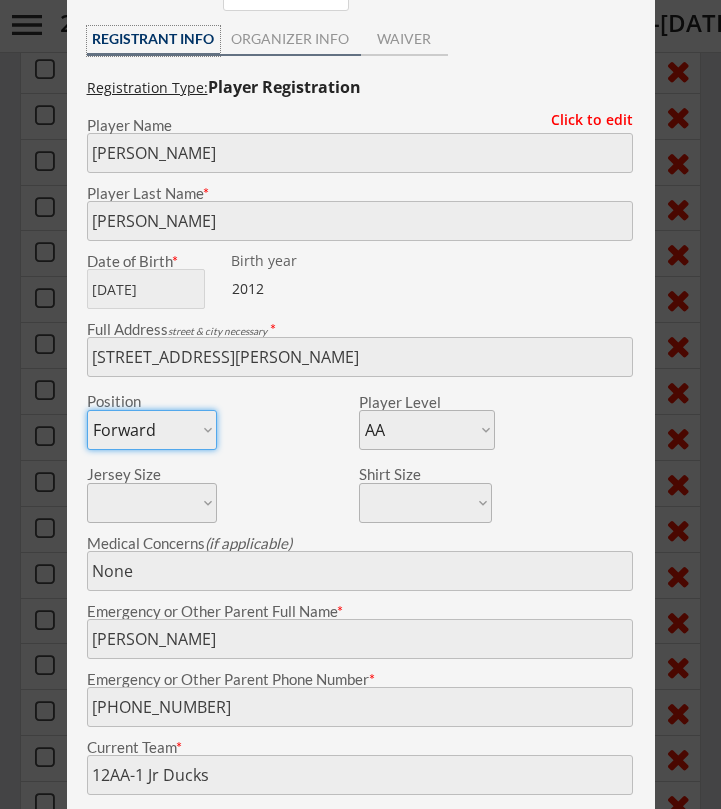 click on "ORGANIZER INFO" at bounding box center [290, 41] 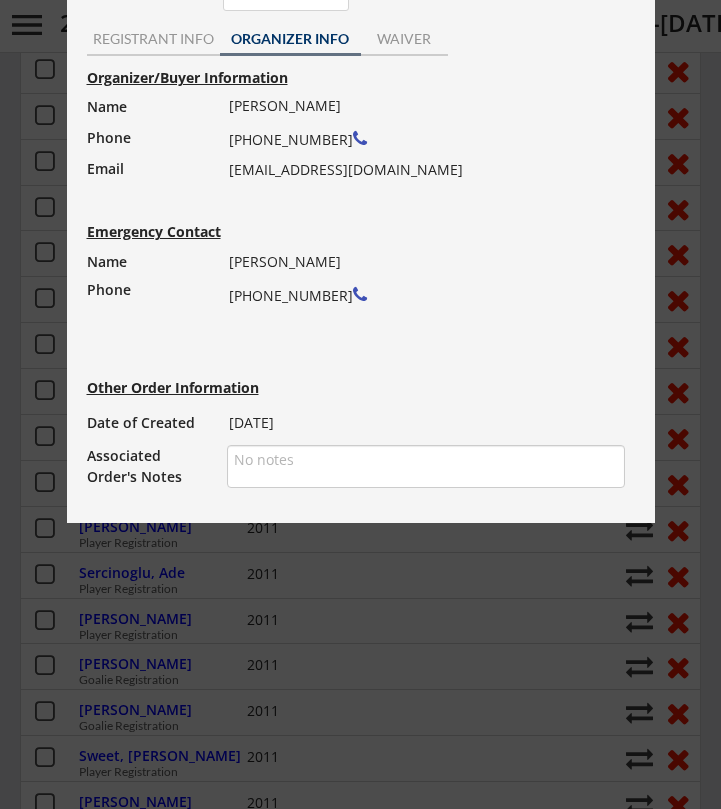 click on "Steven Pence
(951) 403-3839    pence1991@att.net" at bounding box center [420, 138] 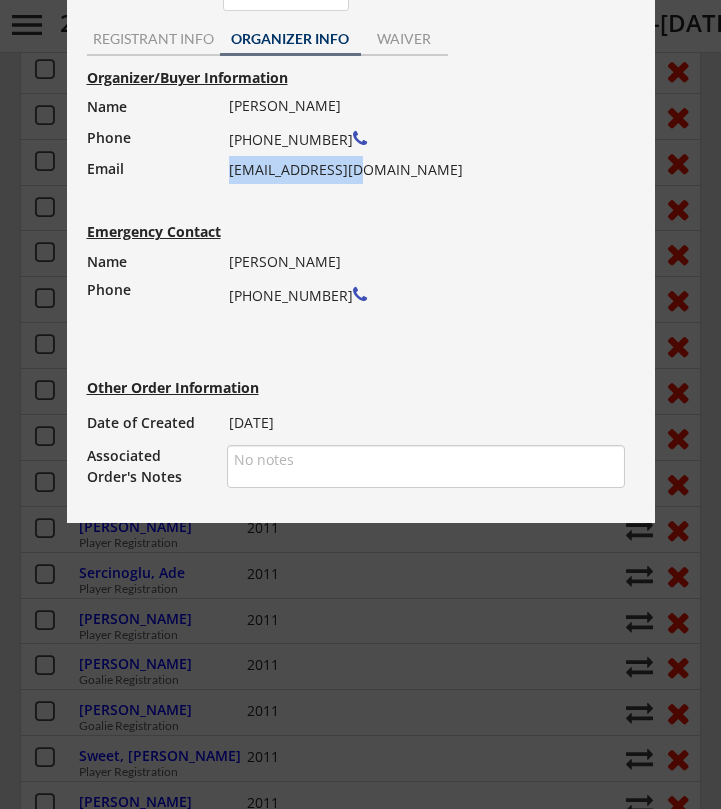 drag, startPoint x: 356, startPoint y: 172, endPoint x: 232, endPoint y: 175, distance: 124.036285 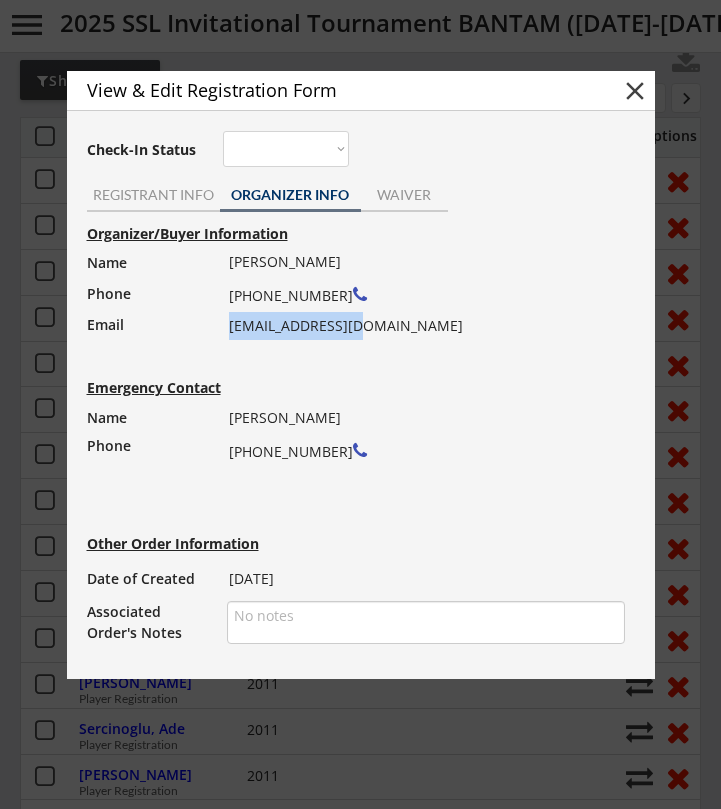 scroll, scrollTop: 201, scrollLeft: 0, axis: vertical 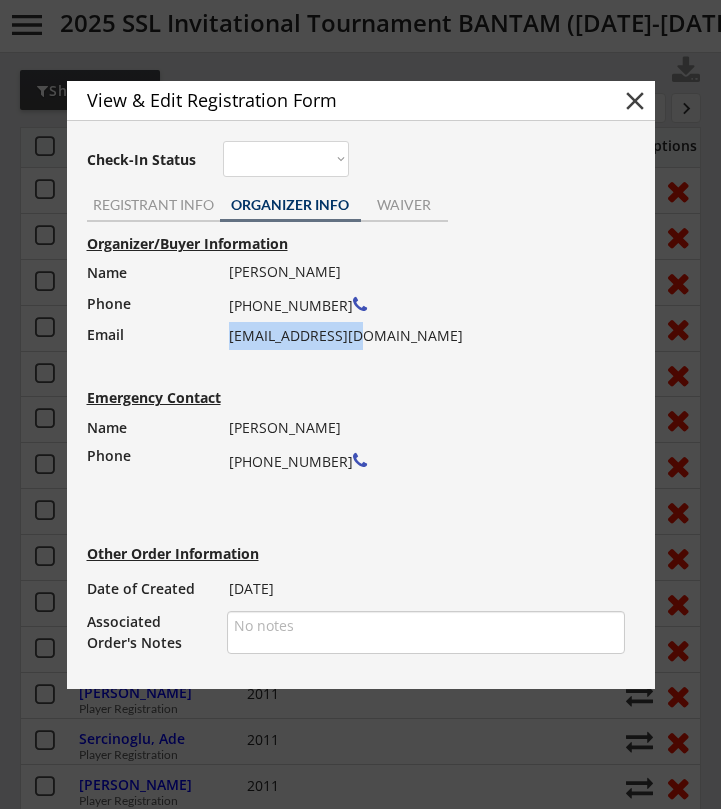 click on "close" at bounding box center [635, 101] 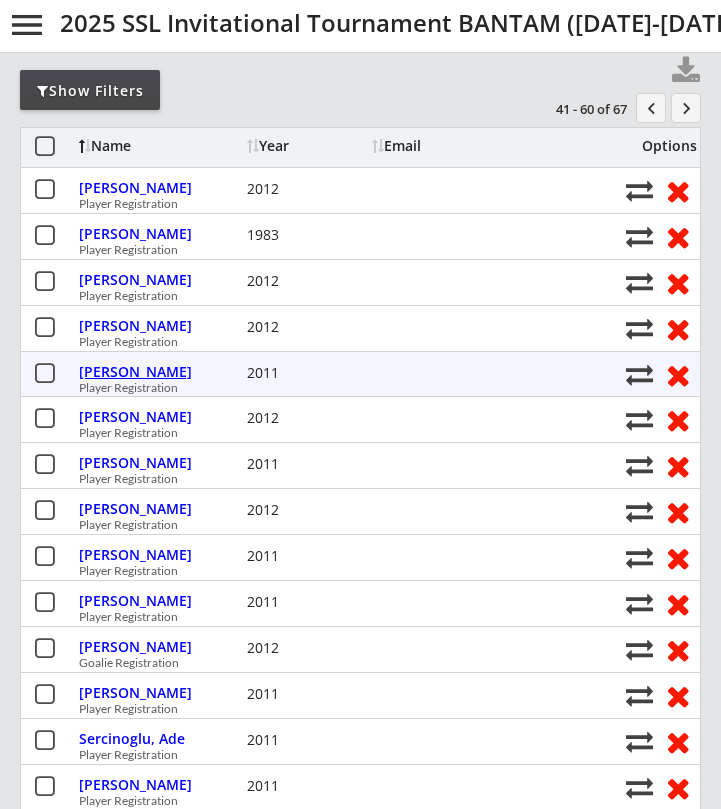 click on "[PERSON_NAME]" at bounding box center (160, 372) 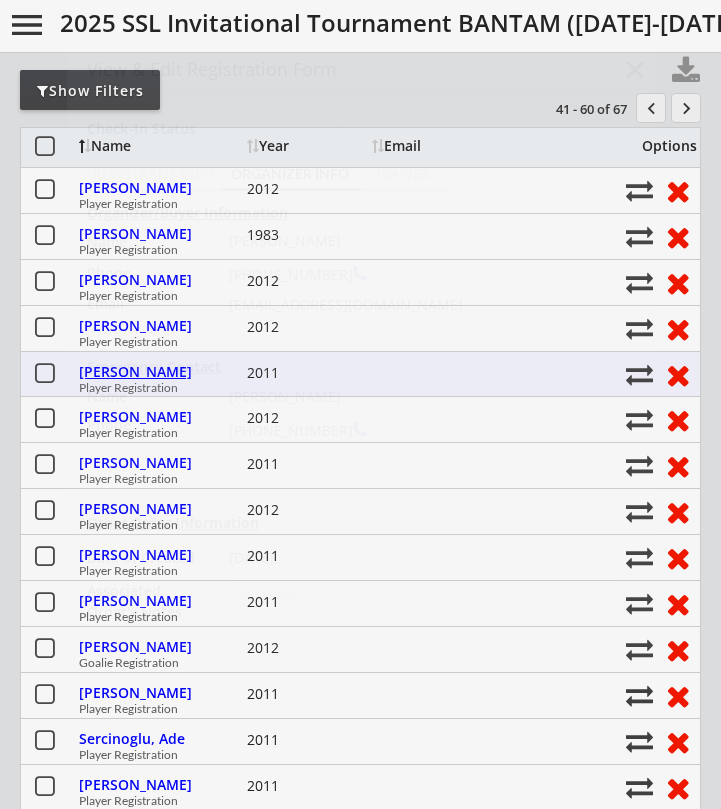 type on "SC Flyers 14AA" 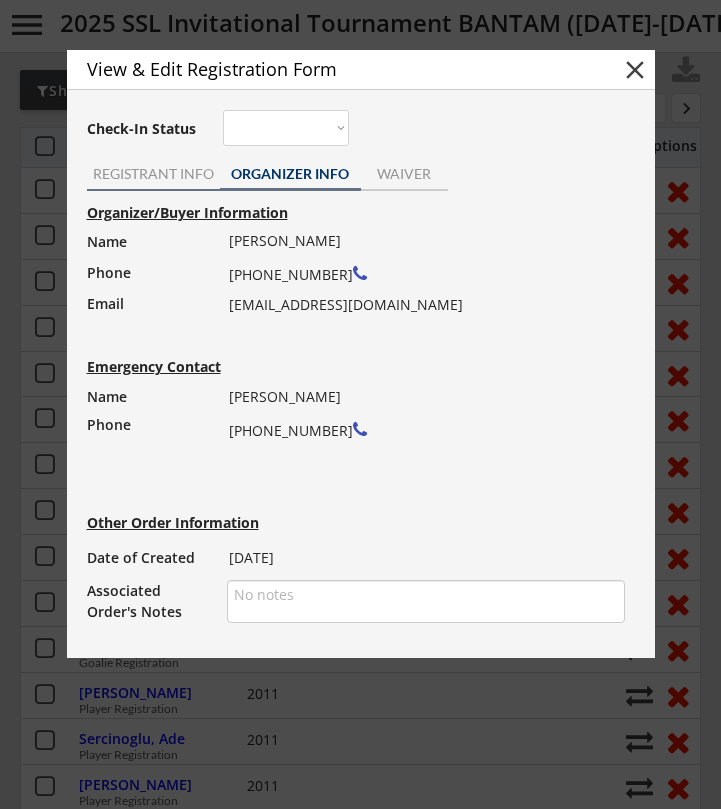 click on "REGISTRANT INFO" at bounding box center [153, 174] 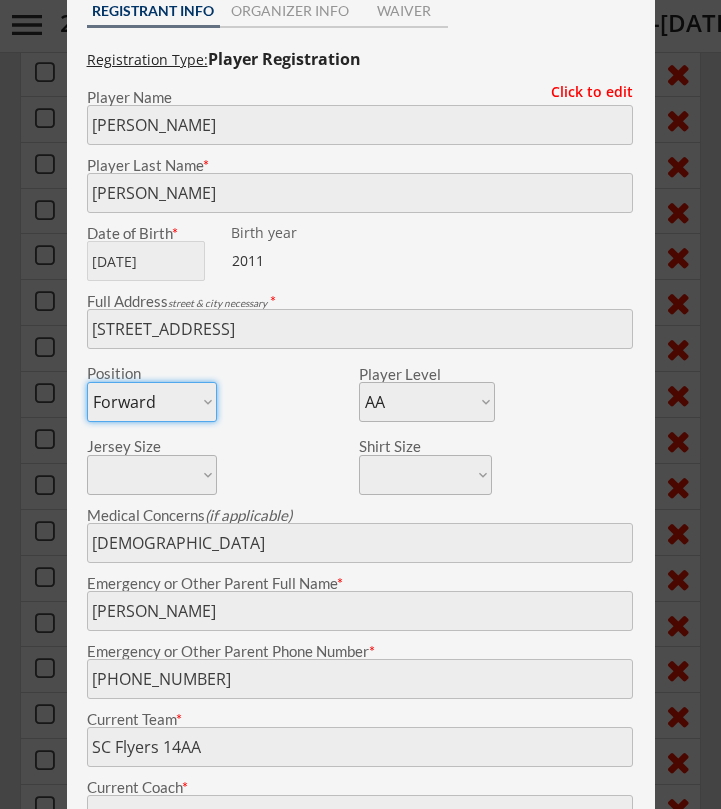 scroll, scrollTop: 366, scrollLeft: 0, axis: vertical 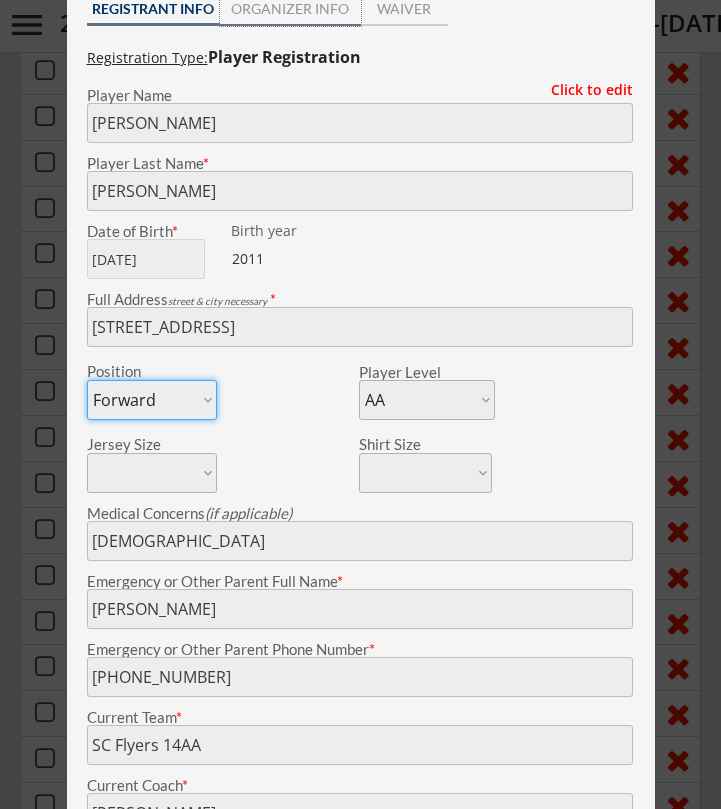 click on "ORGANIZER INFO" at bounding box center [290, 11] 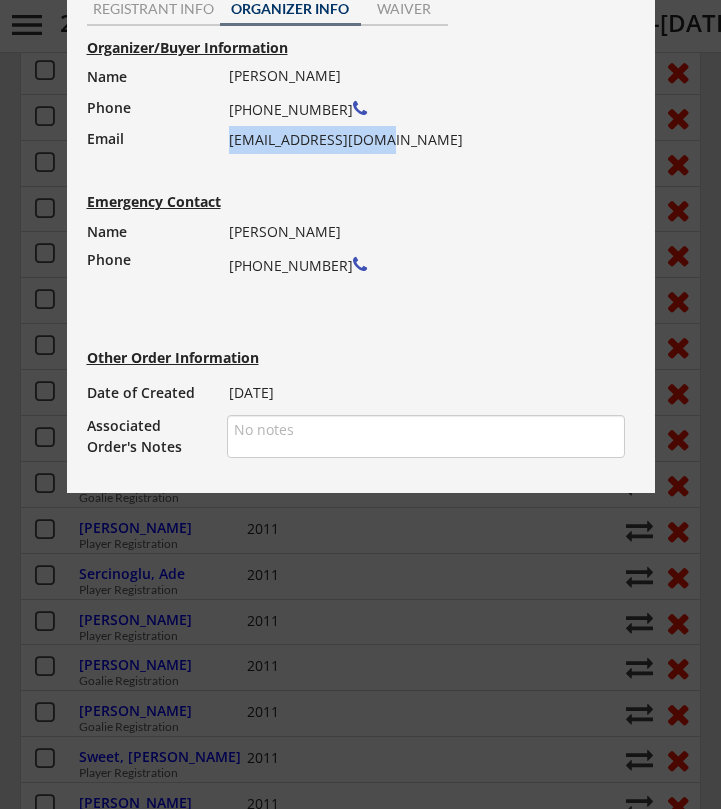 drag, startPoint x: 375, startPoint y: 138, endPoint x: 229, endPoint y: 145, distance: 146.16771 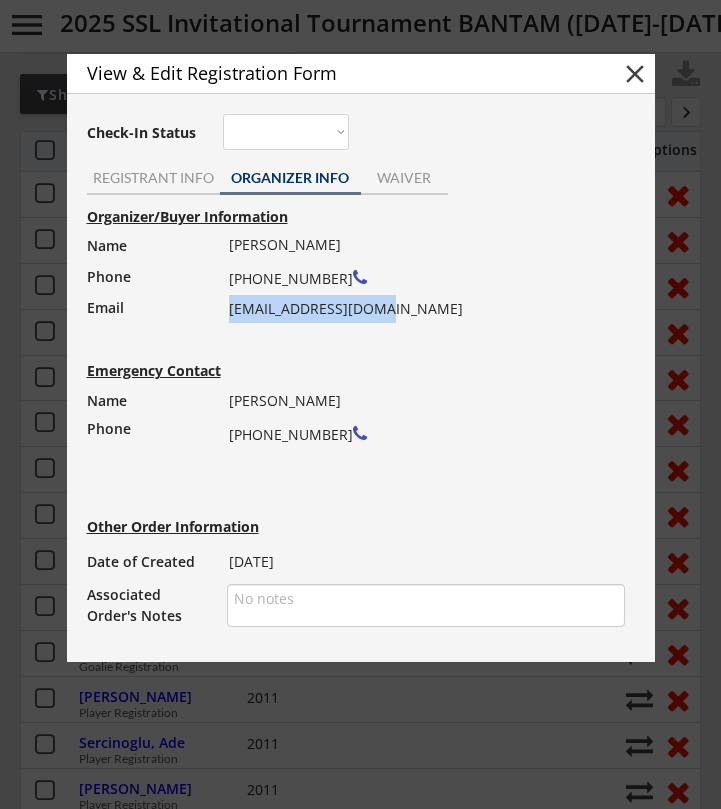 scroll, scrollTop: 187, scrollLeft: 0, axis: vertical 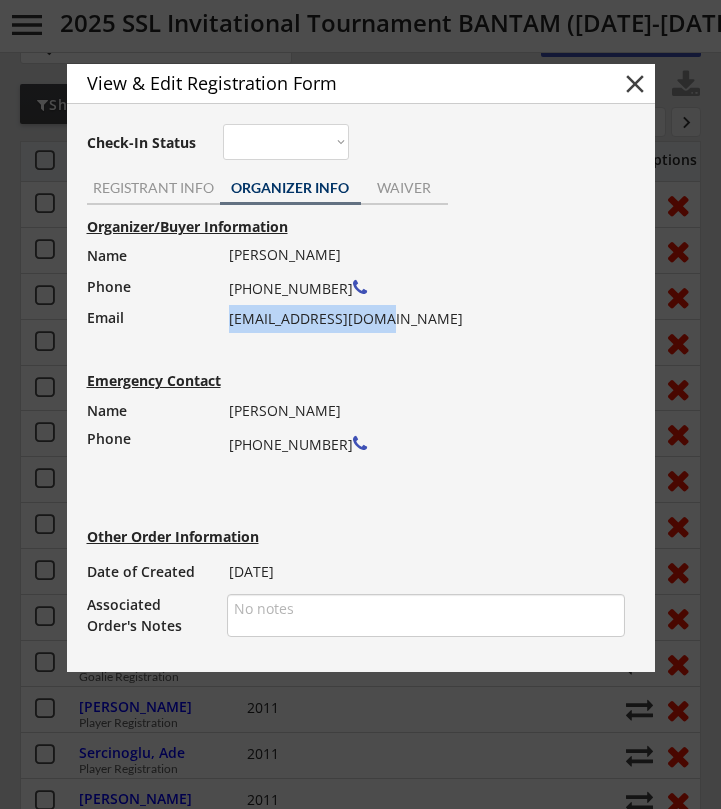 click on "close" at bounding box center [635, 84] 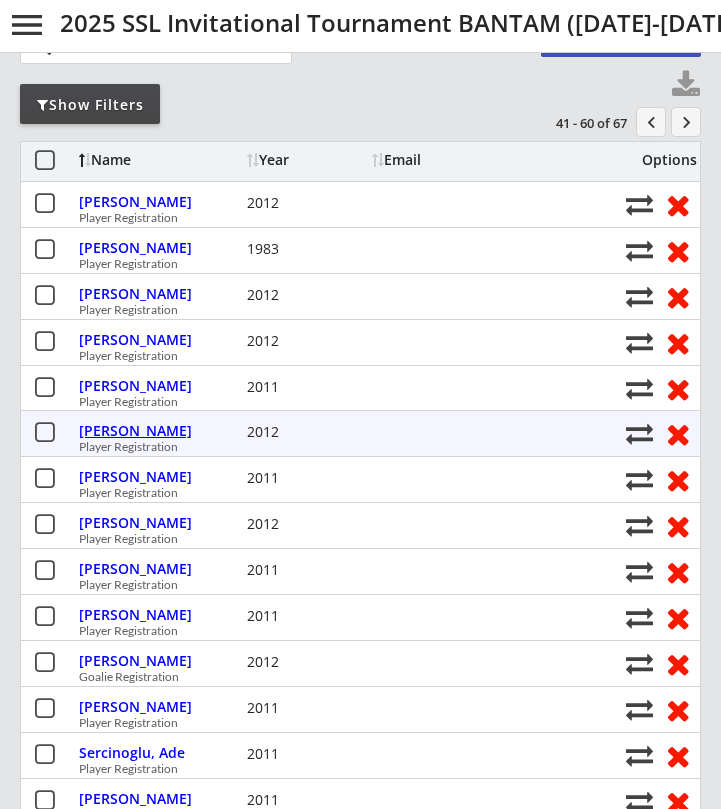 click on "[PERSON_NAME]" at bounding box center [160, 431] 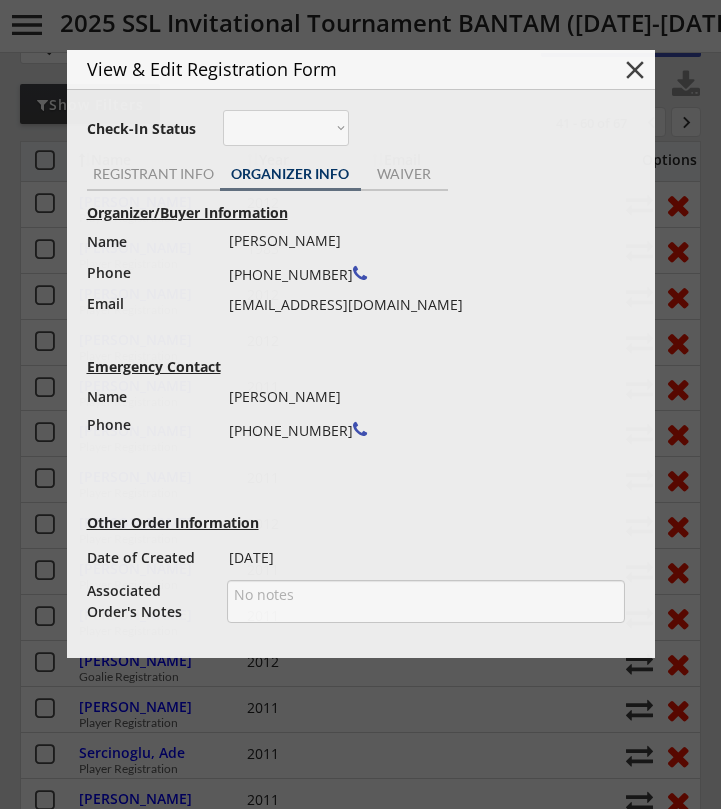 type on "Jr Kings" 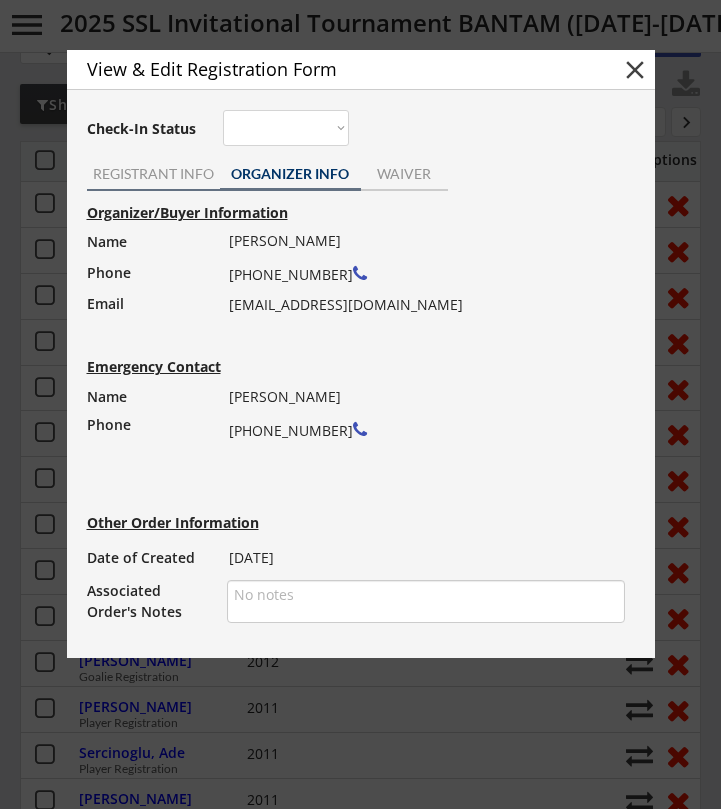 click on "REGISTRANT INFO" at bounding box center [153, 174] 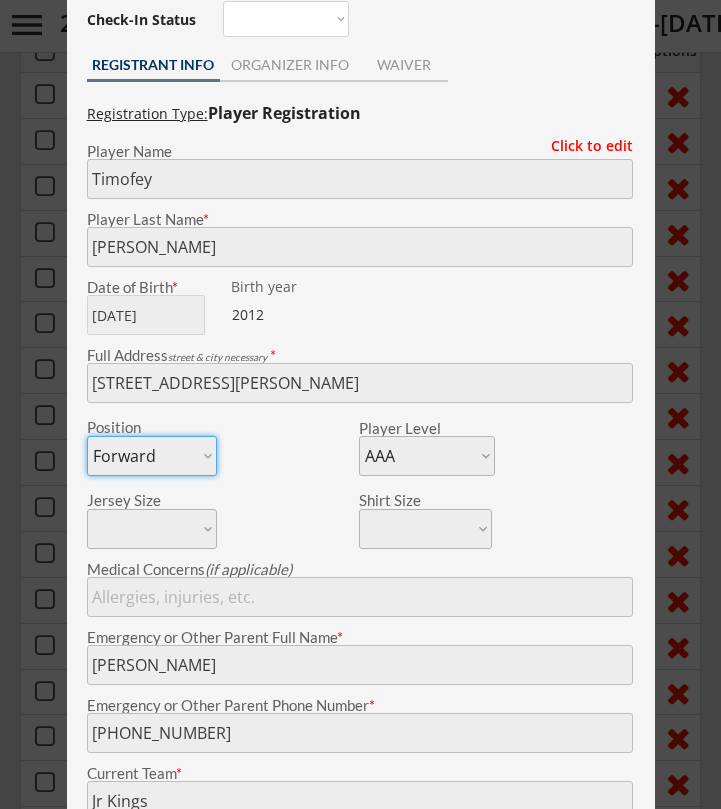 scroll, scrollTop: 286, scrollLeft: 0, axis: vertical 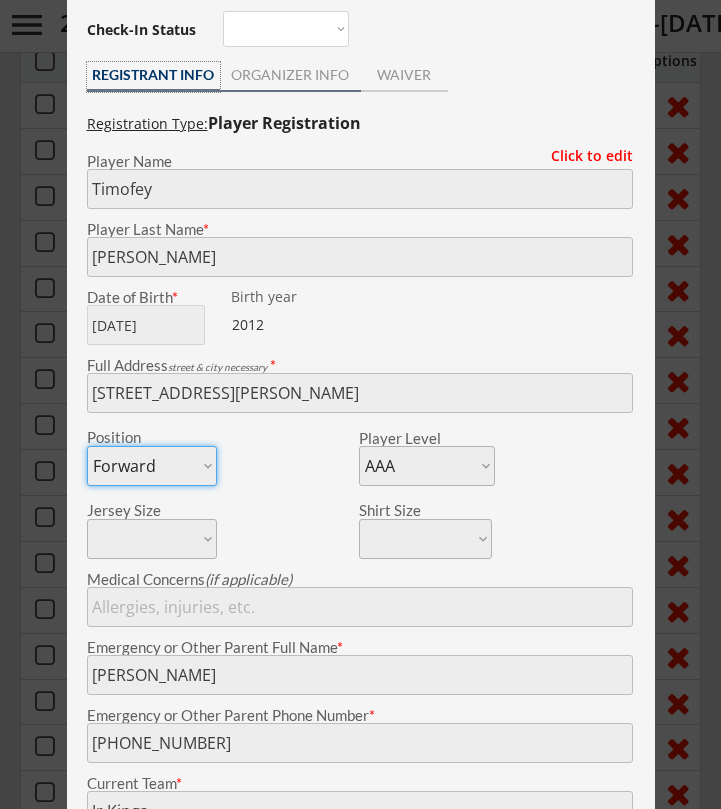 click on "ORGANIZER INFO" at bounding box center [290, 75] 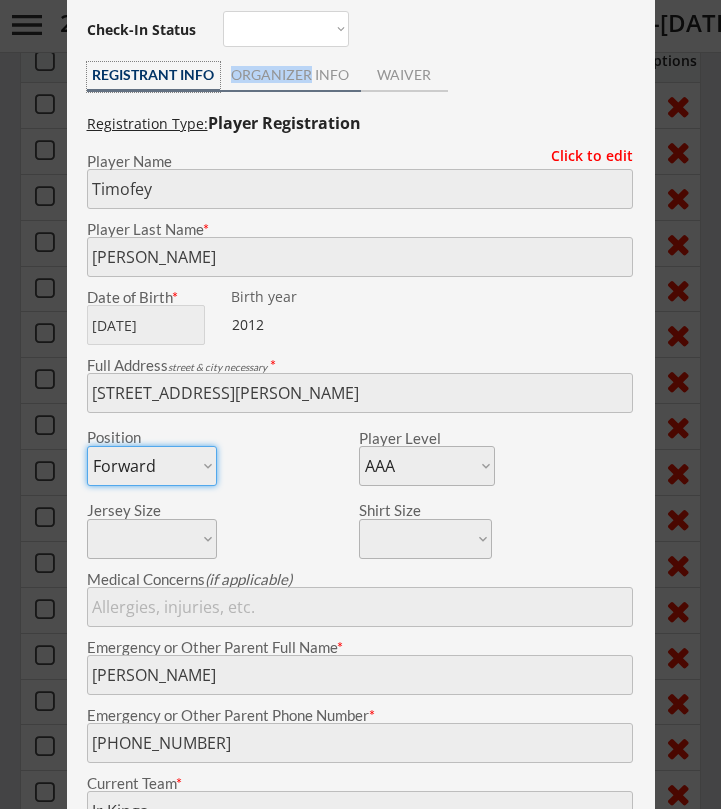 click on "ORGANIZER INFO" at bounding box center [290, 75] 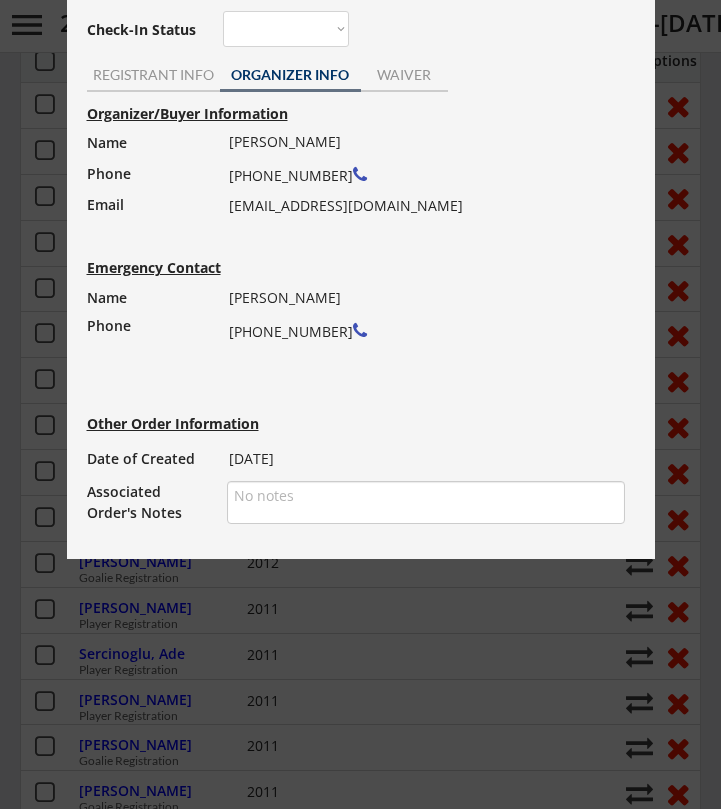 click on "Jevgenijs Purvins
(949) 519-8830    jpurvins@gmail.com" at bounding box center (420, 174) 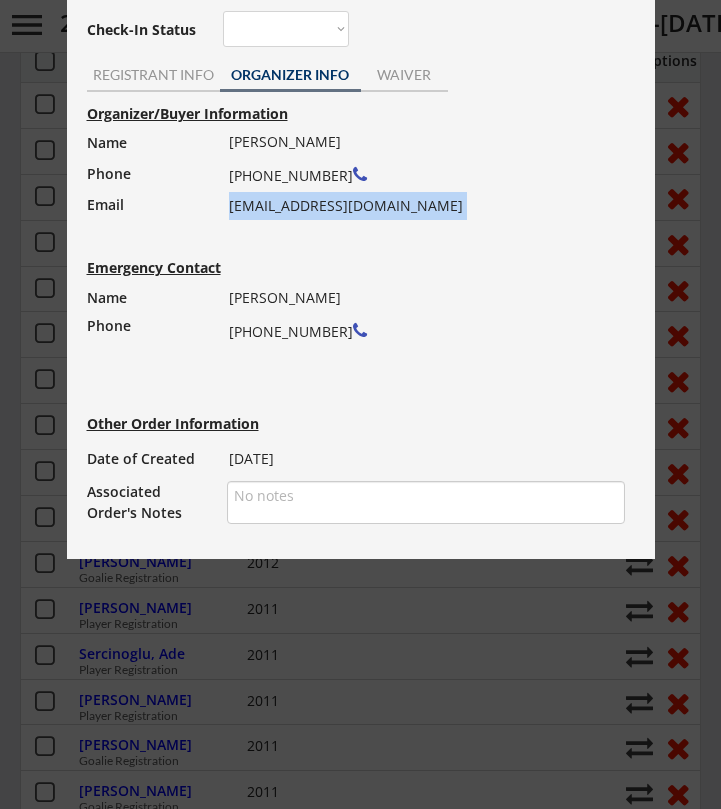 drag, startPoint x: 228, startPoint y: 208, endPoint x: 365, endPoint y: 199, distance: 137.2953 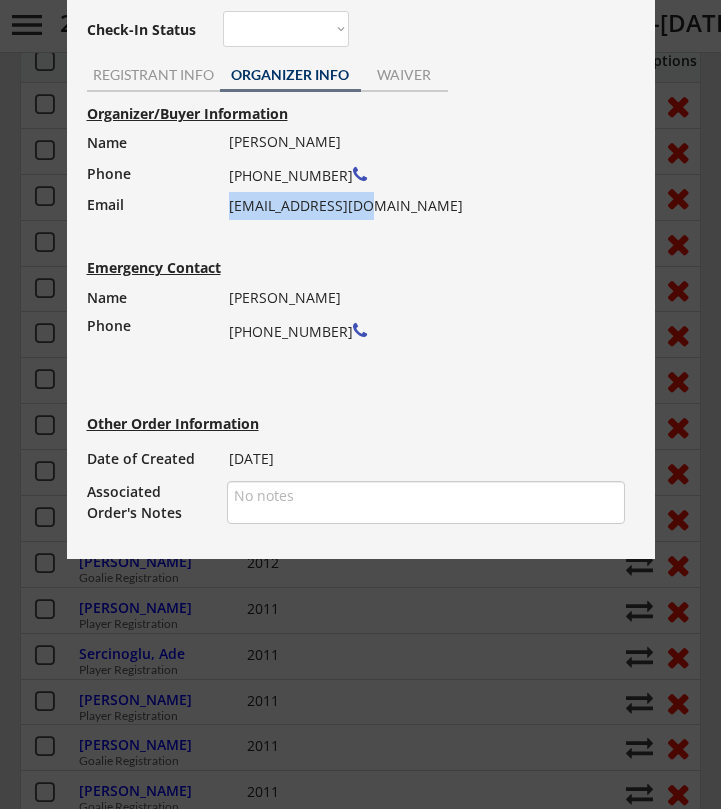 drag, startPoint x: 358, startPoint y: 205, endPoint x: 228, endPoint y: 207, distance: 130.01538 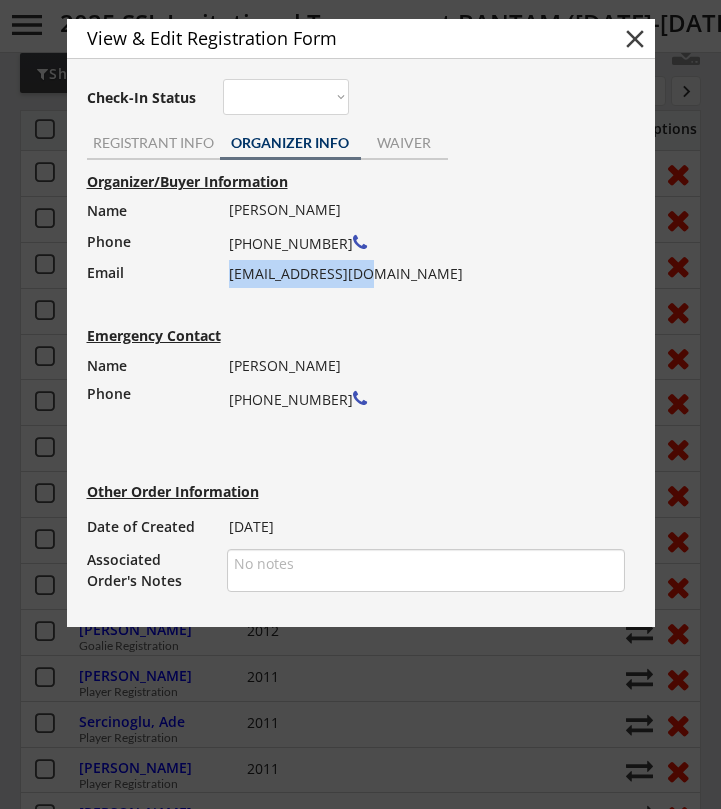 scroll, scrollTop: 213, scrollLeft: 0, axis: vertical 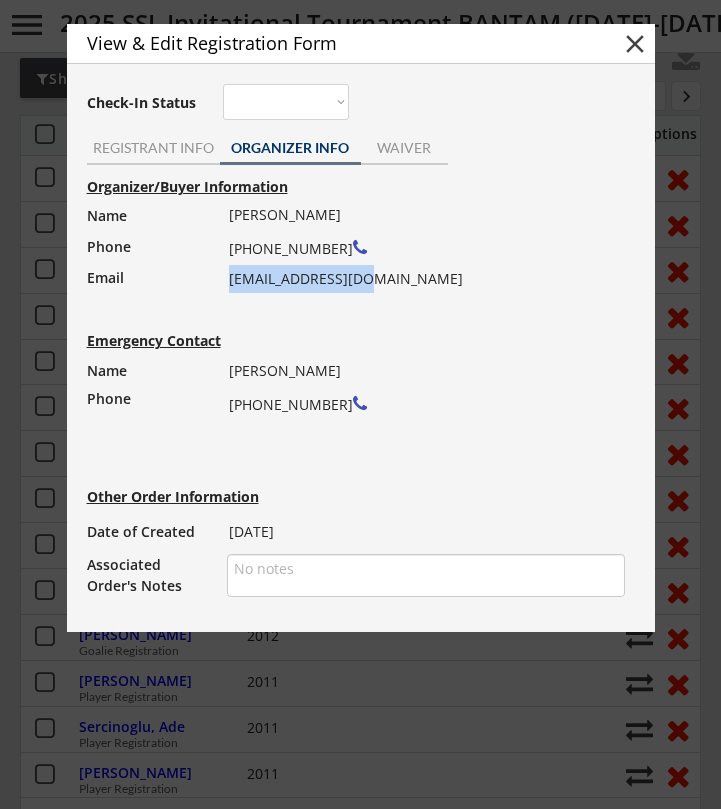 click on "close" at bounding box center (635, 44) 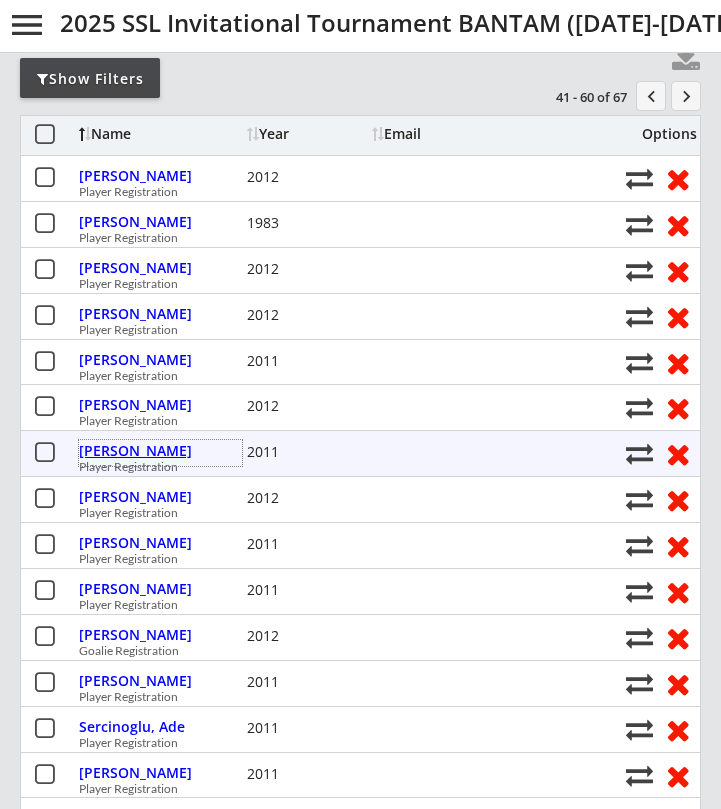 click on "[PERSON_NAME]" at bounding box center [160, 451] 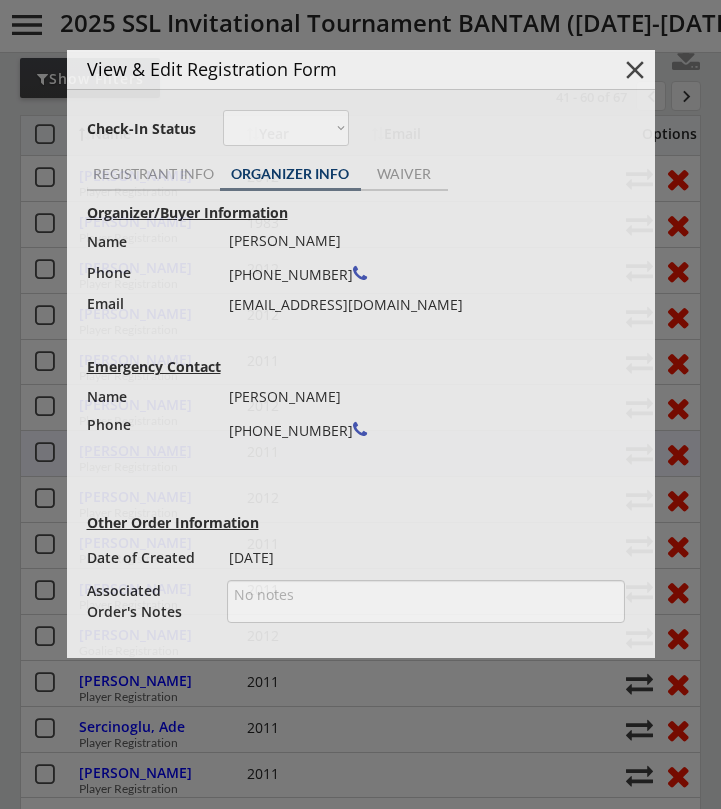 type on "Bears" 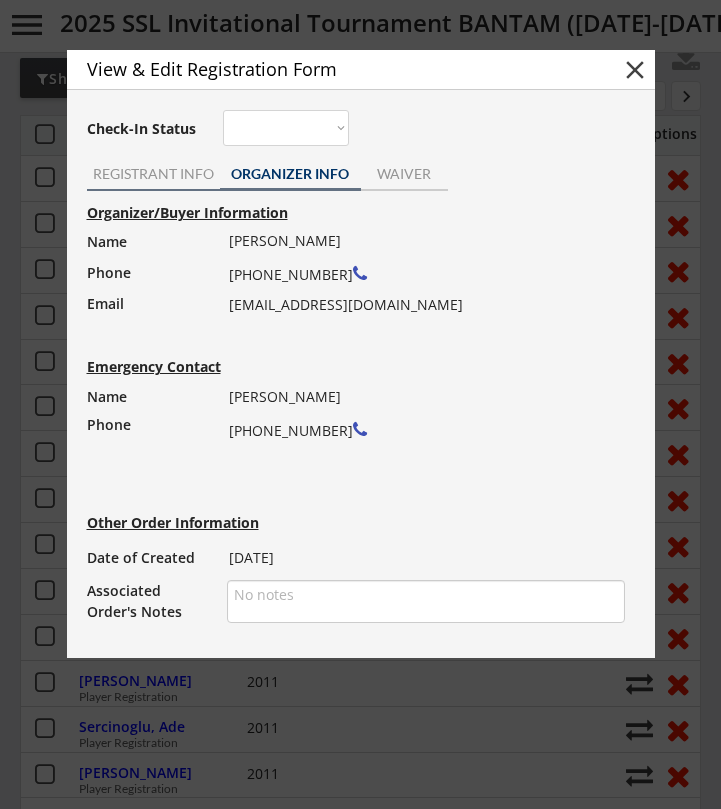 click on "REGISTRANT INFO" at bounding box center (153, 174) 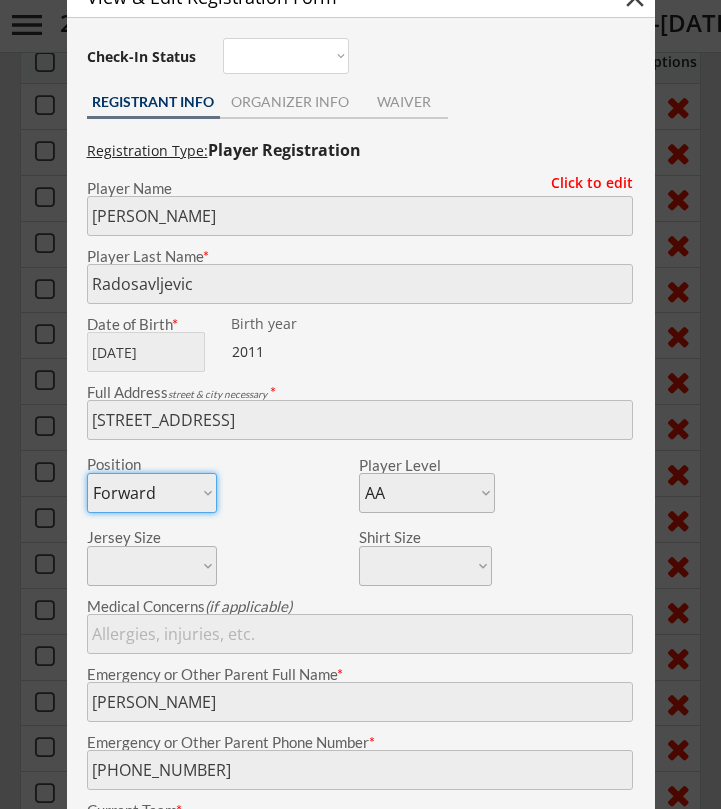 scroll, scrollTop: 373, scrollLeft: 0, axis: vertical 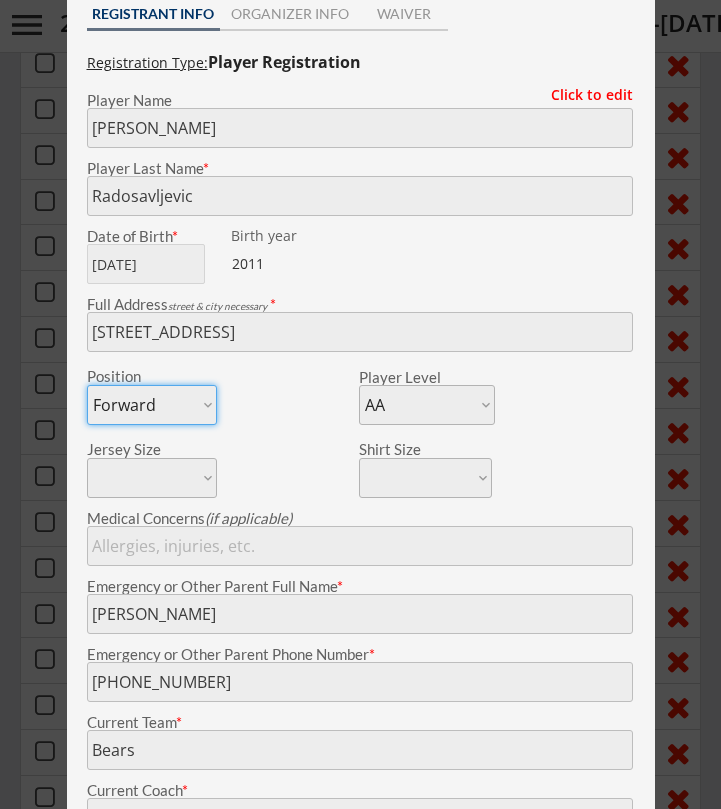 click on "Registration Type:  Player Registration Click to edit Player Name Player Last Name  * Date of Birth  * Birth year 2011 Full Address  street & city necessary   * Position  Forward Defense Goalie Player Level  AAA AA A BB B Jersey Size  Shirt Size Medical Concerns   (if applicable) Emergency or Other Parent Full Name  * Emergency or Other Parent Phone Number  * Current Team  * Current Coach  * Coach's Phone Number  * Player Team (Spring Team)  * Click to edit info *Changes will also be made to fields on the Player Contact record, such as Name, Birth Year, etc." at bounding box center (361, 573) 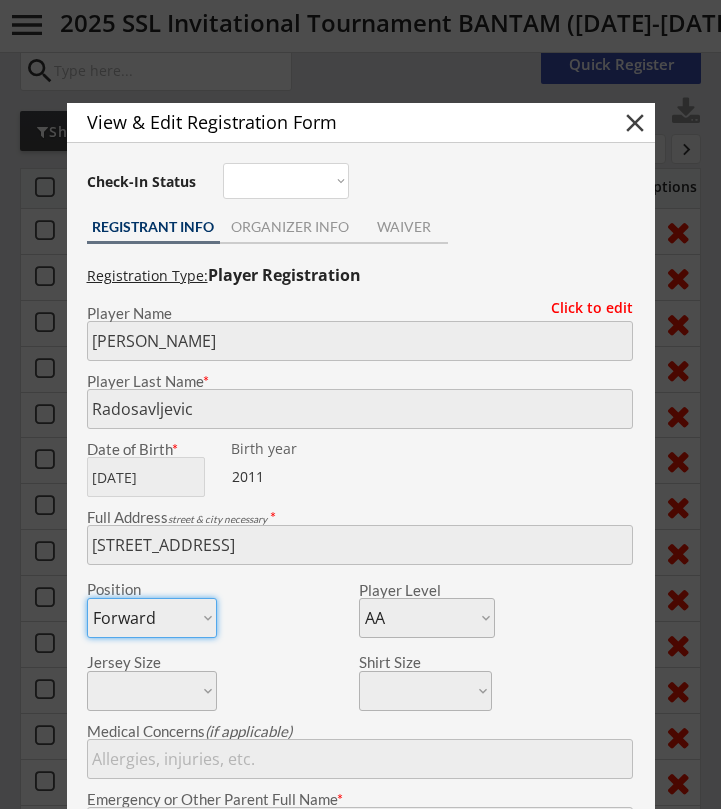 scroll, scrollTop: 140, scrollLeft: 0, axis: vertical 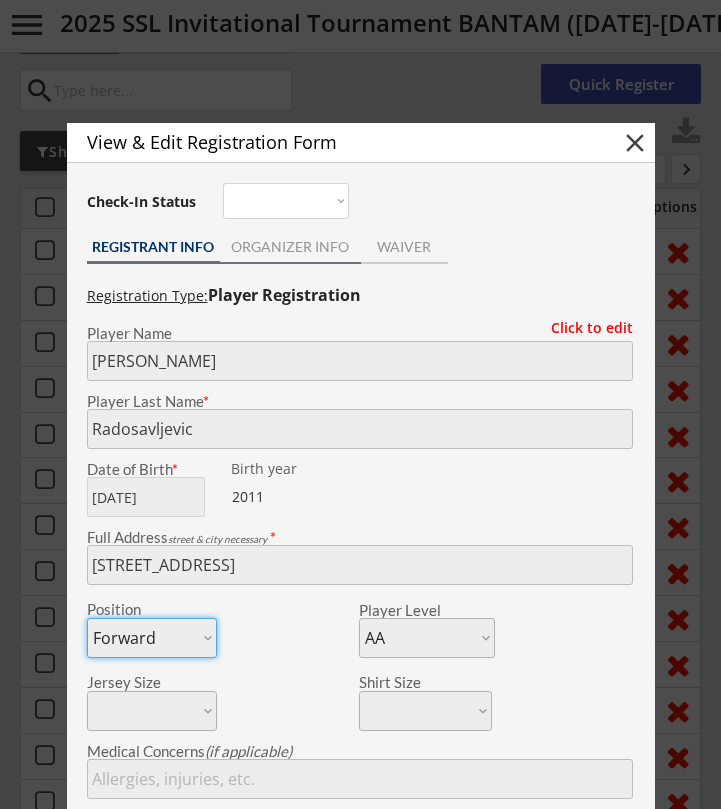 click on "ORGANIZER INFO" at bounding box center (290, 247) 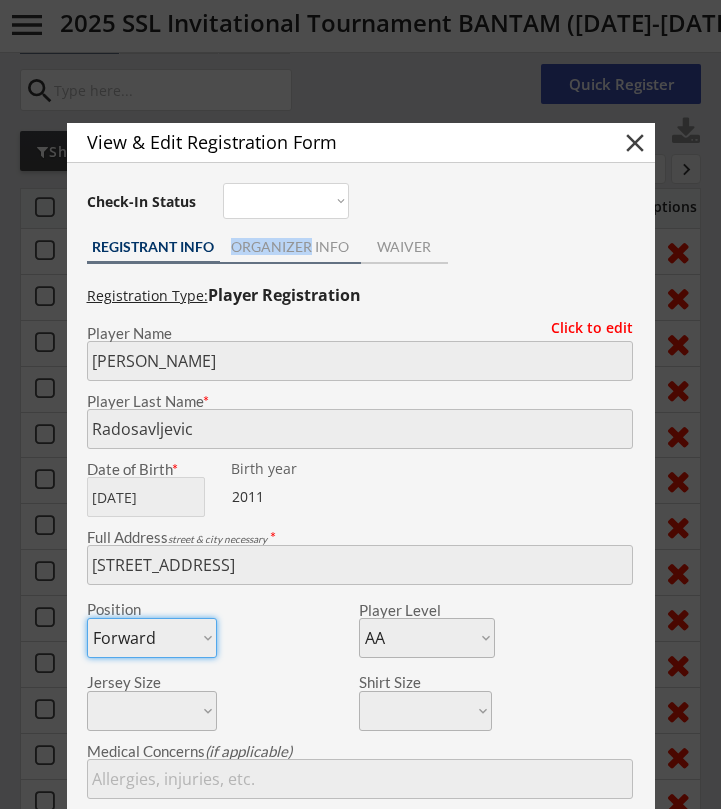 click on "ORGANIZER INFO" at bounding box center [290, 247] 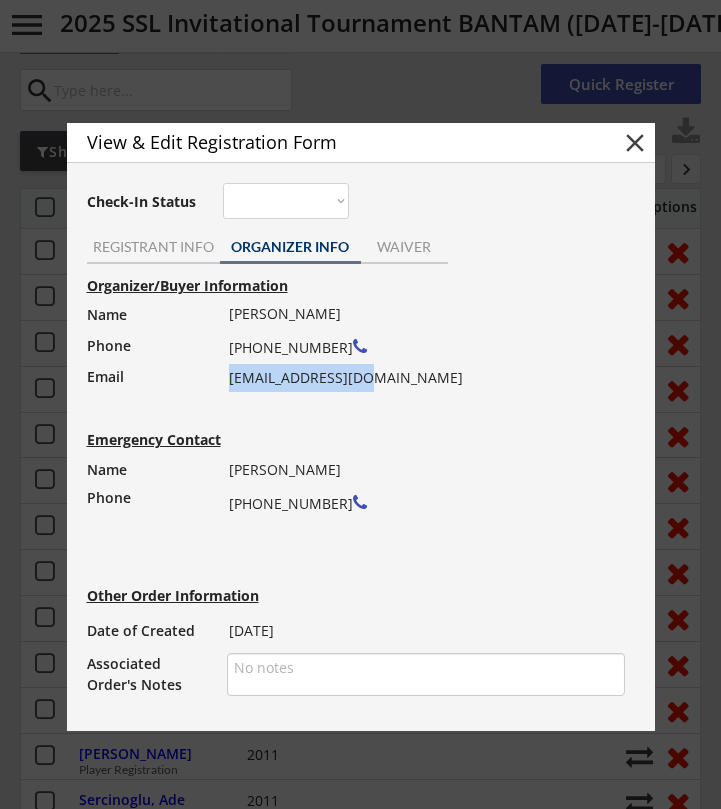 drag, startPoint x: 353, startPoint y: 378, endPoint x: 230, endPoint y: 384, distance: 123.146255 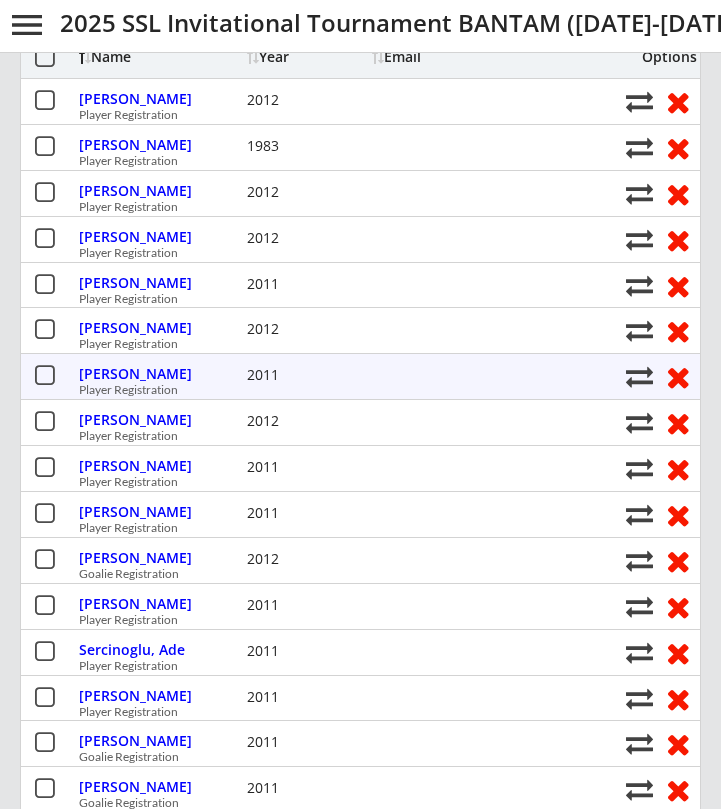 scroll, scrollTop: 293, scrollLeft: 0, axis: vertical 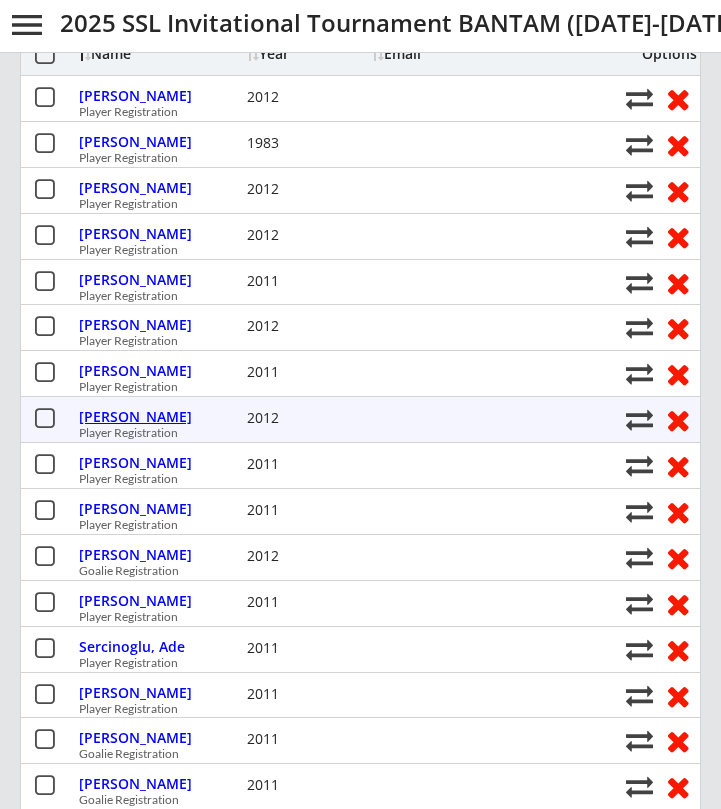 click on "[PERSON_NAME]" at bounding box center [160, 417] 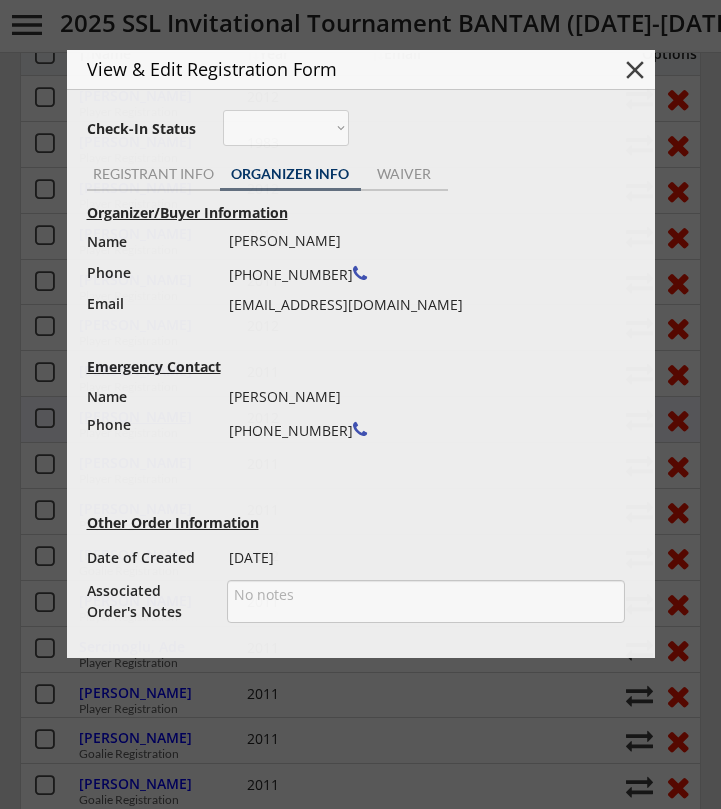 type on "Jr Kings 2012 AA" 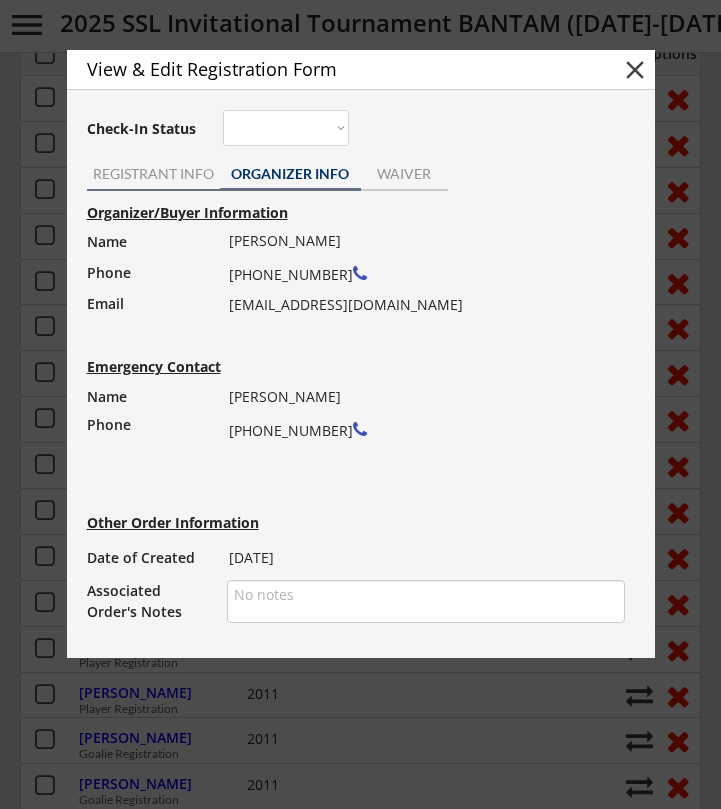 click on "REGISTRANT INFO" at bounding box center (153, 174) 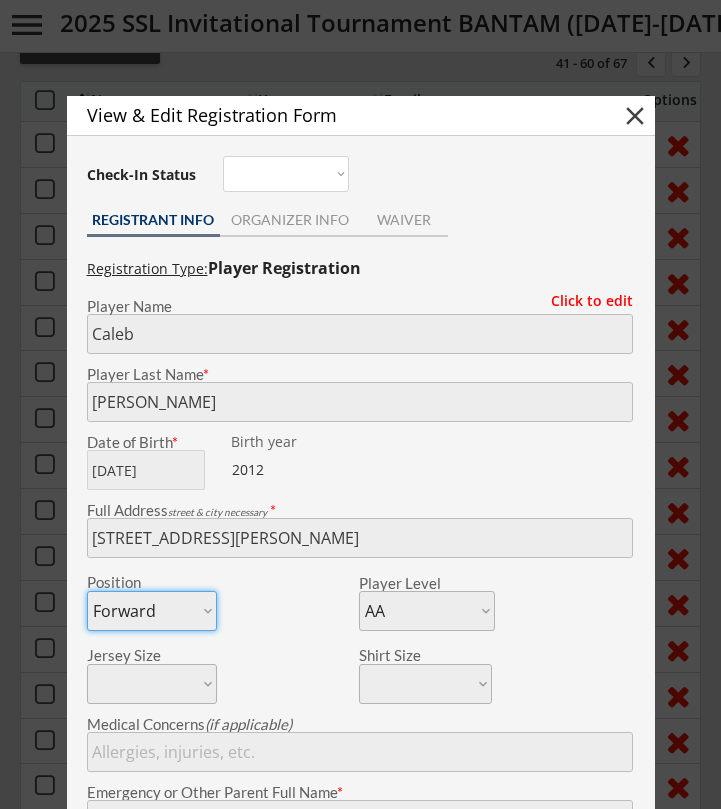 scroll, scrollTop: 245, scrollLeft: 0, axis: vertical 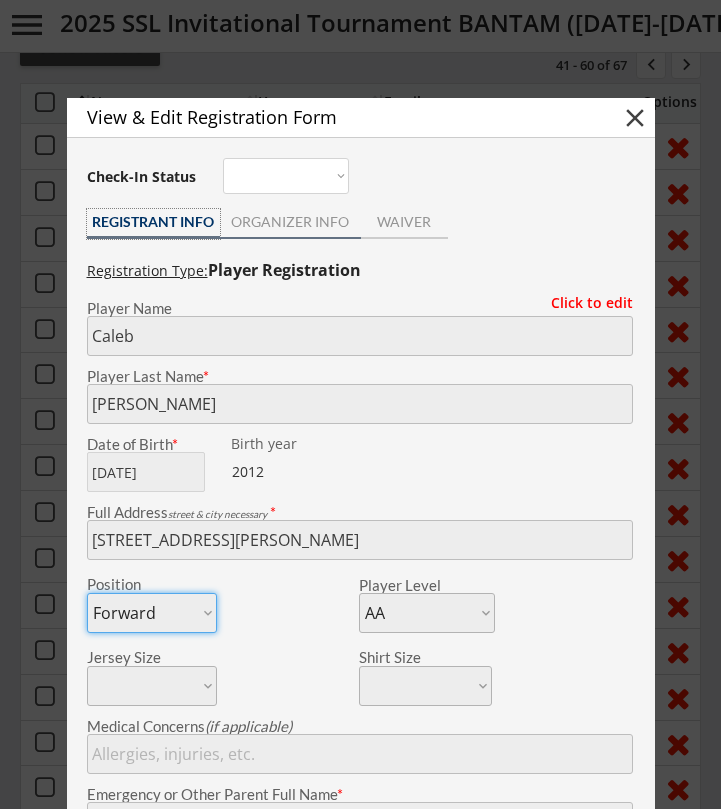 click on "ORGANIZER INFO" at bounding box center (290, 222) 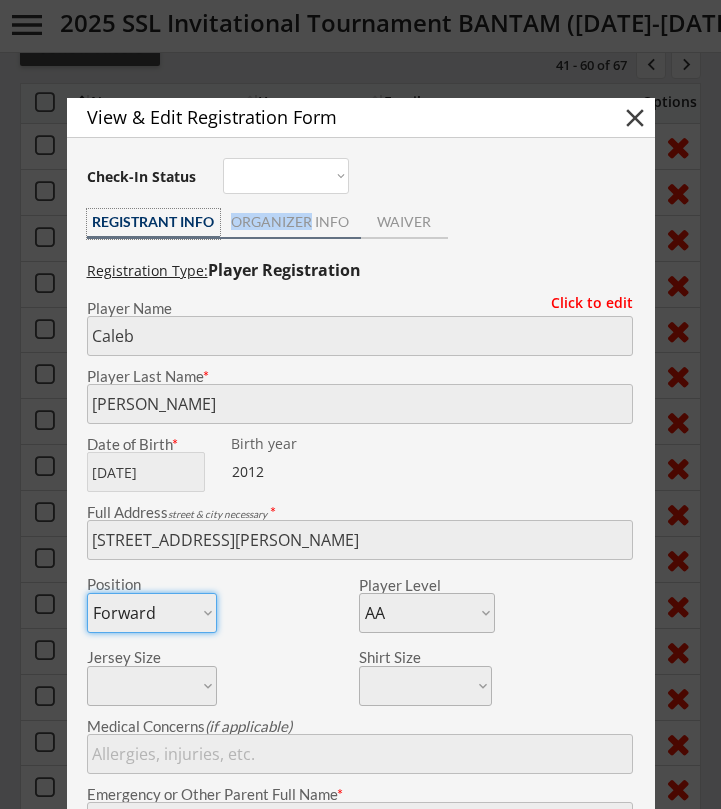 click on "ORGANIZER INFO" at bounding box center (290, 222) 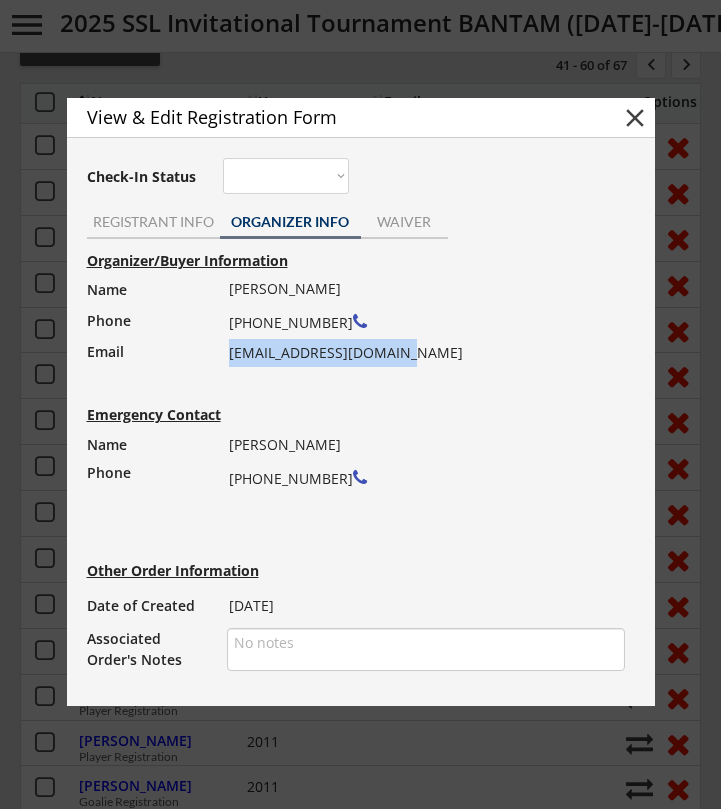 drag, startPoint x: 396, startPoint y: 352, endPoint x: 230, endPoint y: 354, distance: 166.01205 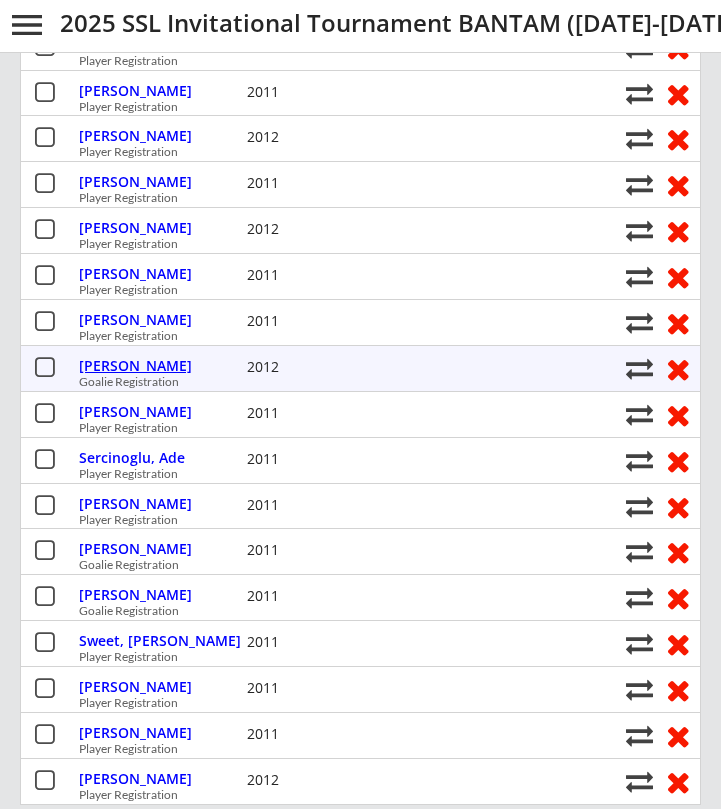 scroll, scrollTop: 472, scrollLeft: 0, axis: vertical 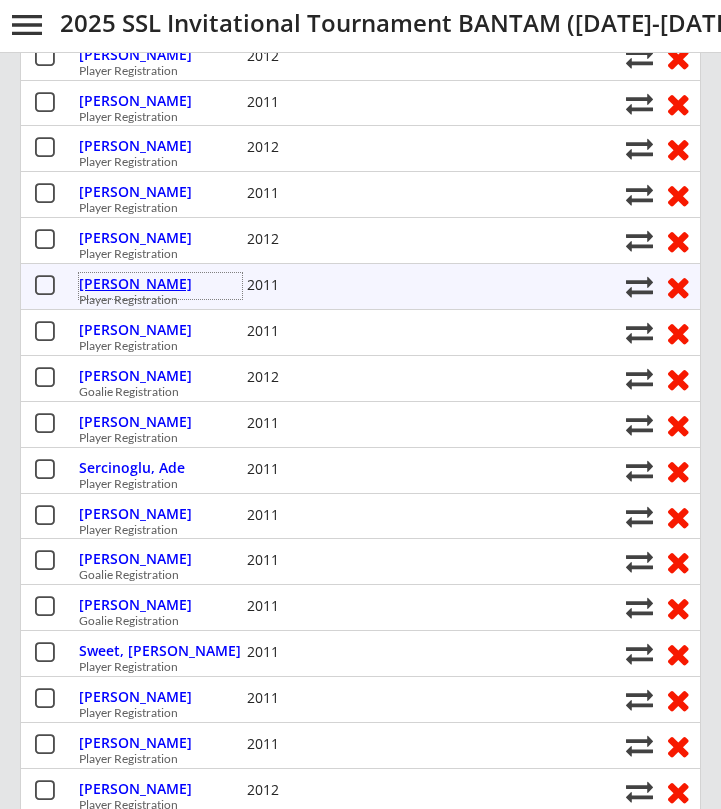 click on "[PERSON_NAME]" at bounding box center (160, 284) 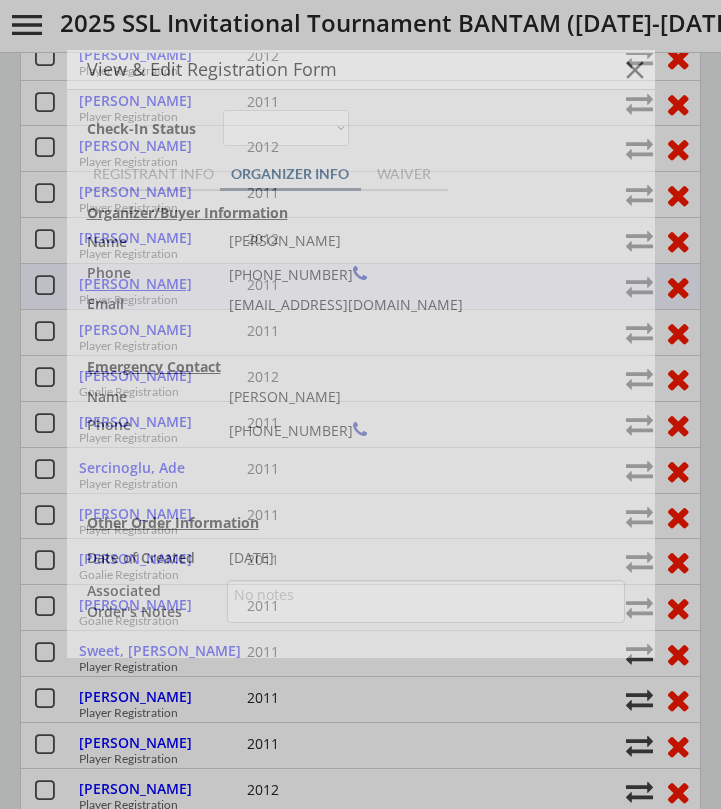 type on "San Jose Jr Sharks" 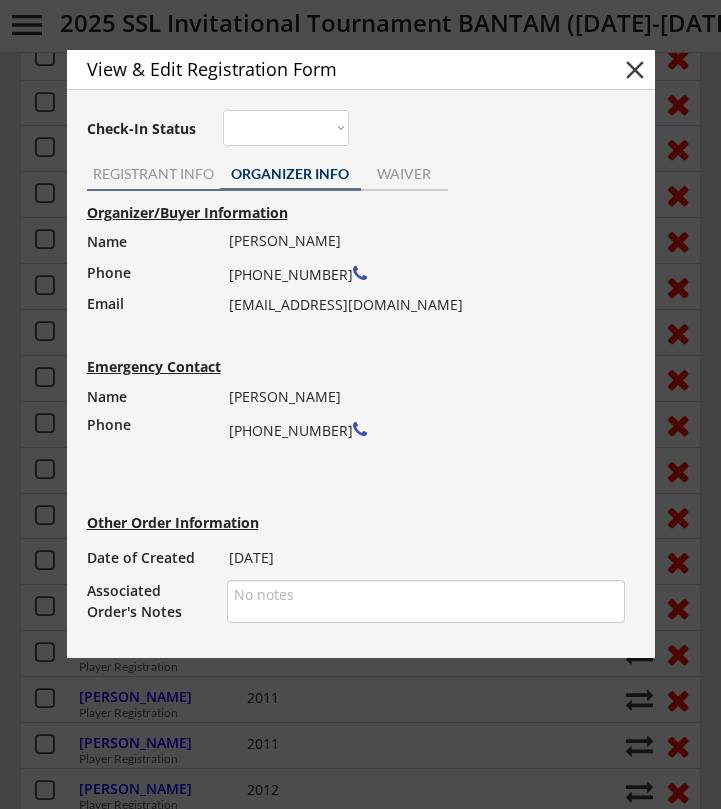 click on "REGISTRANT INFO" at bounding box center [153, 174] 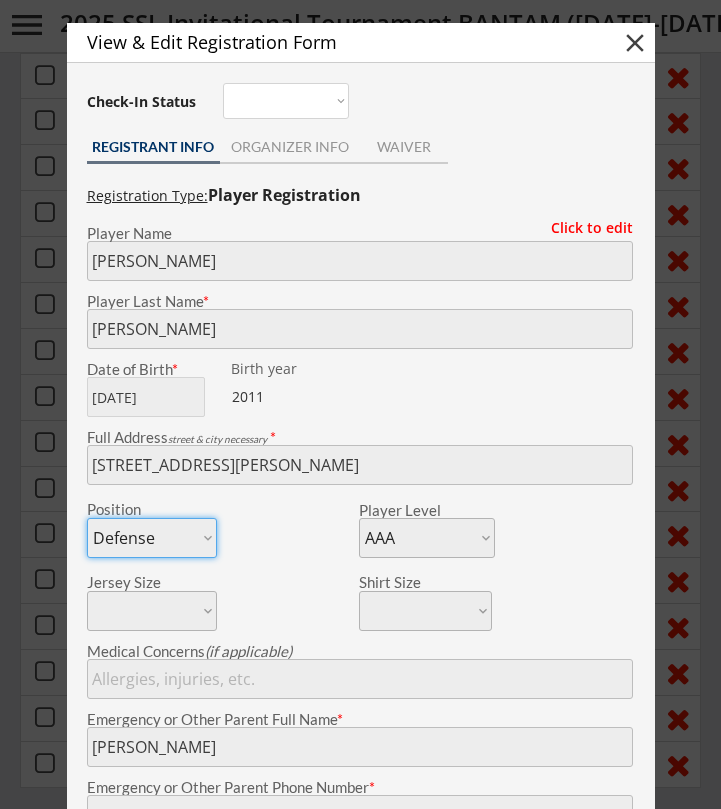 scroll, scrollTop: 500, scrollLeft: 0, axis: vertical 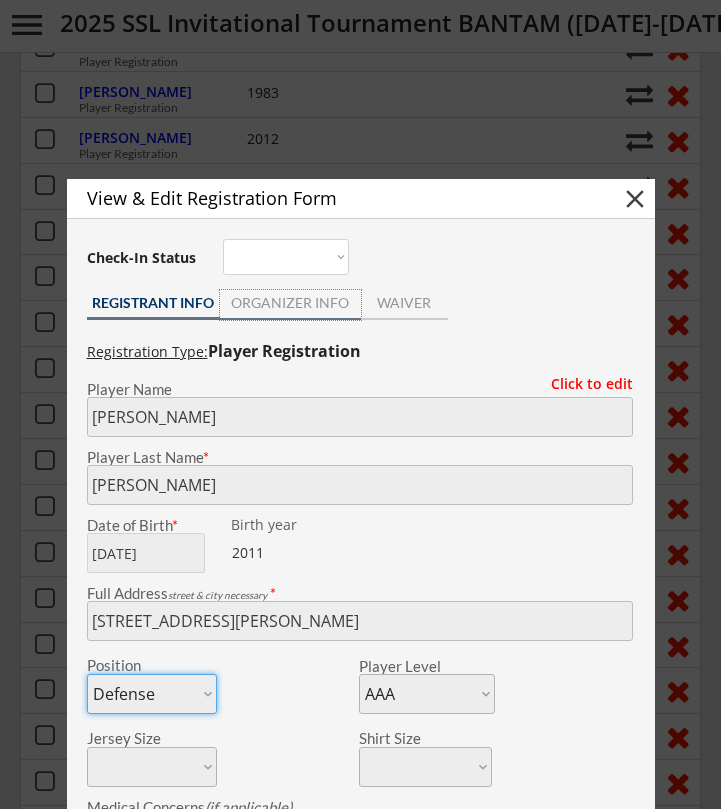 click on "ORGANIZER INFO" at bounding box center (290, 303) 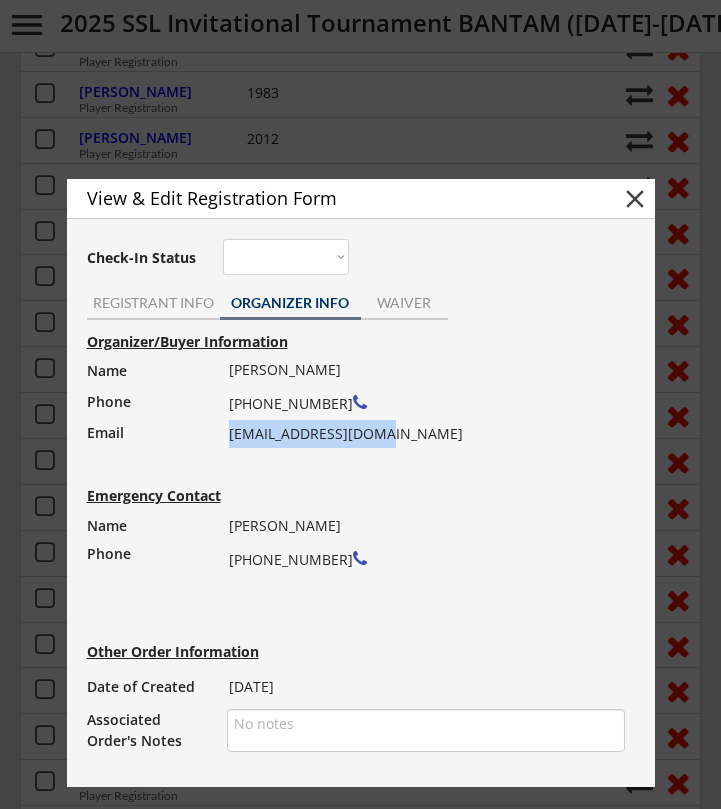 drag, startPoint x: 362, startPoint y: 432, endPoint x: 228, endPoint y: 439, distance: 134.18271 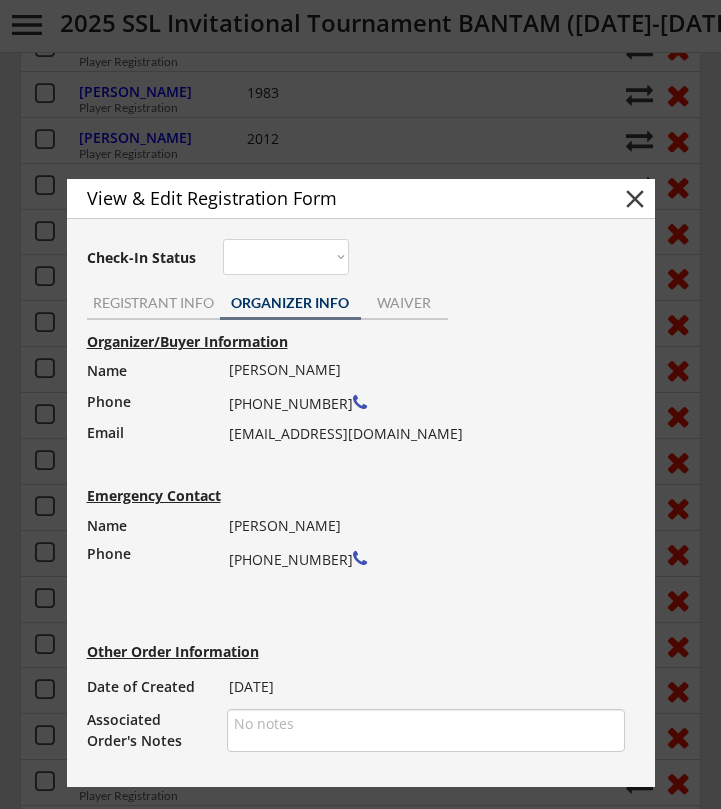 click on "REGISTRANT INFO" at bounding box center (153, 303) 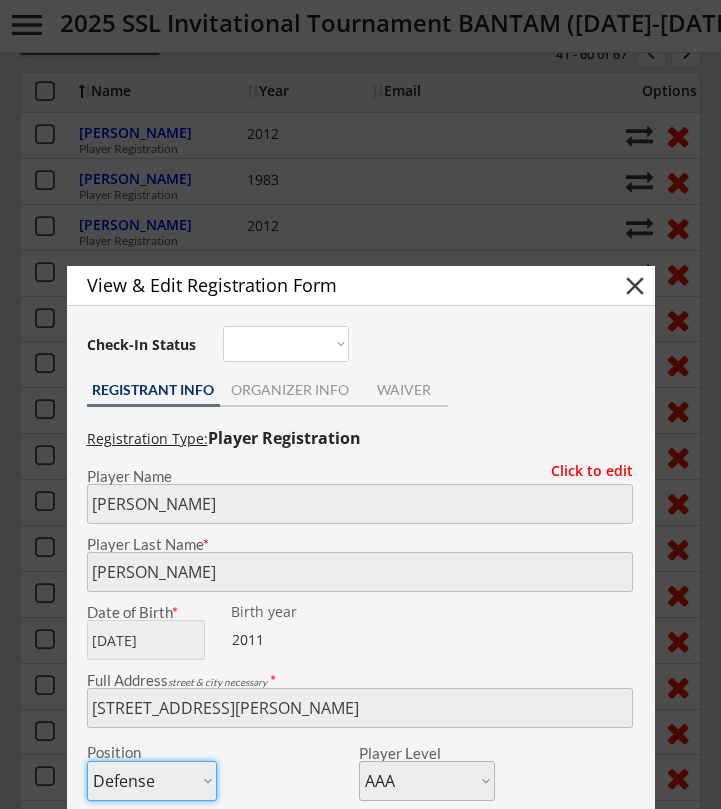 scroll, scrollTop: 234, scrollLeft: 0, axis: vertical 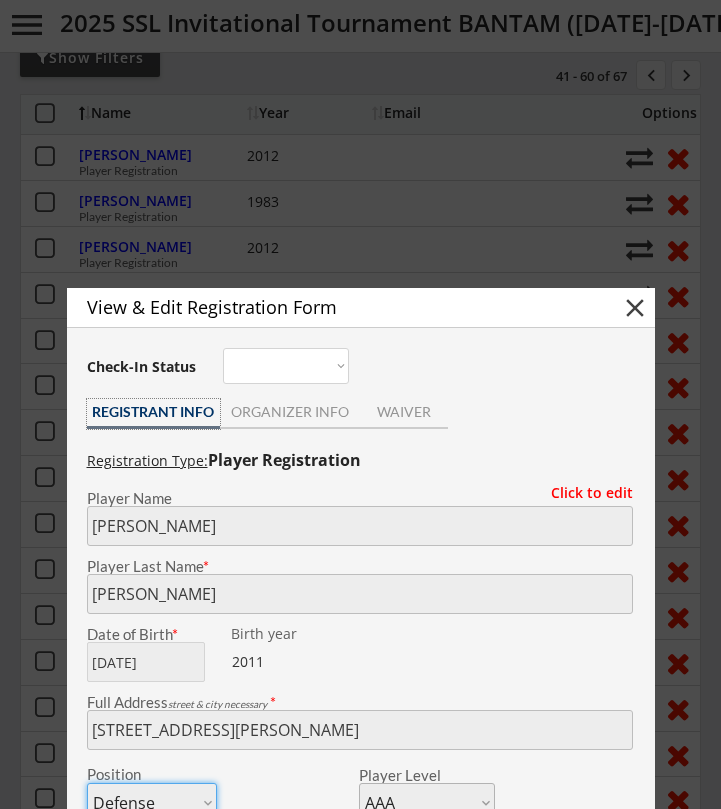 click on "close" at bounding box center [635, 308] 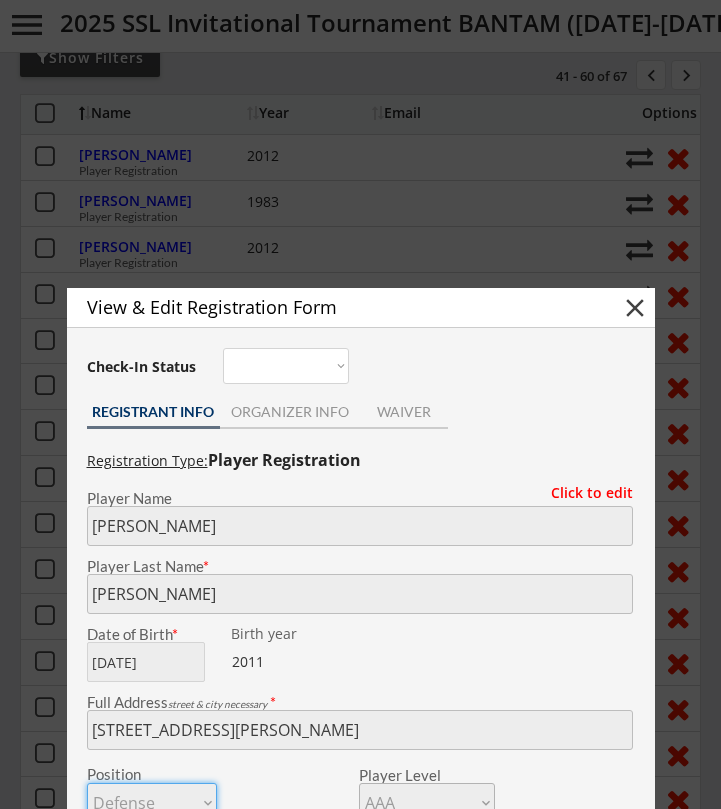 type 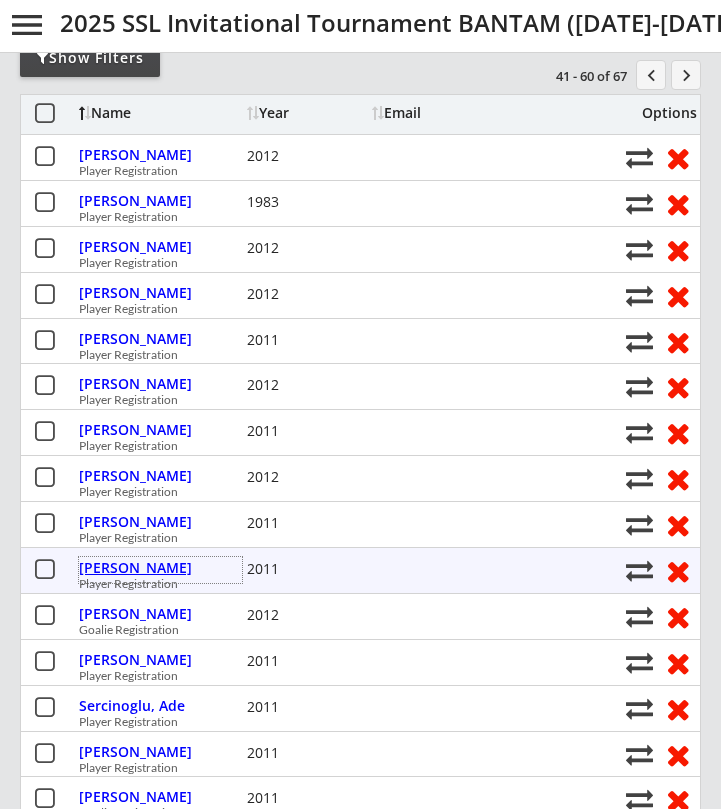 click on "[PERSON_NAME]" at bounding box center (160, 568) 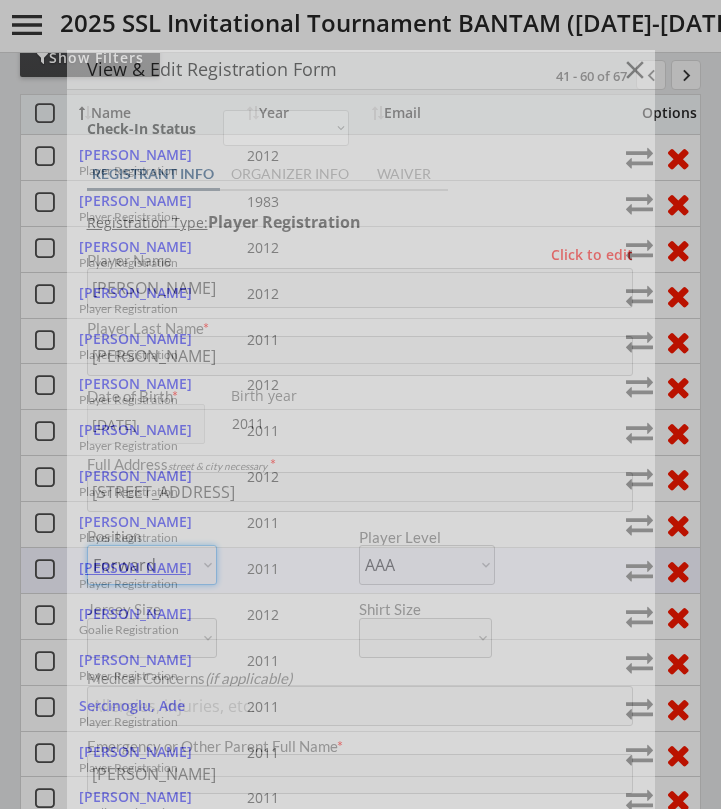 type on "Fairmont Prep 14U" 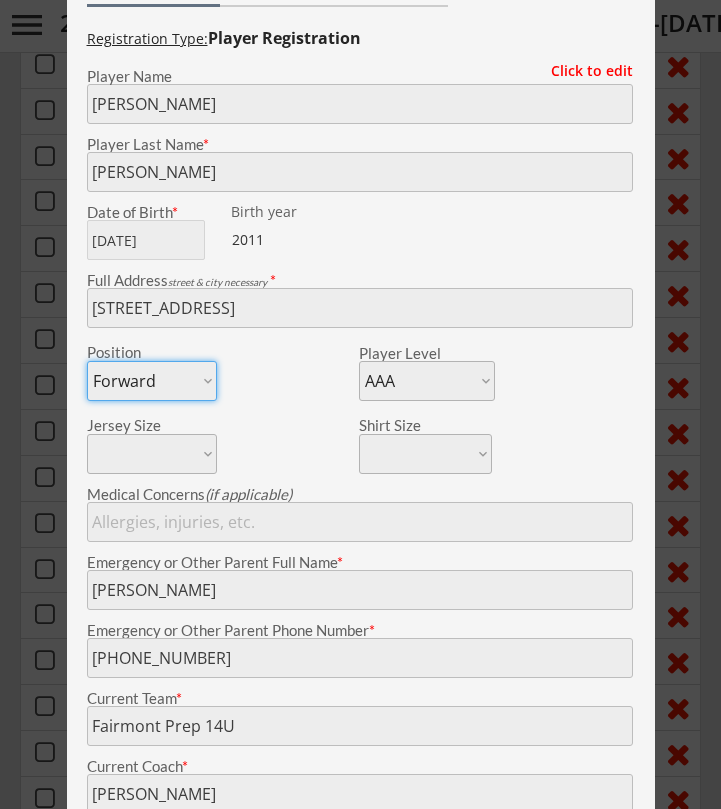 scroll, scrollTop: 397, scrollLeft: 0, axis: vertical 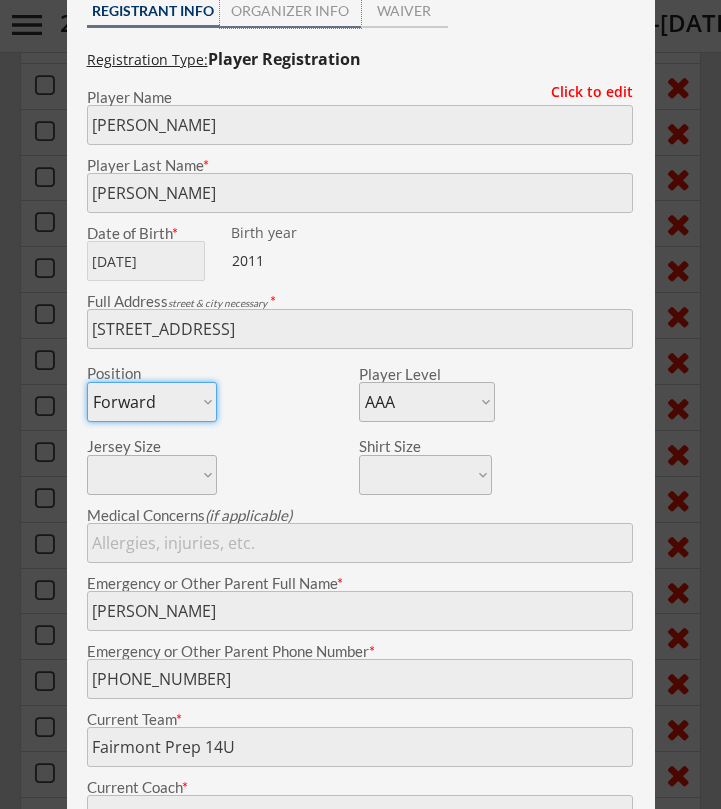 click on "ORGANIZER INFO" at bounding box center [290, 11] 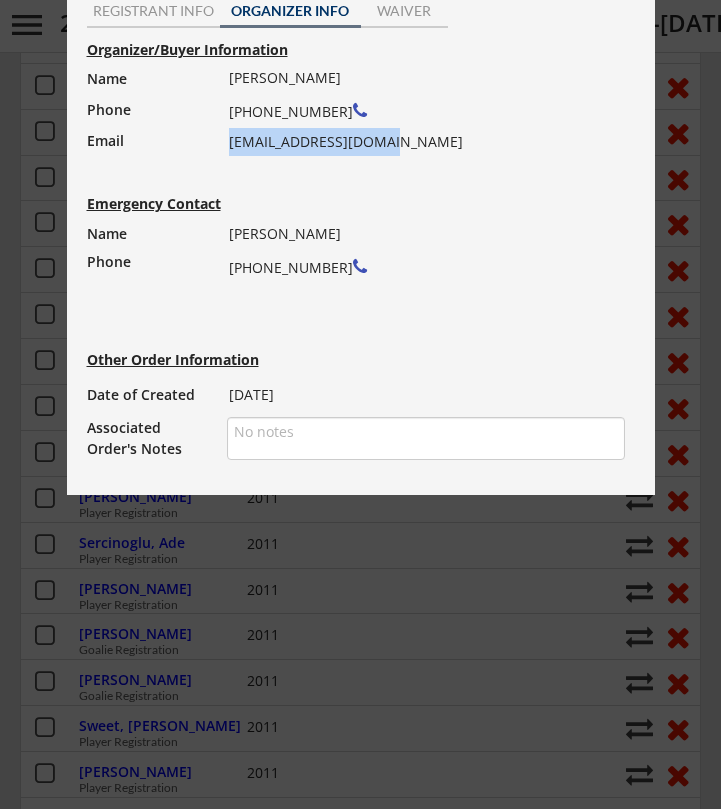 drag, startPoint x: 394, startPoint y: 142, endPoint x: 229, endPoint y: 144, distance: 165.01212 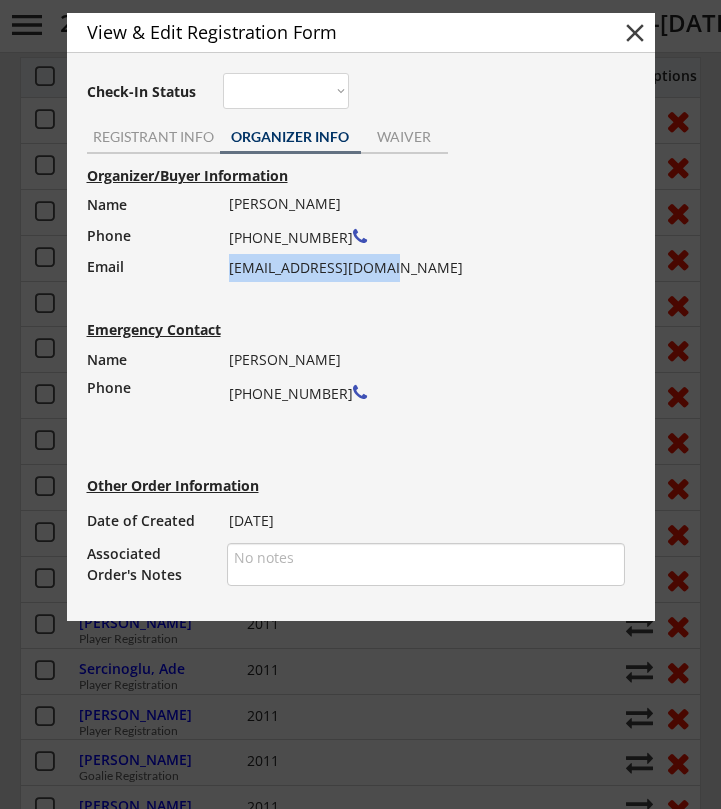 scroll, scrollTop: 262, scrollLeft: 0, axis: vertical 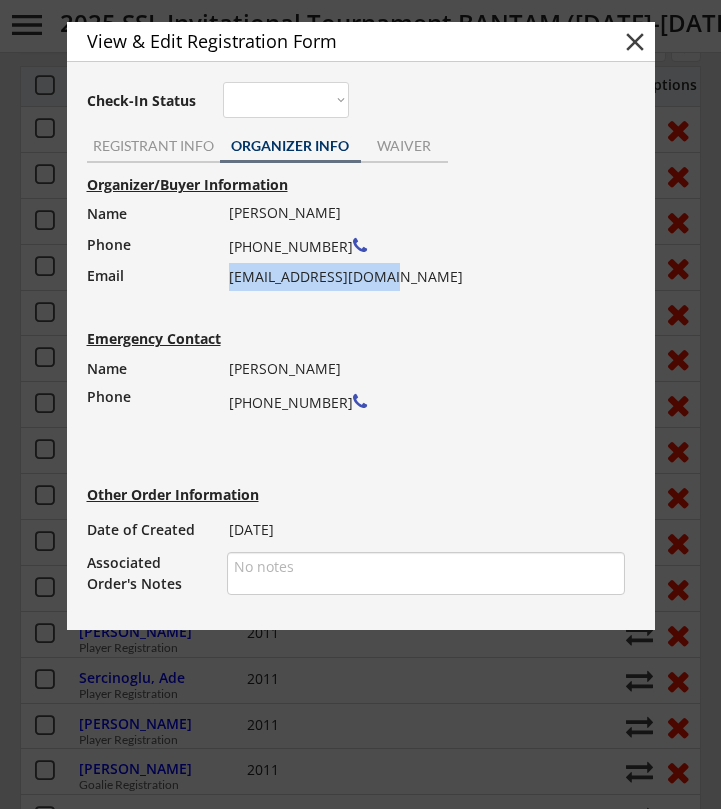 click on "close" at bounding box center [635, 42] 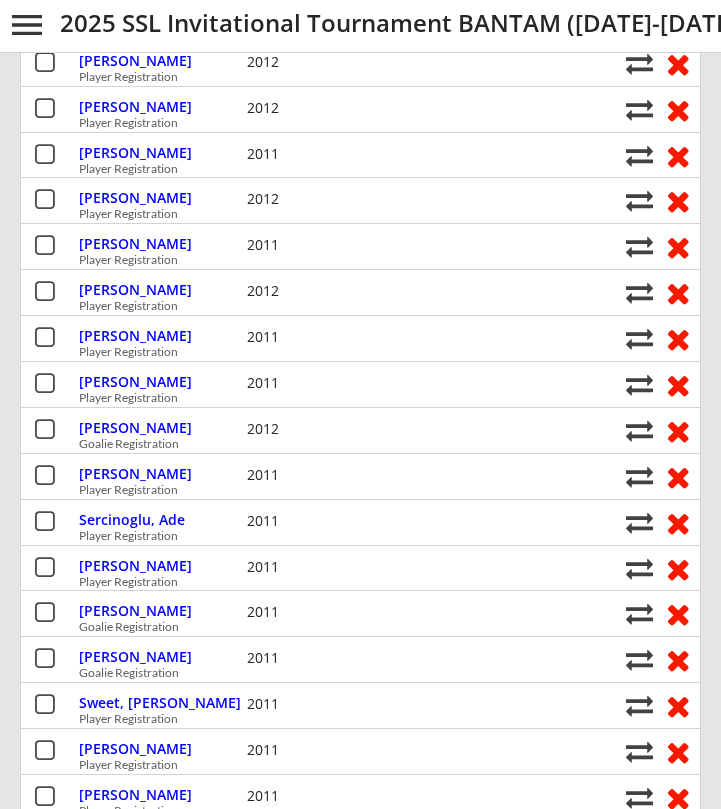 scroll, scrollTop: 434, scrollLeft: 0, axis: vertical 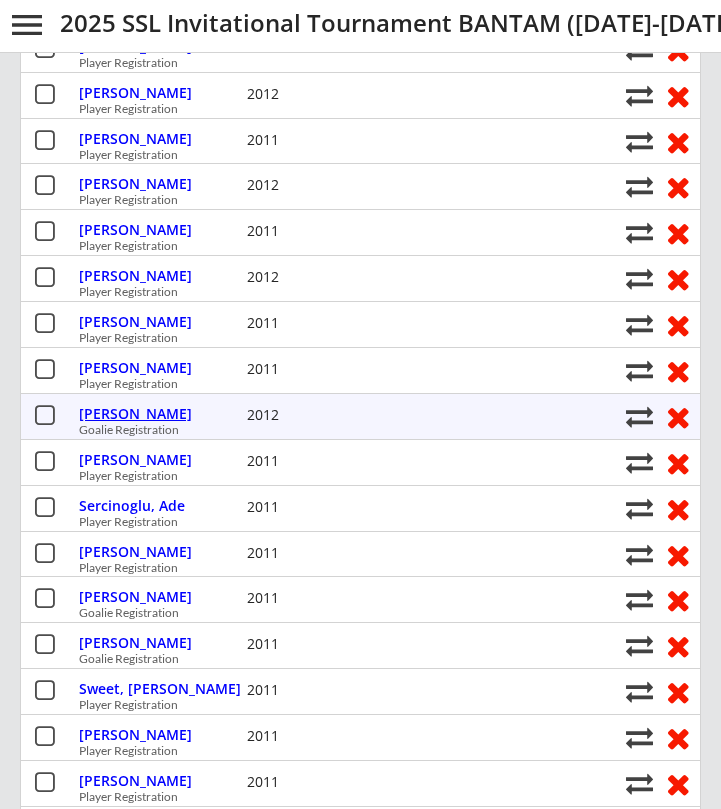 click on "[PERSON_NAME]" at bounding box center (160, 414) 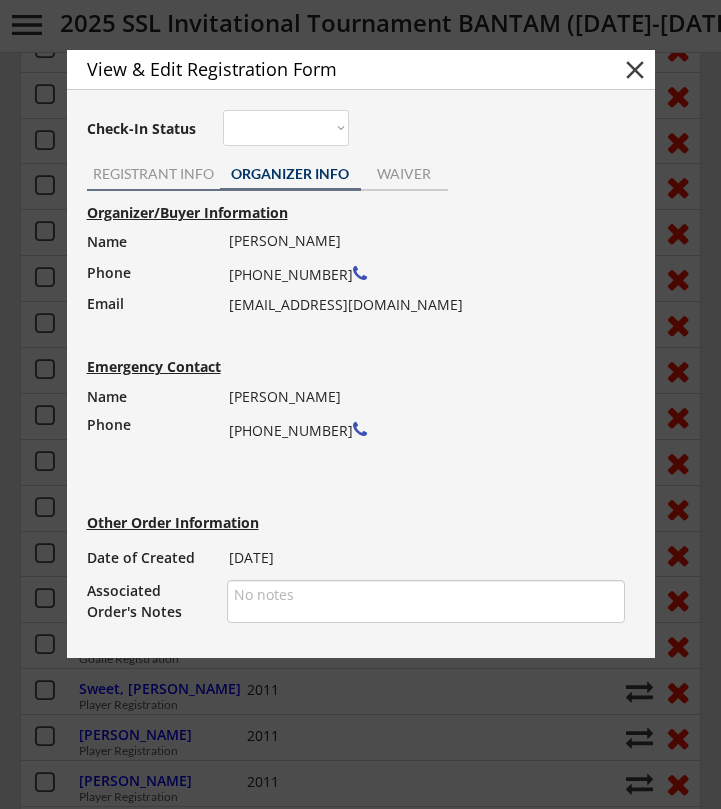 click on "REGISTRANT INFO" at bounding box center [153, 174] 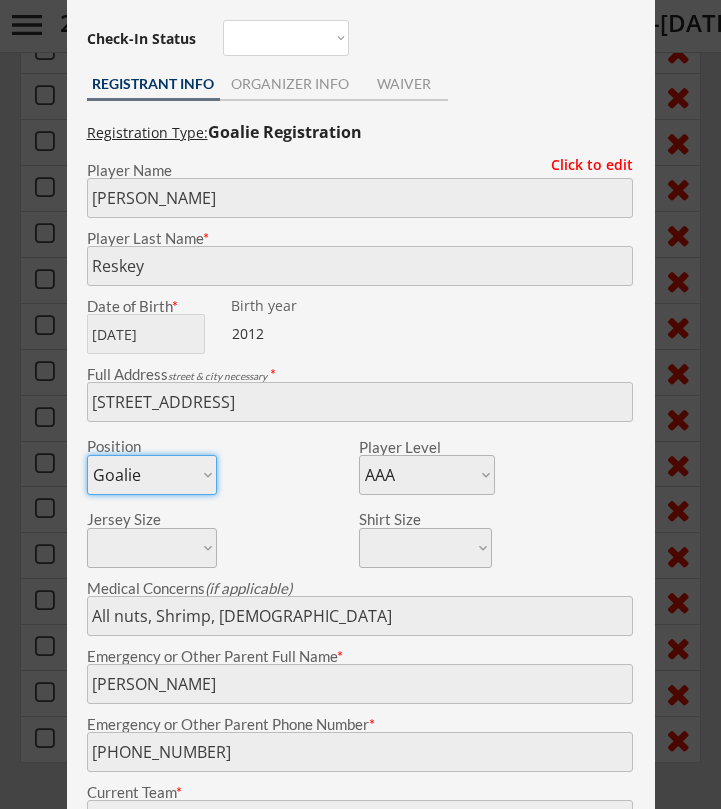 scroll, scrollTop: 517, scrollLeft: 0, axis: vertical 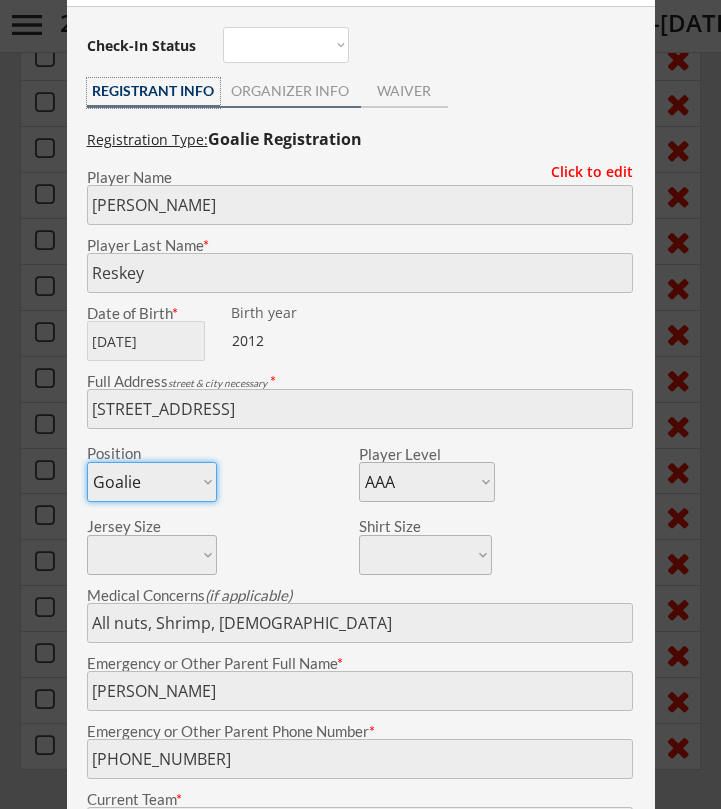 click on "ORGANIZER INFO" at bounding box center (290, 91) 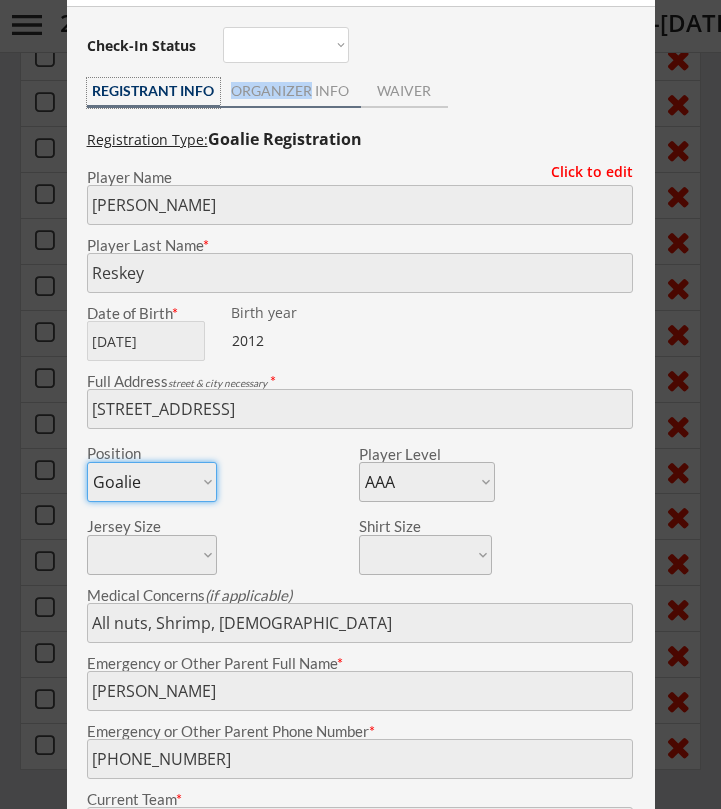click on "ORGANIZER INFO" at bounding box center (290, 91) 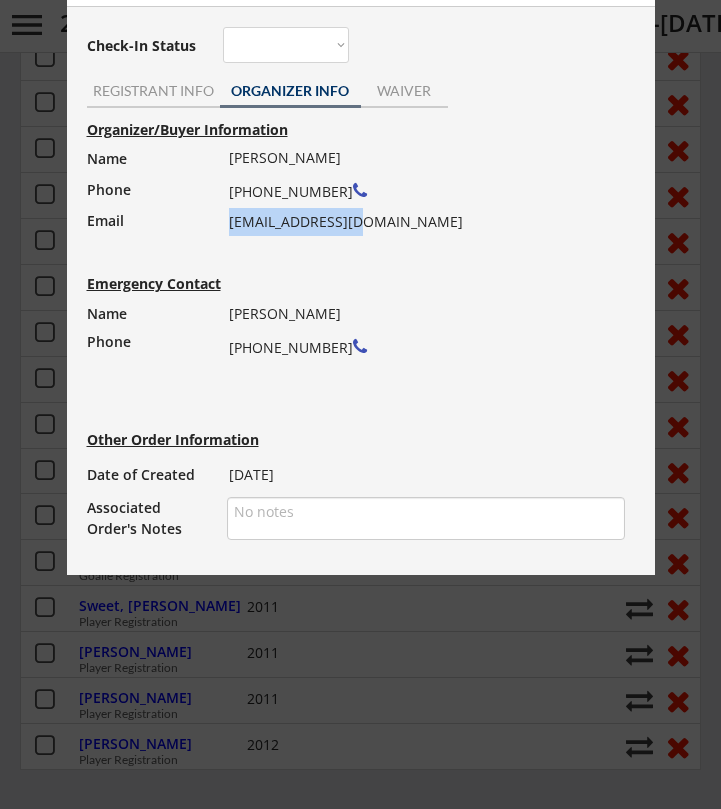 drag, startPoint x: 357, startPoint y: 224, endPoint x: 231, endPoint y: 226, distance: 126.01587 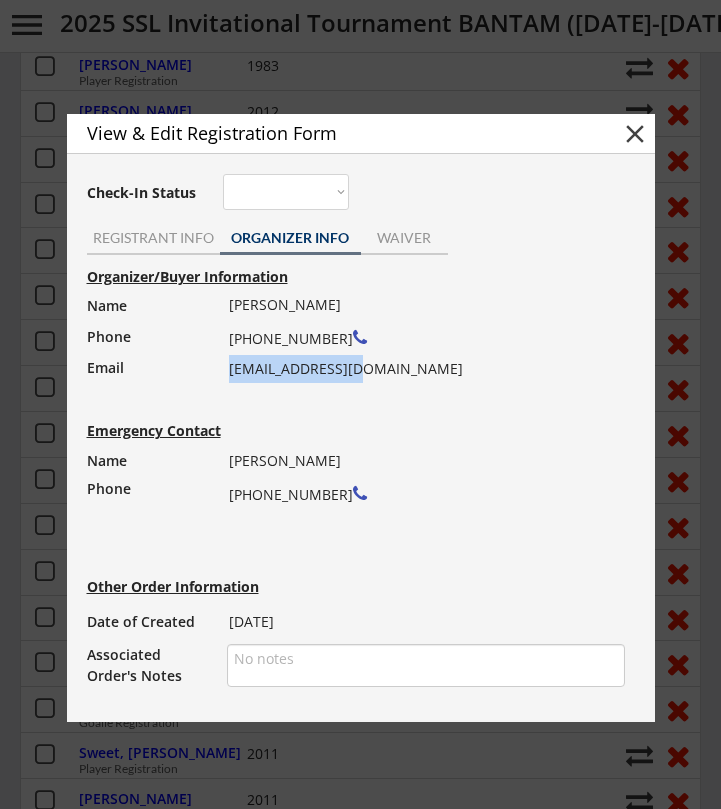 scroll, scrollTop: 368, scrollLeft: 0, axis: vertical 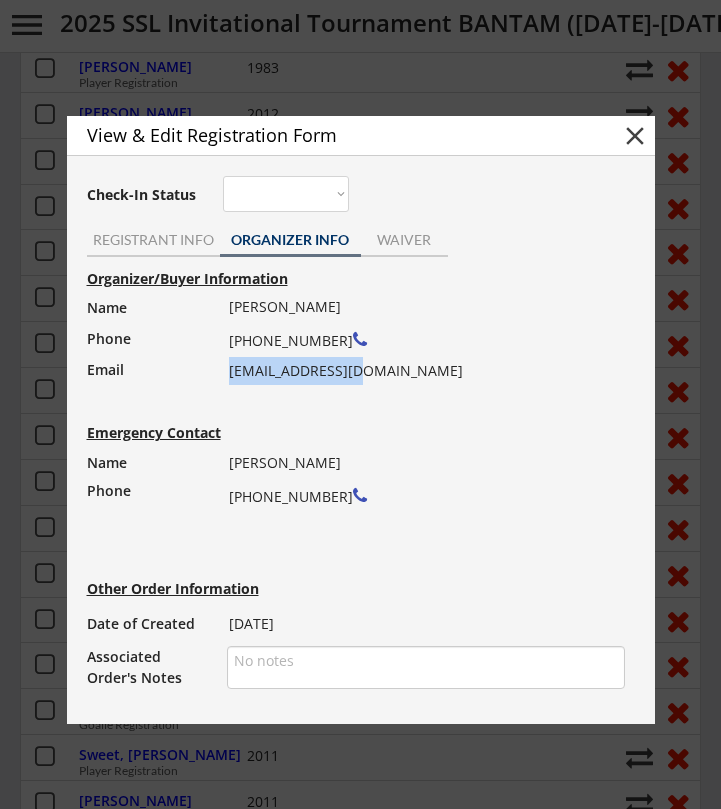 click on "close" at bounding box center [635, 136] 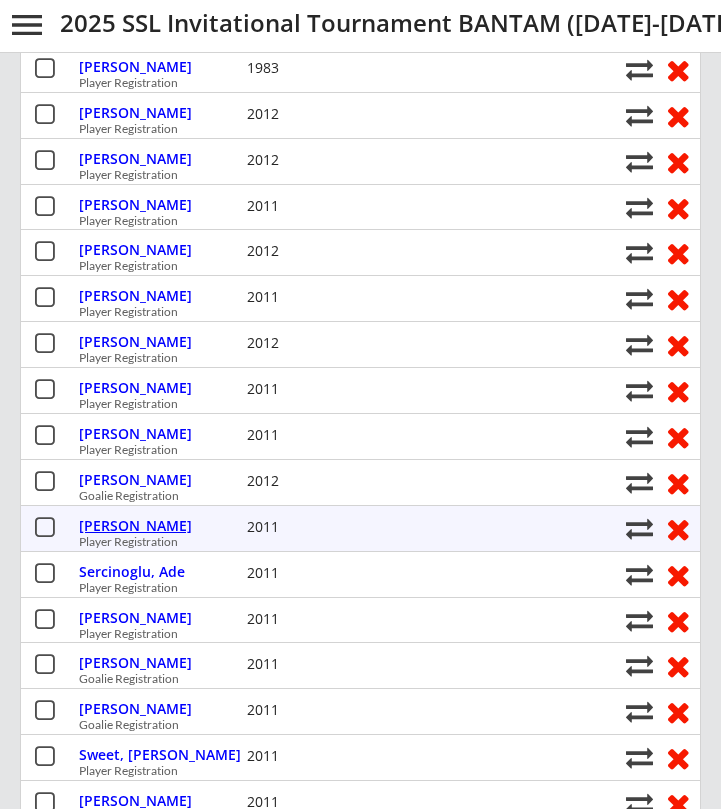 click on "[PERSON_NAME]" at bounding box center [160, 526] 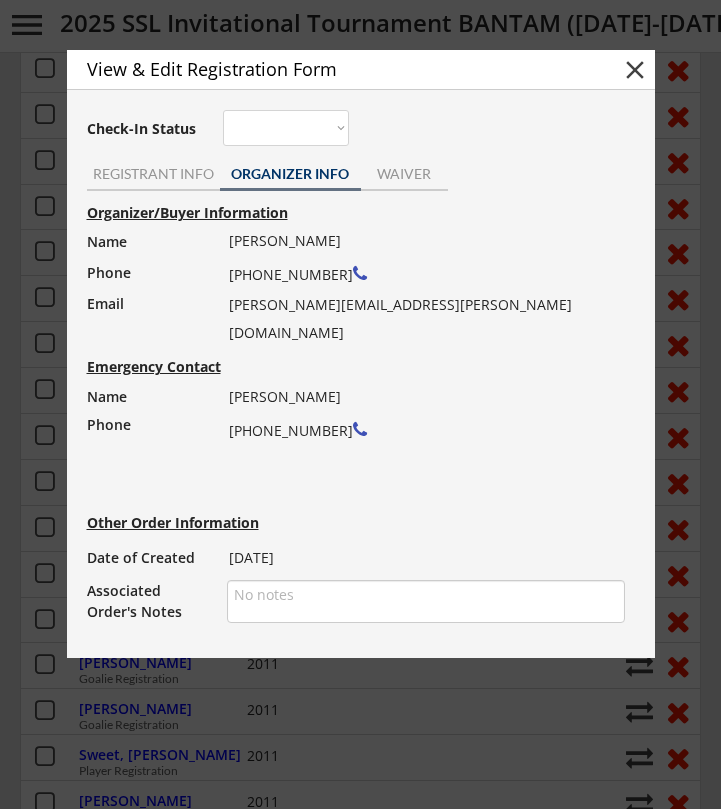 click on "REGISTRANT INFO" at bounding box center (153, 176) 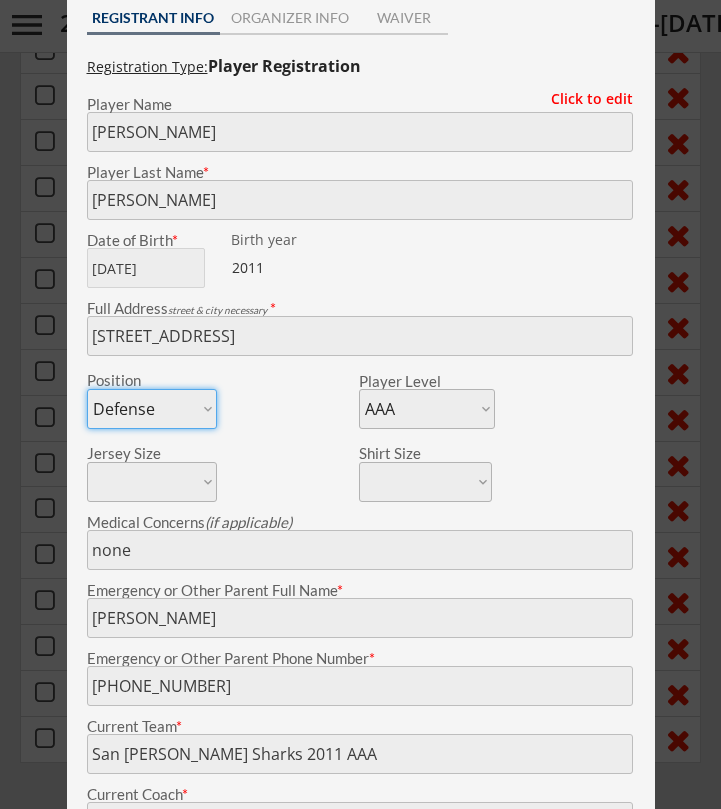 scroll, scrollTop: 521, scrollLeft: 0, axis: vertical 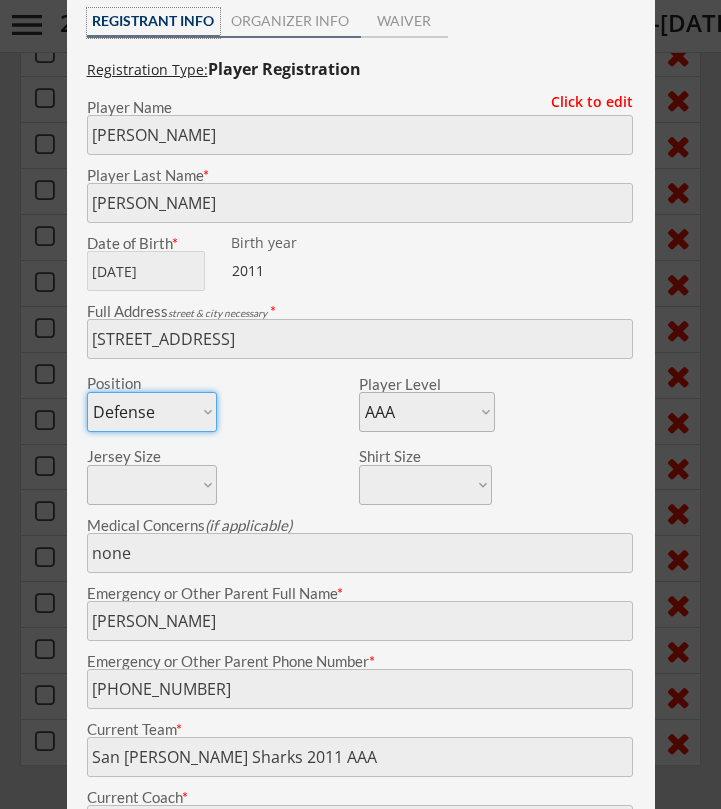 click on "ORGANIZER INFO" at bounding box center [290, 23] 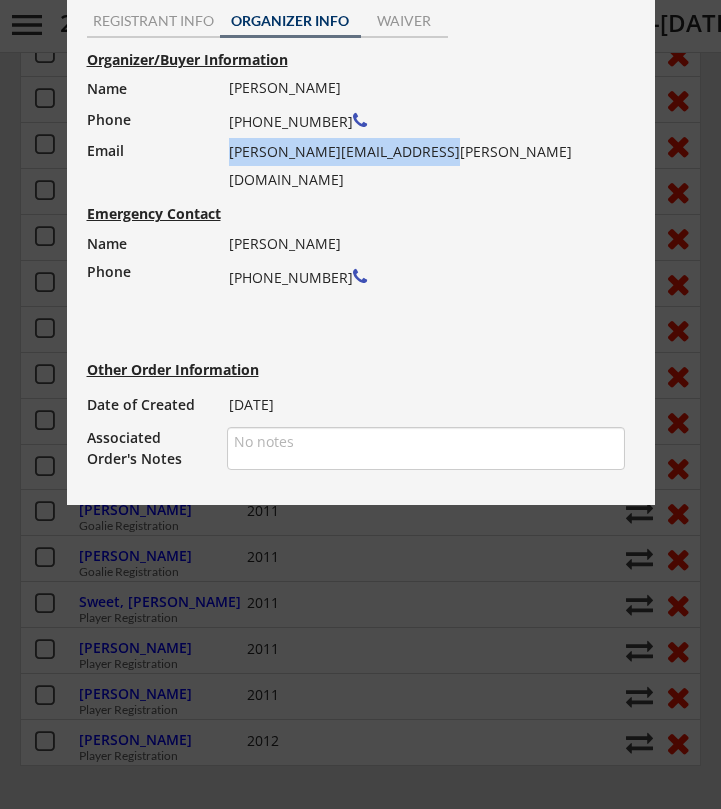 drag, startPoint x: 421, startPoint y: 153, endPoint x: 232, endPoint y: 152, distance: 189.00264 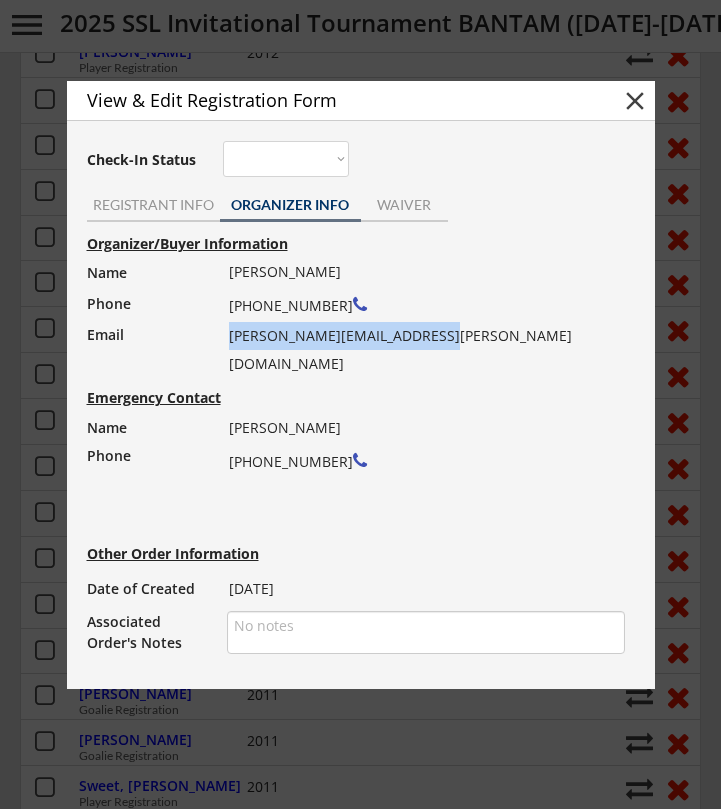 scroll, scrollTop: 247, scrollLeft: 0, axis: vertical 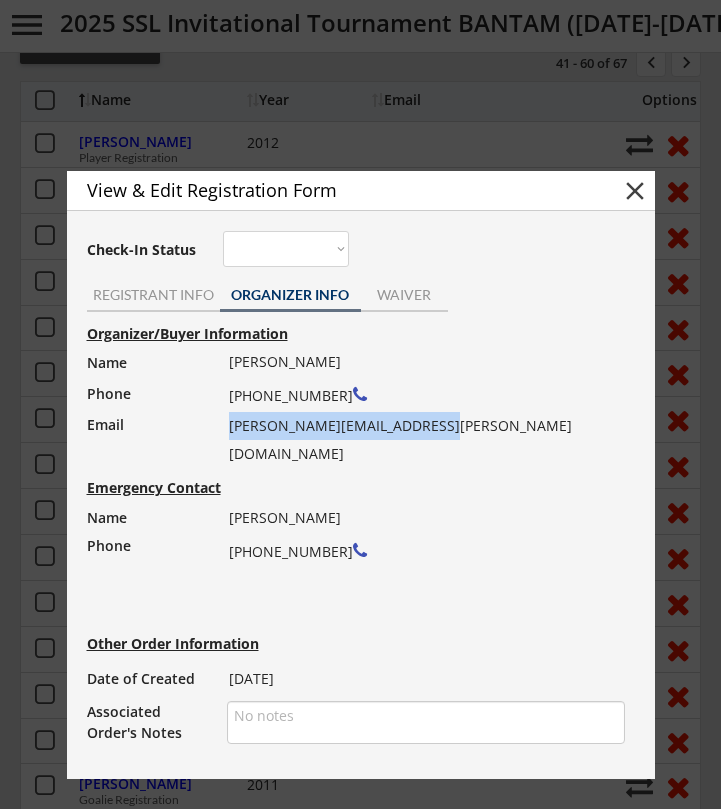 click on "close" at bounding box center [635, 191] 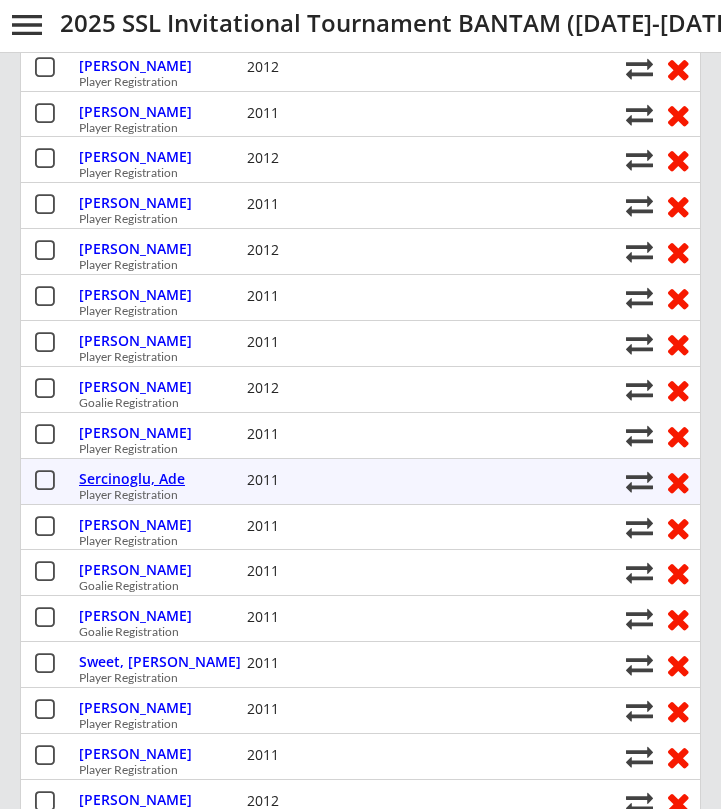 scroll, scrollTop: 495, scrollLeft: 0, axis: vertical 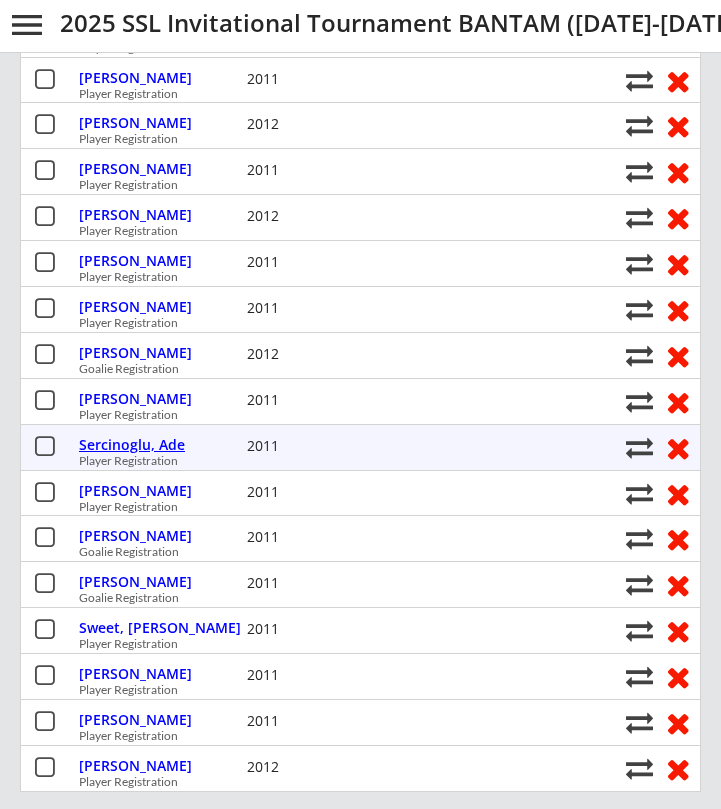 click on "Sercinoglu, Ade" at bounding box center [160, 445] 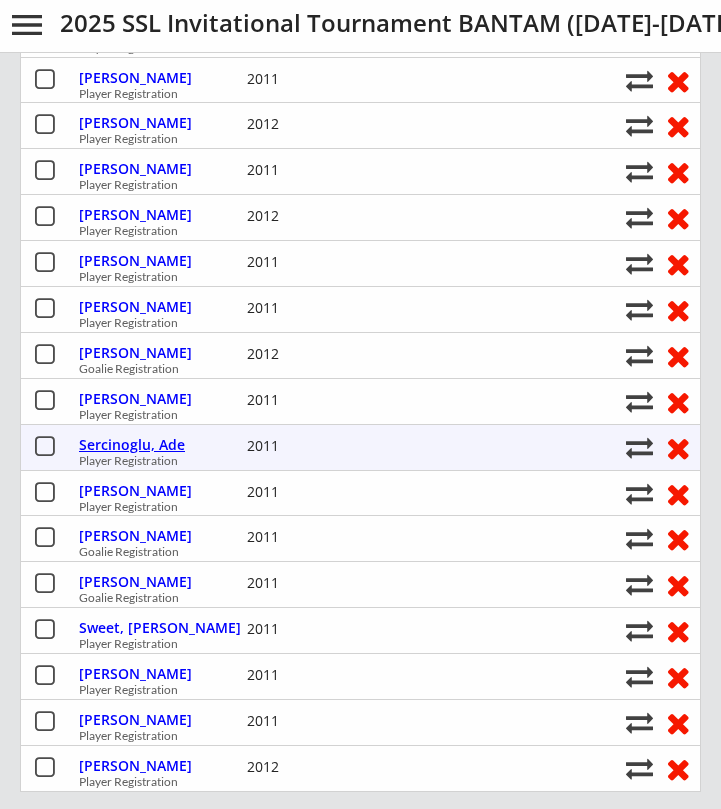 type on "Ade" 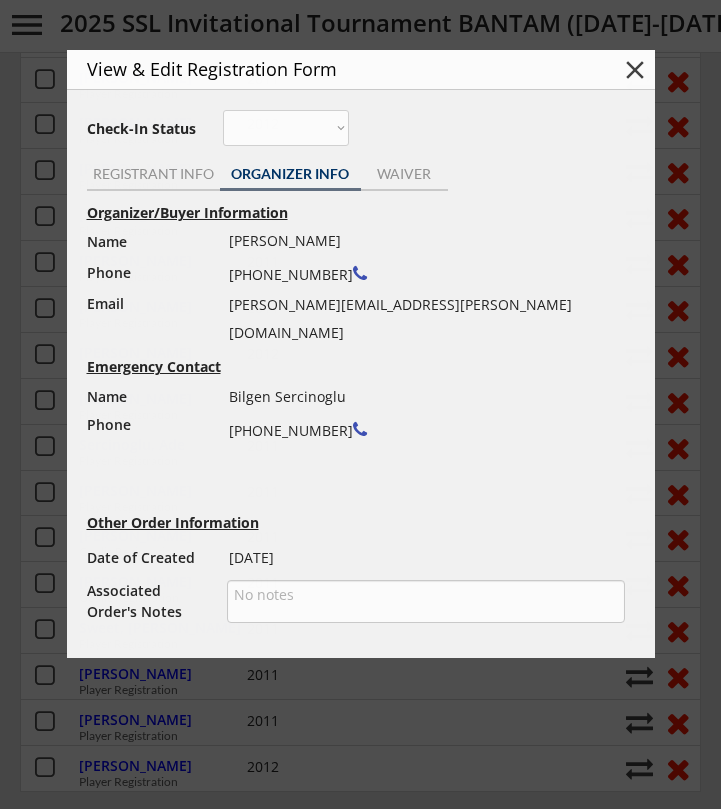 type on "Jr Sharks AAA" 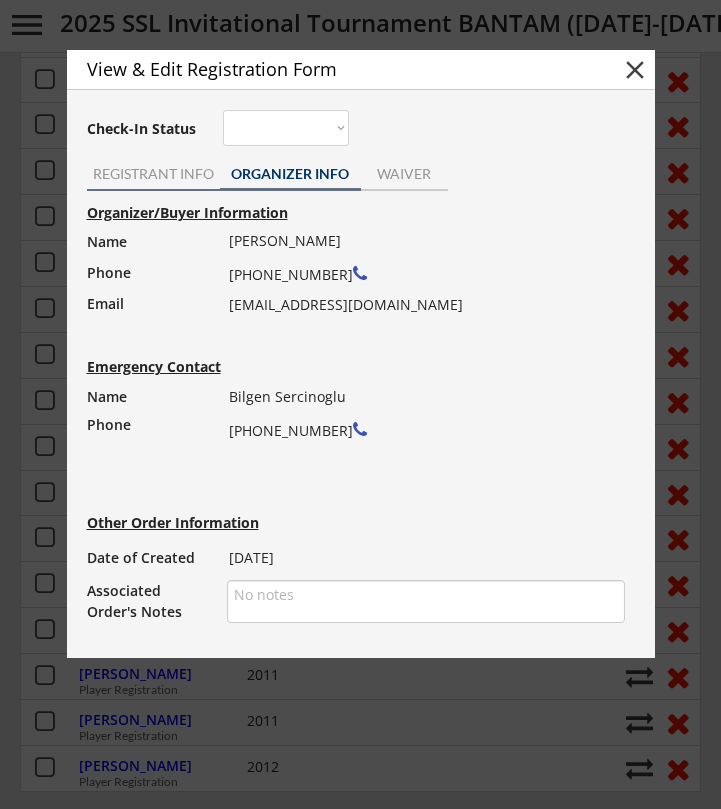 click on "REGISTRANT INFO" at bounding box center [153, 174] 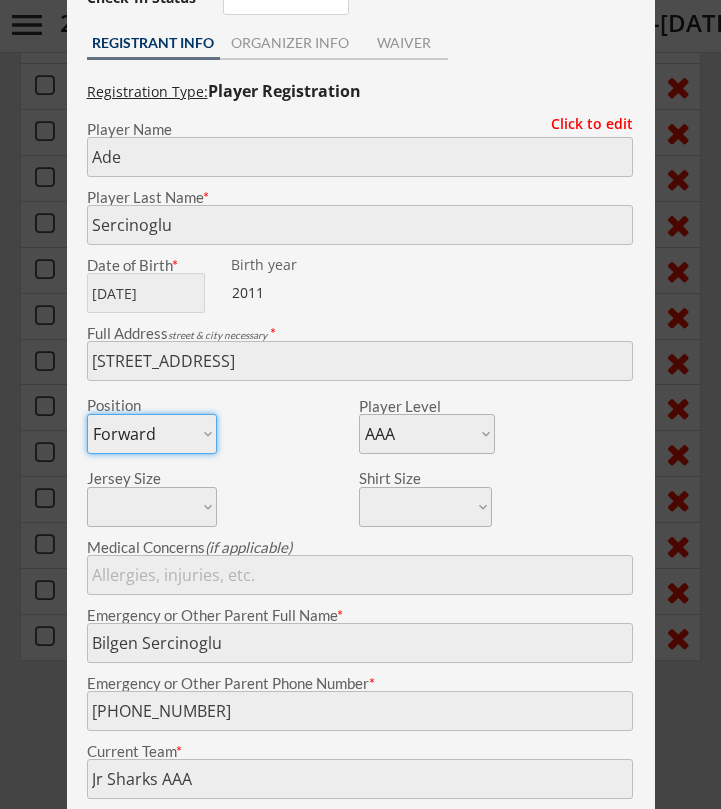 scroll, scrollTop: 603, scrollLeft: 0, axis: vertical 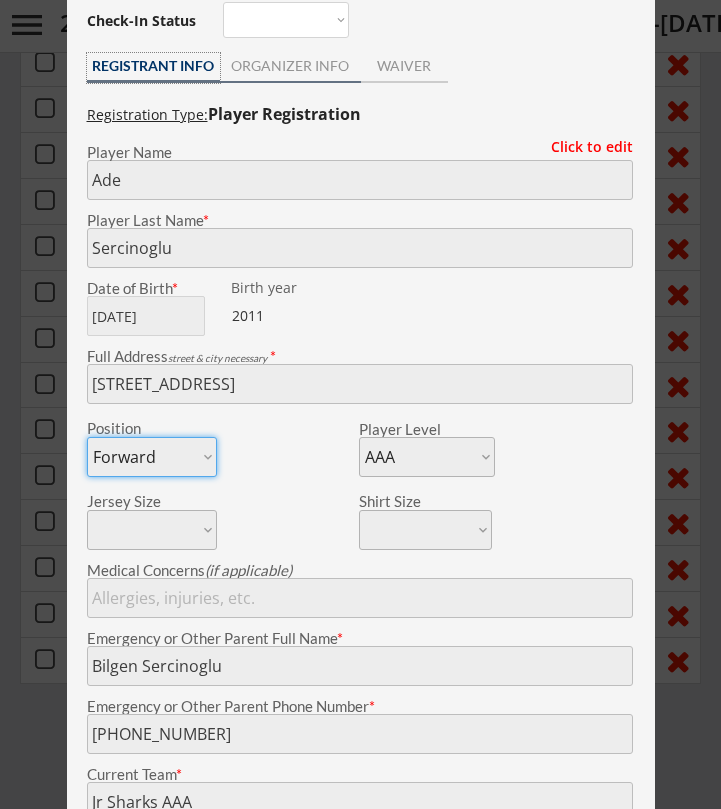 click on "ORGANIZER INFO" at bounding box center [290, 66] 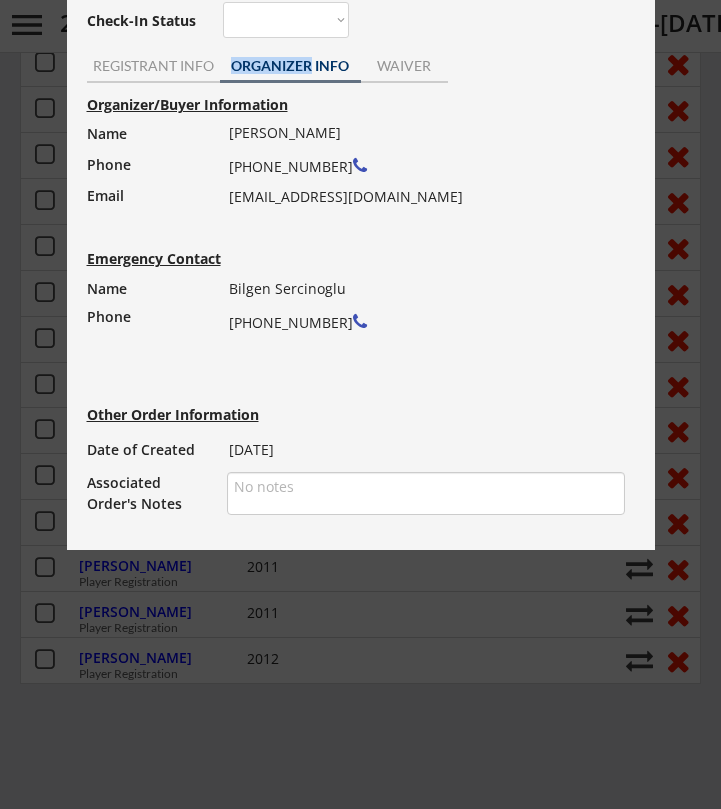 click on "ORGANIZER INFO" at bounding box center [290, 66] 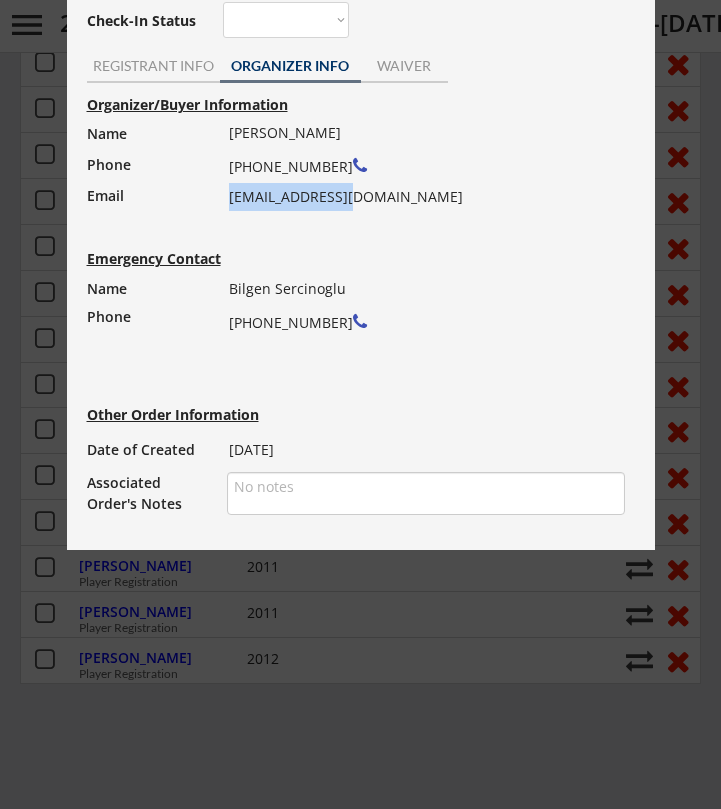 drag, startPoint x: 347, startPoint y: 198, endPoint x: 231, endPoint y: 200, distance: 116.01724 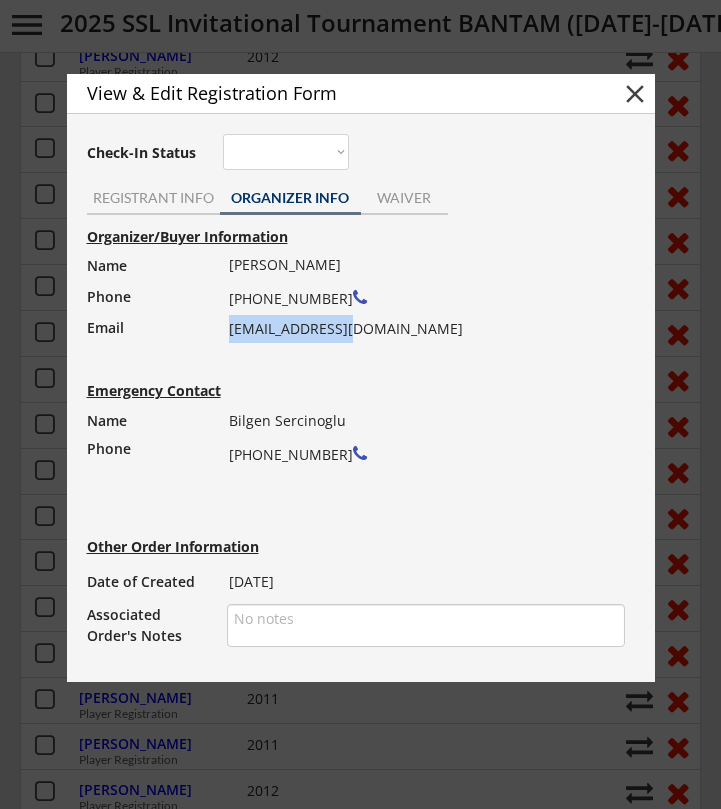 scroll, scrollTop: 441, scrollLeft: 0, axis: vertical 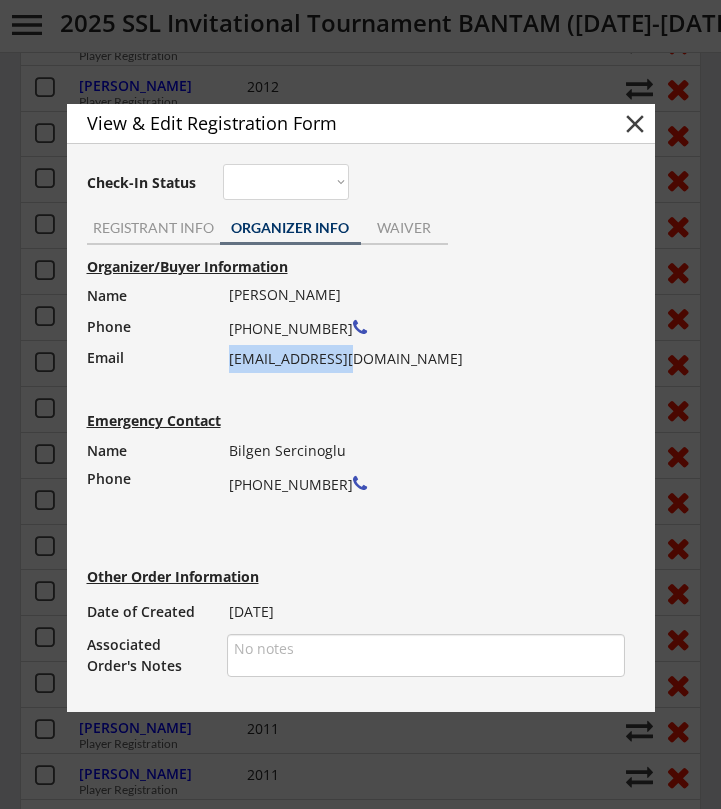 click on "close" at bounding box center (635, 124) 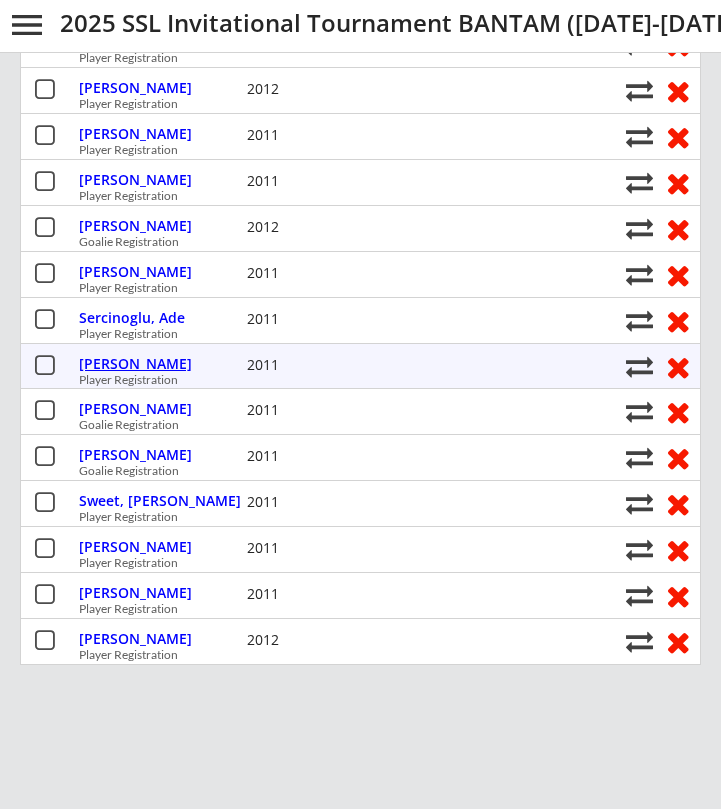 scroll, scrollTop: 627, scrollLeft: 0, axis: vertical 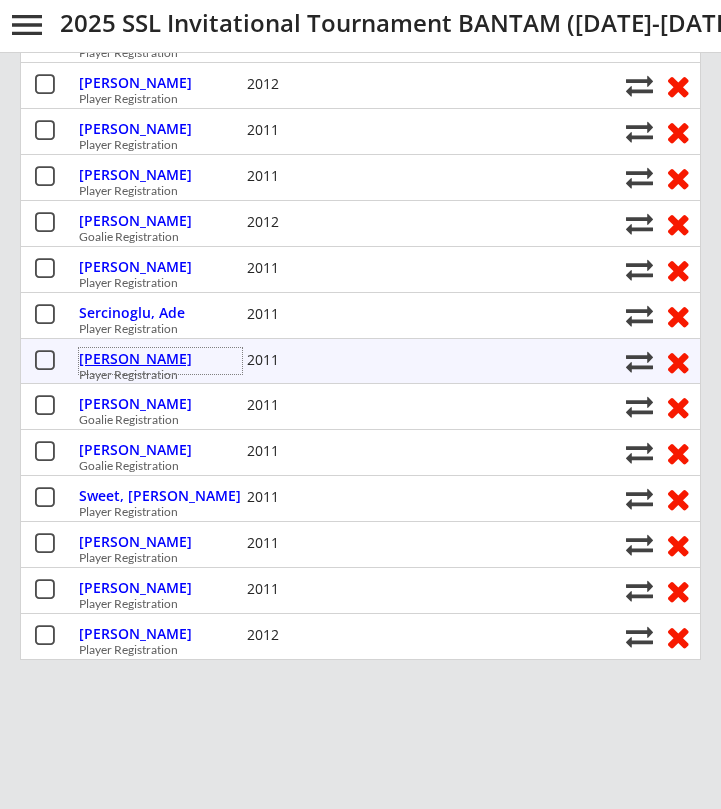 click on "[PERSON_NAME]" at bounding box center (160, 359) 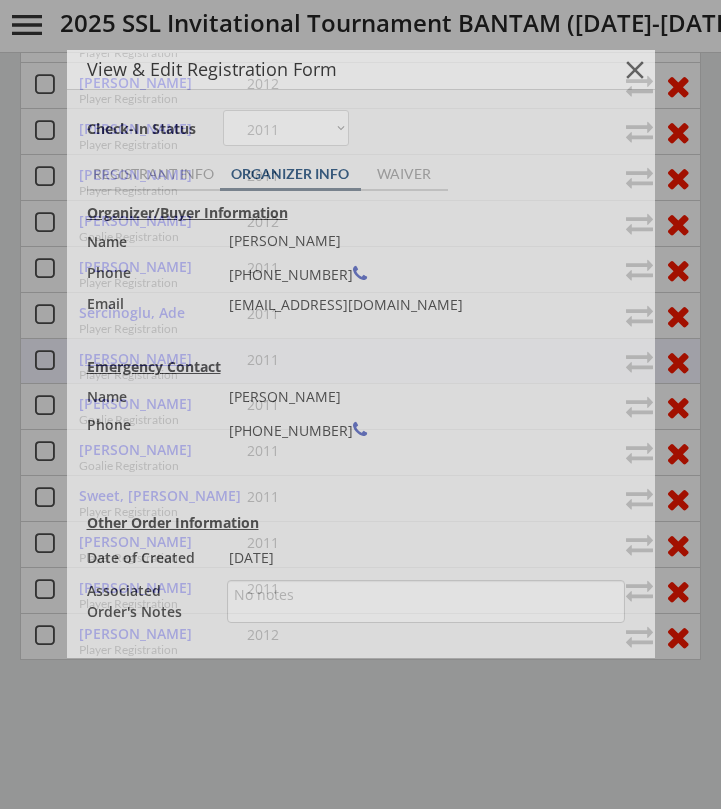 type on "Goldrush" 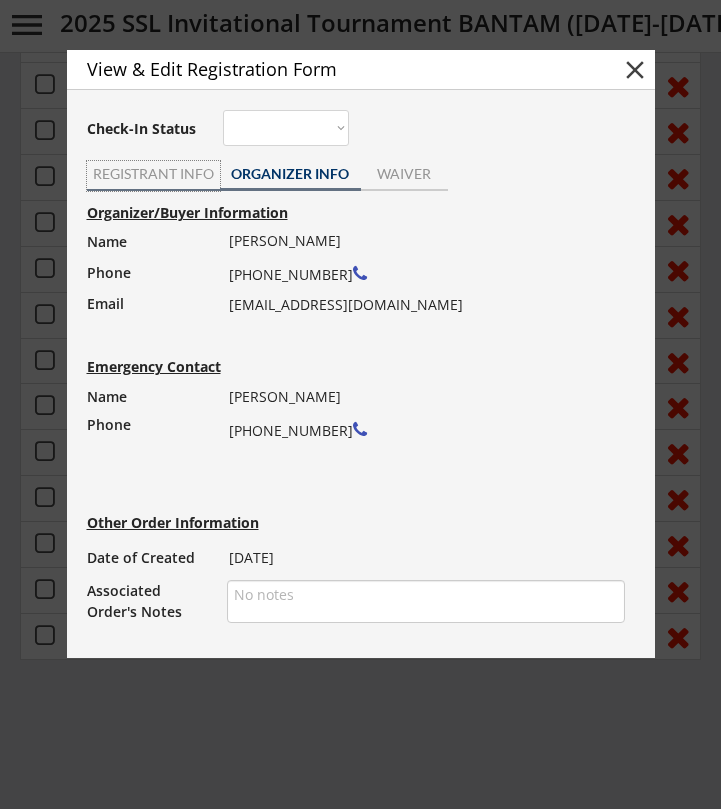 click on "REGISTRANT INFO" at bounding box center (153, 174) 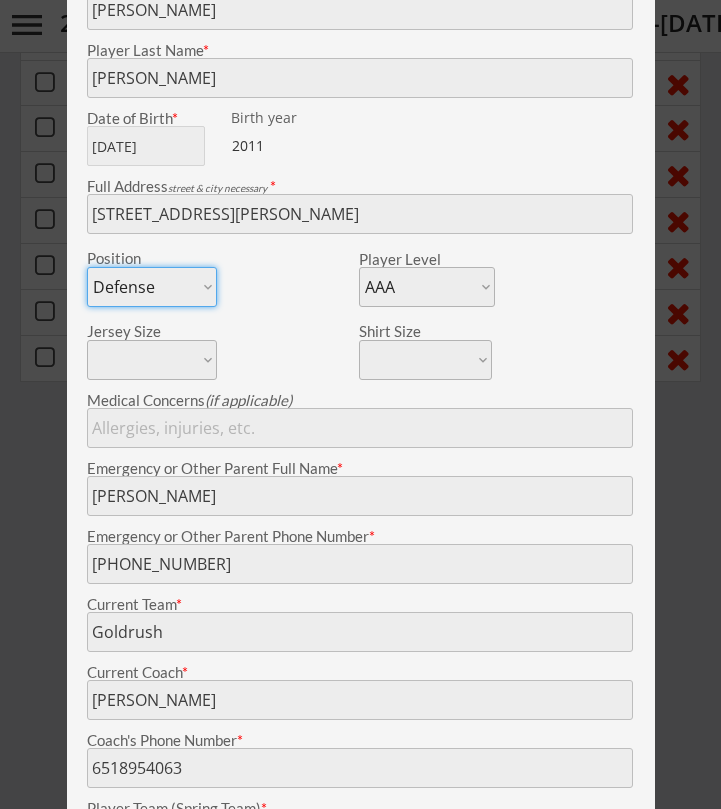 scroll, scrollTop: 958, scrollLeft: 0, axis: vertical 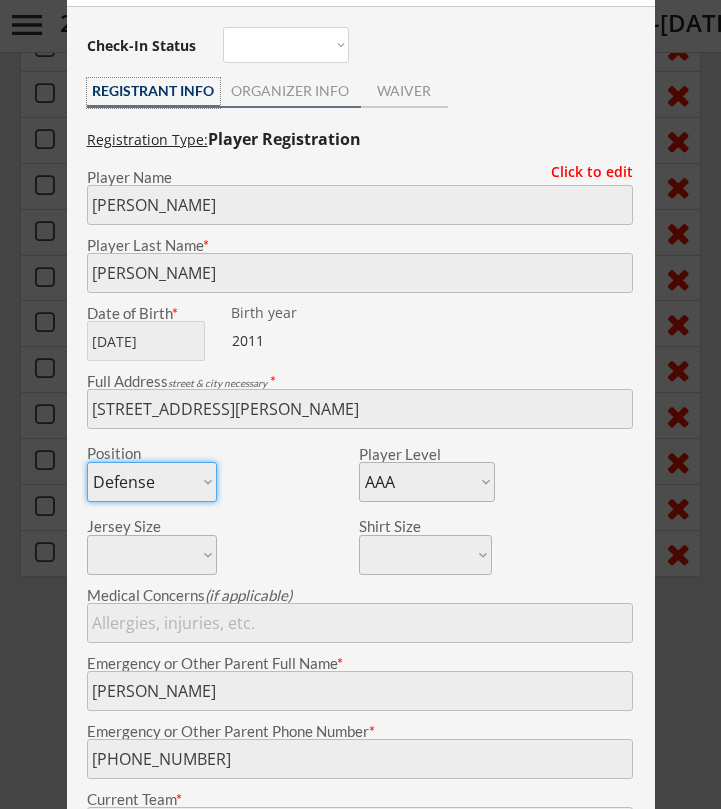 click on "ORGANIZER INFO" at bounding box center [290, 93] 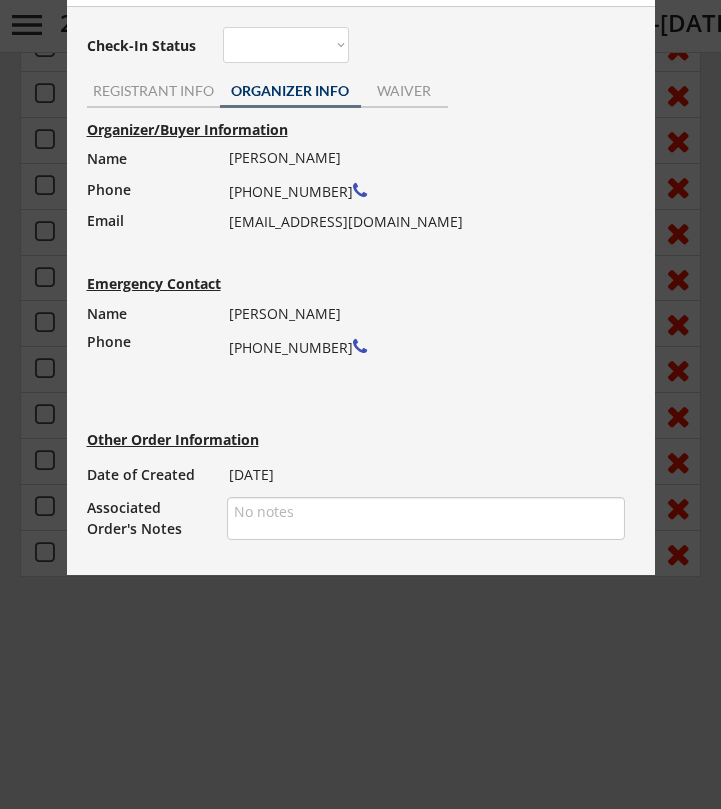 click on "James Simmons
(949) 295-5877    jsimmons4863@yahoo.com" at bounding box center [420, 190] 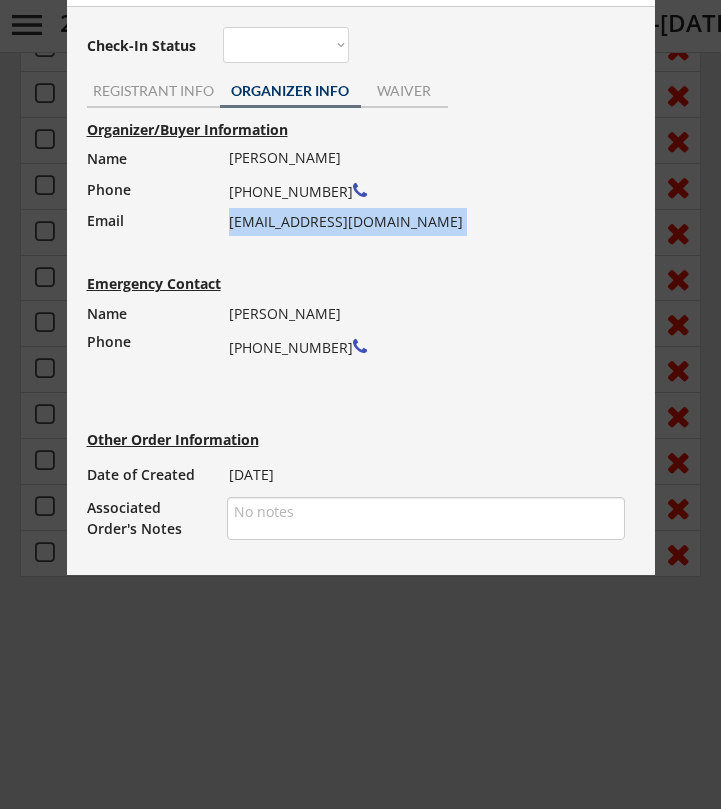 drag, startPoint x: 408, startPoint y: 224, endPoint x: 242, endPoint y: 223, distance: 166.003 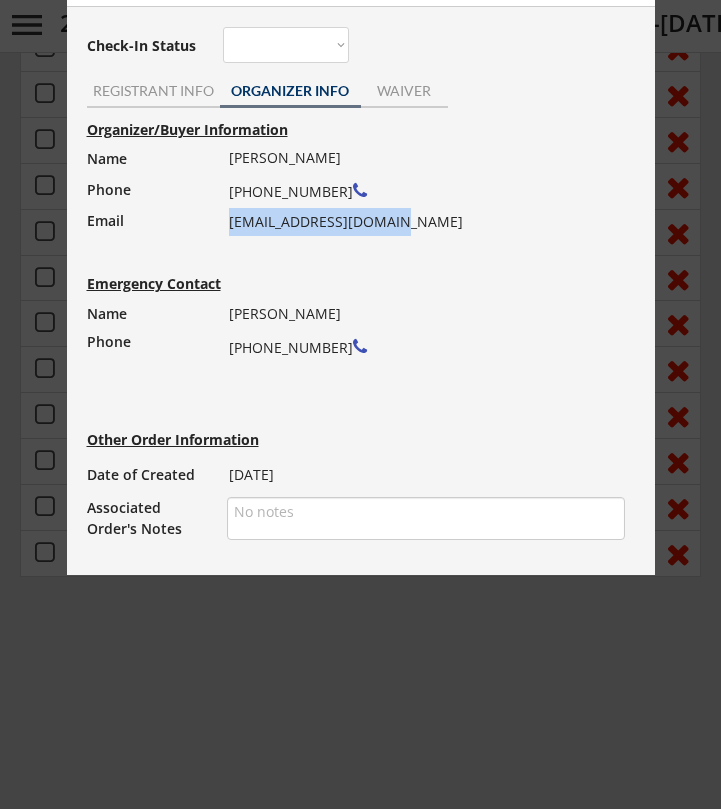 drag, startPoint x: 407, startPoint y: 221, endPoint x: 228, endPoint y: 219, distance: 179.01117 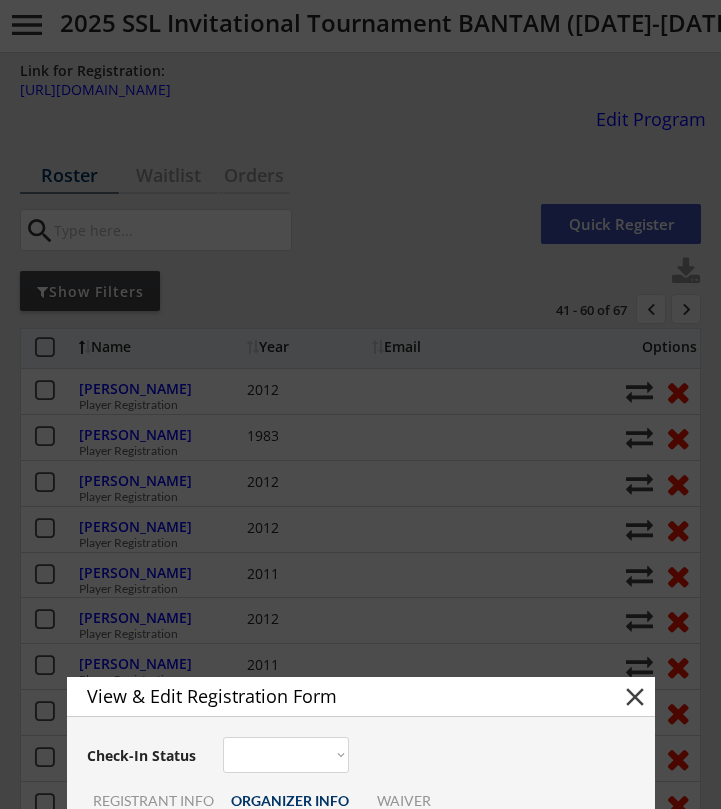 scroll, scrollTop: 710, scrollLeft: 0, axis: vertical 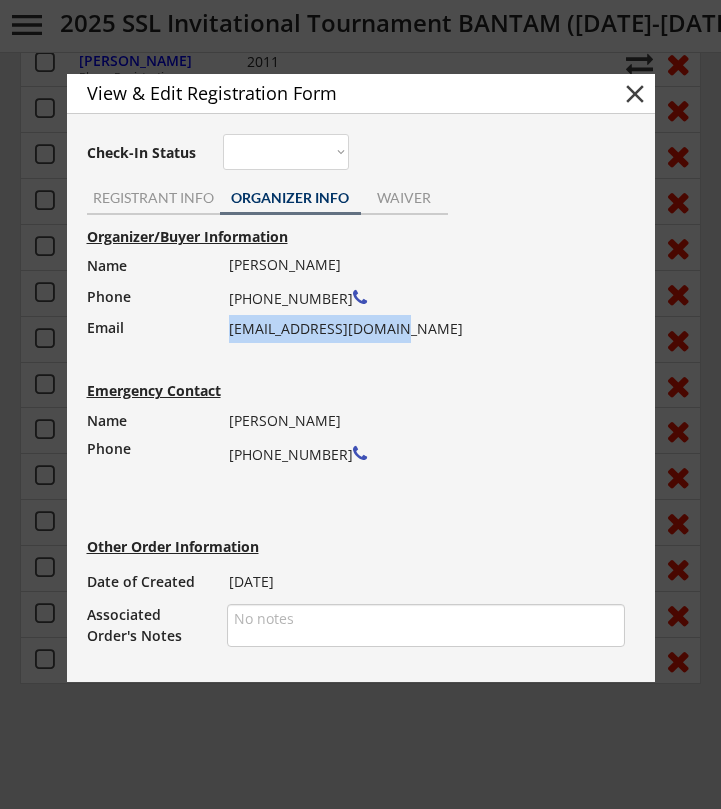 click on "close" at bounding box center (635, 94) 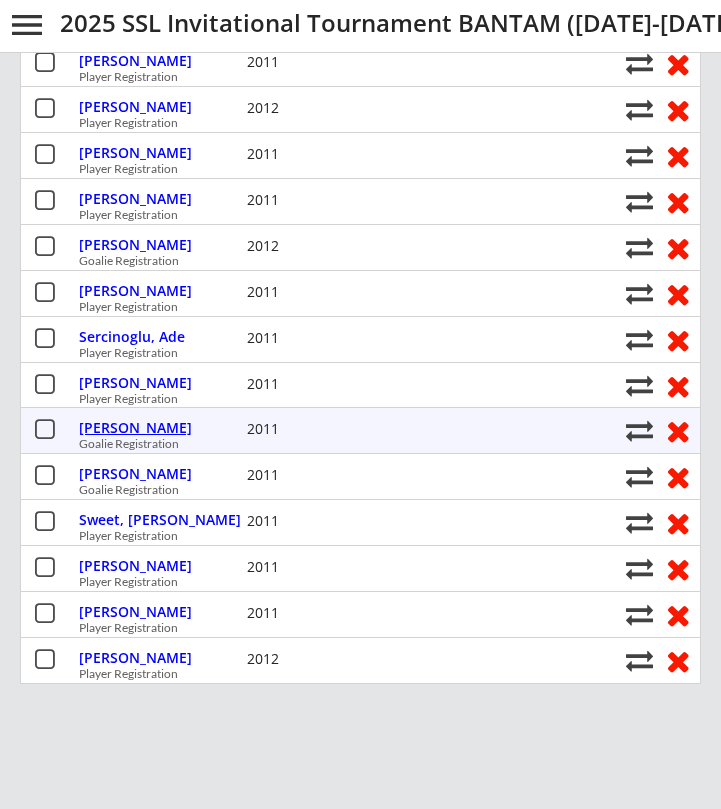 click on "[PERSON_NAME]" at bounding box center [160, 428] 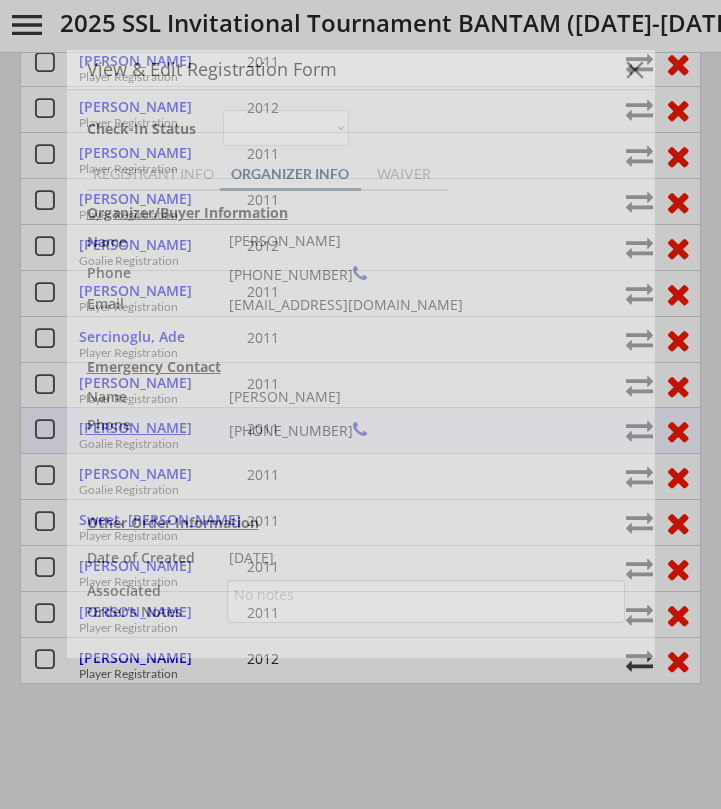 type on "Santa Clarita Flyers 14AA" 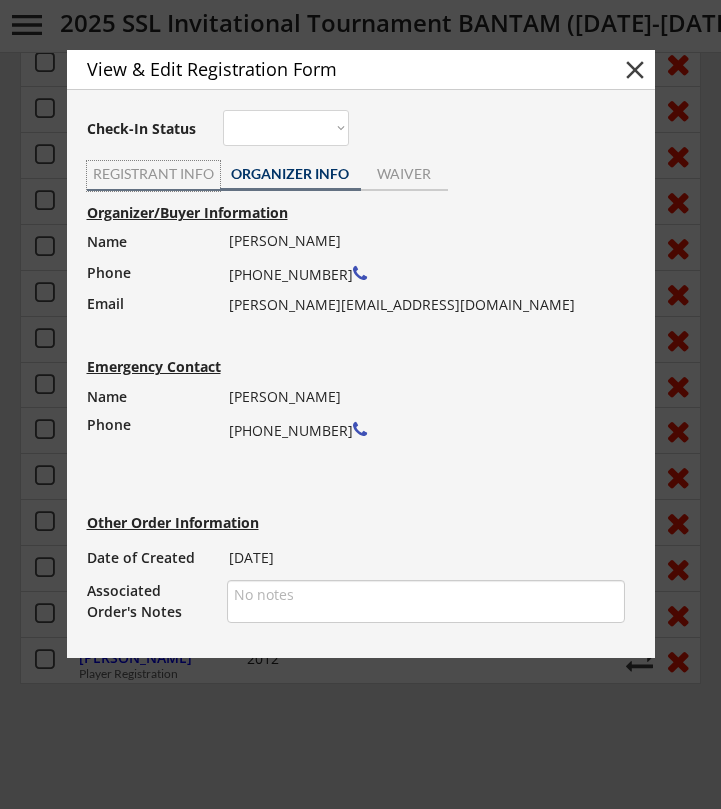 click on "REGISTRANT INFO" at bounding box center (153, 174) 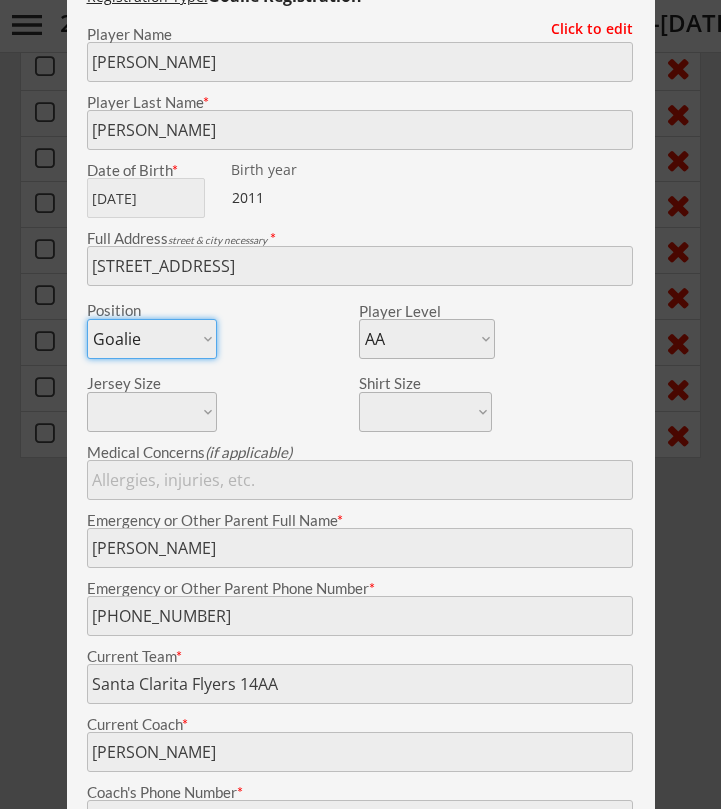 scroll, scrollTop: 847, scrollLeft: 0, axis: vertical 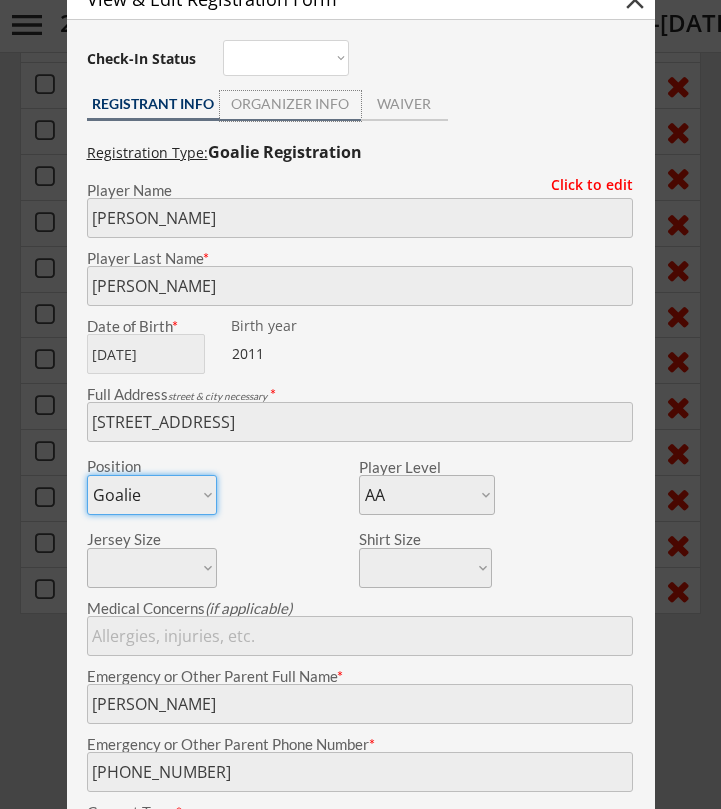 click on "ORGANIZER INFO" at bounding box center (290, 104) 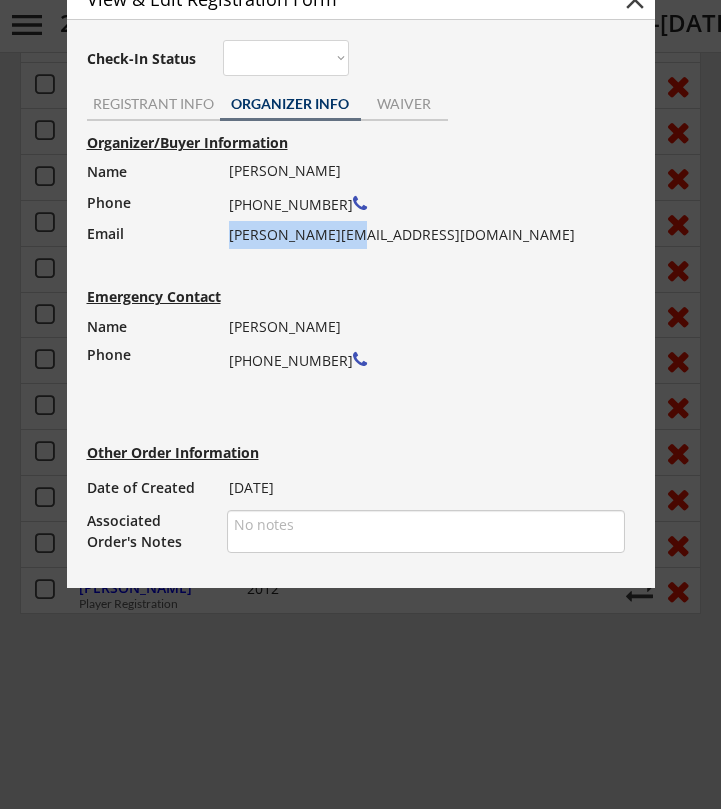 drag, startPoint x: 345, startPoint y: 238, endPoint x: 230, endPoint y: 239, distance: 115.00435 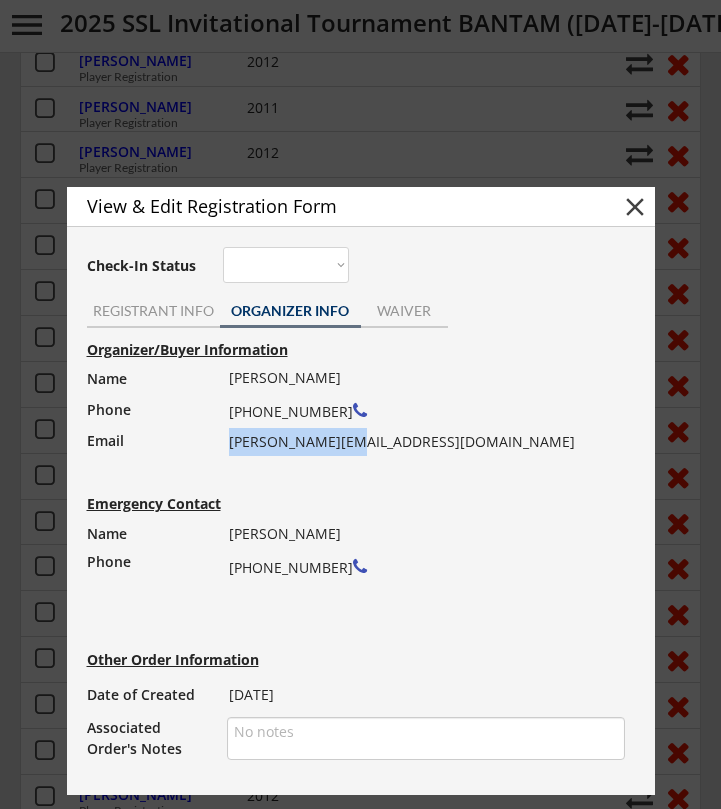 scroll, scrollTop: 451, scrollLeft: 0, axis: vertical 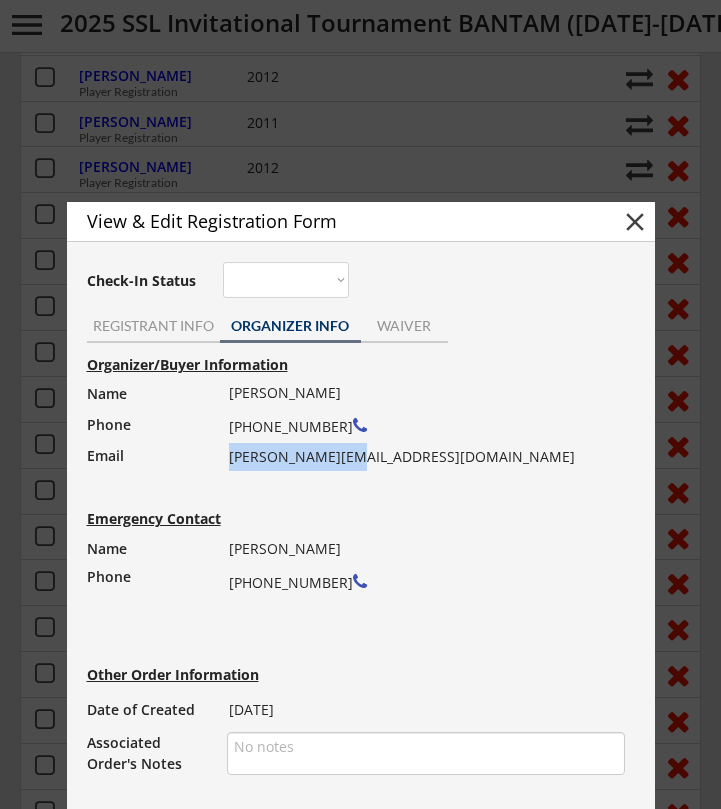 click on "close" at bounding box center (635, 222) 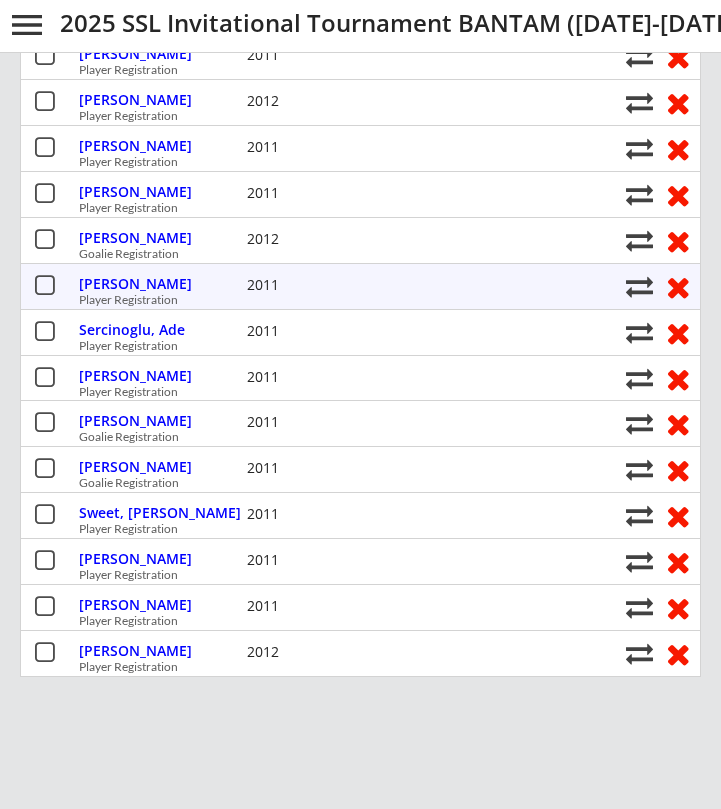 scroll, scrollTop: 611, scrollLeft: 0, axis: vertical 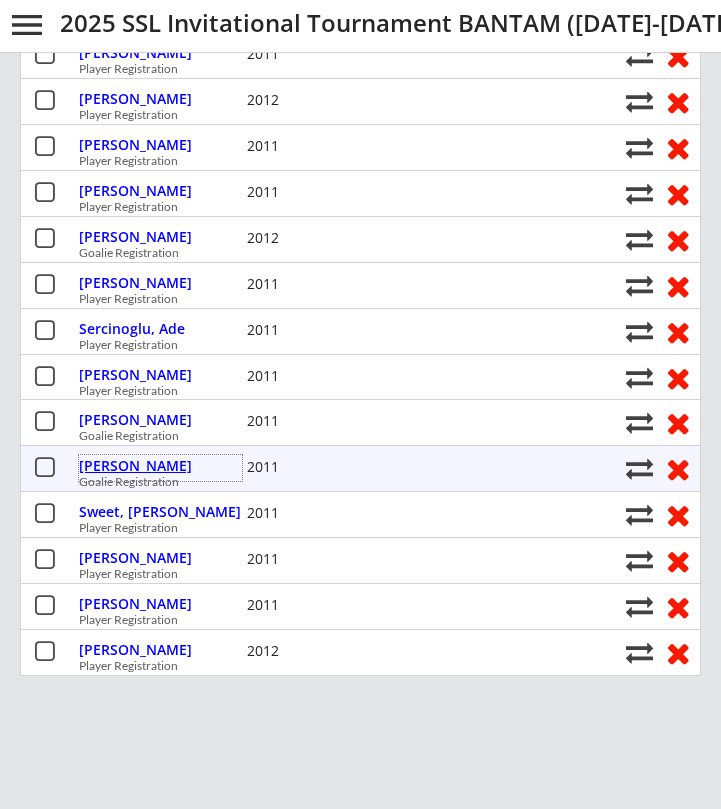 click on "[PERSON_NAME]" at bounding box center (160, 466) 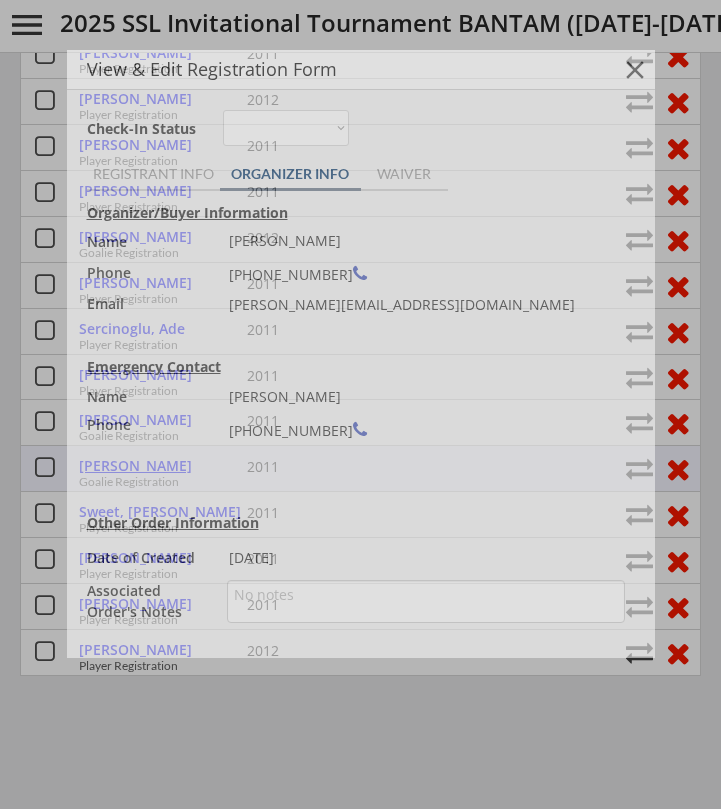 type on "Goldrush 2011 AAA" 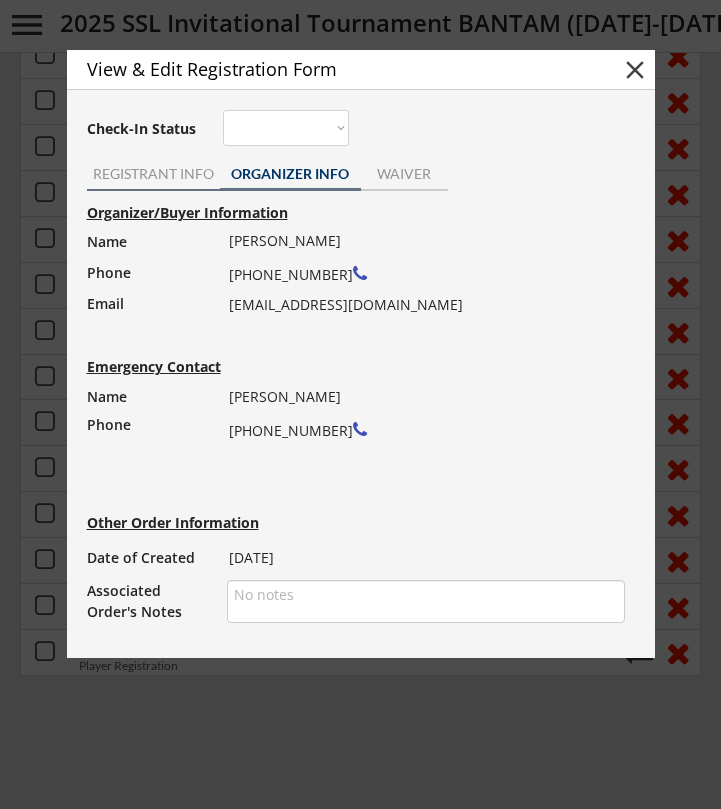 click on "REGISTRANT INFO" at bounding box center [153, 174] 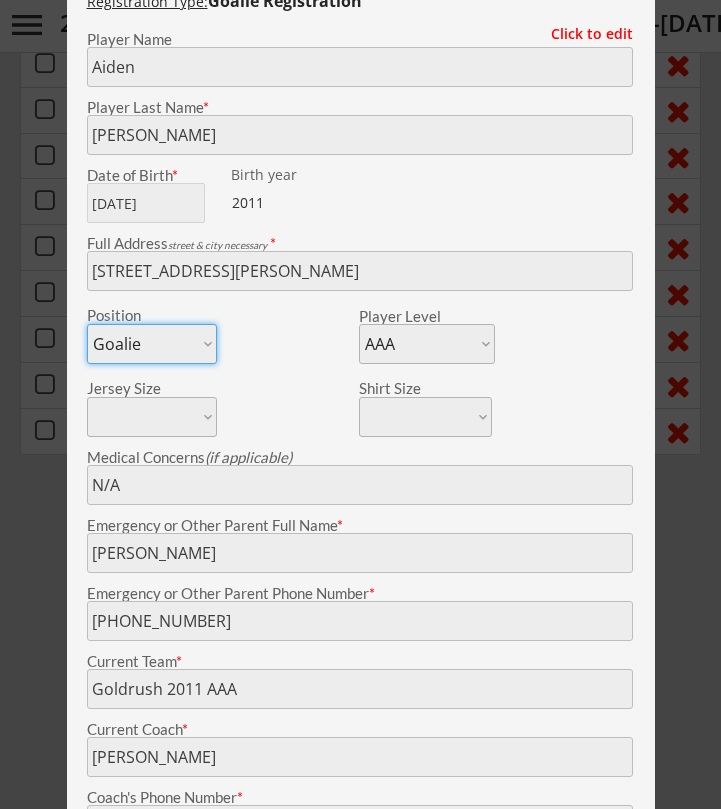scroll, scrollTop: 834, scrollLeft: 0, axis: vertical 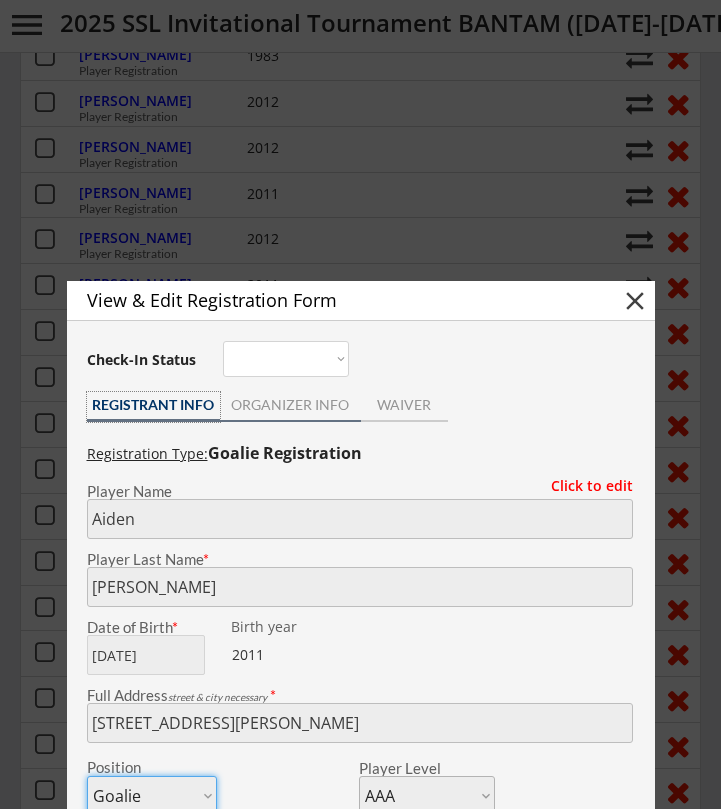 click on "ORGANIZER INFO" at bounding box center [290, 405] 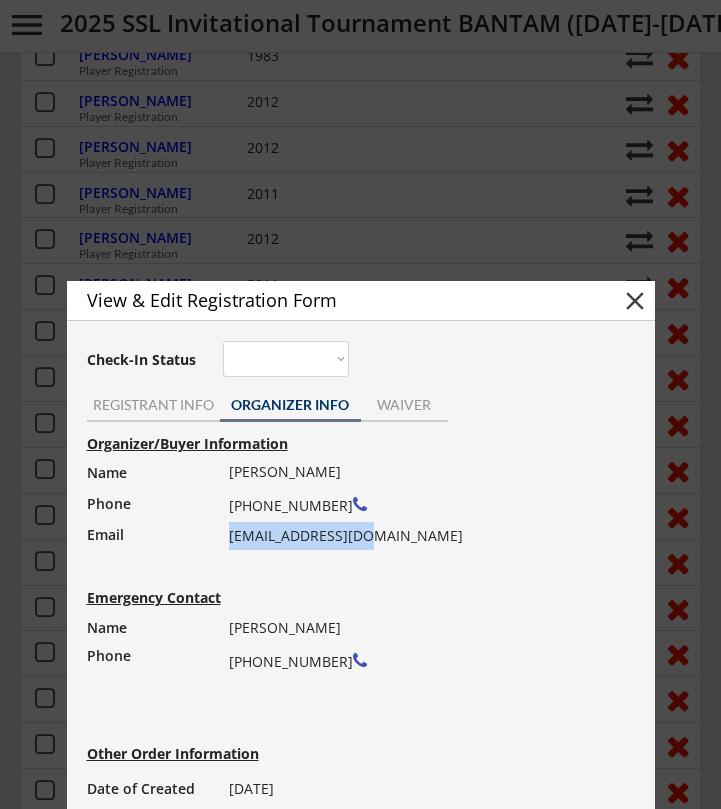 drag, startPoint x: 385, startPoint y: 539, endPoint x: 230, endPoint y: 539, distance: 155 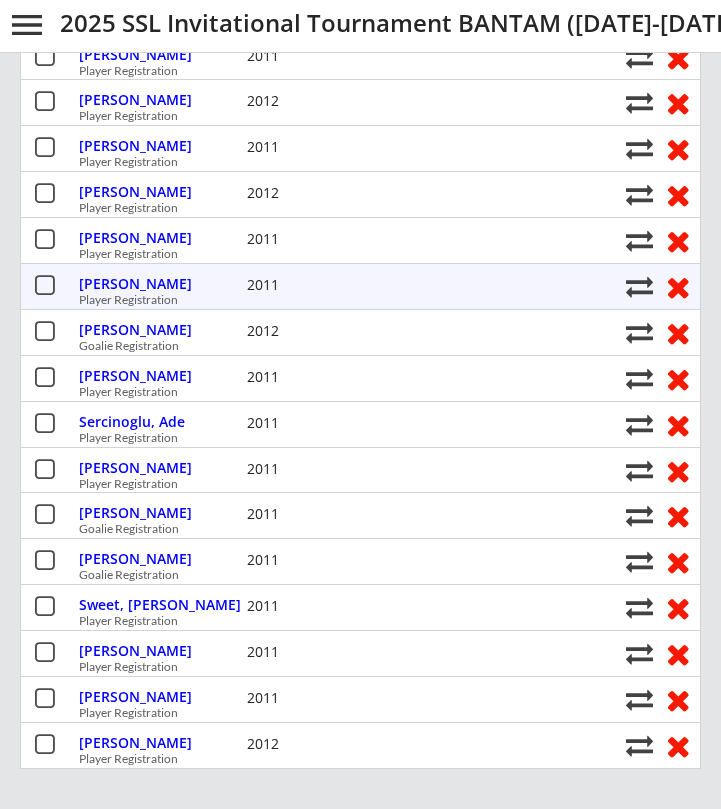 scroll, scrollTop: 520, scrollLeft: 0, axis: vertical 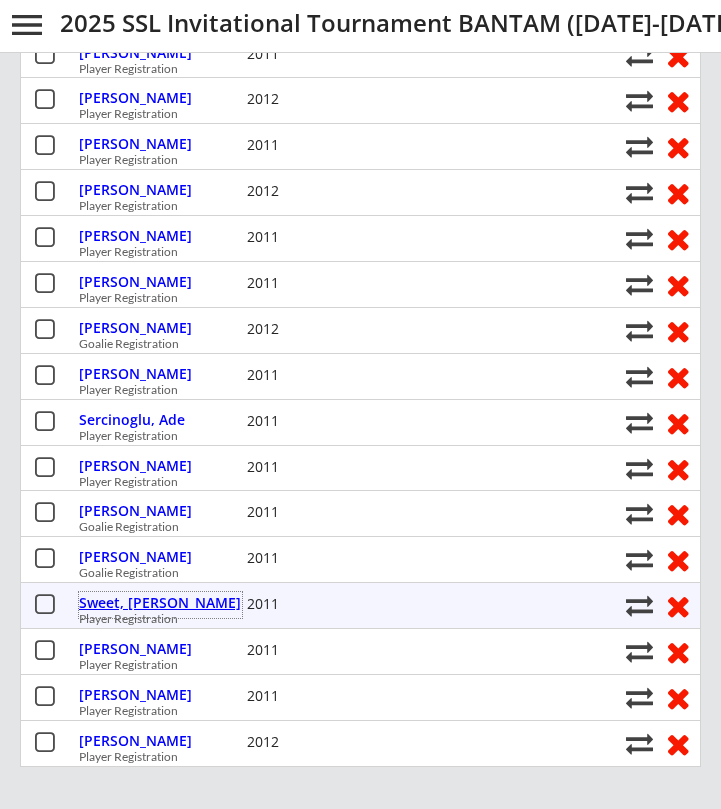 click on "Sweet, [PERSON_NAME]" at bounding box center (160, 603) 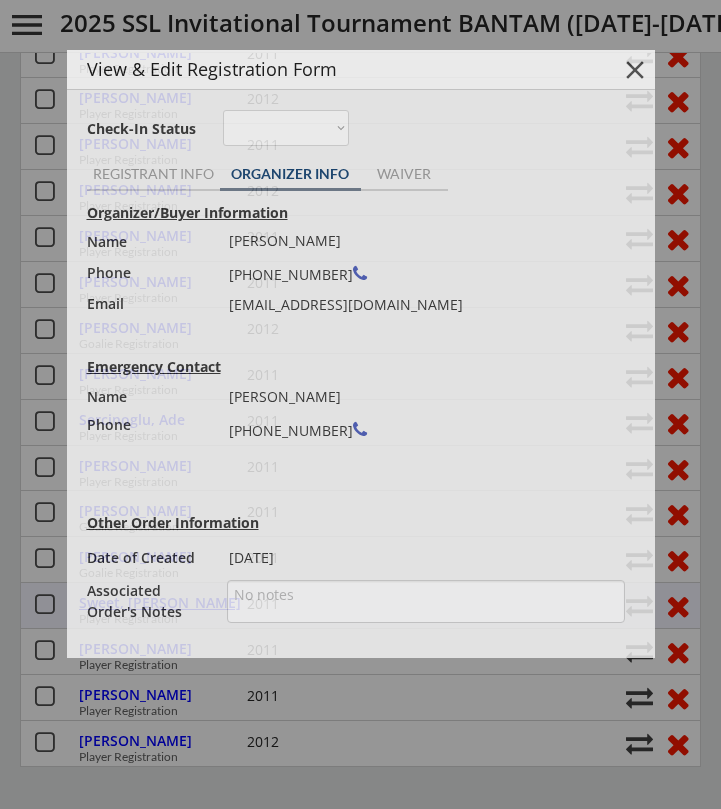 type on "CA Bears 14U 2" 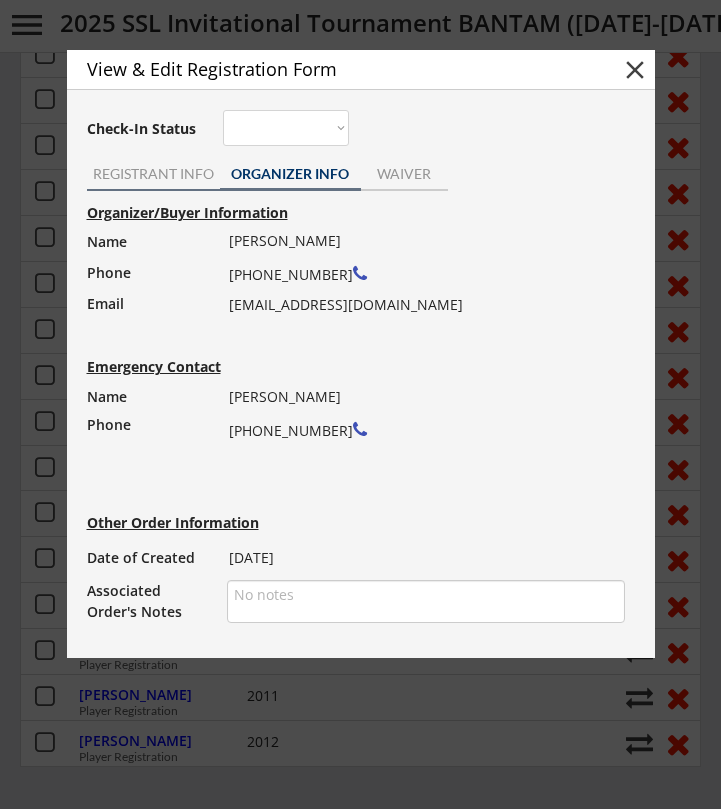 click on "REGISTRANT INFO" at bounding box center (153, 174) 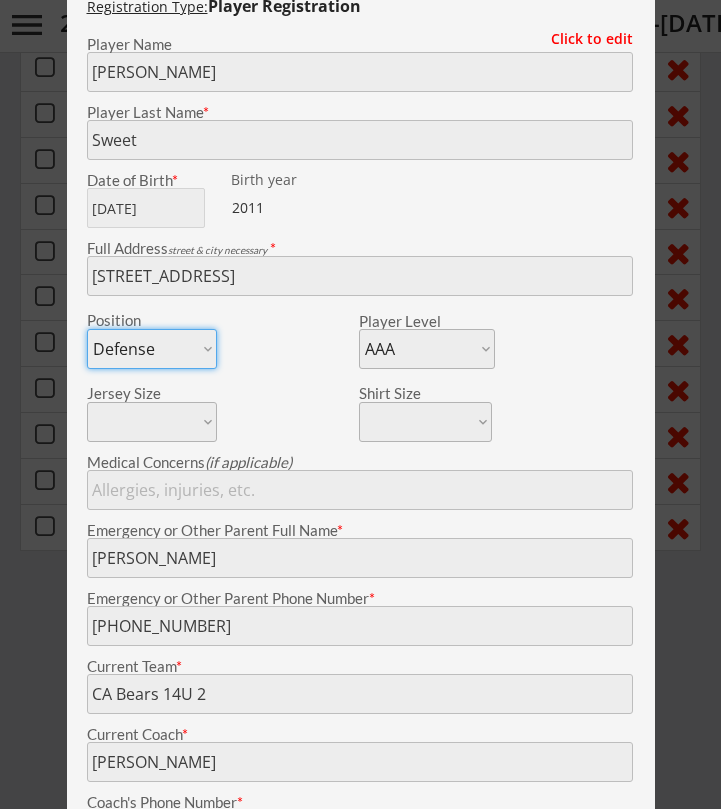 scroll, scrollTop: 746, scrollLeft: 0, axis: vertical 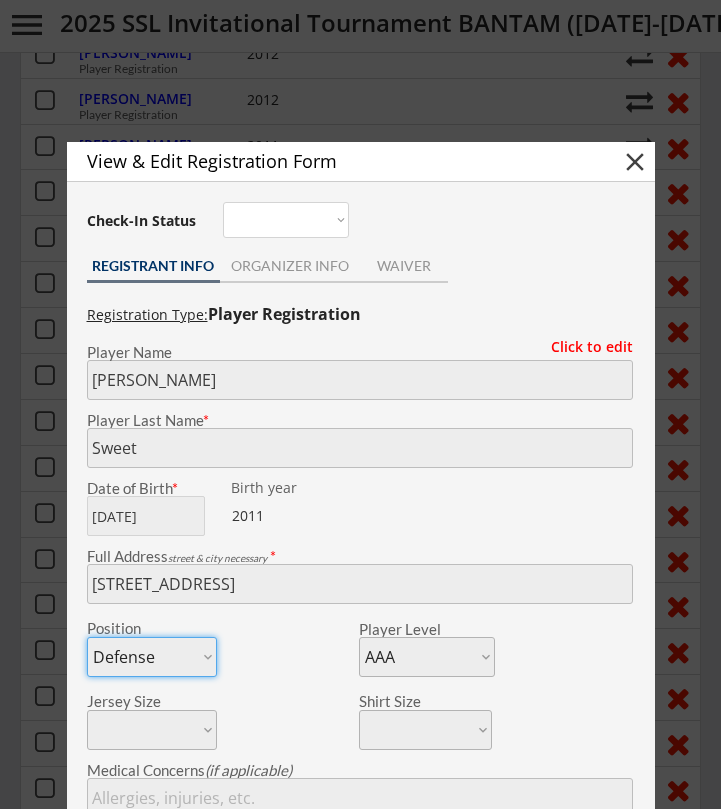 click on "close" at bounding box center (635, 162) 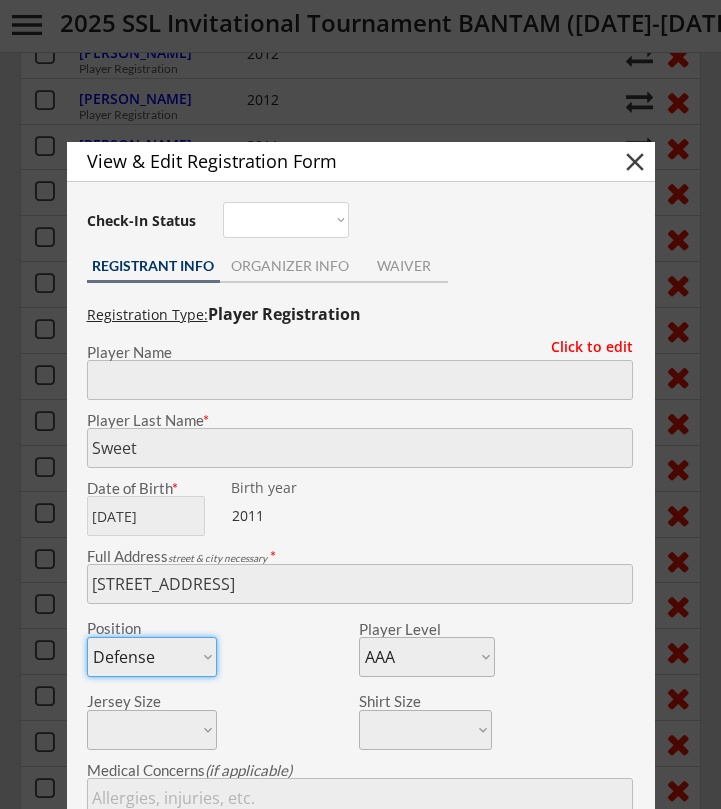 type 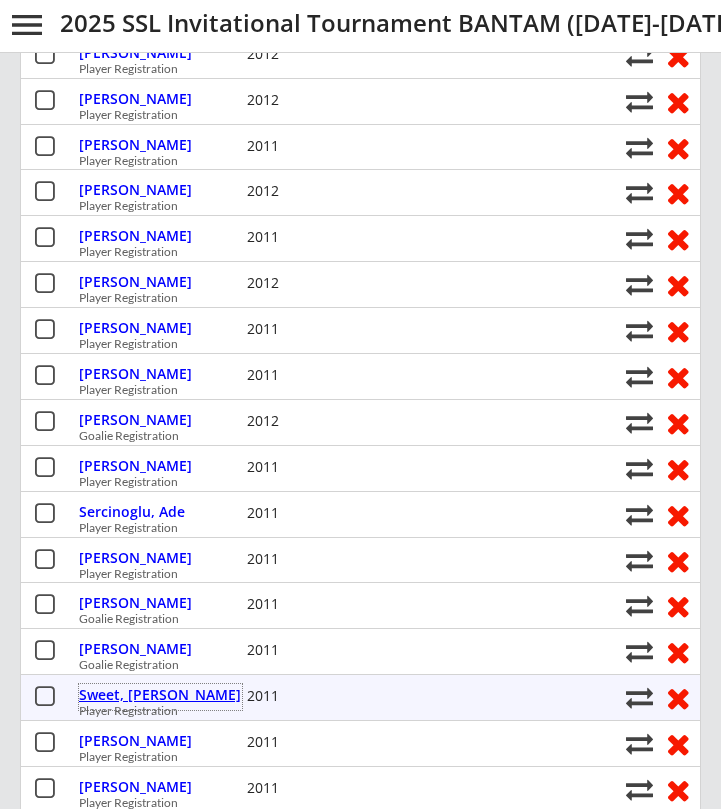 click on "Sweet, [PERSON_NAME]" at bounding box center [160, 695] 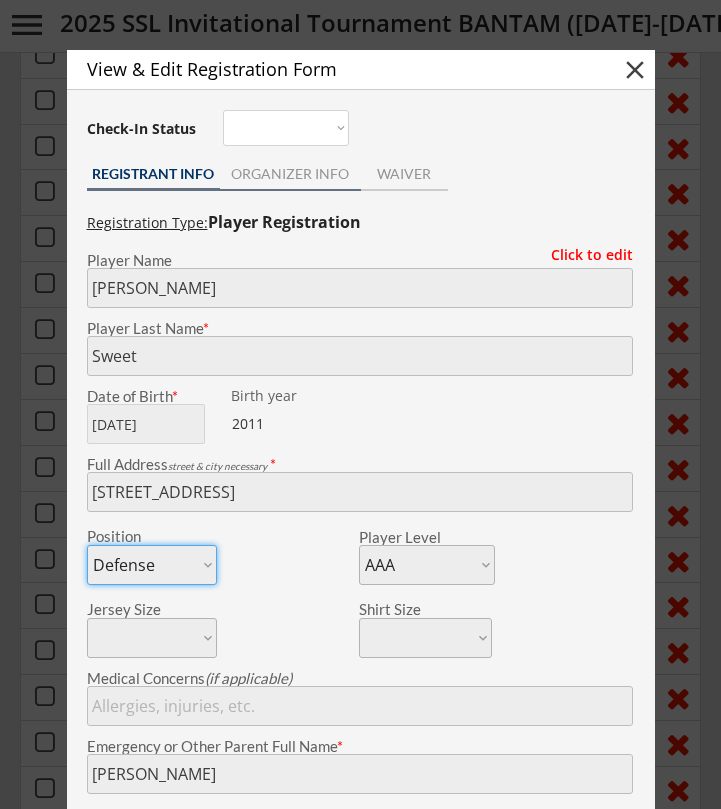 click on "ORGANIZER INFO" at bounding box center [290, 174] 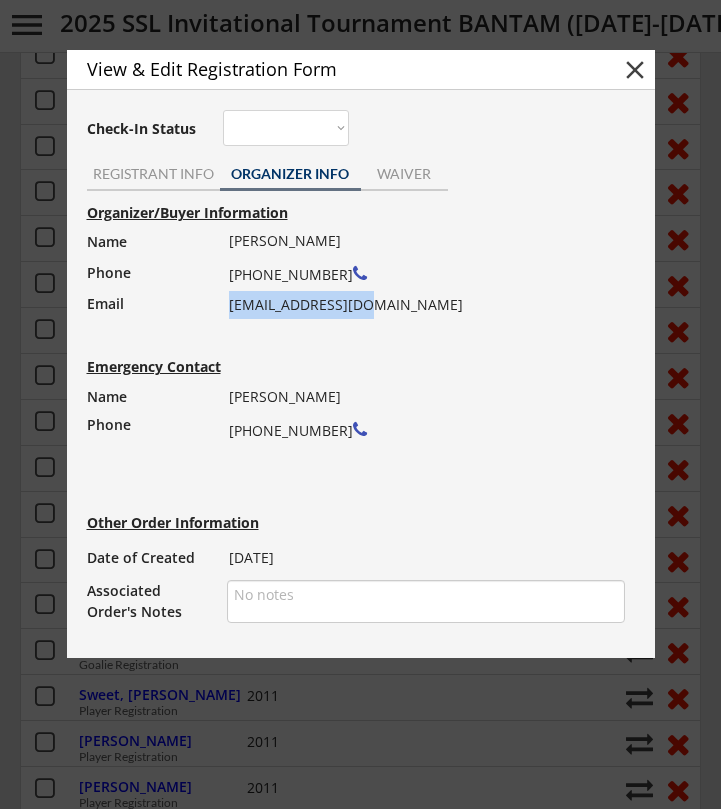 drag, startPoint x: 365, startPoint y: 306, endPoint x: 229, endPoint y: 305, distance: 136.00368 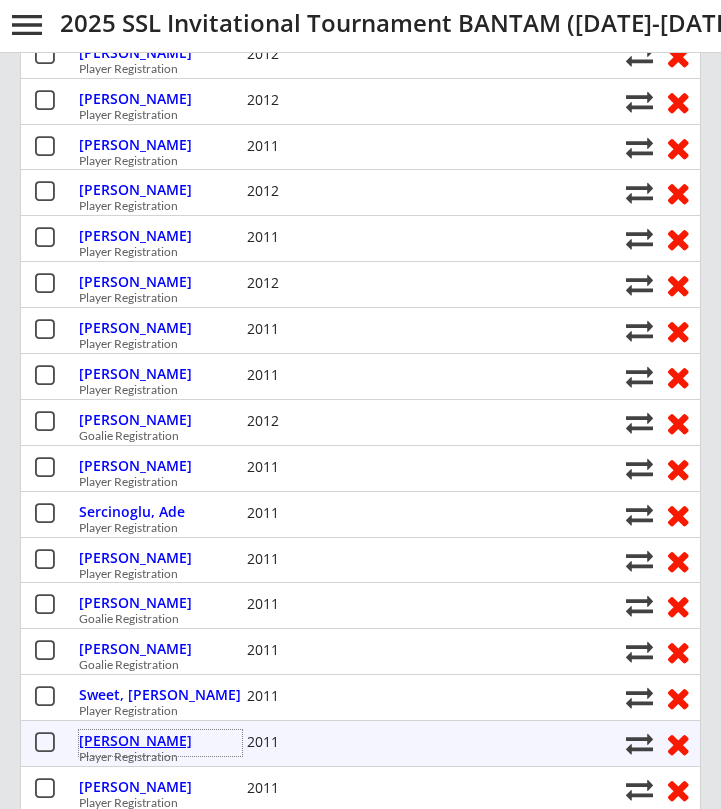 click on "[PERSON_NAME]" at bounding box center (160, 741) 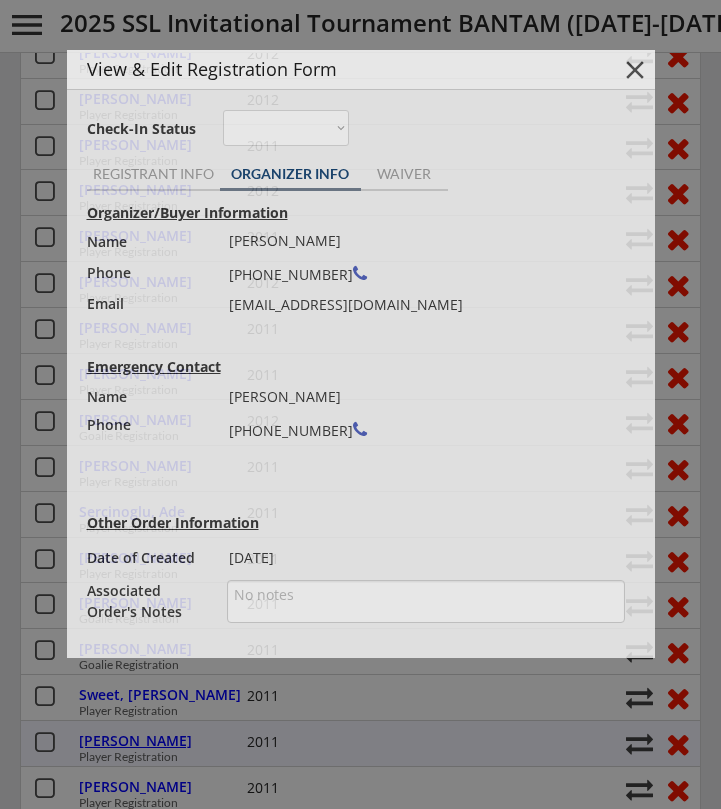 type on "13AAA" 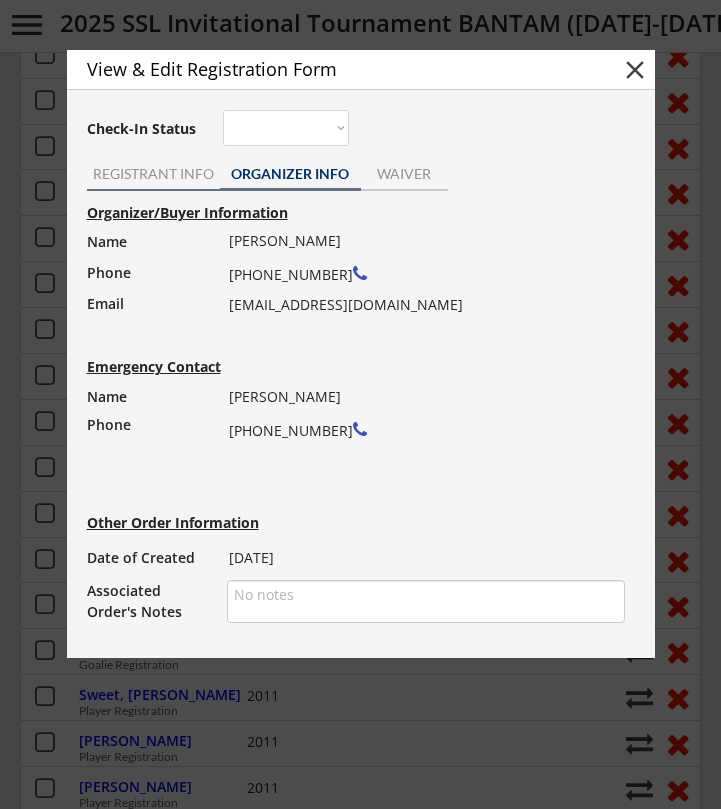 click on "REGISTRANT INFO" at bounding box center [153, 176] 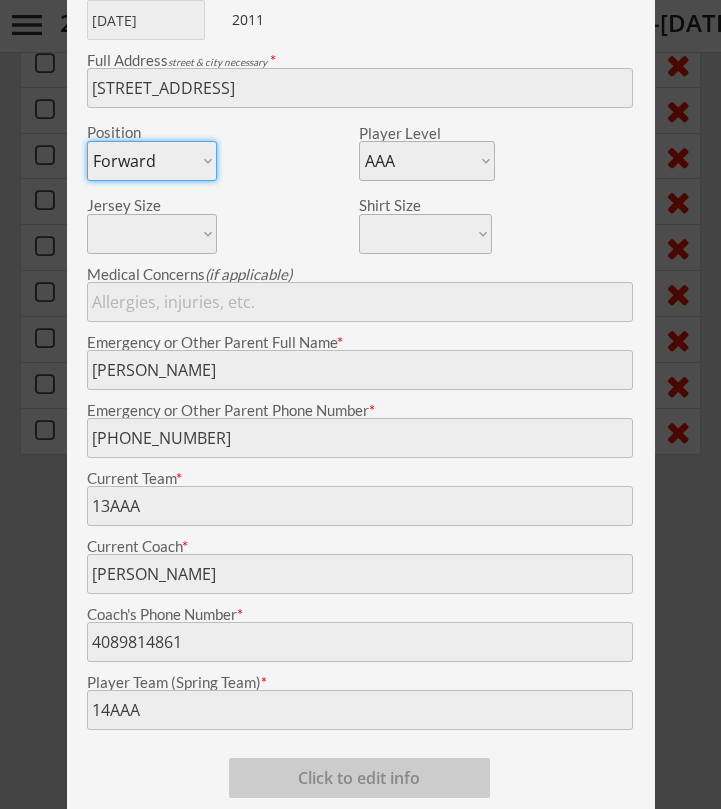 scroll, scrollTop: 833, scrollLeft: 0, axis: vertical 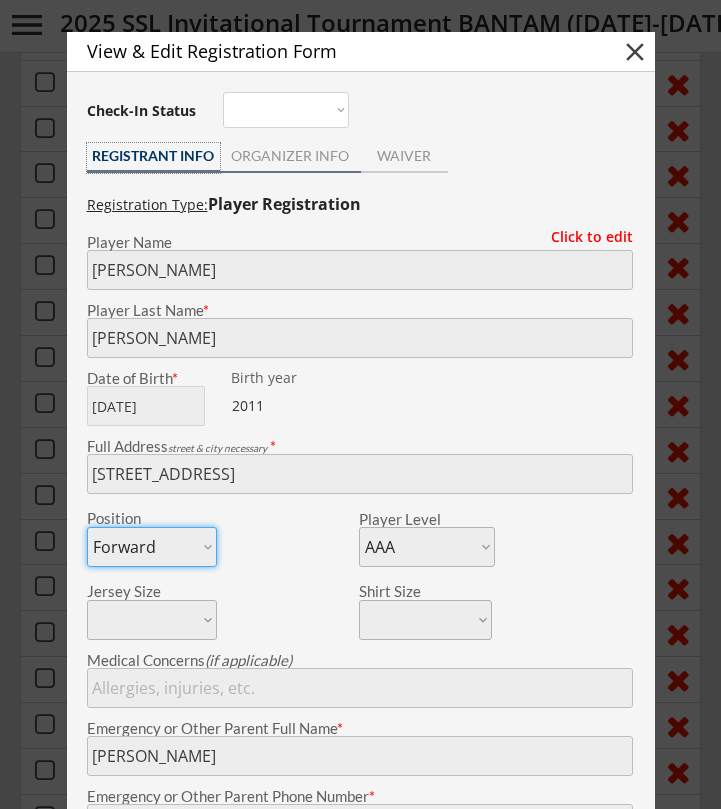click on "ORGANIZER INFO" at bounding box center [290, 156] 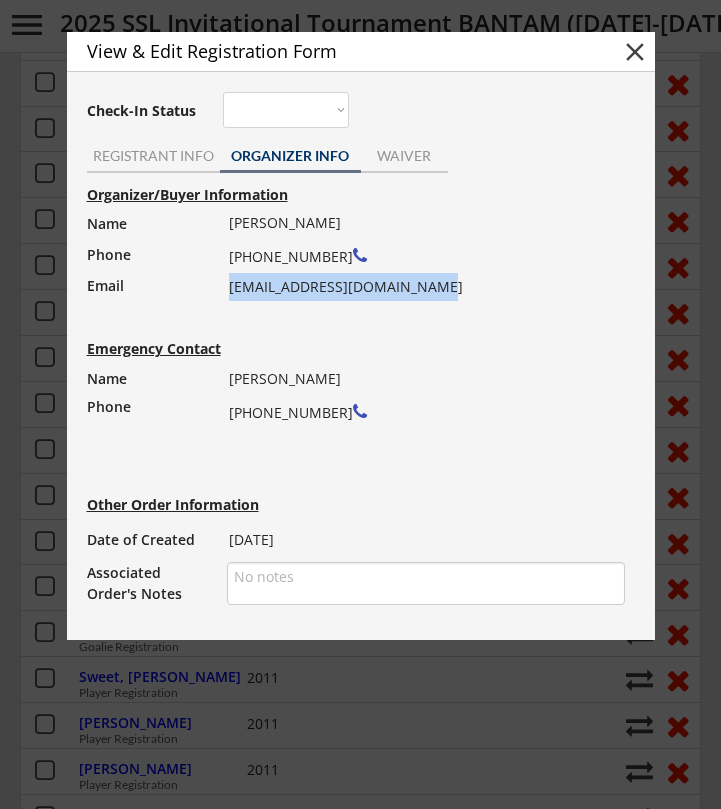 drag, startPoint x: 427, startPoint y: 290, endPoint x: 229, endPoint y: 293, distance: 198.02272 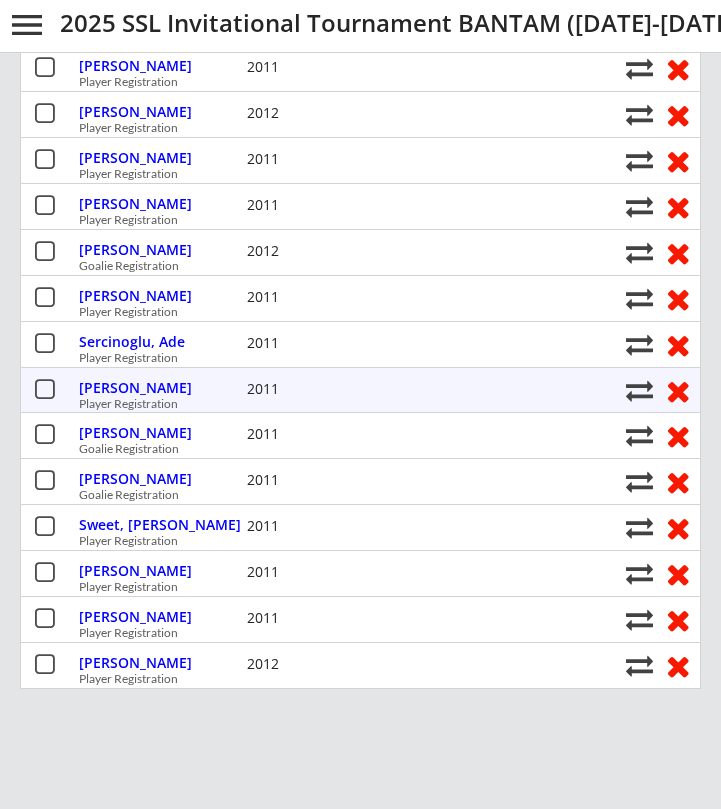 scroll, scrollTop: 599, scrollLeft: 0, axis: vertical 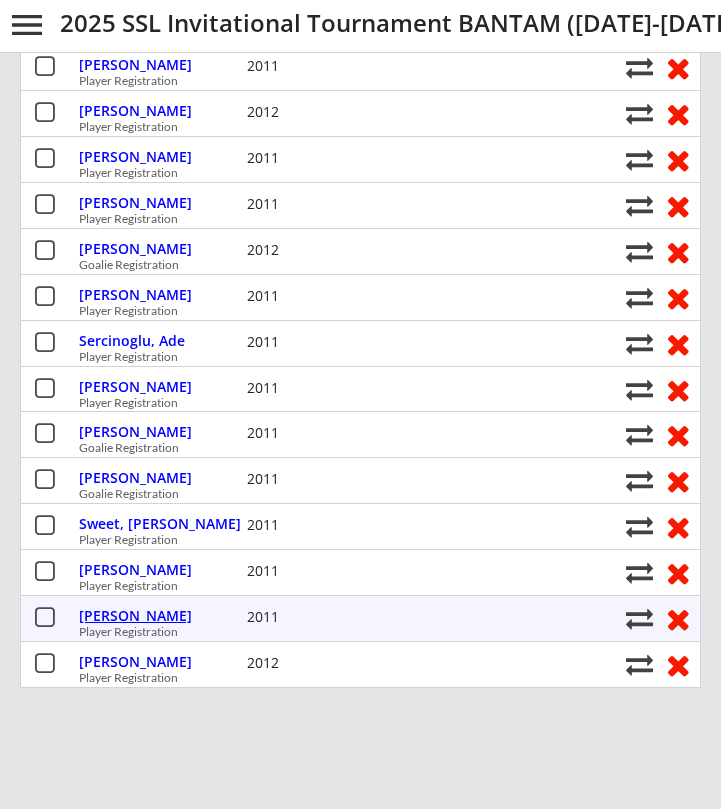 click on "[PERSON_NAME]" at bounding box center [160, 616] 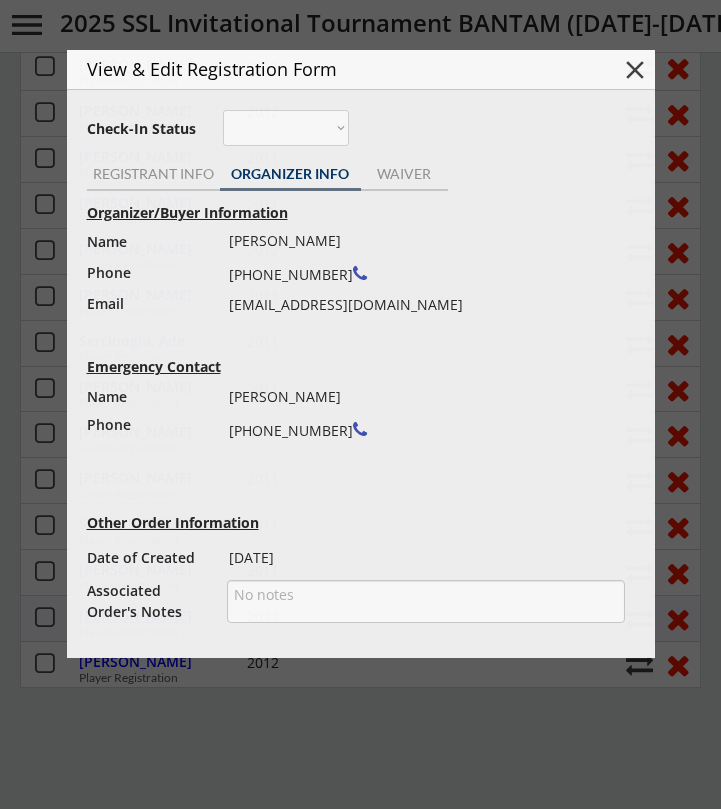 type on "Tri valley bulls" 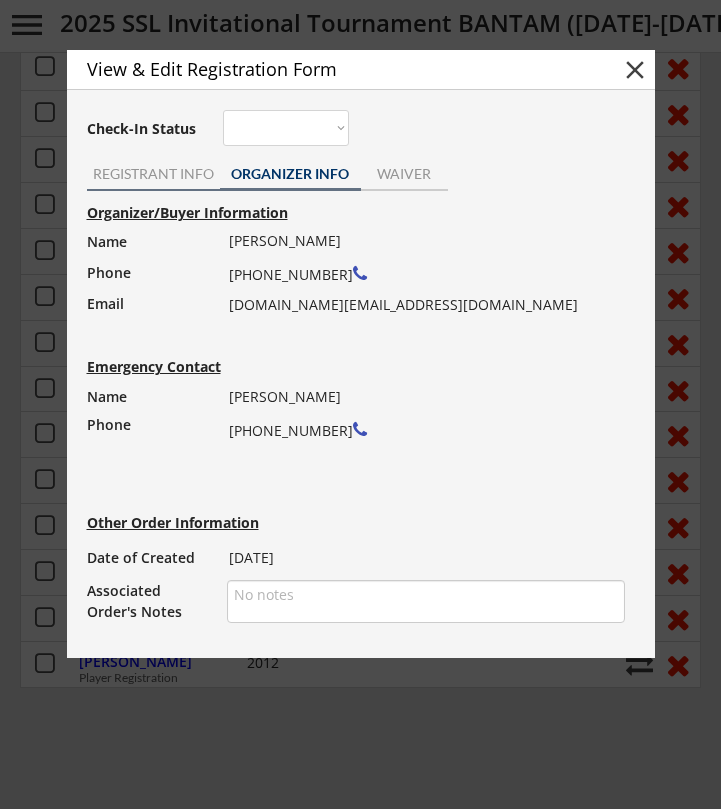 click on "REGISTRANT INFO" at bounding box center [153, 174] 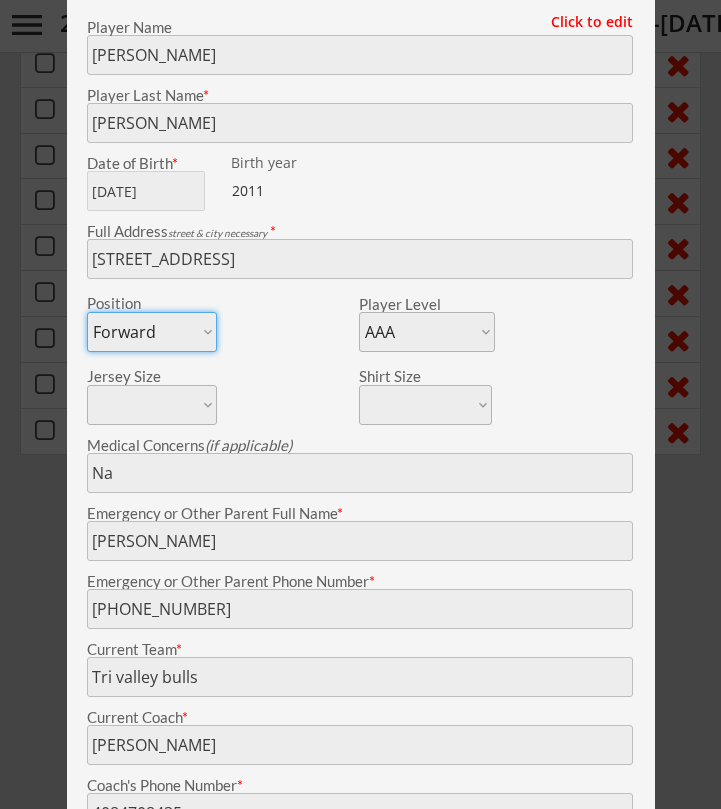 scroll, scrollTop: 839, scrollLeft: 0, axis: vertical 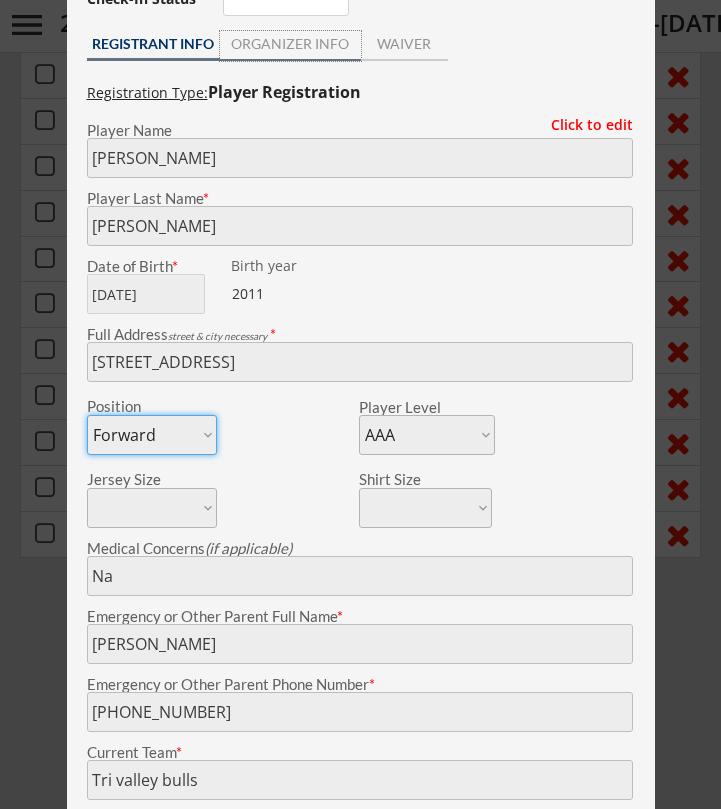 click on "ORGANIZER INFO" at bounding box center (290, 46) 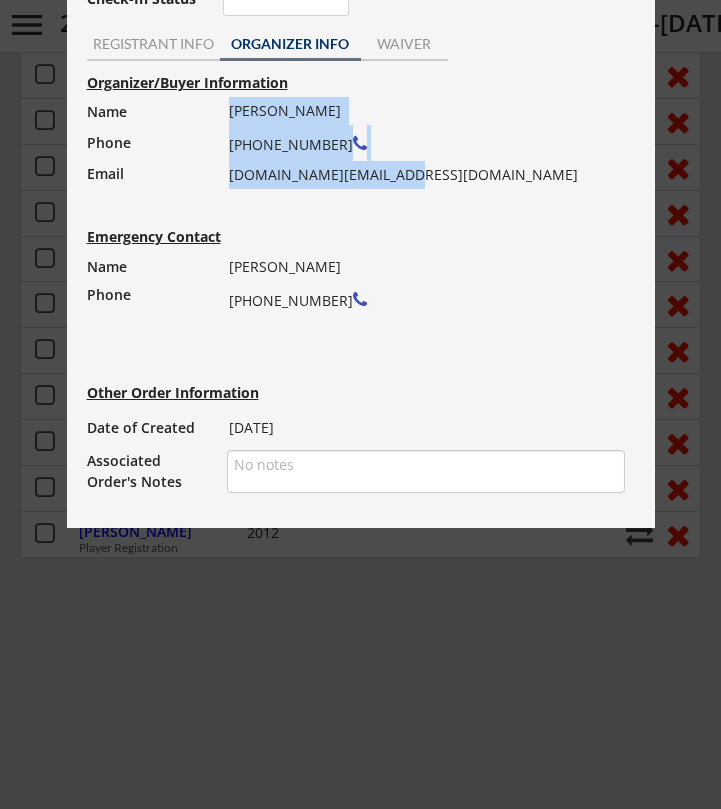 drag, startPoint x: 394, startPoint y: 180, endPoint x: 227, endPoint y: 179, distance: 167.00299 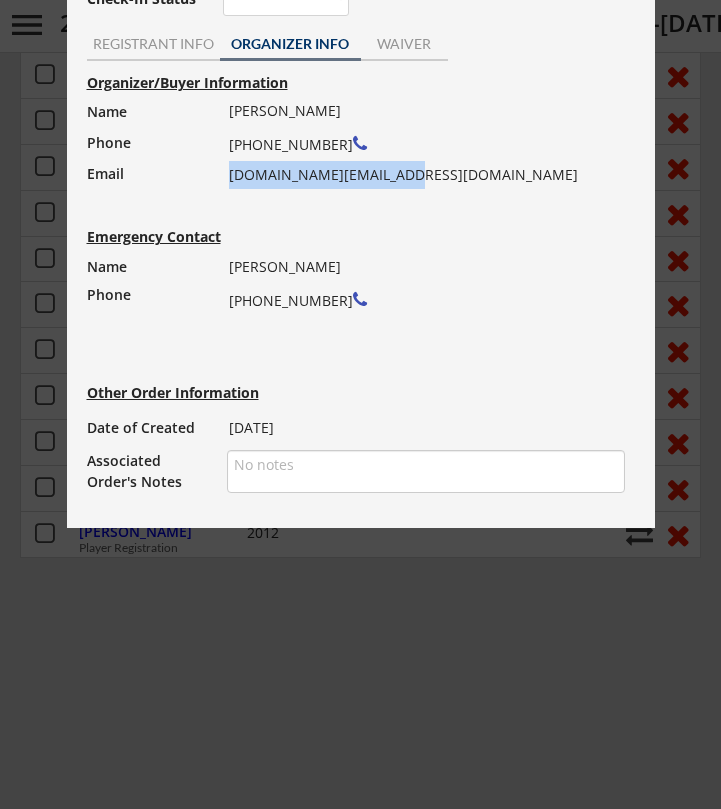 drag, startPoint x: 230, startPoint y: 177, endPoint x: 402, endPoint y: 186, distance: 172.2353 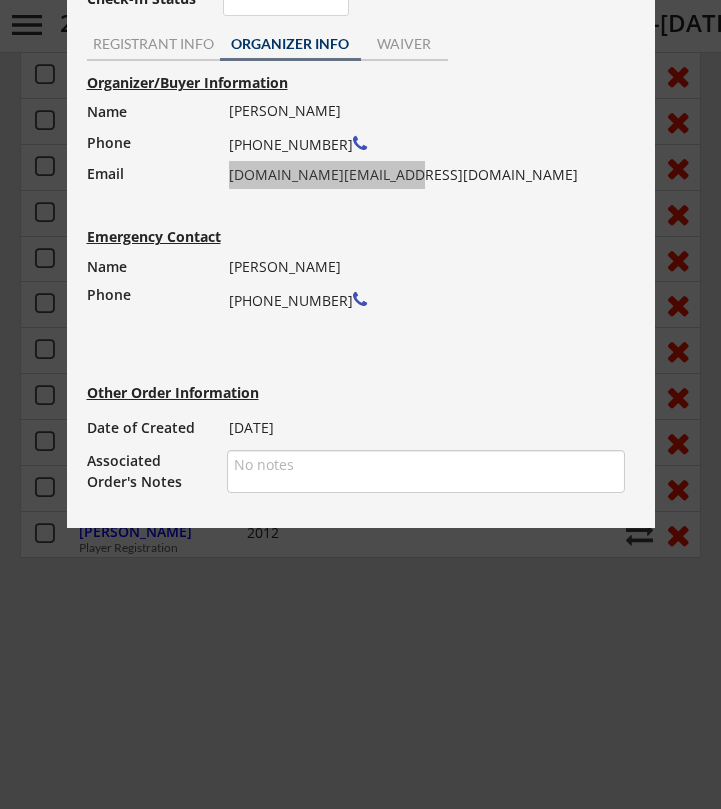 click on "[PERSON_NAME]
[PHONE_NUMBER]    [DOMAIN_NAME][EMAIL_ADDRESS][DOMAIN_NAME]" at bounding box center (420, 143) 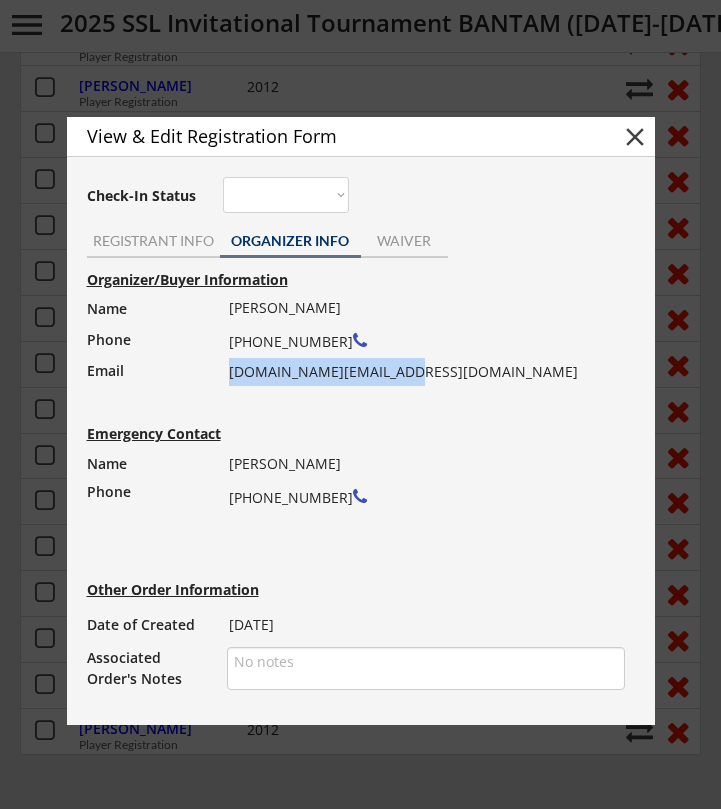 scroll, scrollTop: 341, scrollLeft: 0, axis: vertical 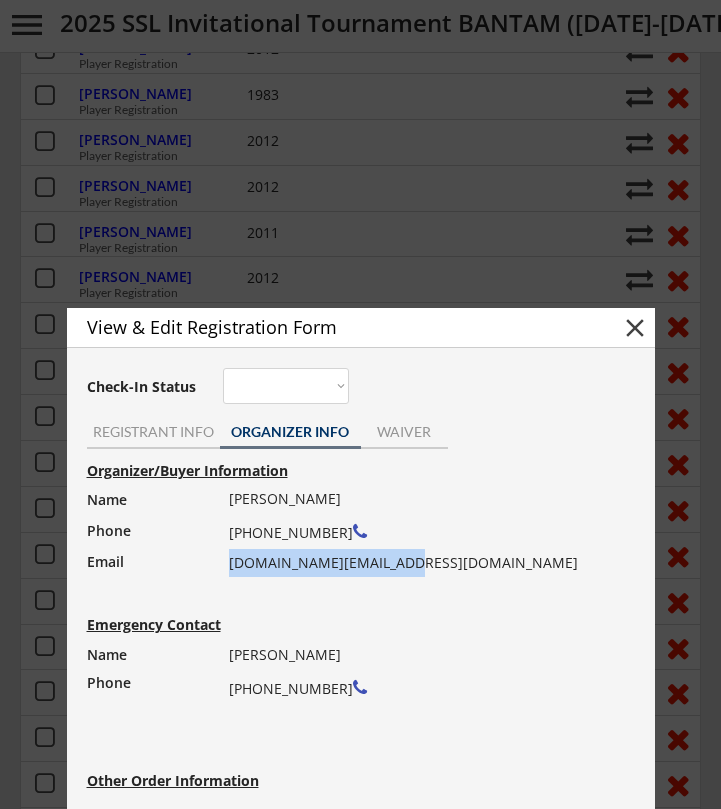 click on "close" at bounding box center [635, 328] 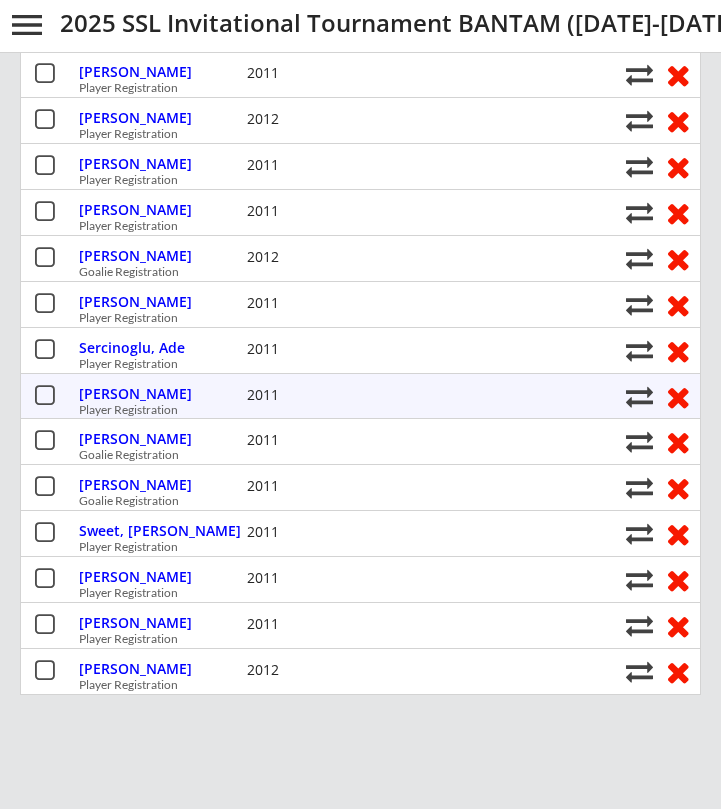 scroll, scrollTop: 613, scrollLeft: 0, axis: vertical 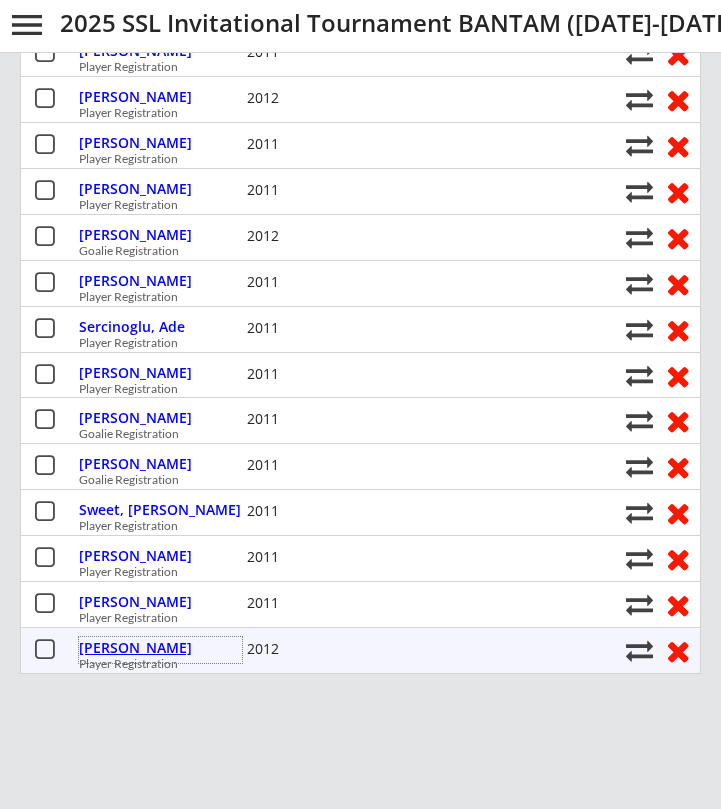 click on "[PERSON_NAME]" at bounding box center (160, 648) 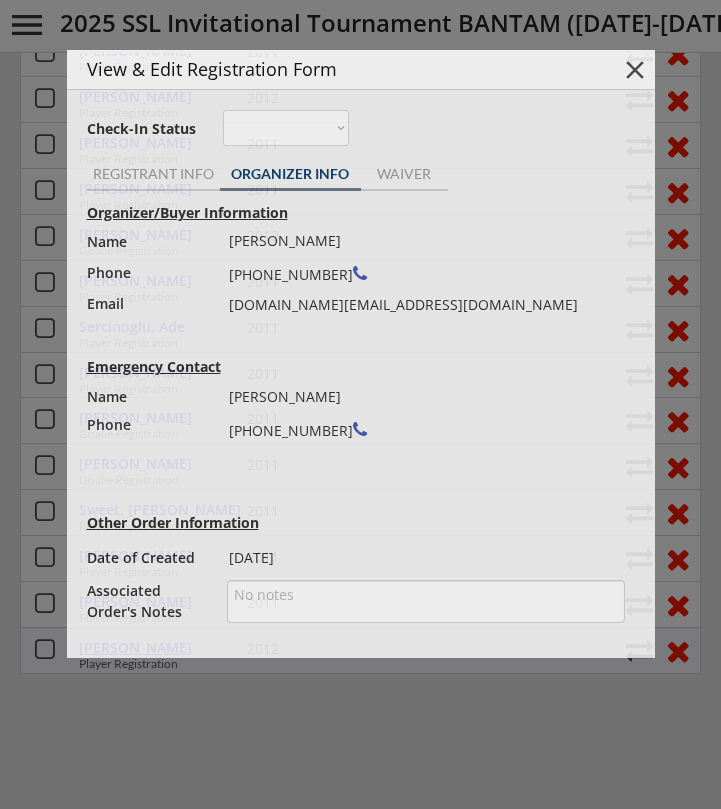 type on "Goldrush 14UAA" 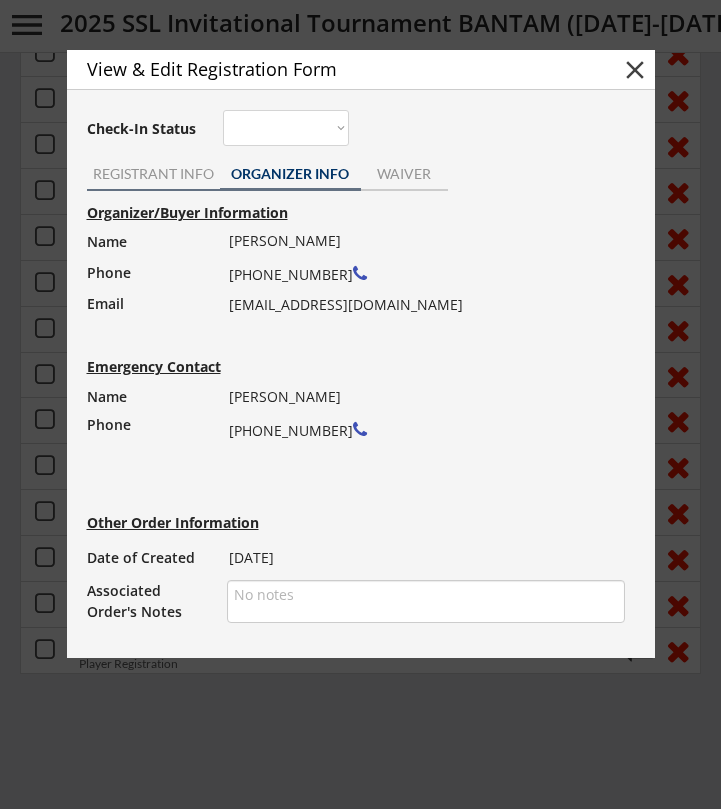 click on "REGISTRANT INFO" at bounding box center [153, 174] 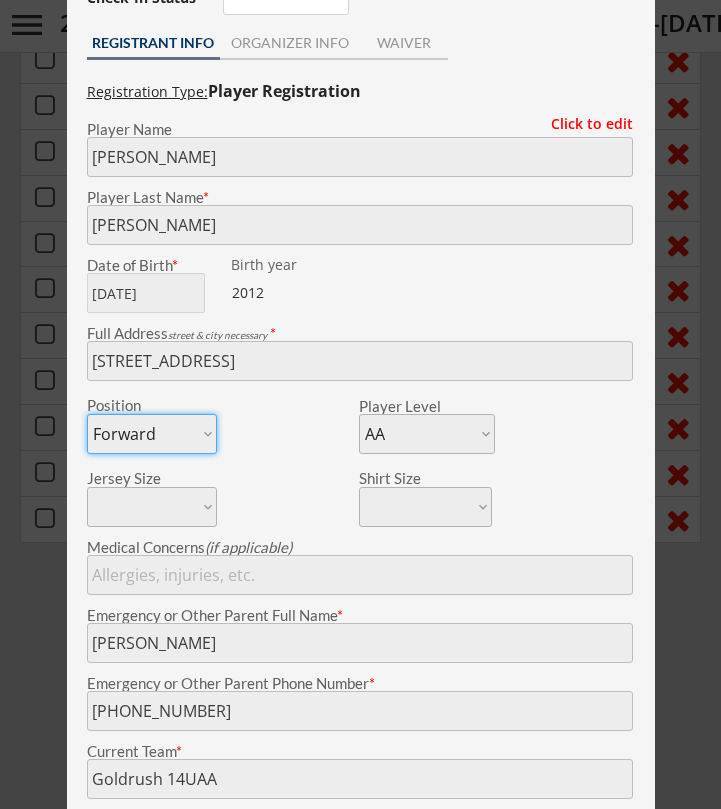 scroll, scrollTop: 743, scrollLeft: 0, axis: vertical 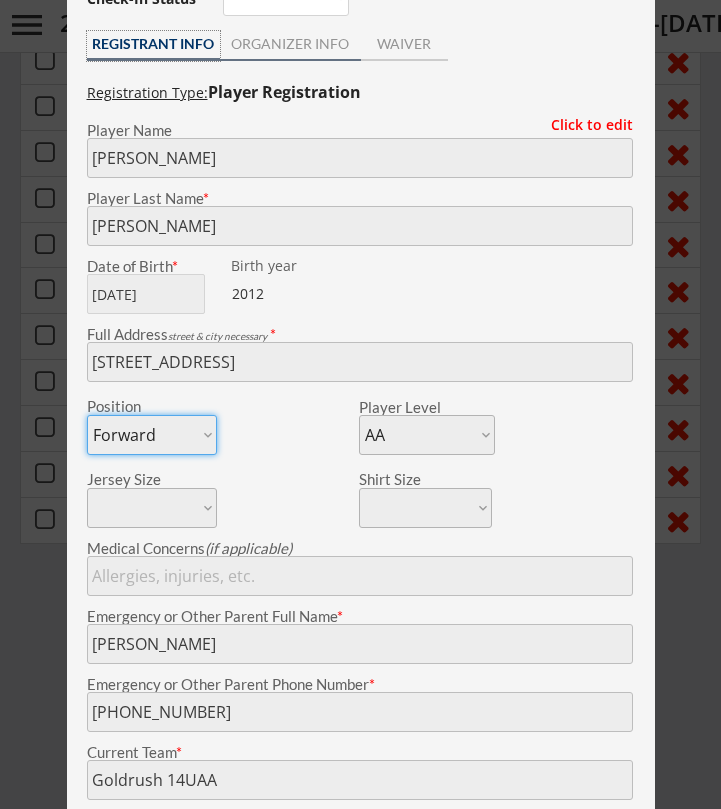 click on "ORGANIZER INFO" at bounding box center [290, 44] 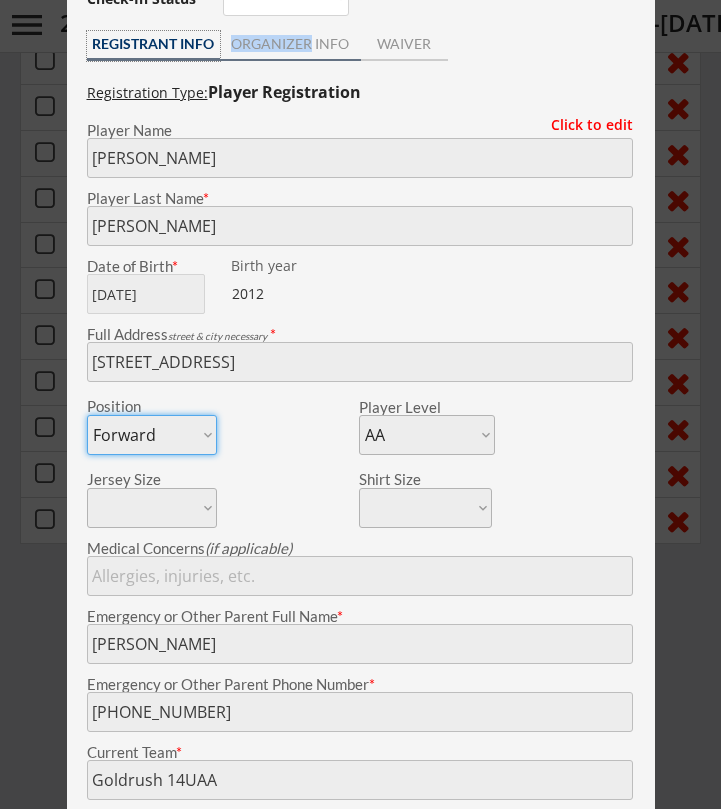 click on "ORGANIZER INFO" at bounding box center (290, 44) 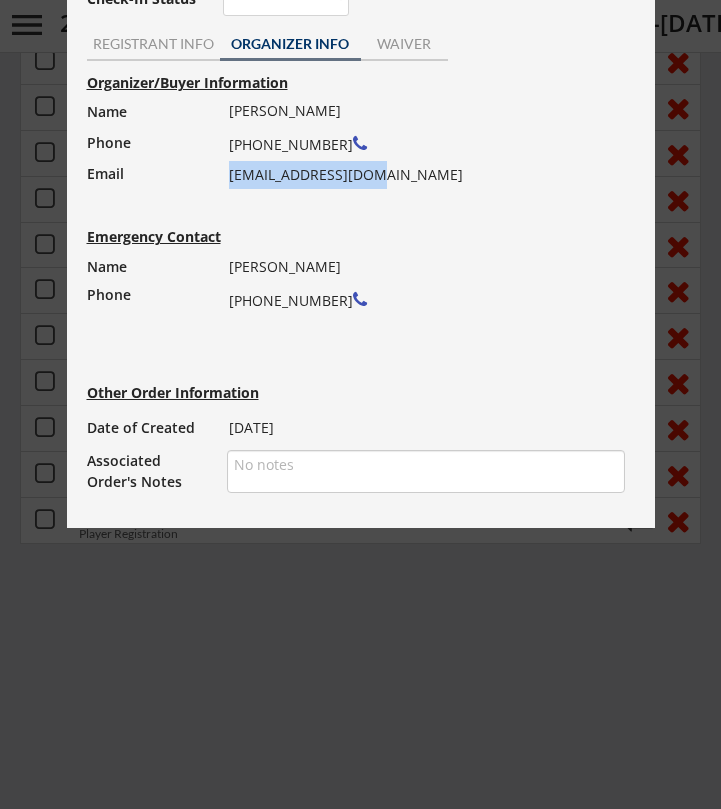 drag, startPoint x: 376, startPoint y: 177, endPoint x: 231, endPoint y: 182, distance: 145.08618 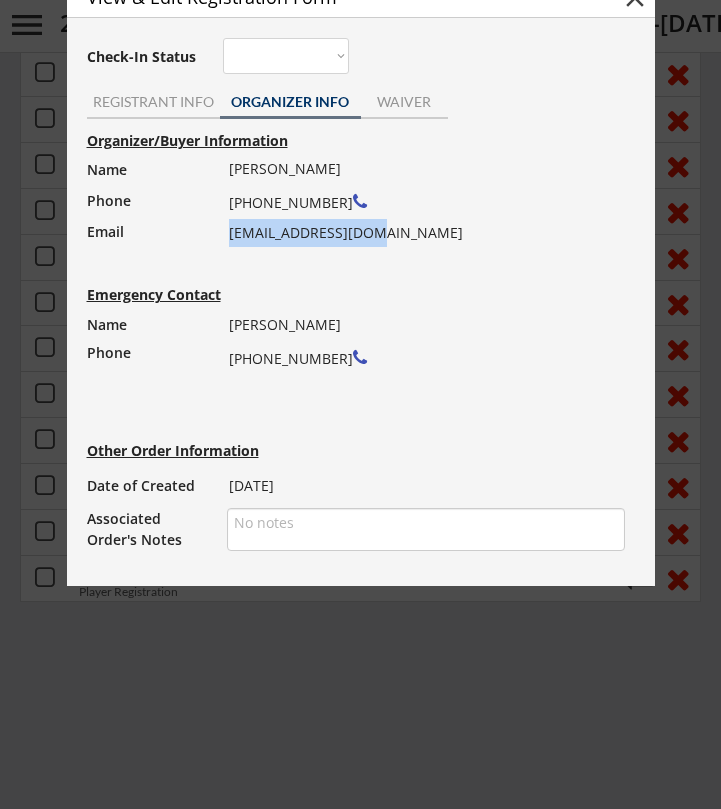 scroll, scrollTop: 676, scrollLeft: 0, axis: vertical 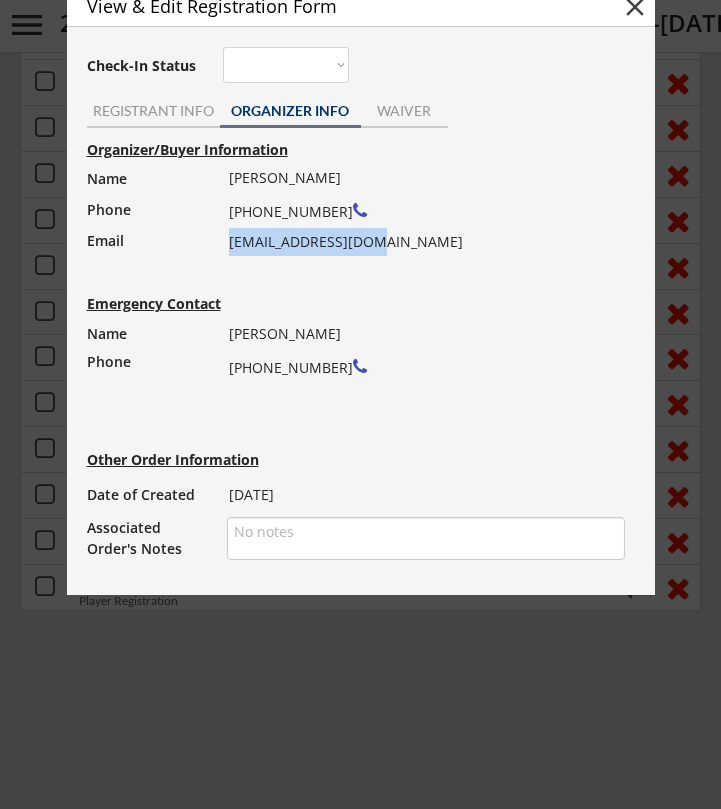 click on "close" at bounding box center [635, 7] 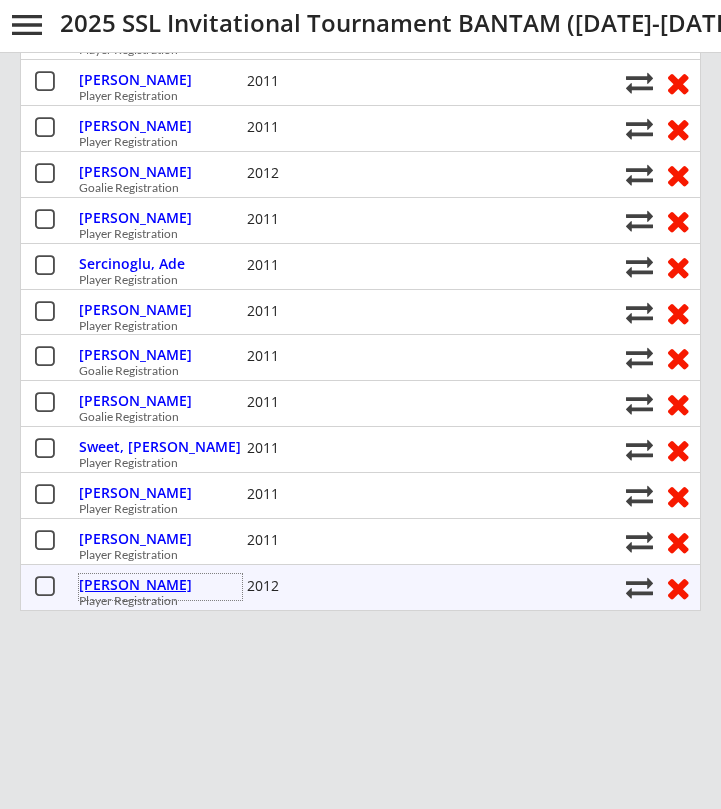 click on "[PERSON_NAME]" at bounding box center [160, 585] 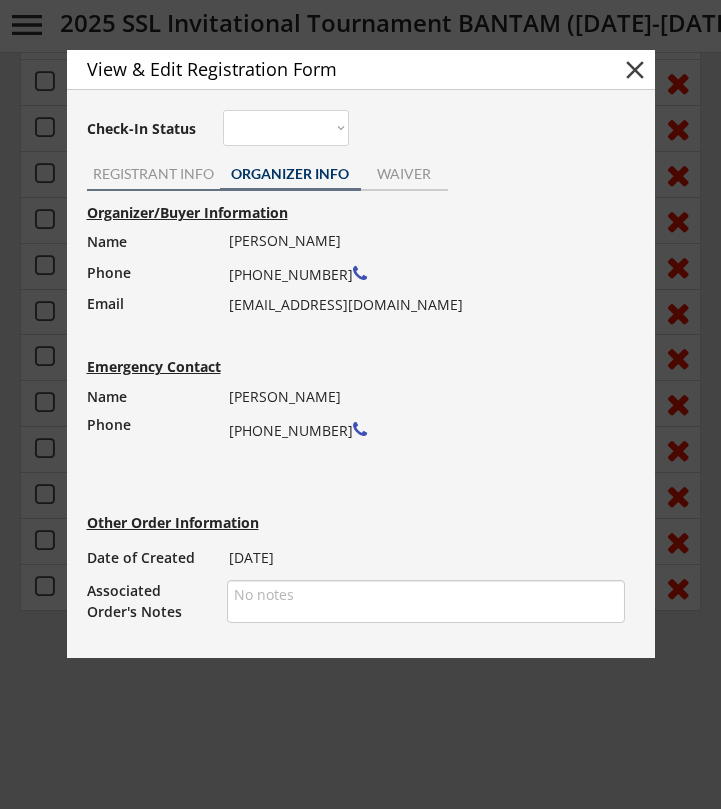 click on "REGISTRANT INFO" at bounding box center [153, 174] 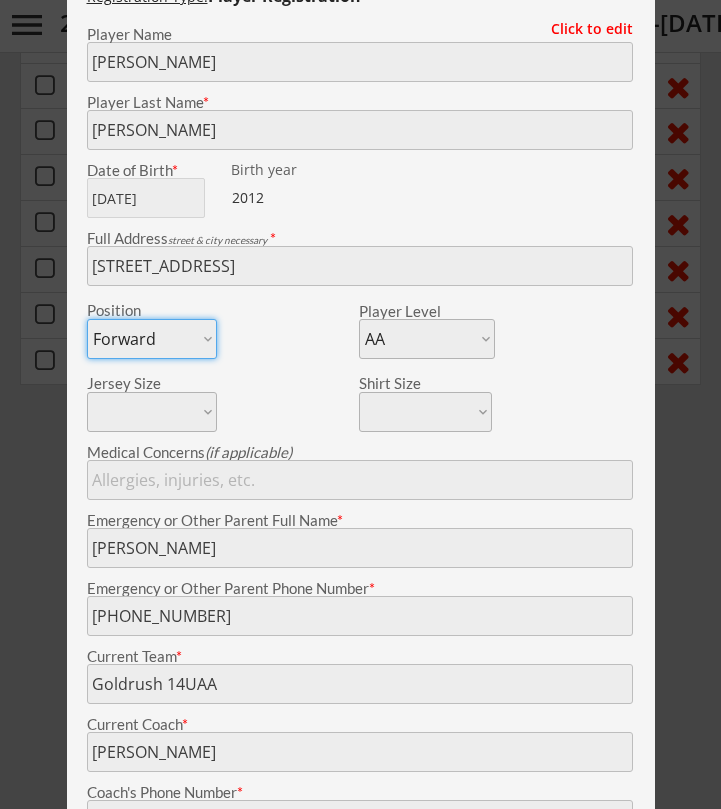 scroll, scrollTop: 944, scrollLeft: 0, axis: vertical 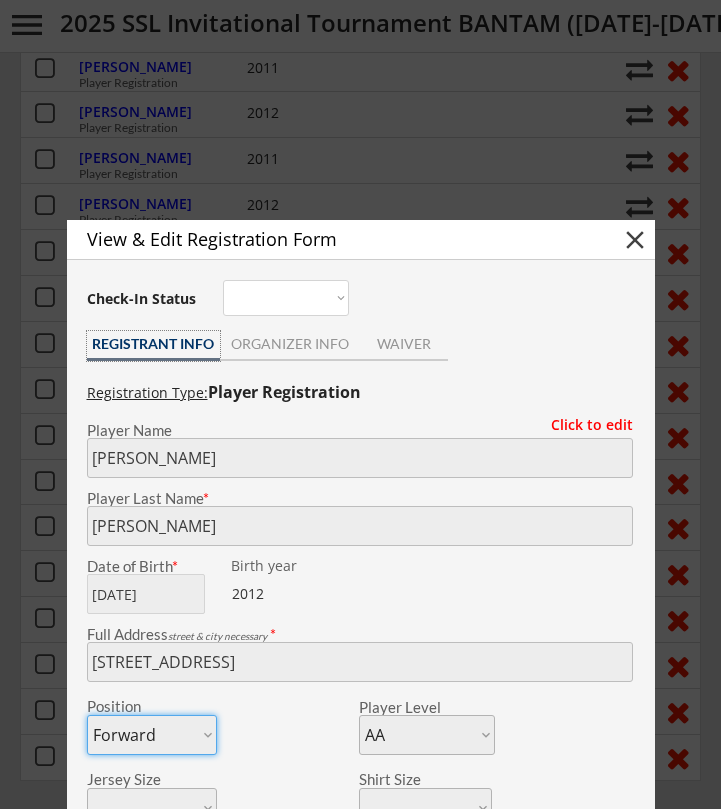 click on "close" at bounding box center (635, 240) 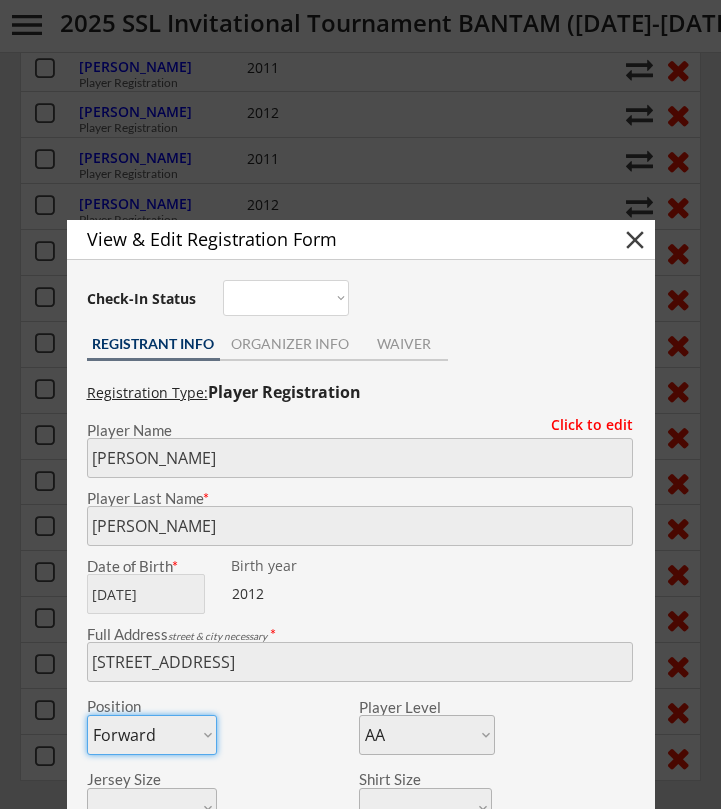 type 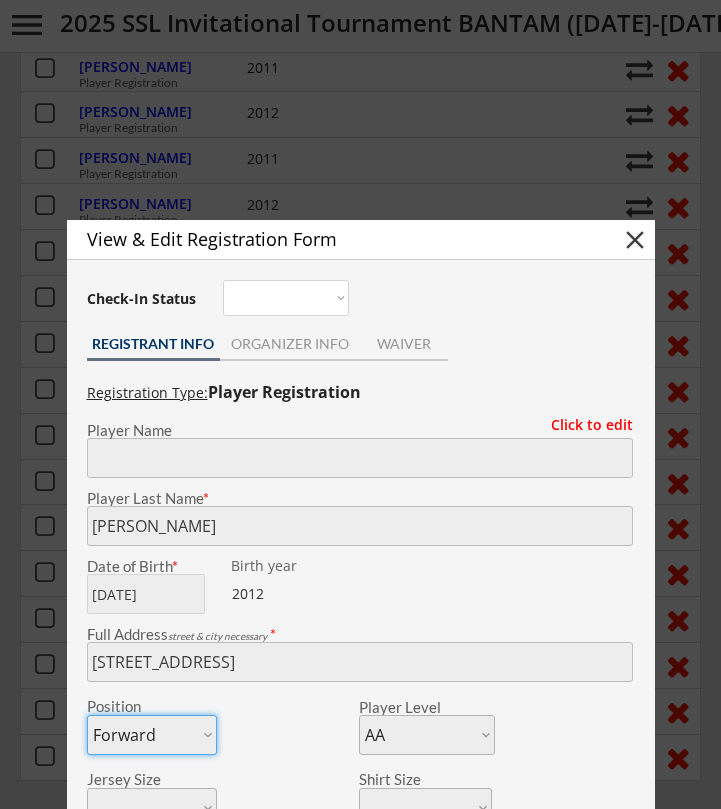 type 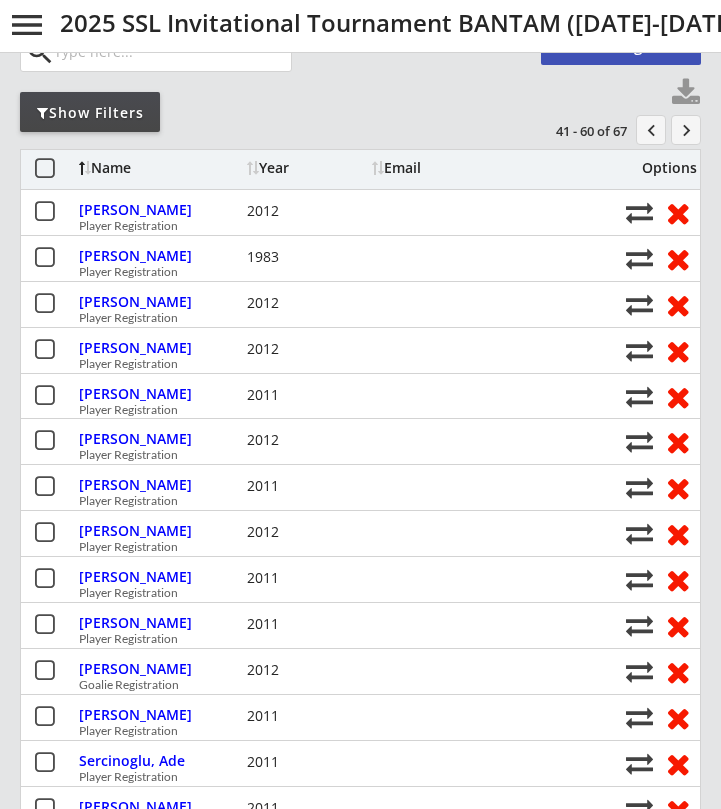 scroll, scrollTop: 144, scrollLeft: 0, axis: vertical 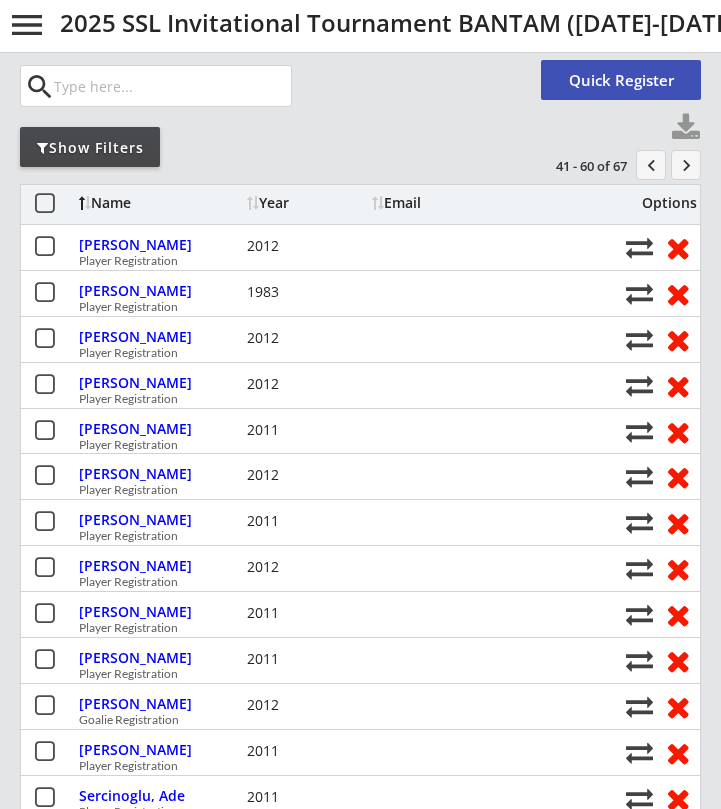 click on "keyboard_arrow_right" at bounding box center (686, 165) 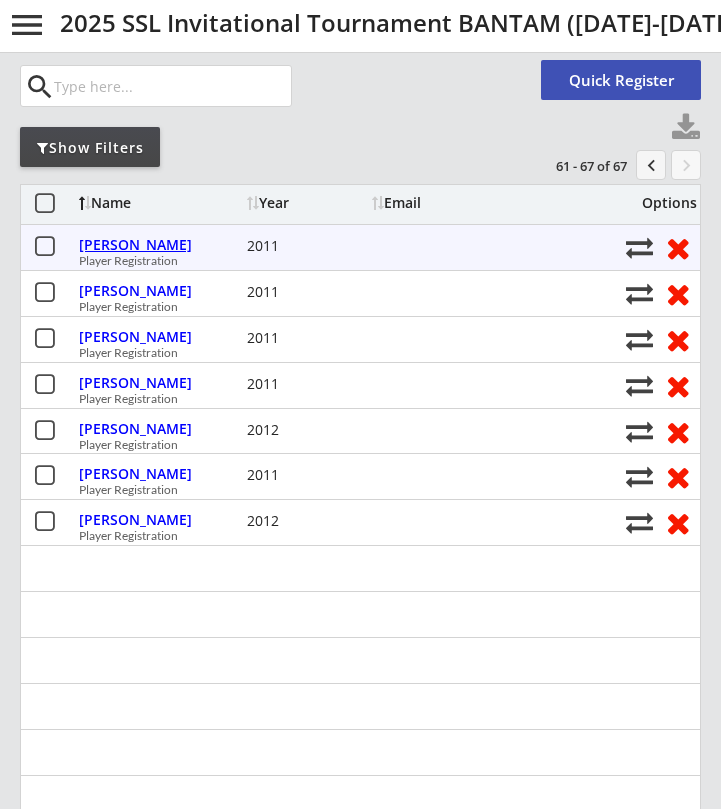 click on "[PERSON_NAME]" at bounding box center [160, 245] 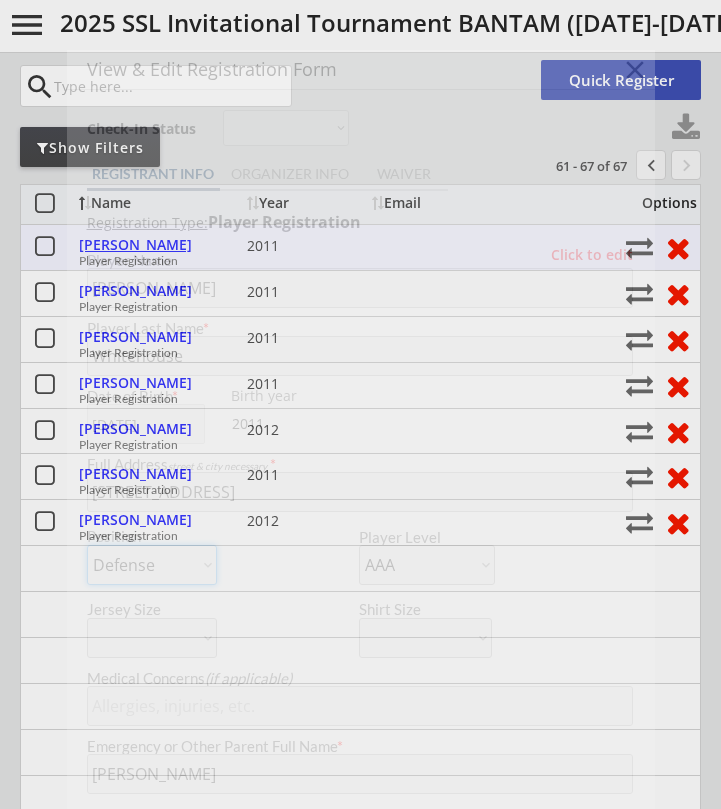 type on "Ducks 14uAAA" 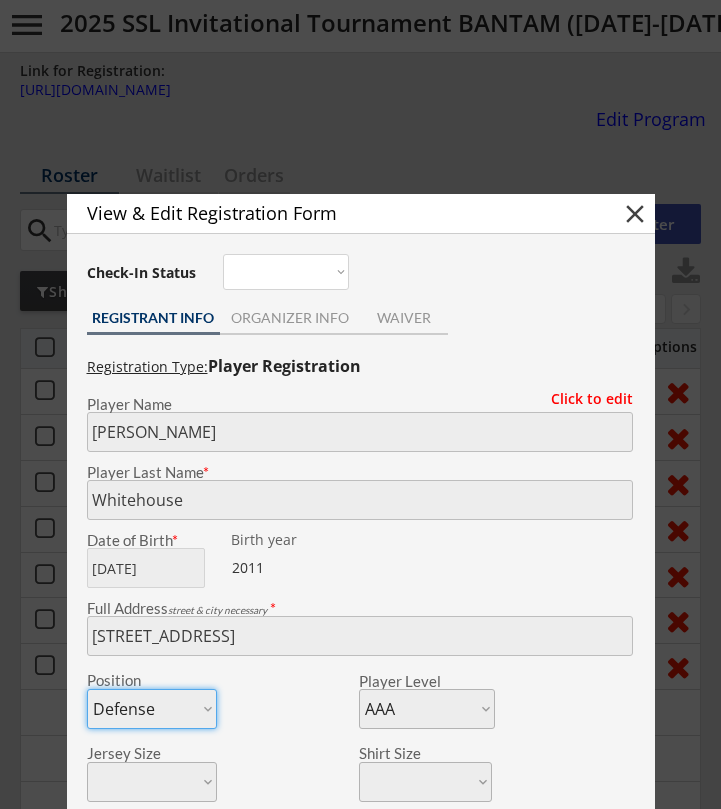 scroll, scrollTop: 0, scrollLeft: 0, axis: both 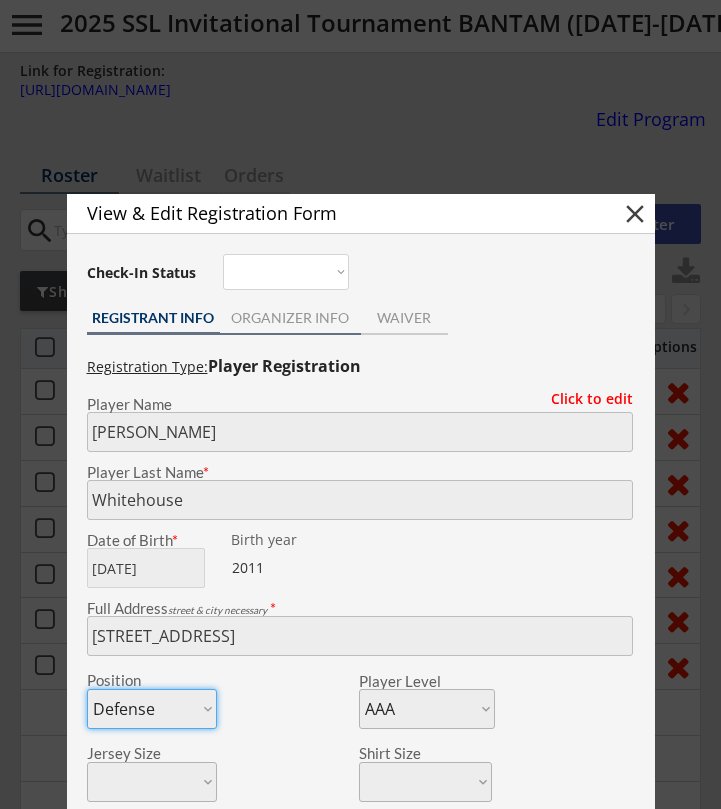 click on "ORGANIZER INFO" at bounding box center (290, 318) 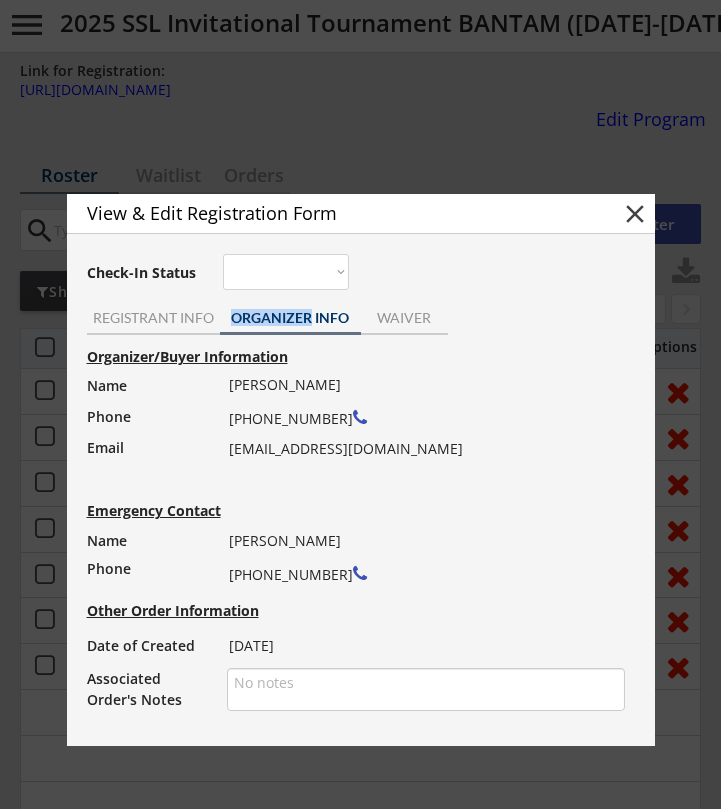 click on "ORGANIZER INFO" at bounding box center (290, 318) 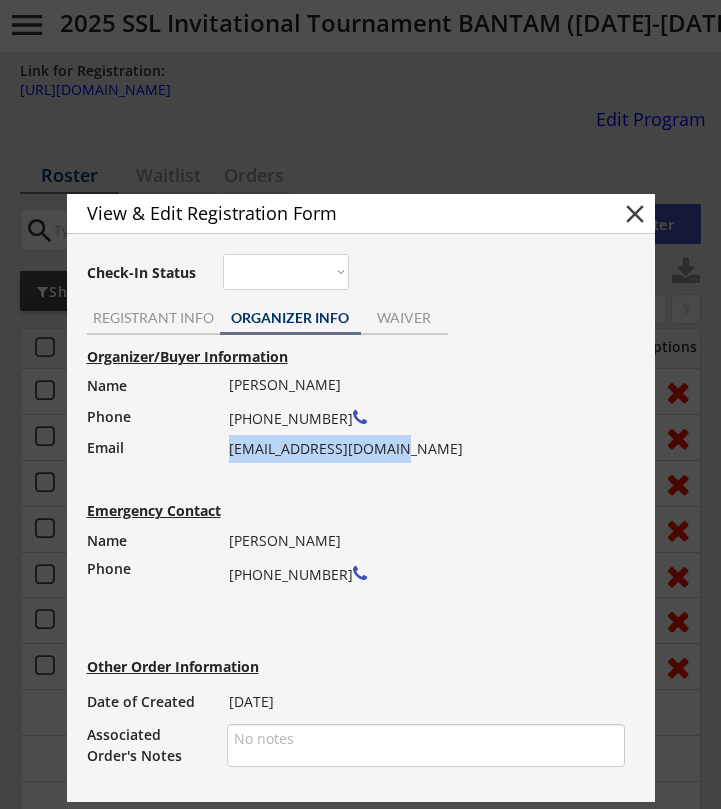 drag, startPoint x: 399, startPoint y: 452, endPoint x: 233, endPoint y: 453, distance: 166.003 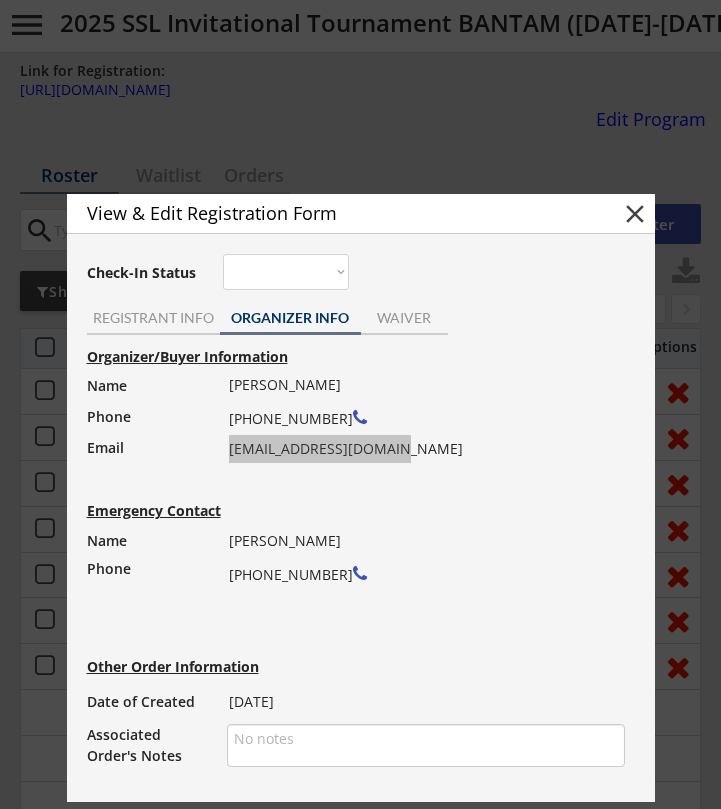 click on "[PERSON_NAME]
[PHONE_NUMBER]    [EMAIL_ADDRESS][DOMAIN_NAME]" at bounding box center [420, 417] 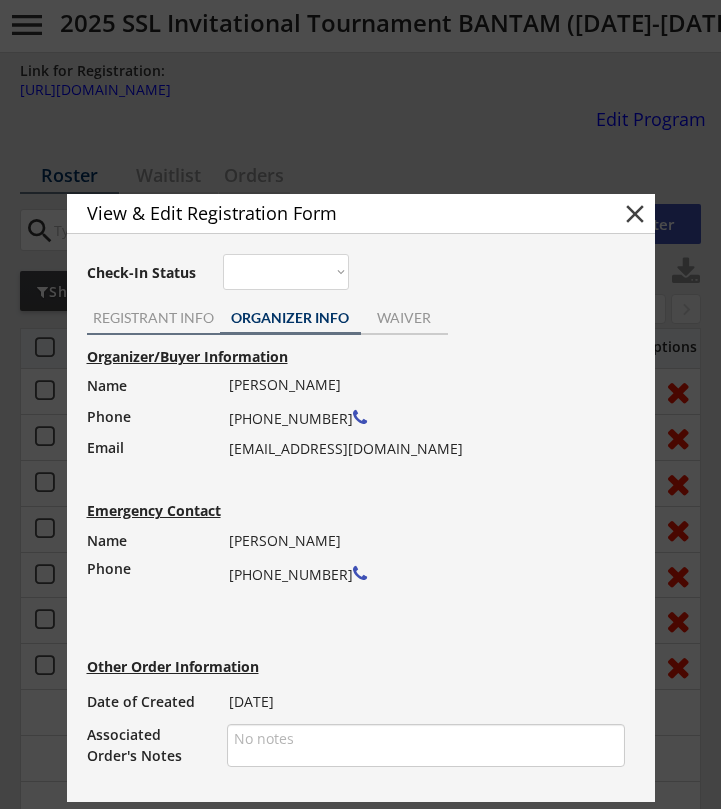 click on "REGISTRANT INFO" at bounding box center [153, 318] 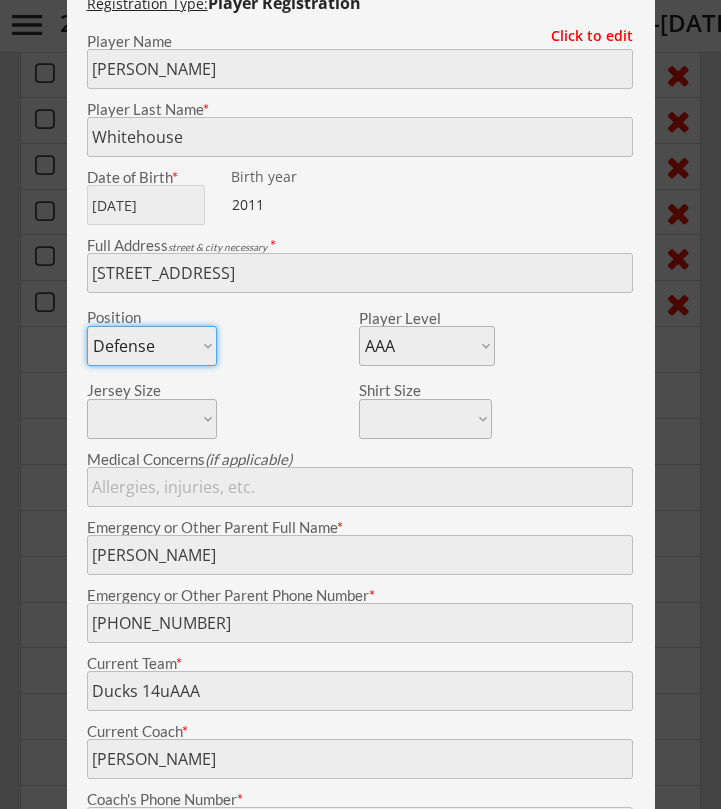 scroll, scrollTop: 372, scrollLeft: 0, axis: vertical 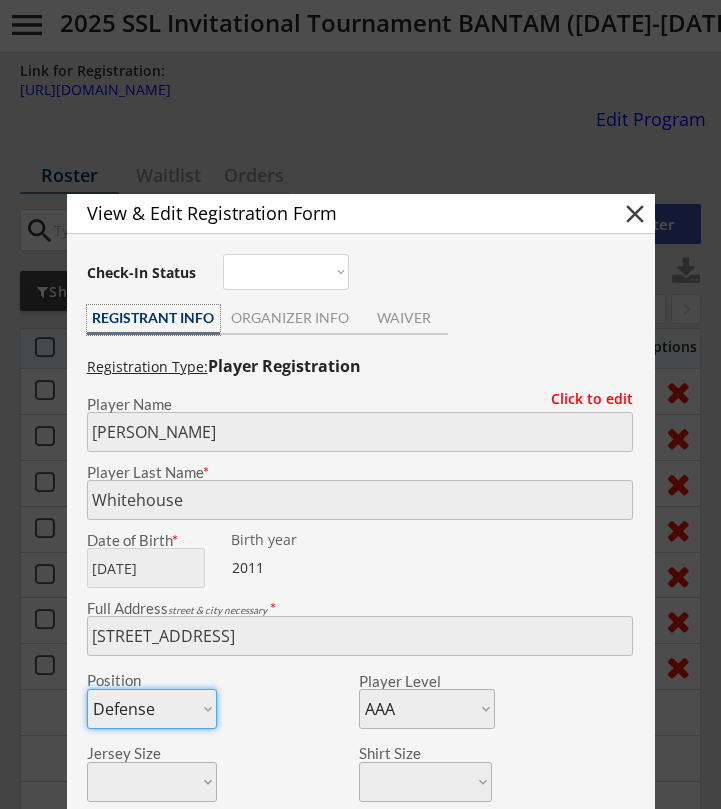 click on "close" at bounding box center [635, 214] 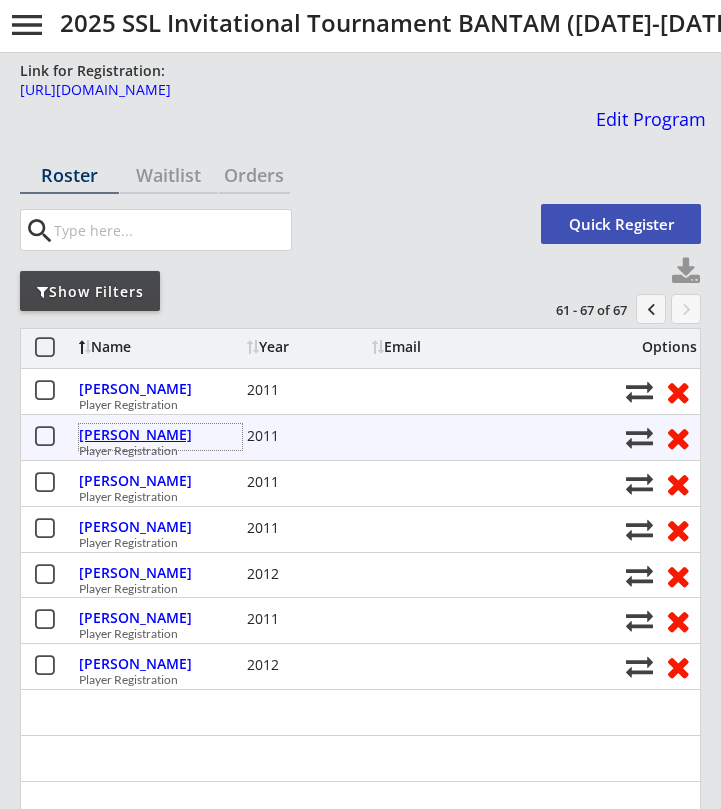 click on "[PERSON_NAME]" at bounding box center [160, 435] 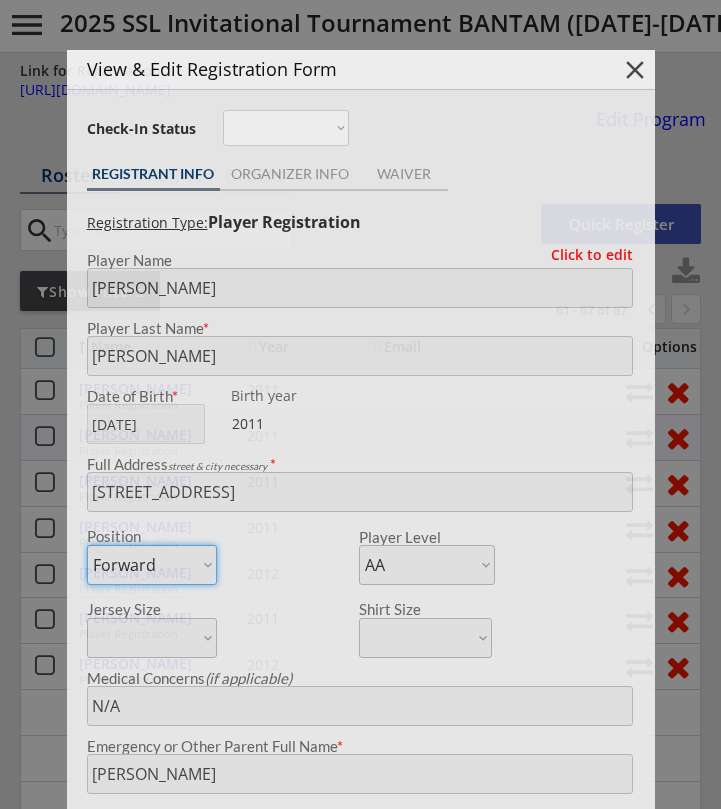 type on "Santa Clarita Flyers" 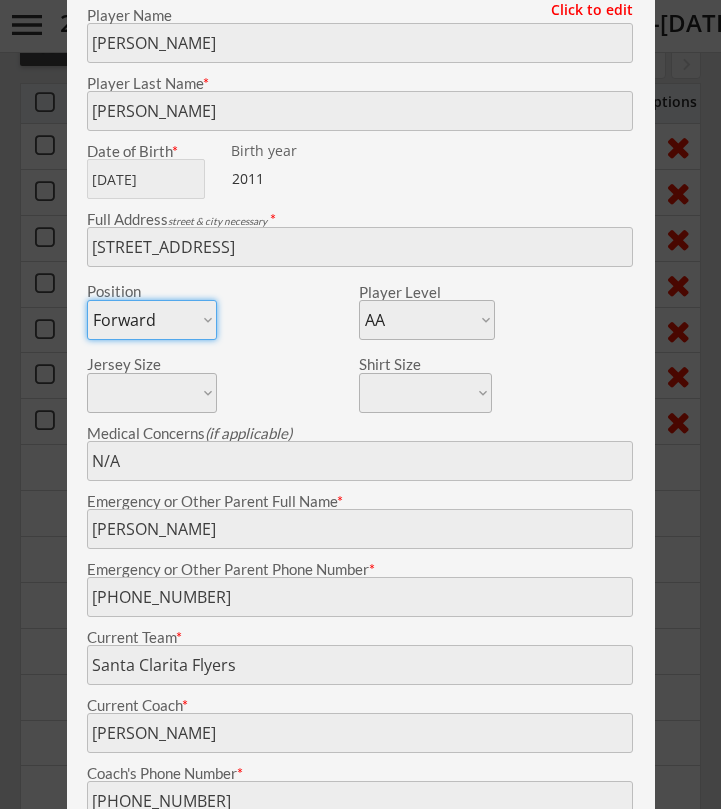 scroll, scrollTop: 378, scrollLeft: 0, axis: vertical 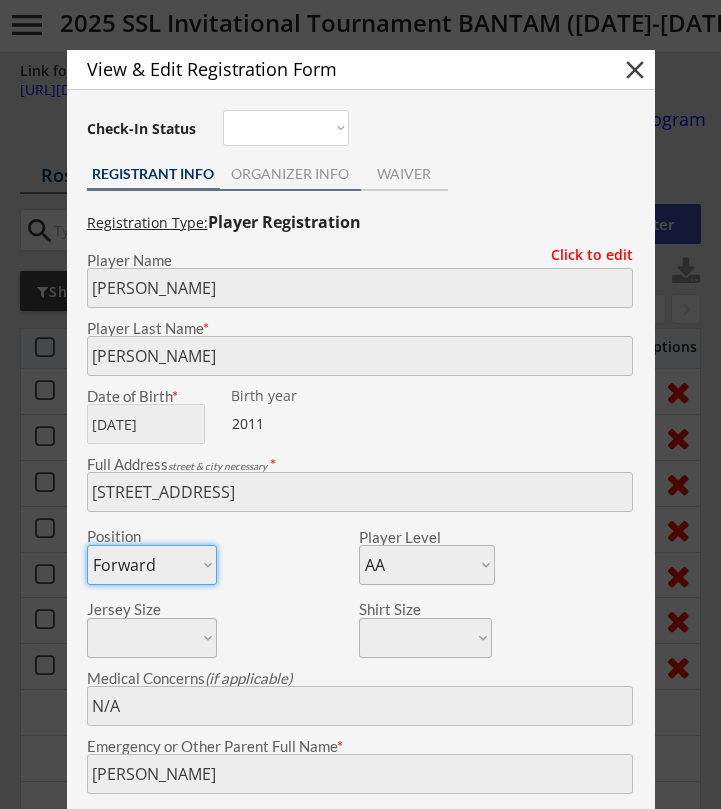 click on "ORGANIZER INFO" at bounding box center (290, 174) 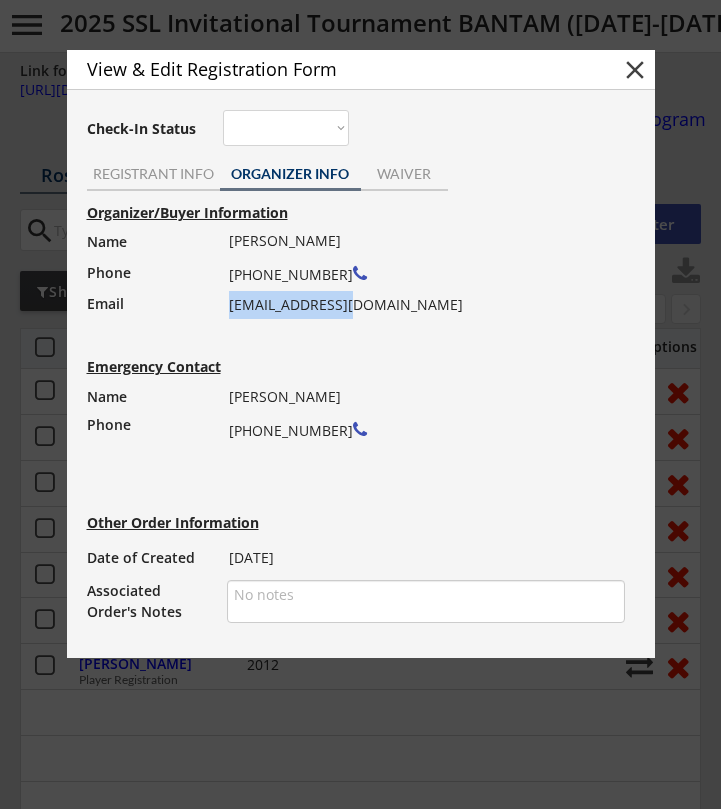 drag, startPoint x: 359, startPoint y: 305, endPoint x: 229, endPoint y: 307, distance: 130.01538 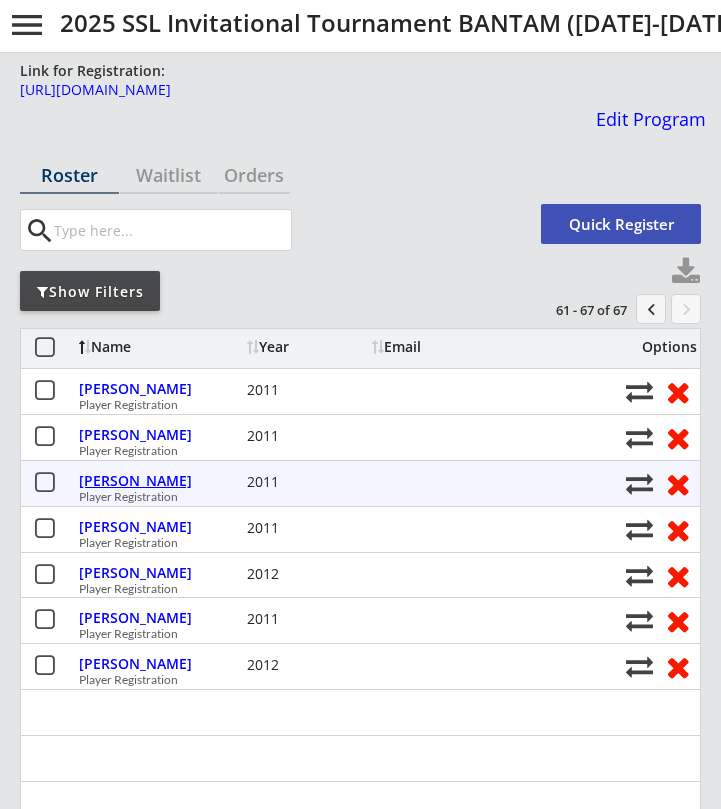 click on "[PERSON_NAME]" at bounding box center (160, 481) 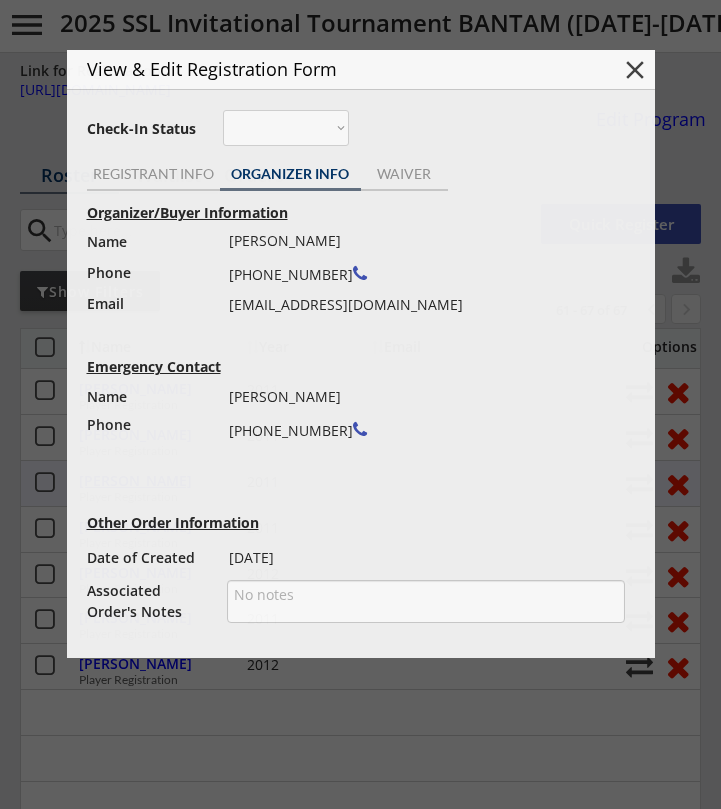 type on "[PERSON_NAME] Sharks" 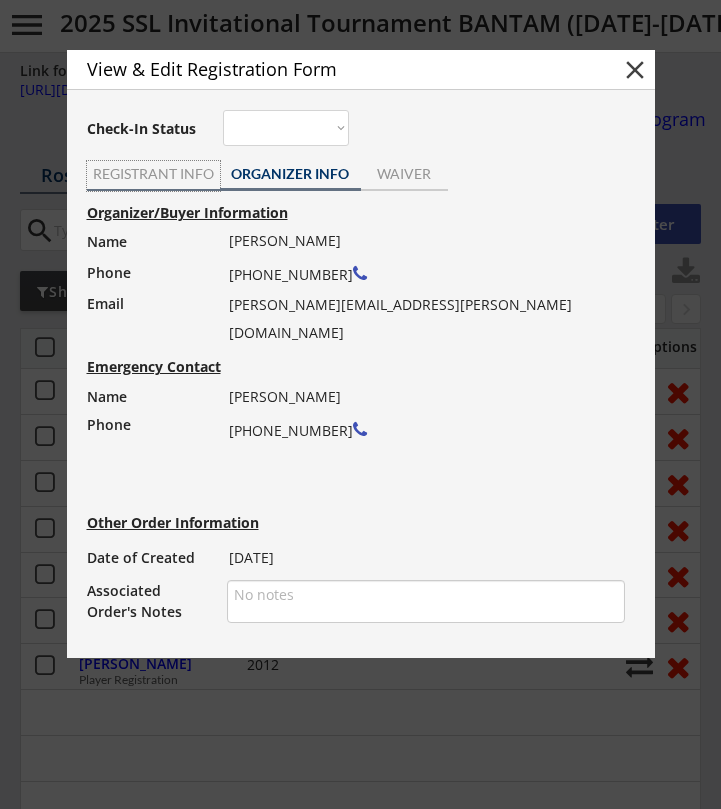click on "REGISTRANT INFO" at bounding box center [153, 176] 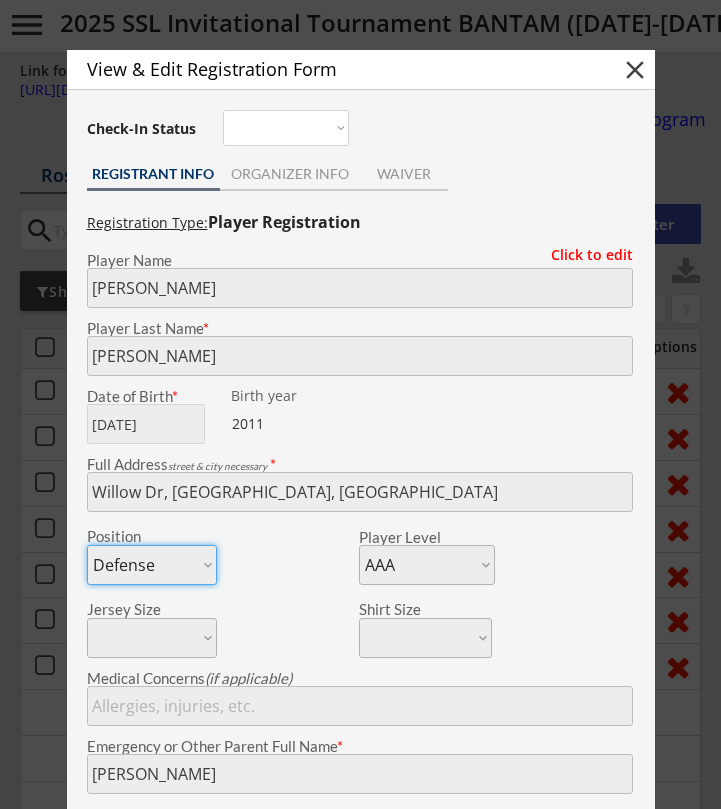 scroll, scrollTop: 0, scrollLeft: 0, axis: both 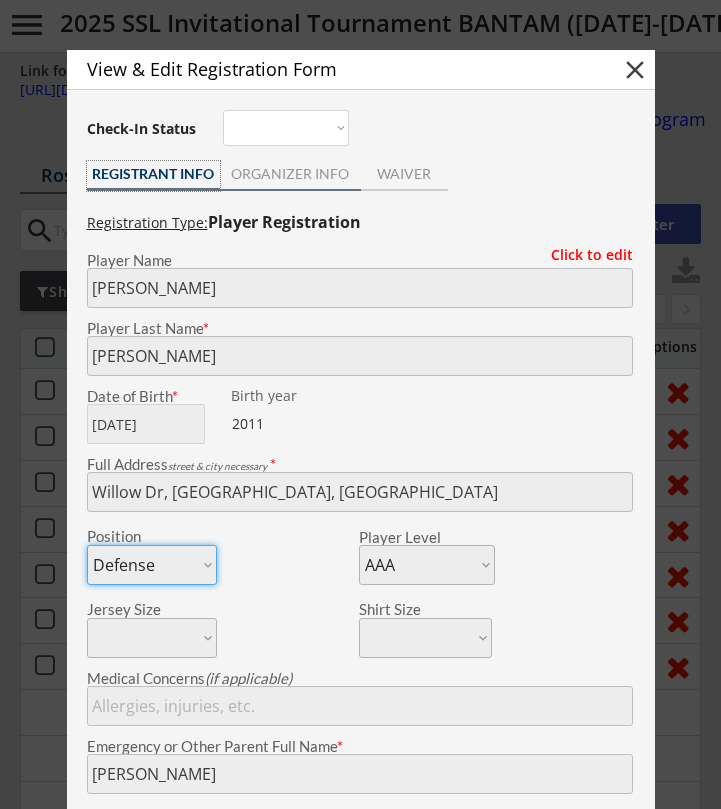 click on "ORGANIZER INFO" at bounding box center [290, 174] 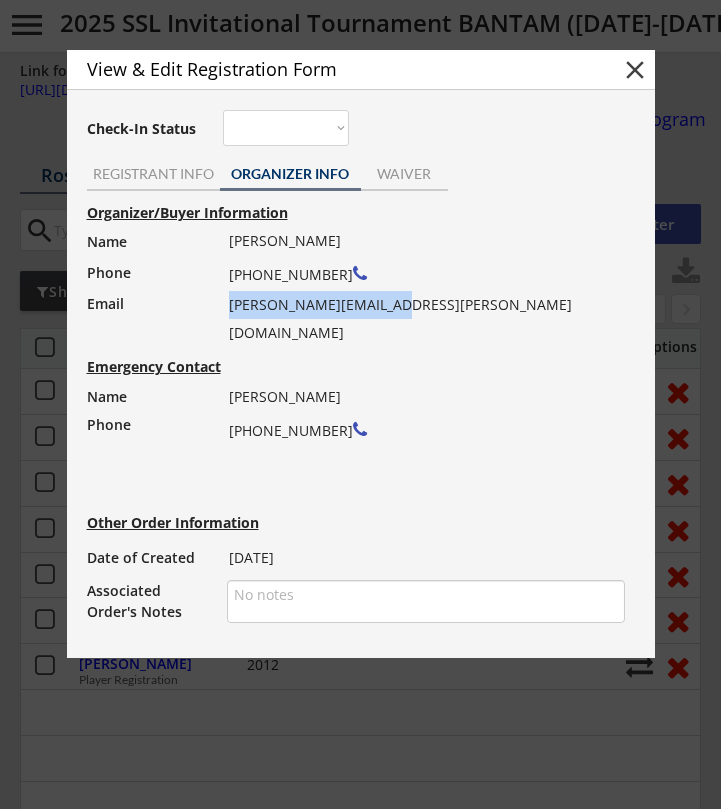 drag, startPoint x: 383, startPoint y: 305, endPoint x: 231, endPoint y: 310, distance: 152.08221 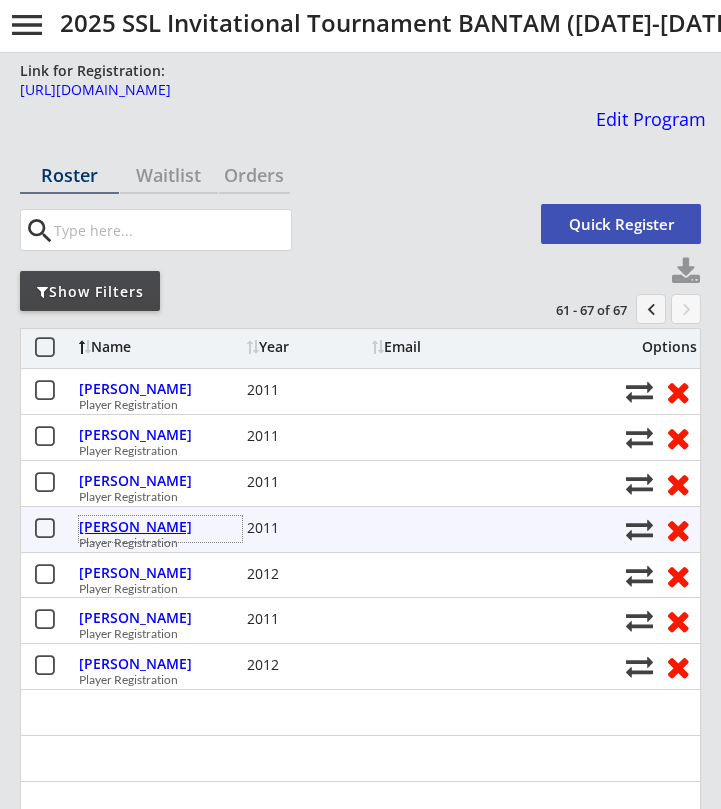 click on "[PERSON_NAME]" at bounding box center (160, 527) 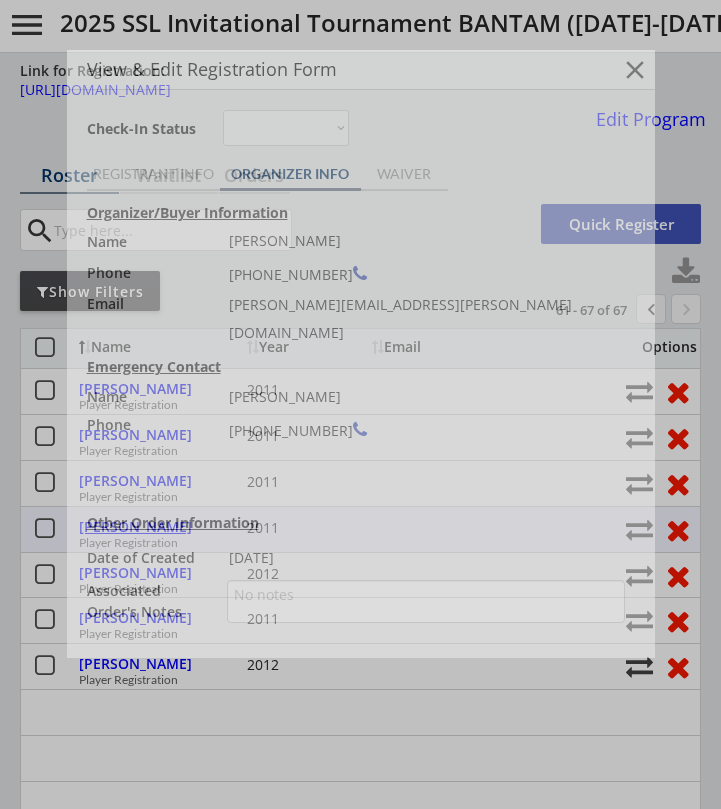 type on "Anaheim Jr Ducks 13O AAA" 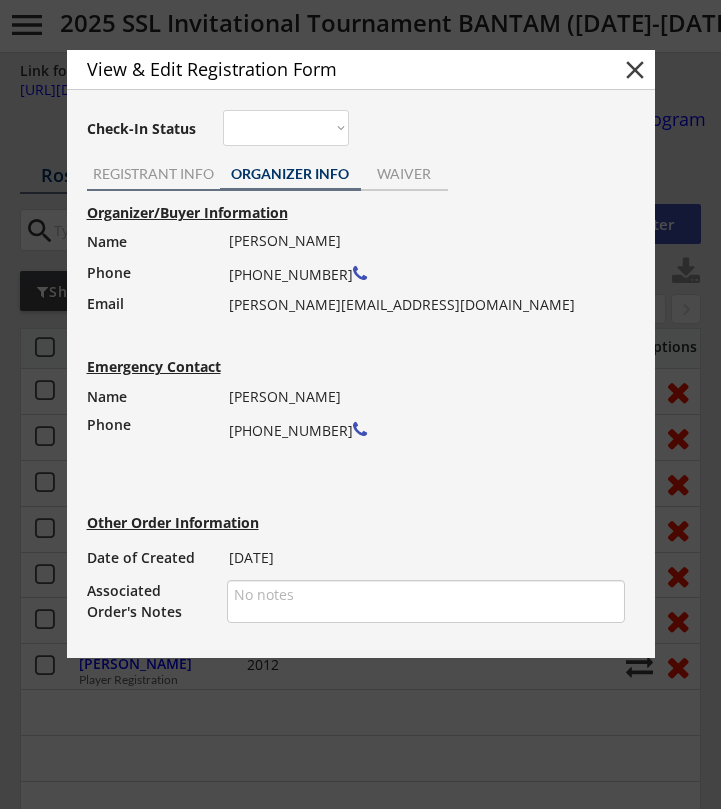 click on "REGISTRANT INFO" at bounding box center [153, 176] 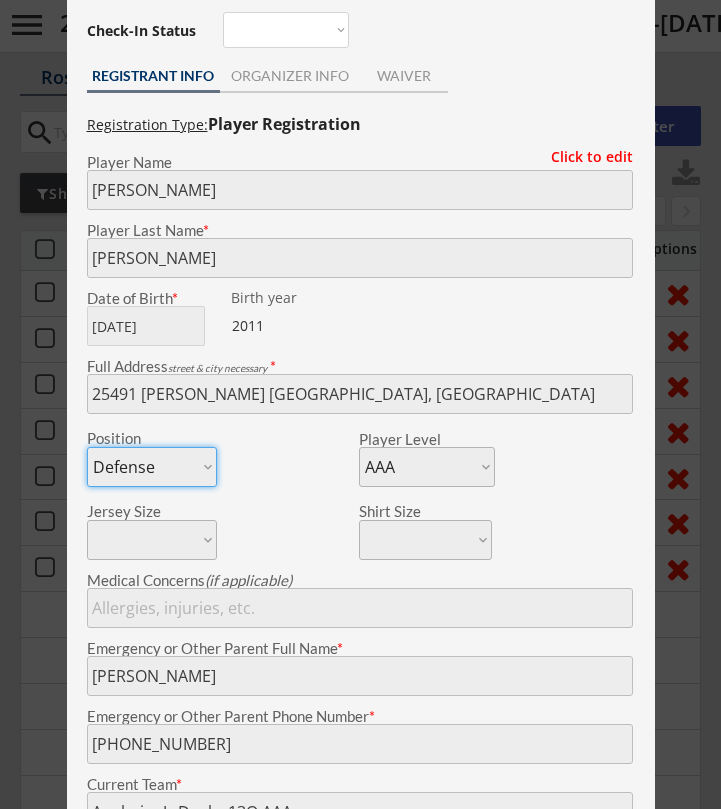 scroll, scrollTop: 162, scrollLeft: 0, axis: vertical 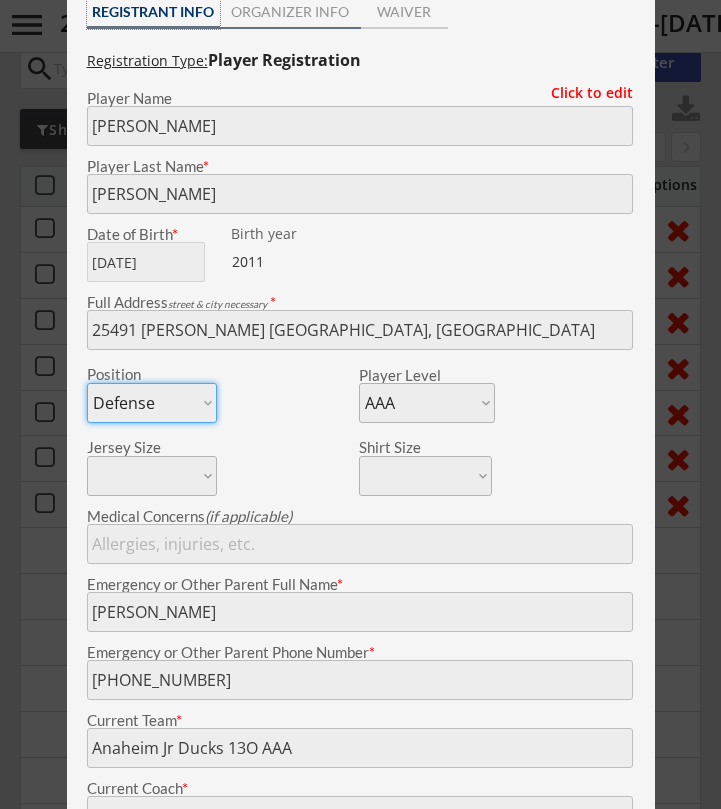 click on "ORGANIZER INFO" at bounding box center [290, 12] 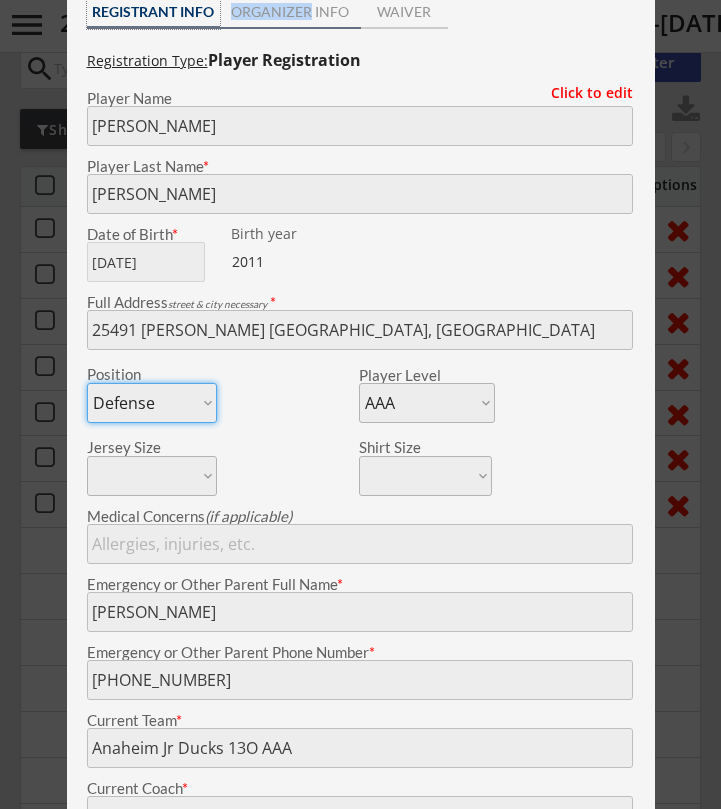 click on "ORGANIZER INFO" at bounding box center (290, 12) 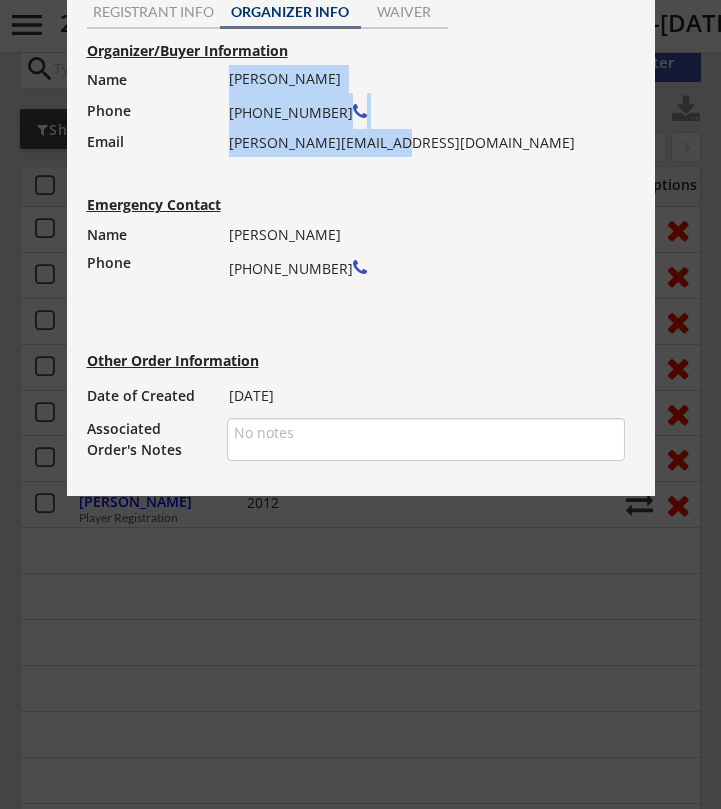 drag, startPoint x: 226, startPoint y: 140, endPoint x: 381, endPoint y: 153, distance: 155.5442 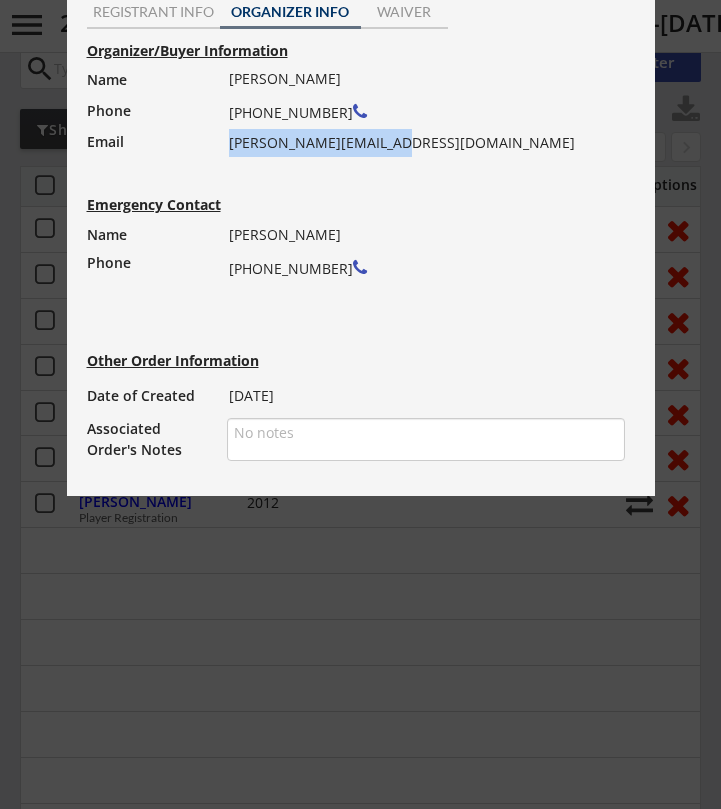 drag, startPoint x: 390, startPoint y: 147, endPoint x: 229, endPoint y: 144, distance: 161.02795 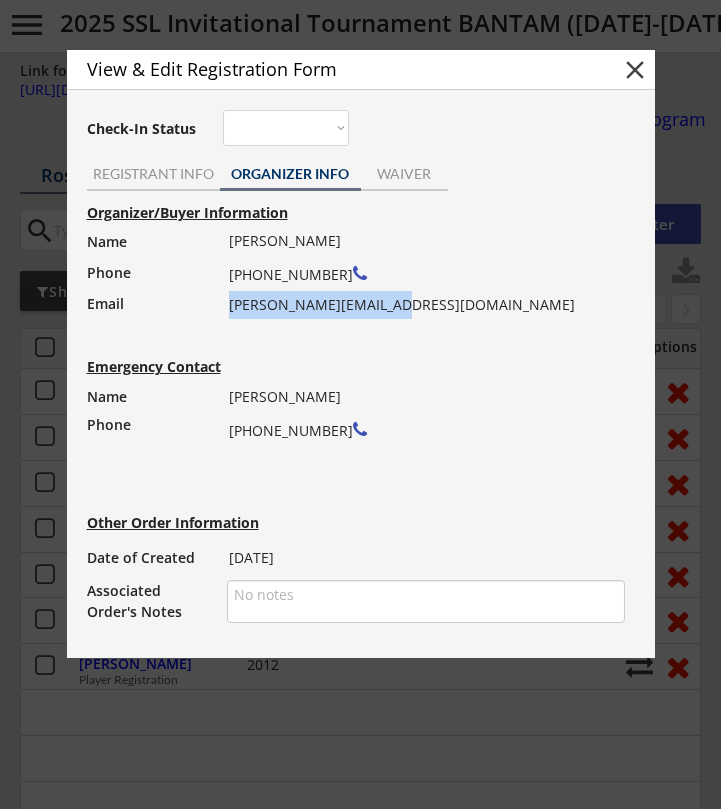 scroll, scrollTop: 0, scrollLeft: 0, axis: both 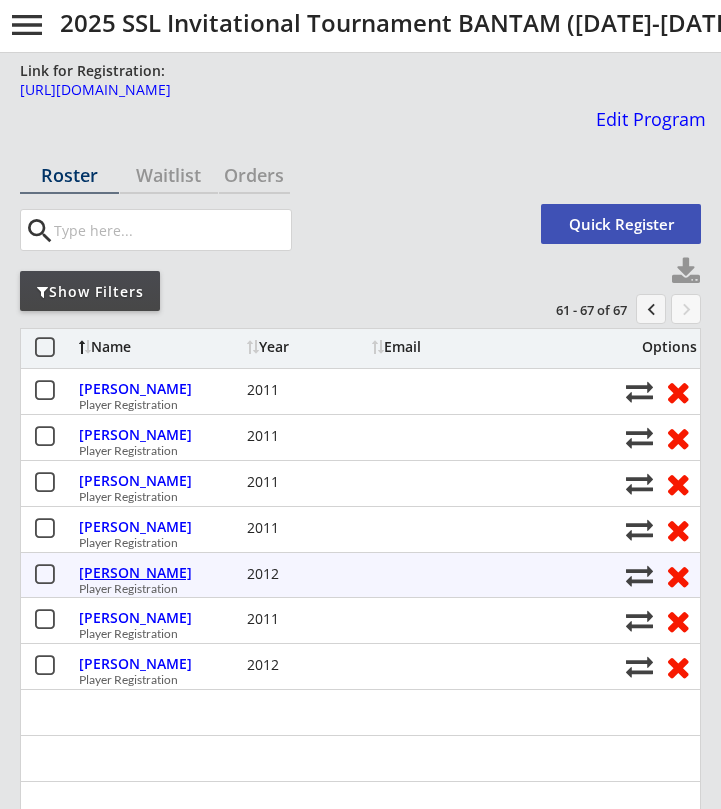 click on "[PERSON_NAME]" at bounding box center (160, 573) 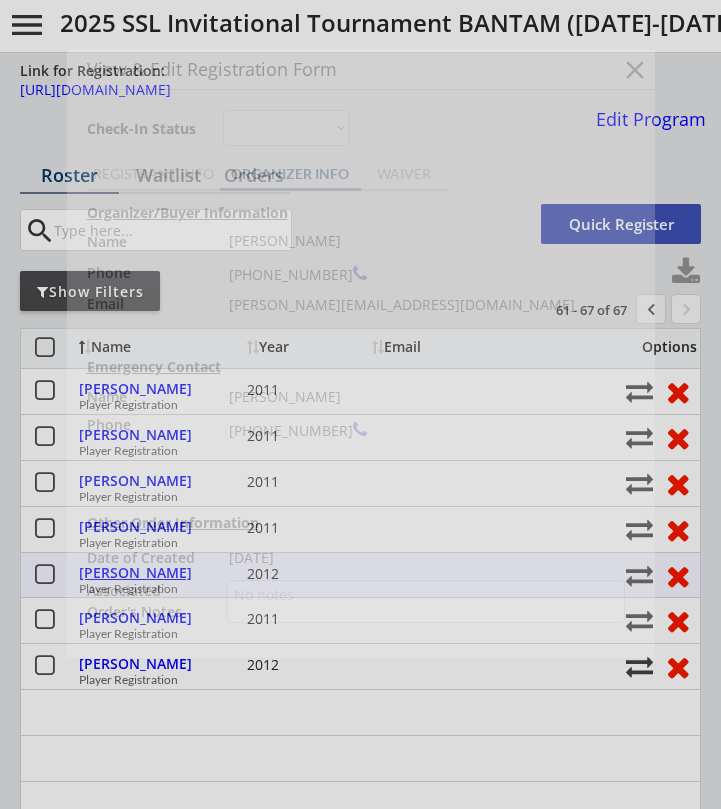 type on "Kings" 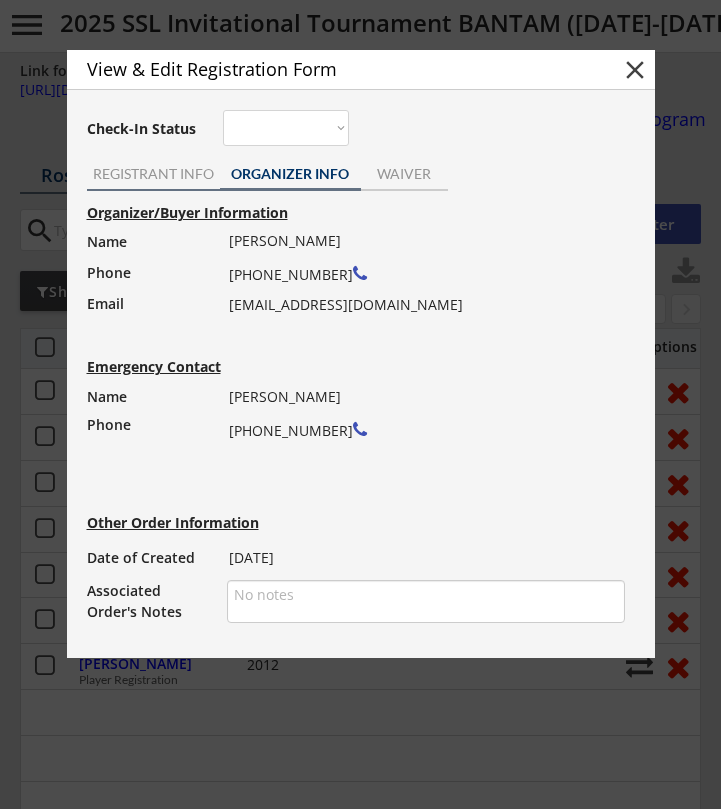 click on "REGISTRANT INFO" at bounding box center [153, 174] 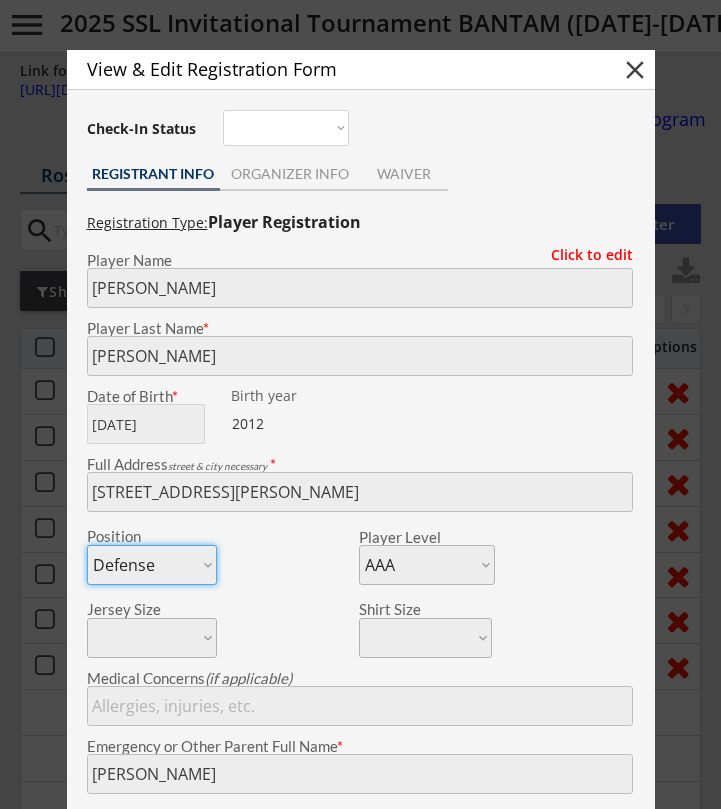 scroll, scrollTop: 0, scrollLeft: 0, axis: both 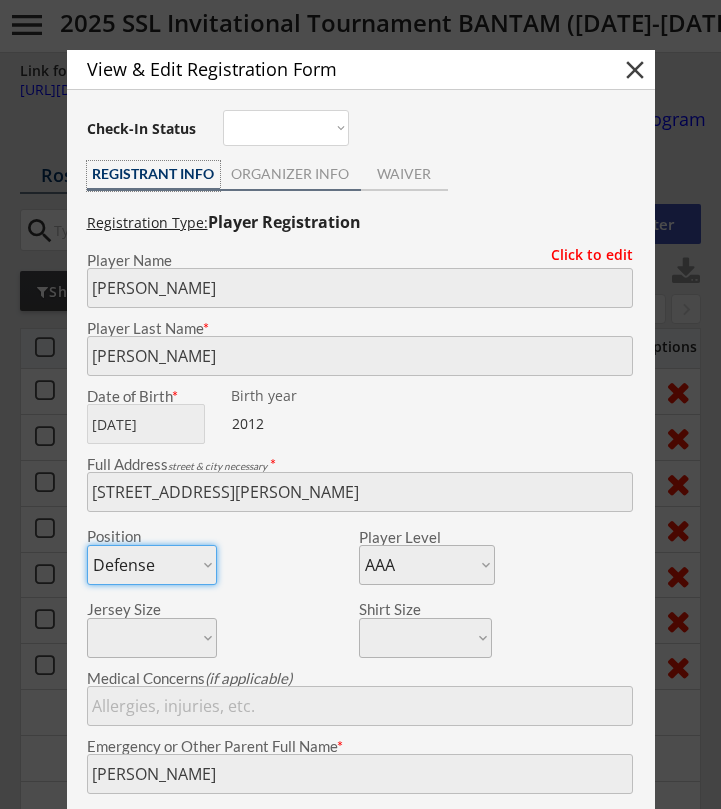 click on "ORGANIZER INFO" at bounding box center [290, 174] 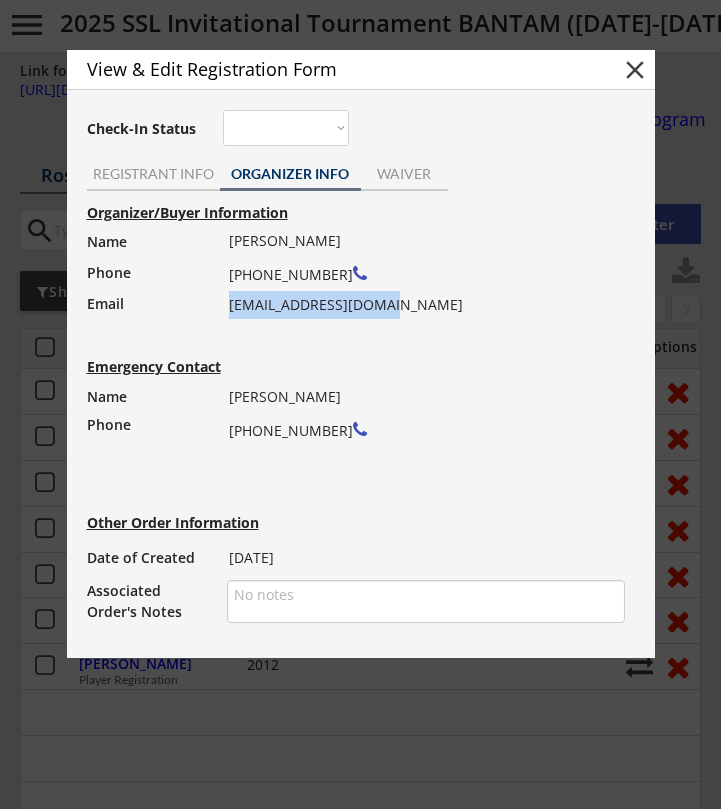 drag, startPoint x: 391, startPoint y: 309, endPoint x: 229, endPoint y: 307, distance: 162.01234 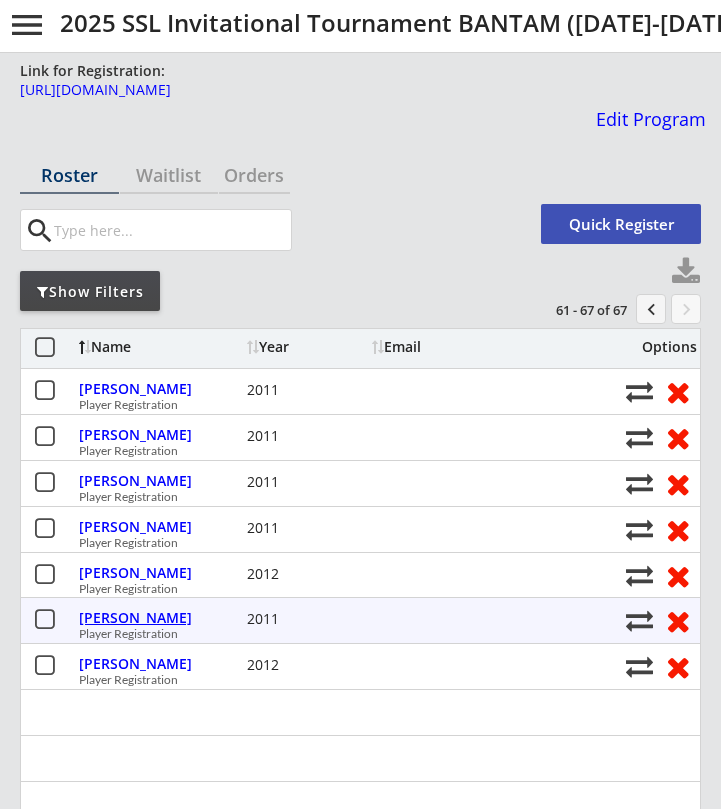 click on "[PERSON_NAME]" at bounding box center (160, 618) 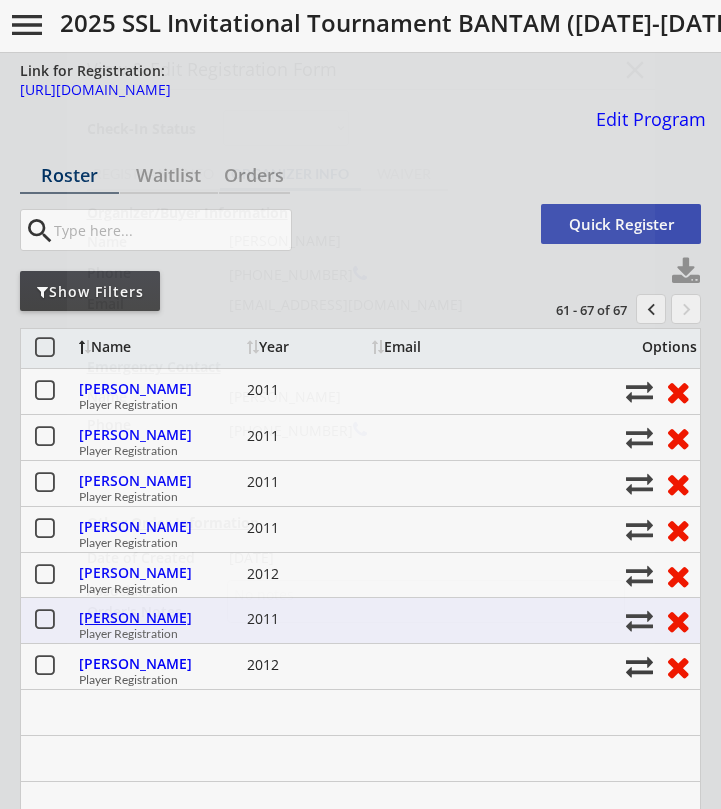 type on "Cupertino Cougars" 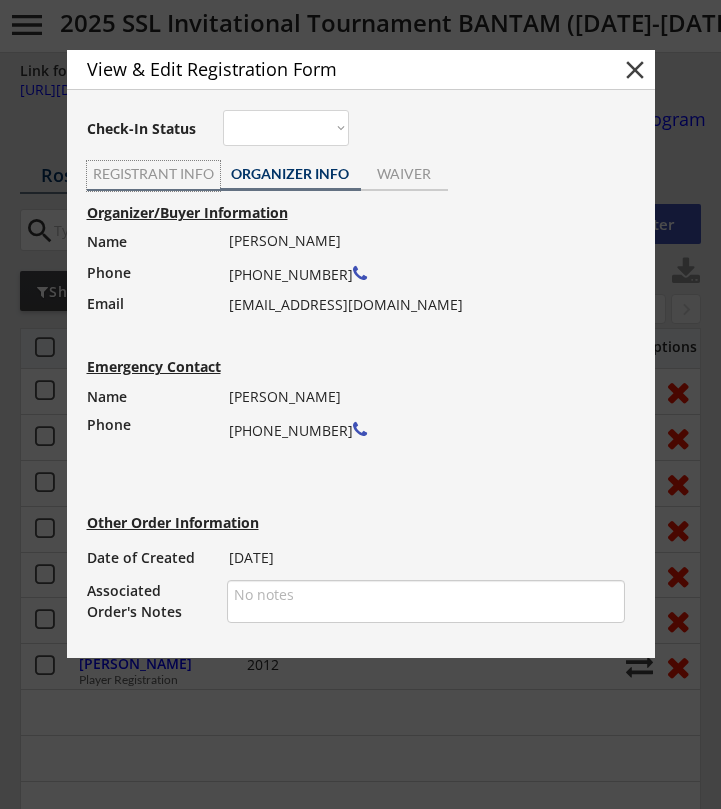 click on "REGISTRANT INFO" at bounding box center (153, 174) 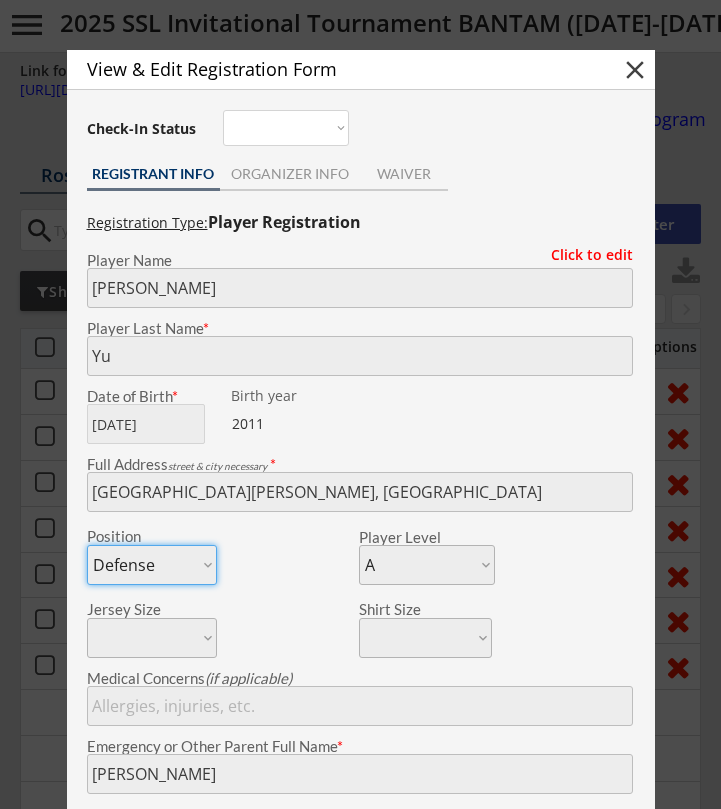scroll, scrollTop: 0, scrollLeft: 0, axis: both 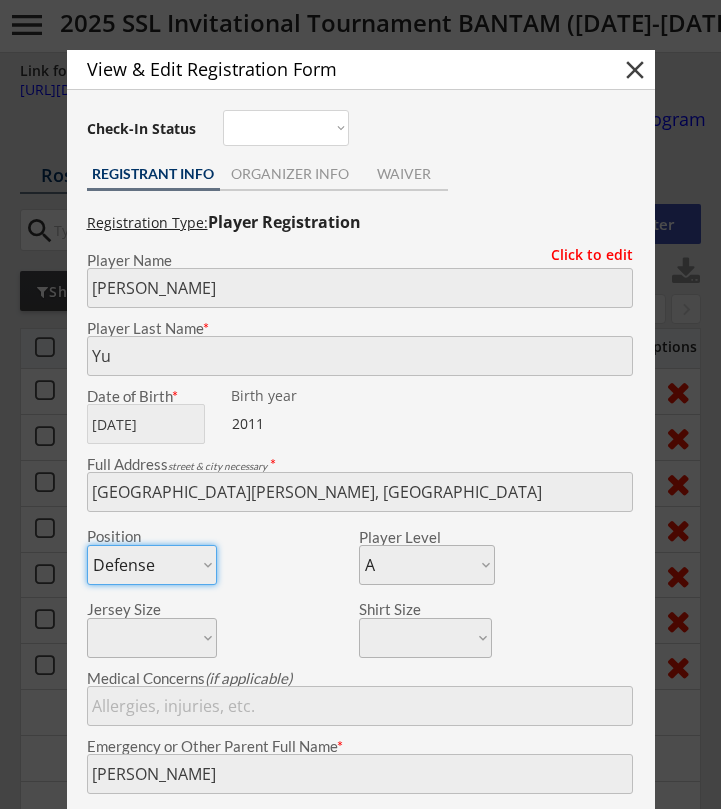 click on "View & Edit Registration Form close Check-In Status Not here Present REGISTRANT INFO ORGANIZER INFO WAIVER Registration Type:  Player Registration Click to edit Player Name Player Last Name  * Date of Birth  * Birth year [DEMOGRAPHIC_DATA] Full Address  street & city necessary   * Position  Forward Defense Goalie Player Level  AAA AA A BB B Jersey Size  Shirt Size Medical Concerns   (if applicable) Emergency or Other Parent Full Name  * Emergency or Other Parent Phone Number  * Current Team  * Current Coach  * Coach's Phone Number  * Player Team (Spring Team)  * Click to edit info *Changes will also be made to fields on the Player Contact record, such as Name, Birth Year, etc. Organizer/Buyer Information Name
Phone Email [PERSON_NAME]
[PHONE_NUMBER]    [EMAIL_ADDRESS][DOMAIN_NAME] Emergency Contact Name
Phone [PERSON_NAME]
[PHONE_NUMBER]    Other Order Information Date of Created [DATE] Associated Order's Notes" at bounding box center [361, 660] 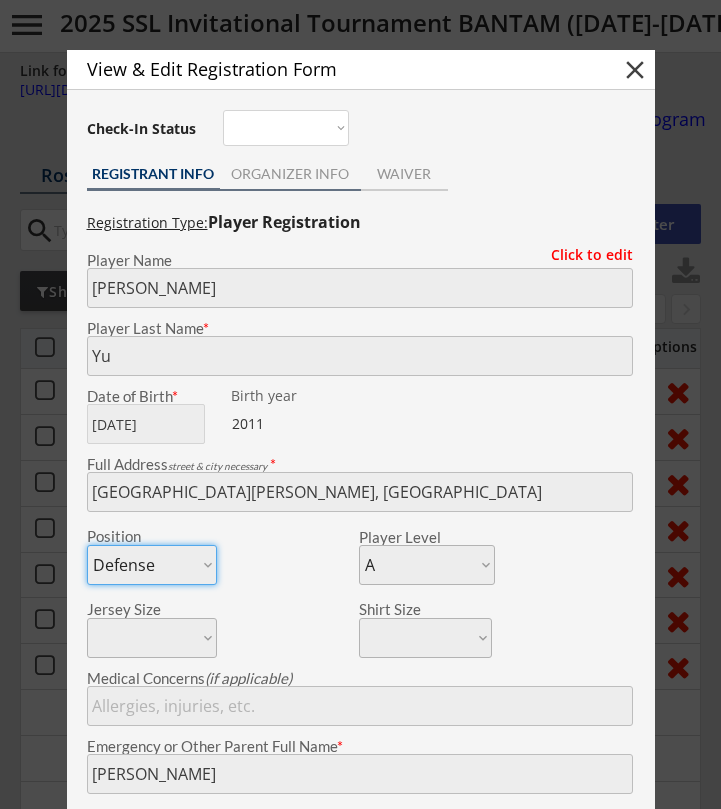 click on "ORGANIZER INFO" at bounding box center [290, 176] 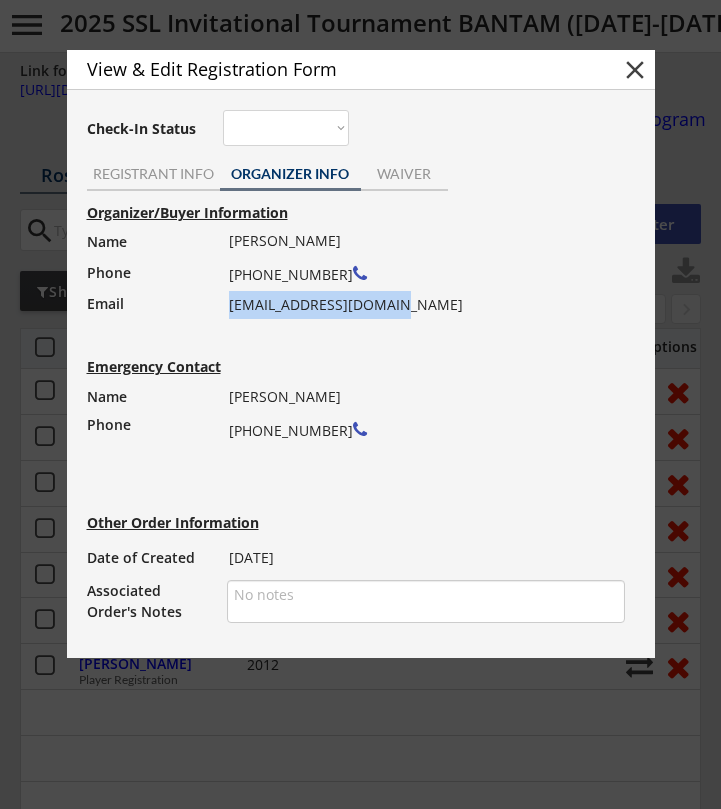 drag, startPoint x: 393, startPoint y: 308, endPoint x: 230, endPoint y: 312, distance: 163.04907 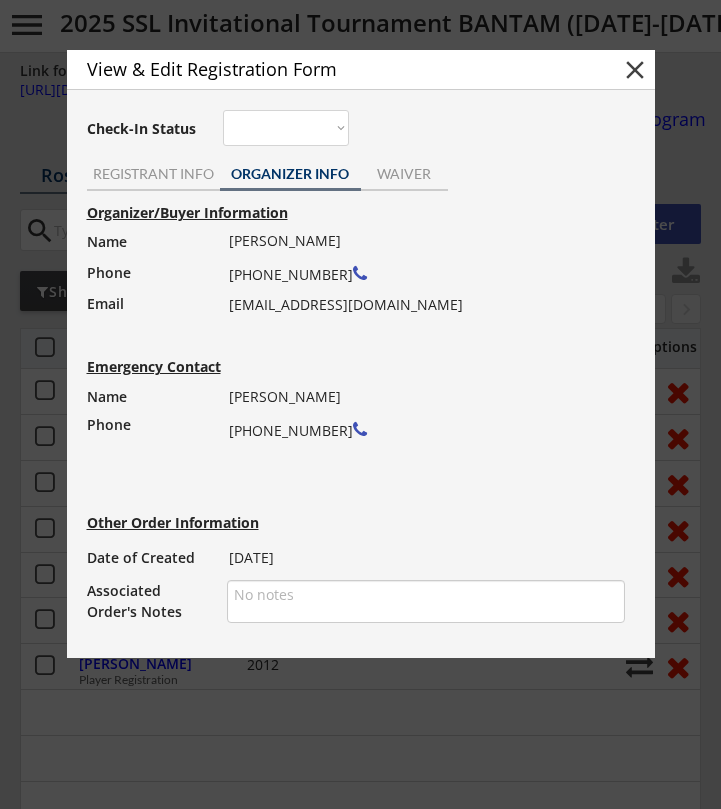 click on "REGISTRANT INFO" at bounding box center [153, 176] 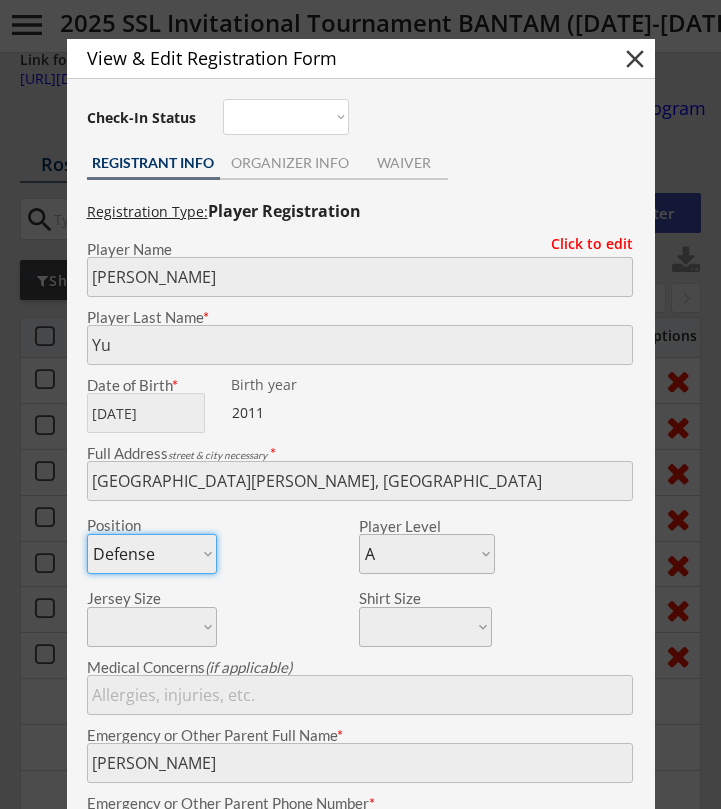 scroll, scrollTop: 19, scrollLeft: 0, axis: vertical 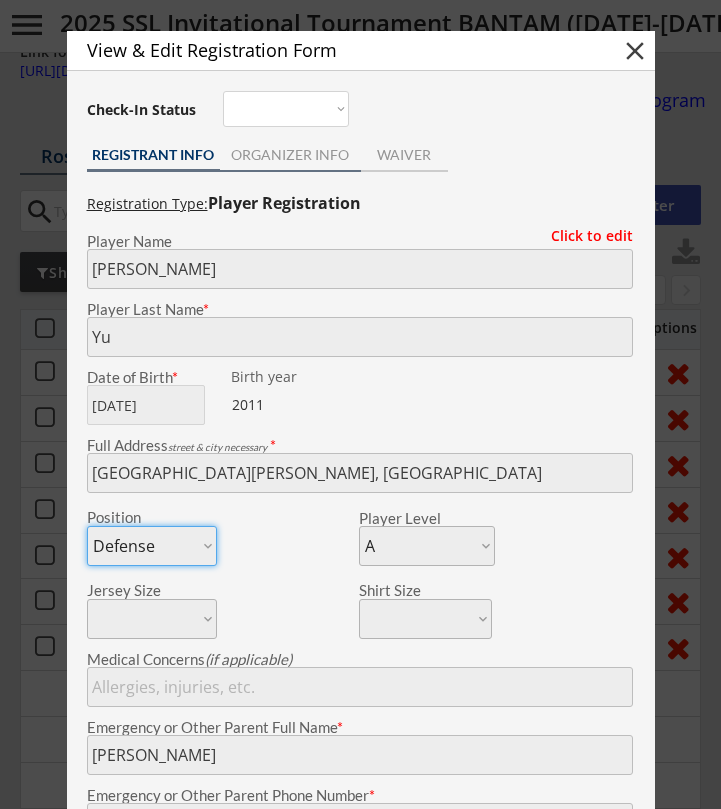 click on "ORGANIZER INFO" at bounding box center (290, 155) 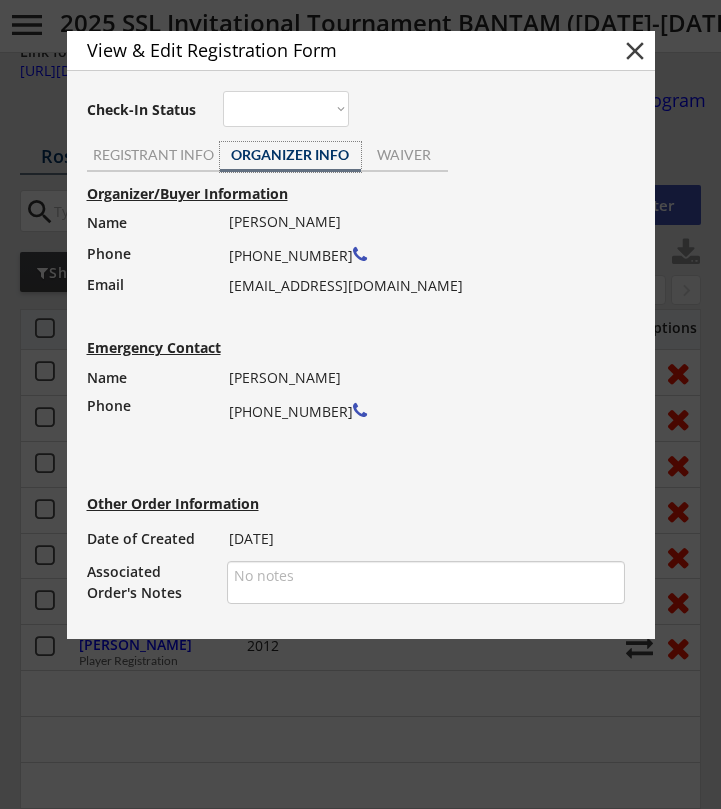 click on "close" at bounding box center (635, 51) 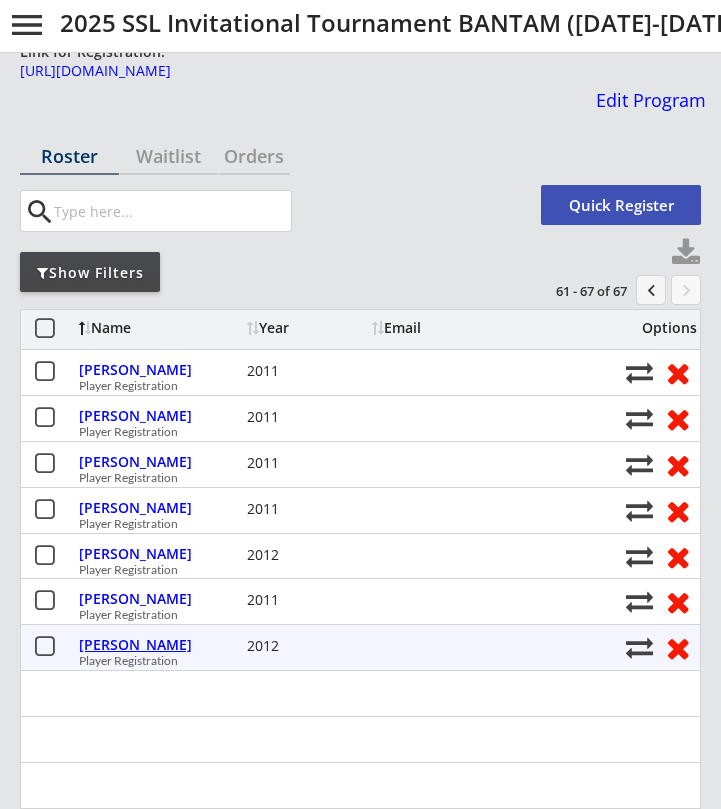 click on "[PERSON_NAME]" at bounding box center [160, 645] 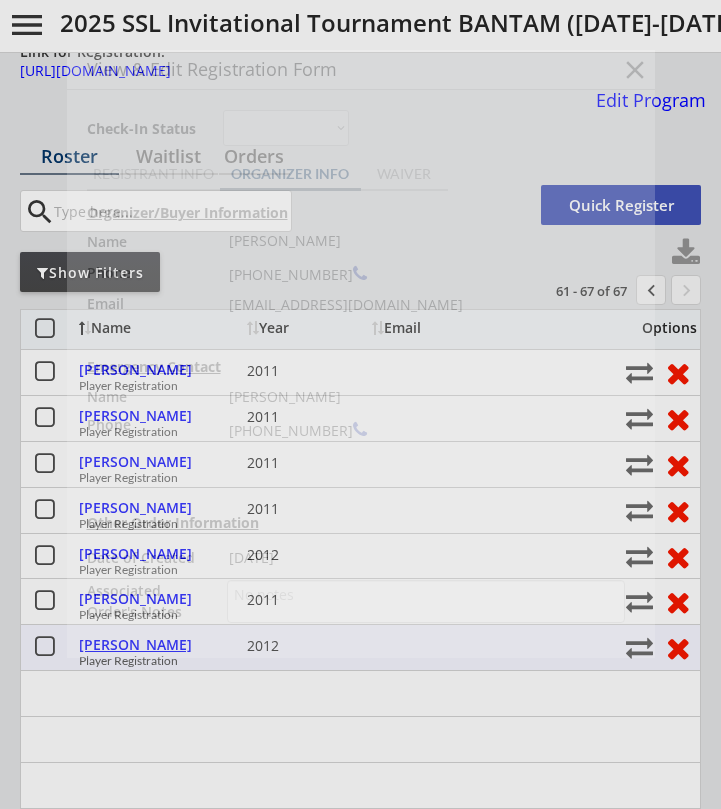 type on "Ventura Mariners" 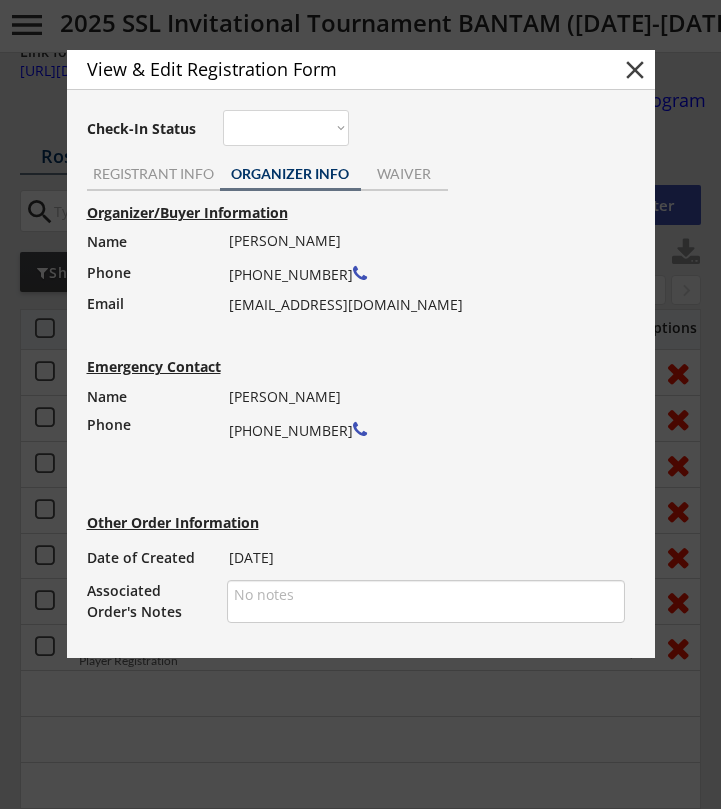 click on "close" at bounding box center [635, 70] 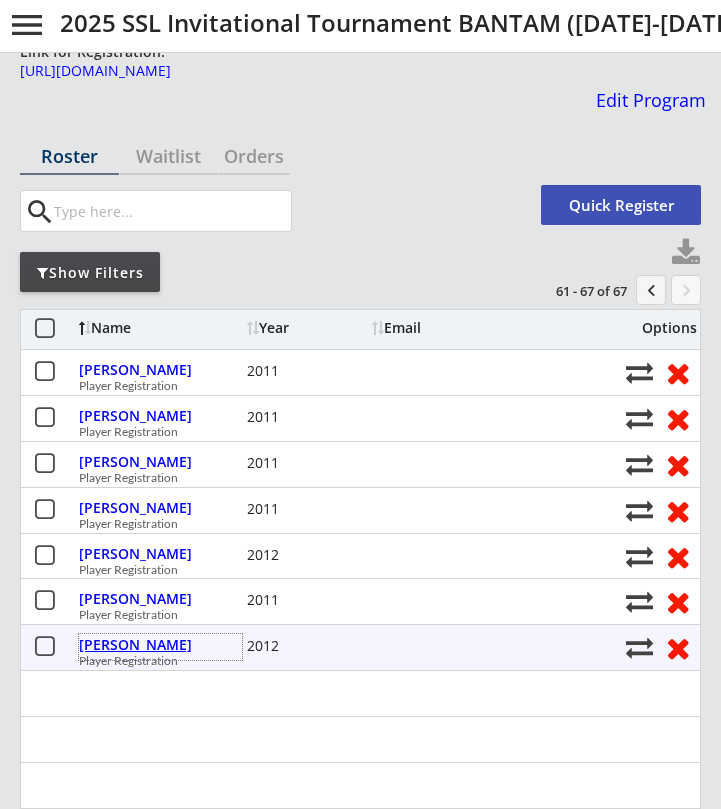click on "[PERSON_NAME]" at bounding box center (160, 645) 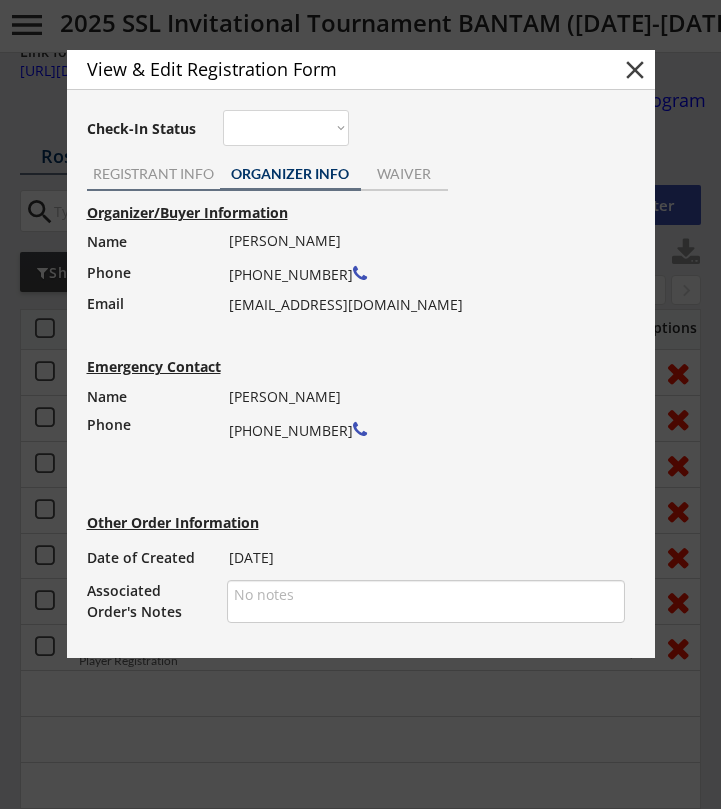 click on "REGISTRANT INFO" at bounding box center (153, 176) 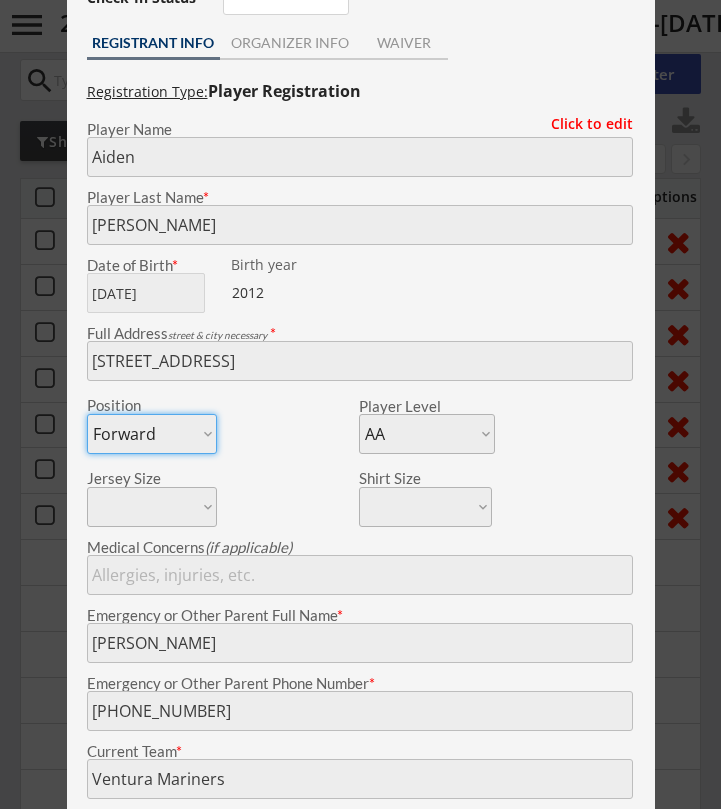 scroll, scrollTop: 148, scrollLeft: 0, axis: vertical 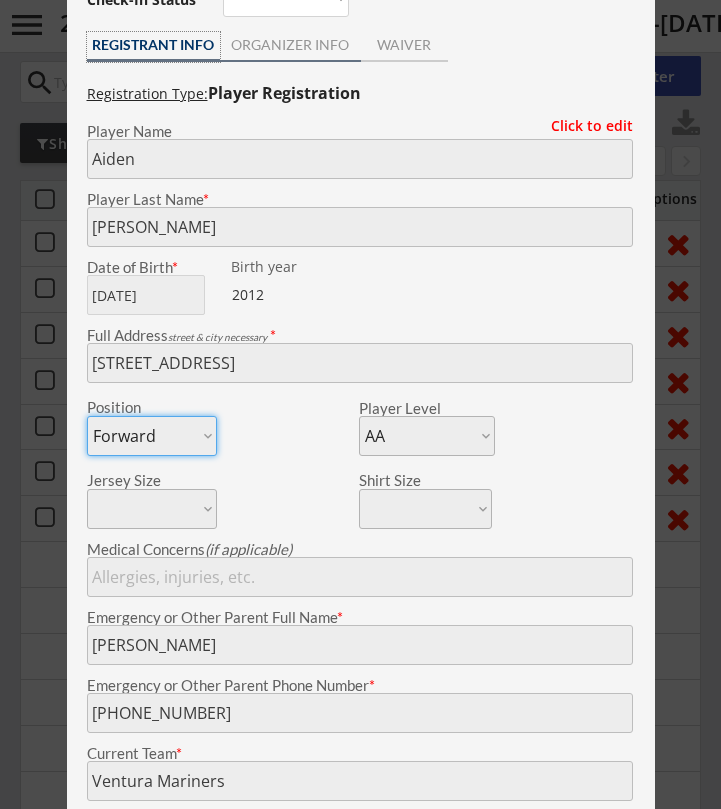 click on "ORGANIZER INFO" at bounding box center (290, 45) 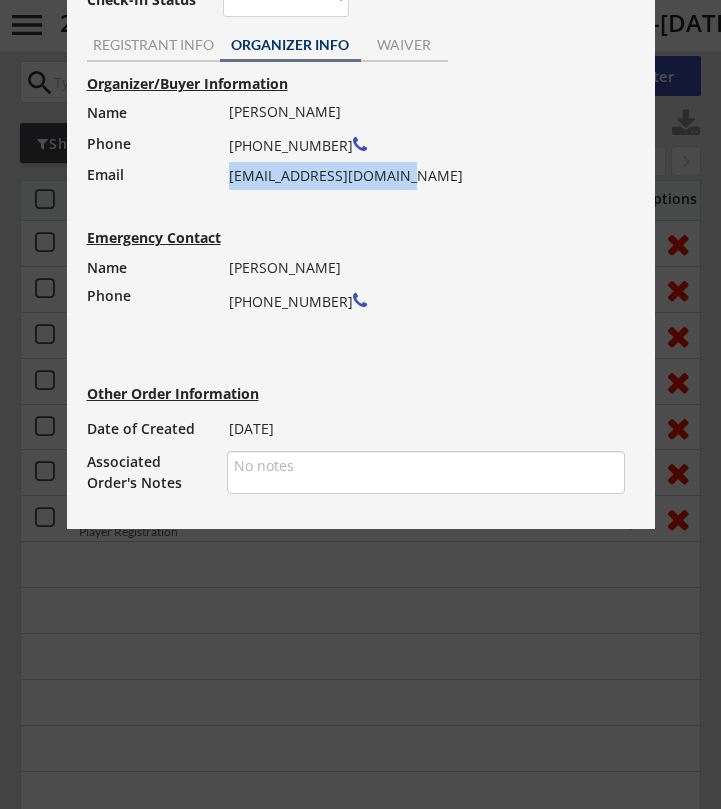 drag, startPoint x: 406, startPoint y: 176, endPoint x: 229, endPoint y: 180, distance: 177.0452 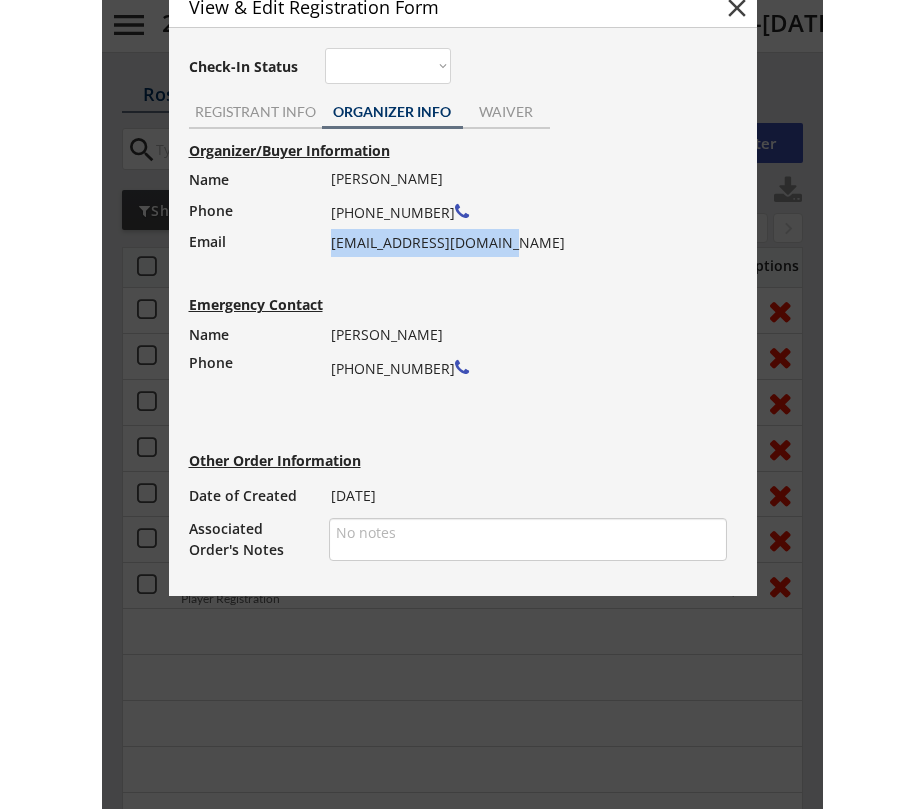 scroll, scrollTop: 74, scrollLeft: 0, axis: vertical 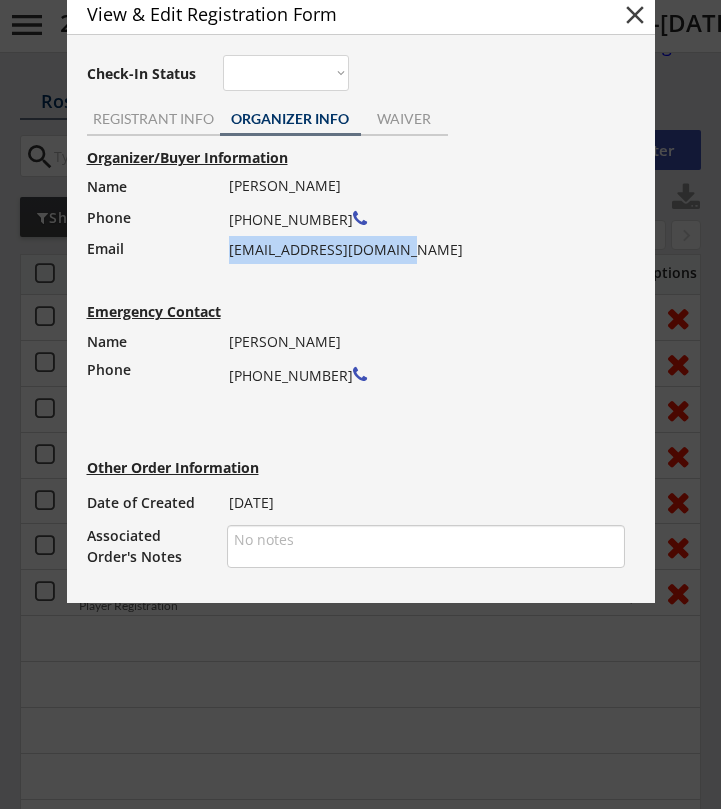 click on "close" at bounding box center [635, 15] 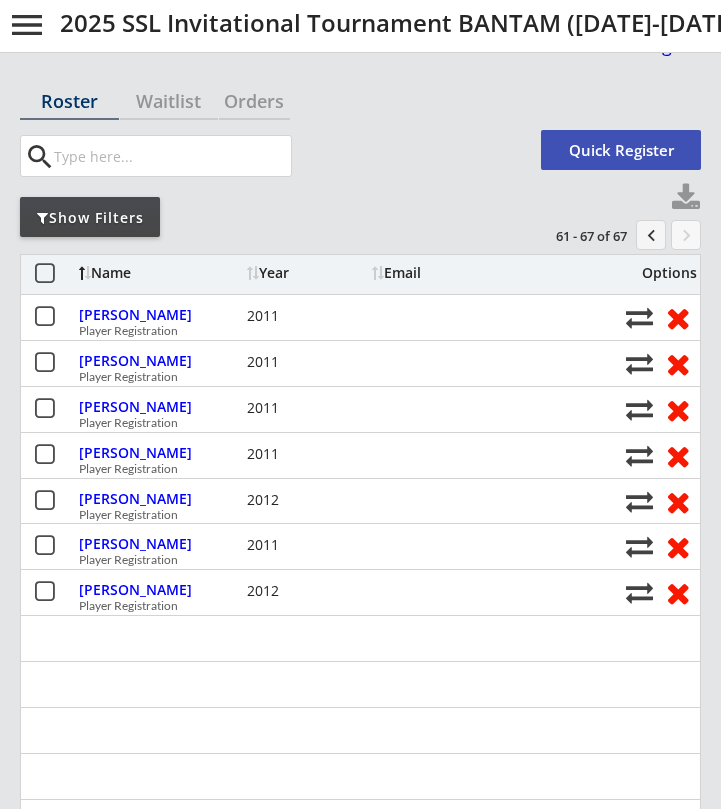 click on "keyboard_arrow_right" at bounding box center (686, 235) 